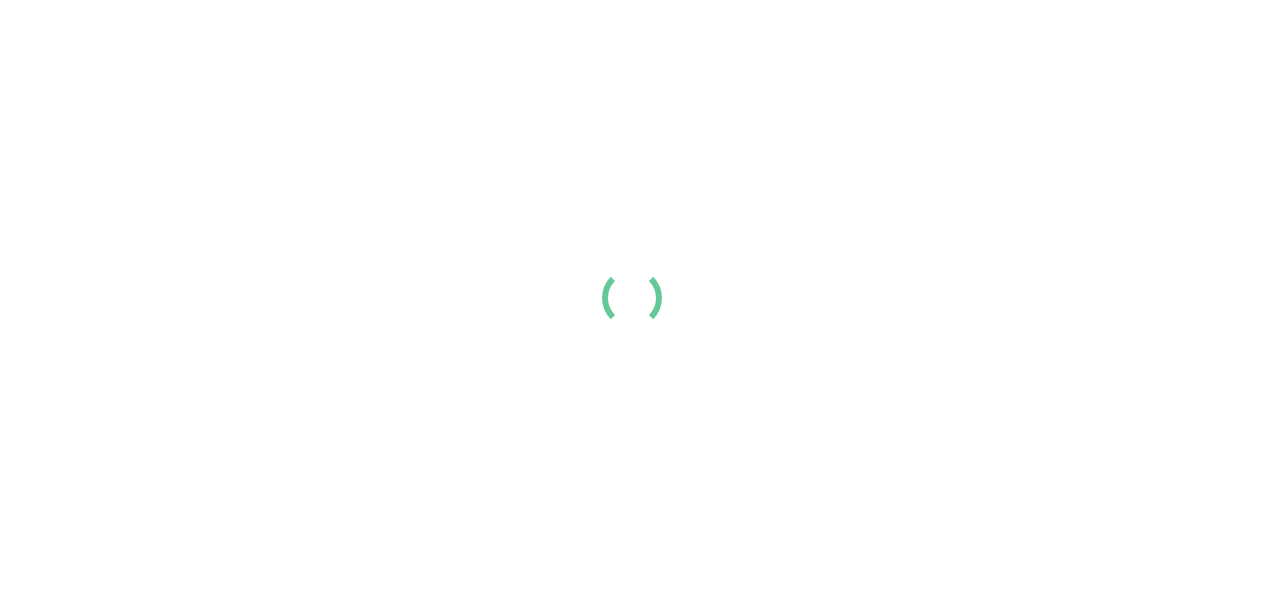 scroll, scrollTop: 0, scrollLeft: 0, axis: both 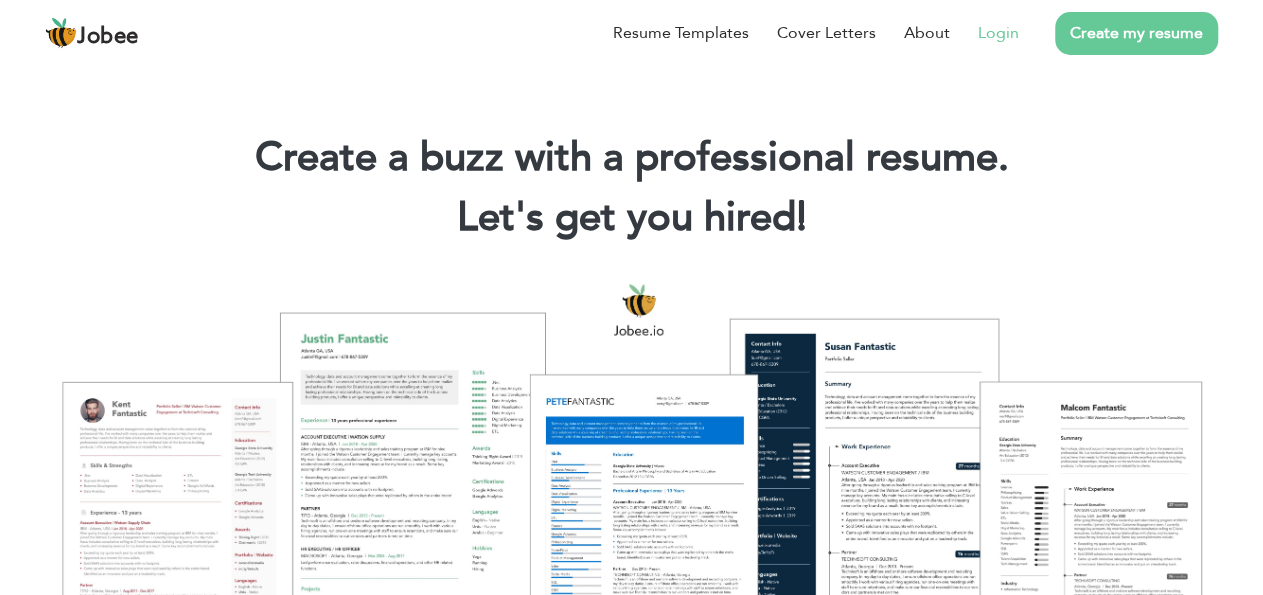 click on "Login" at bounding box center [998, 33] 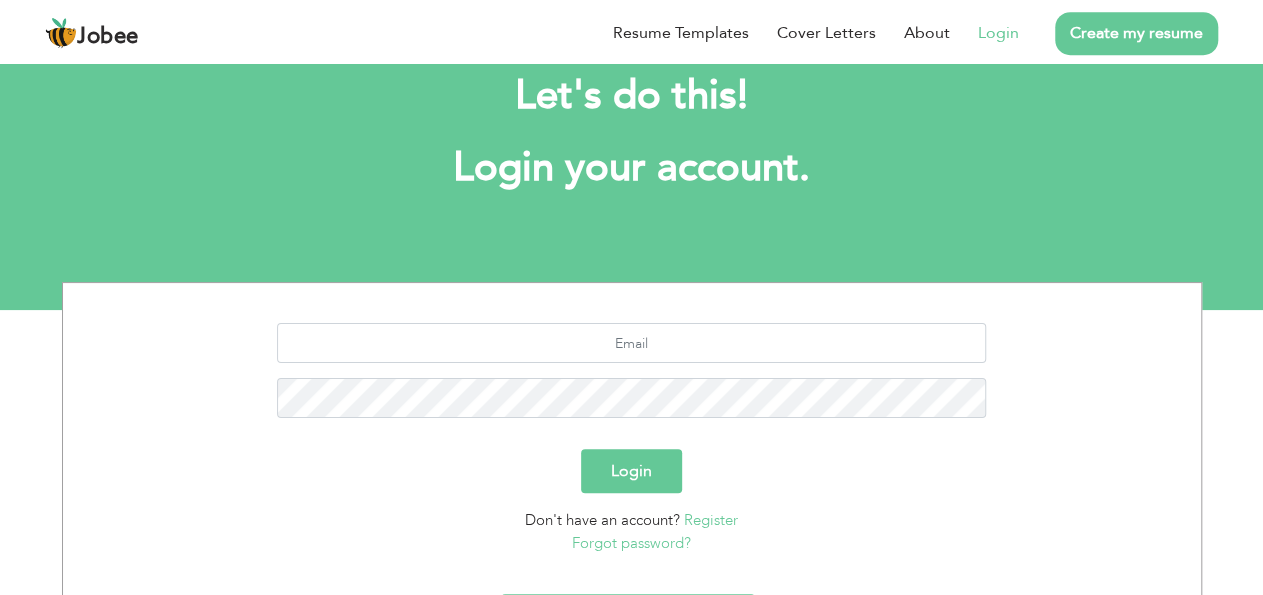 scroll, scrollTop: 56, scrollLeft: 0, axis: vertical 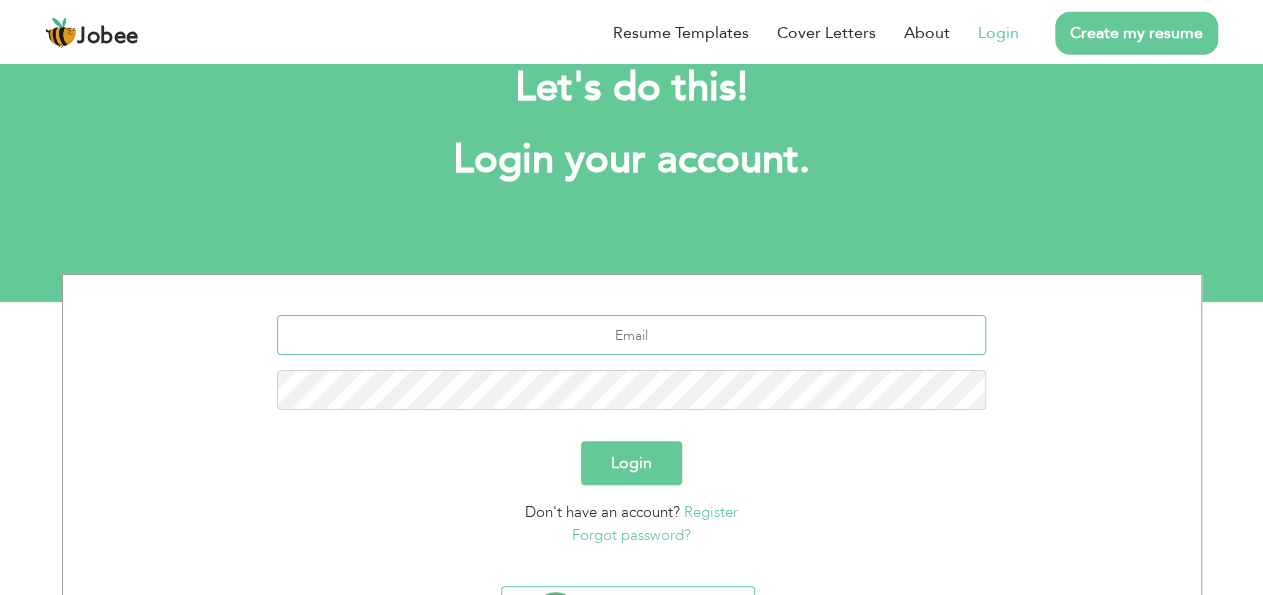 click at bounding box center (631, 335) 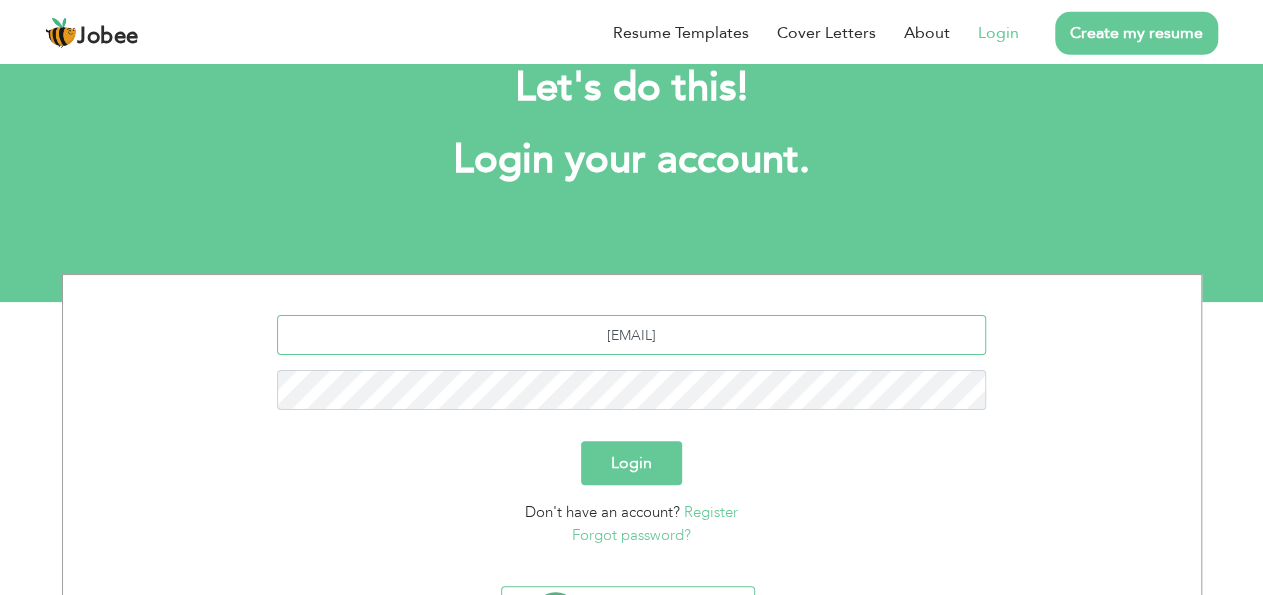 type on "hmmdmghl123@gmail.com" 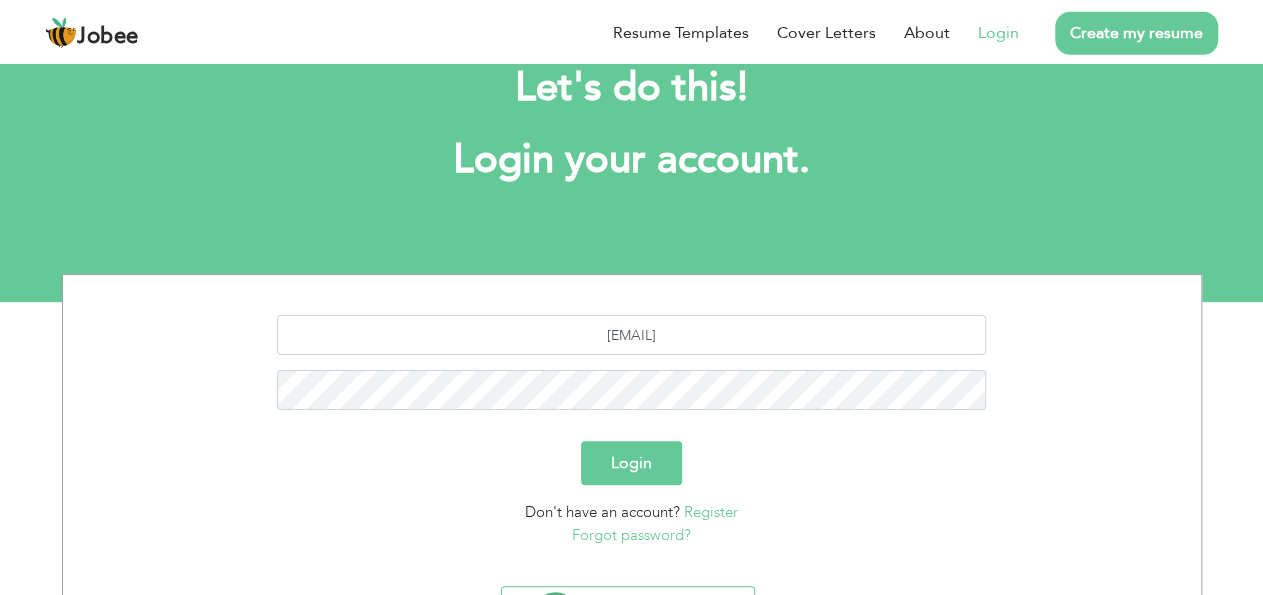 click on "Forgot password?" at bounding box center (631, 535) 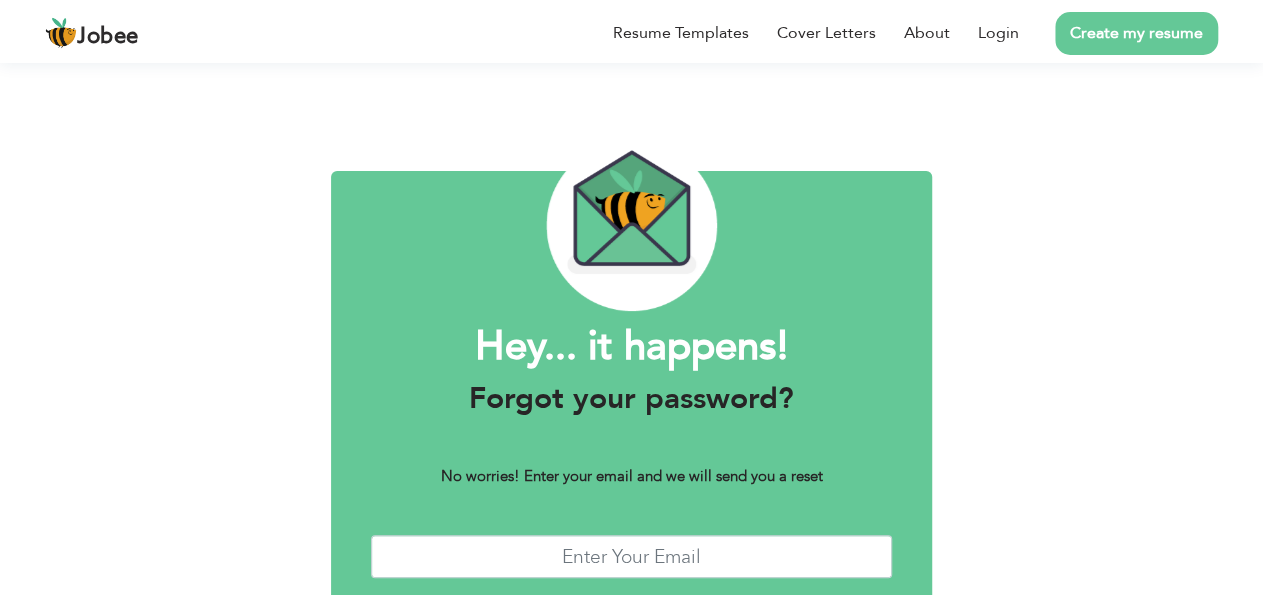 scroll, scrollTop: 111, scrollLeft: 0, axis: vertical 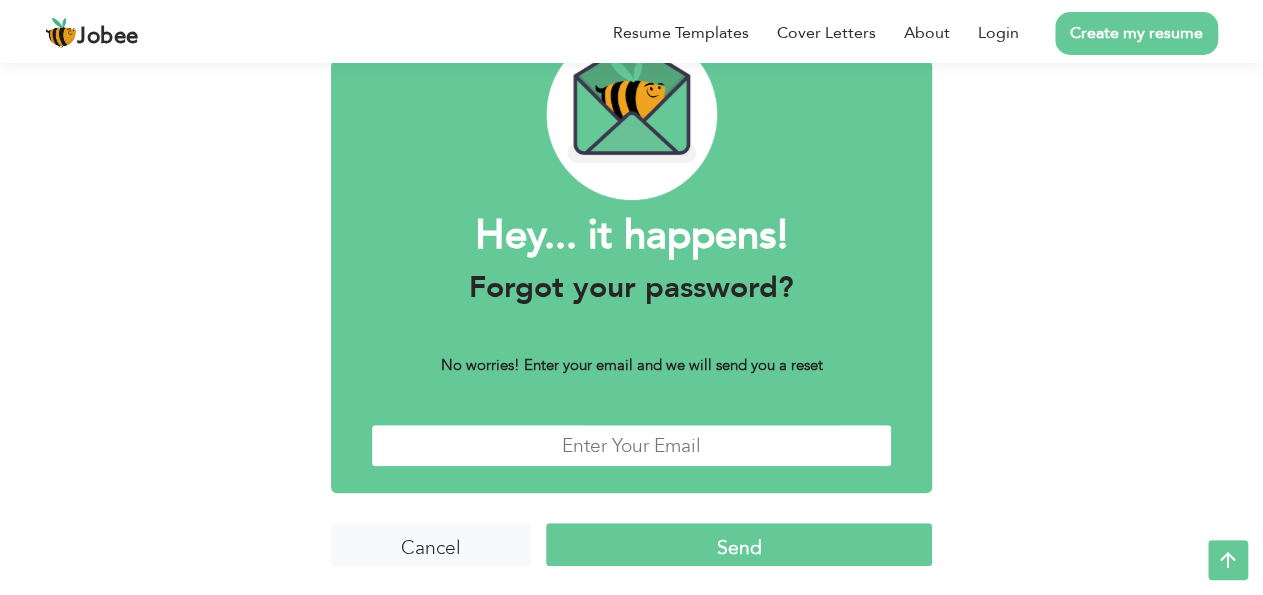 click at bounding box center (632, 445) 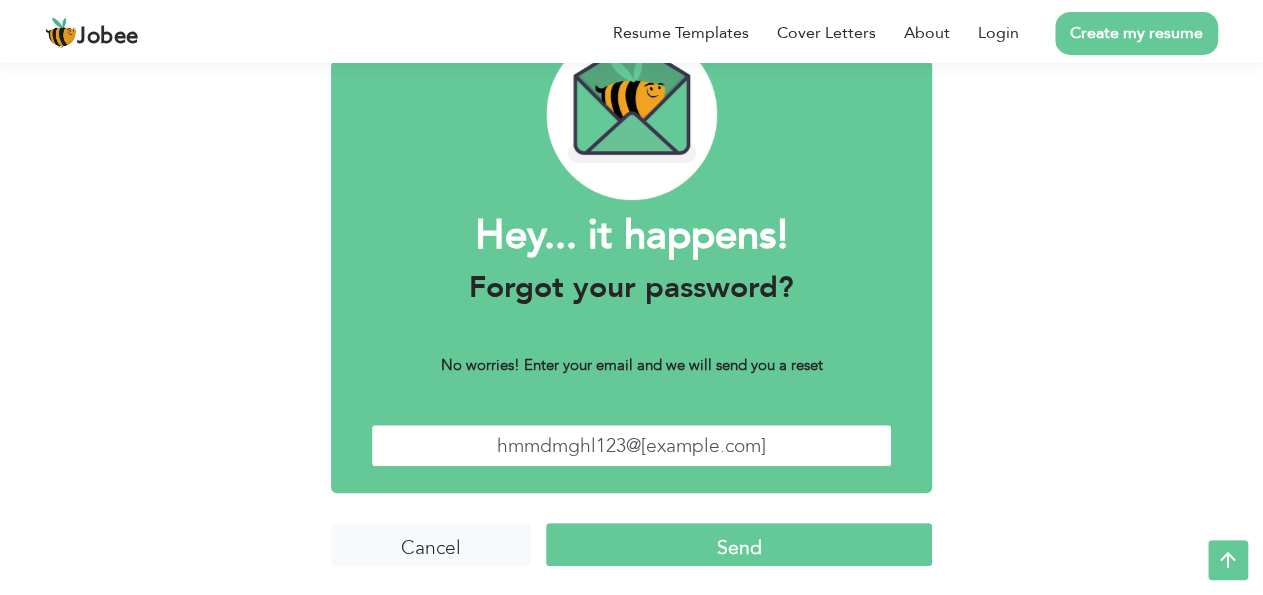 type on "hmmdmghl123@gmail.com" 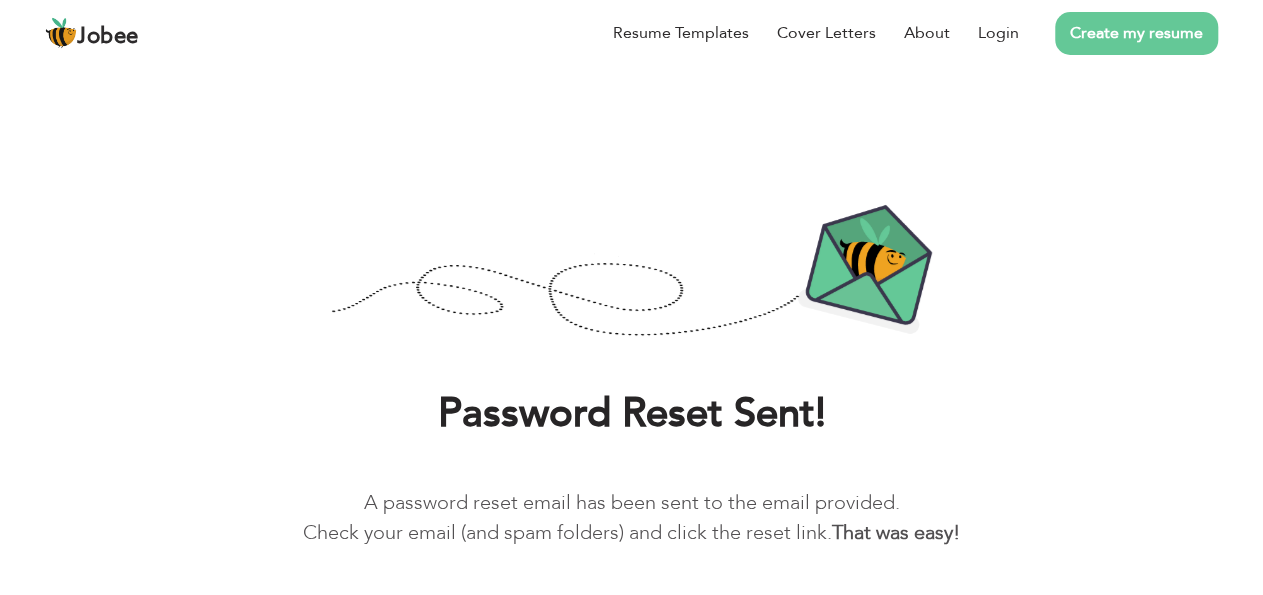 scroll, scrollTop: 73, scrollLeft: 0, axis: vertical 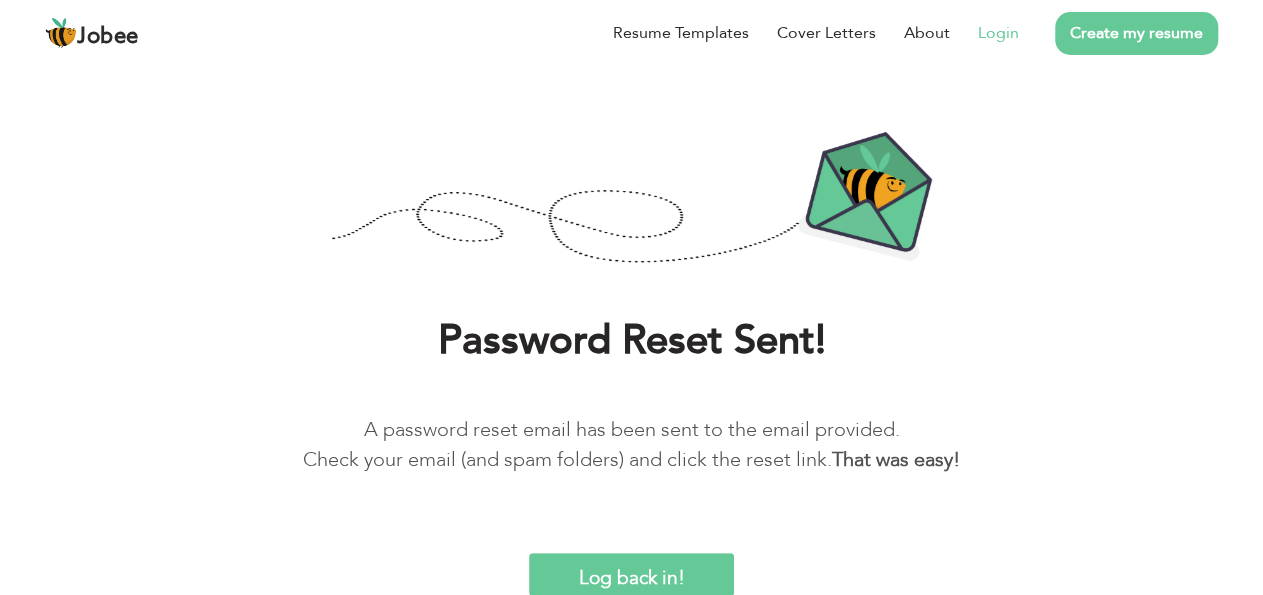 click on "Login" at bounding box center (998, 33) 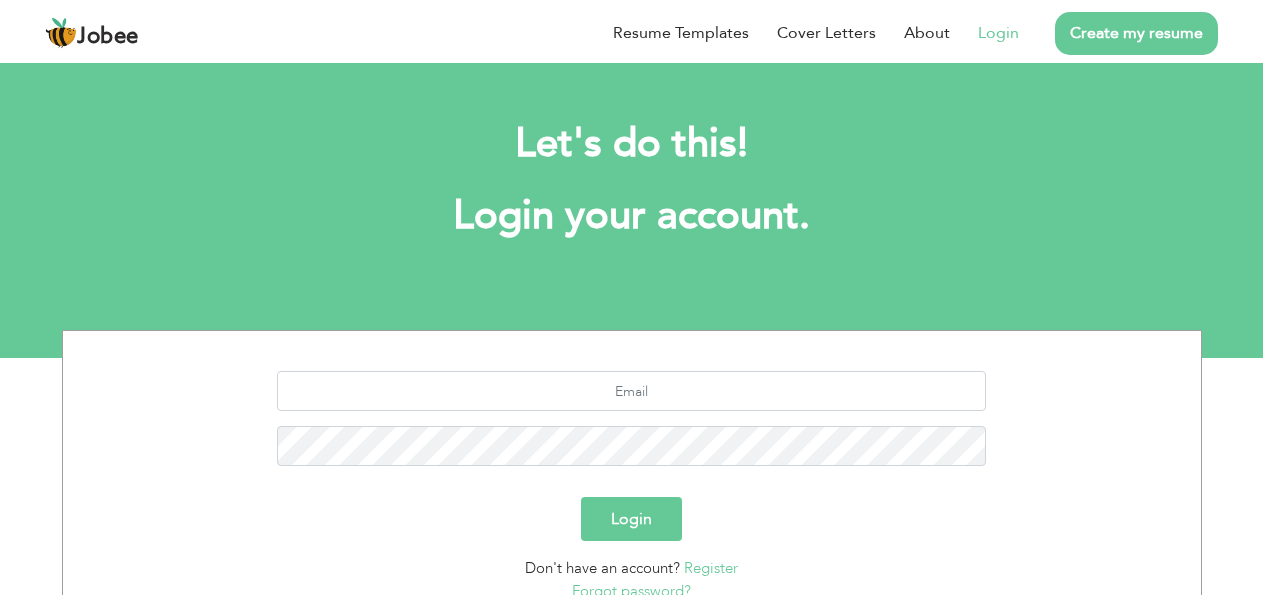 scroll, scrollTop: 0, scrollLeft: 0, axis: both 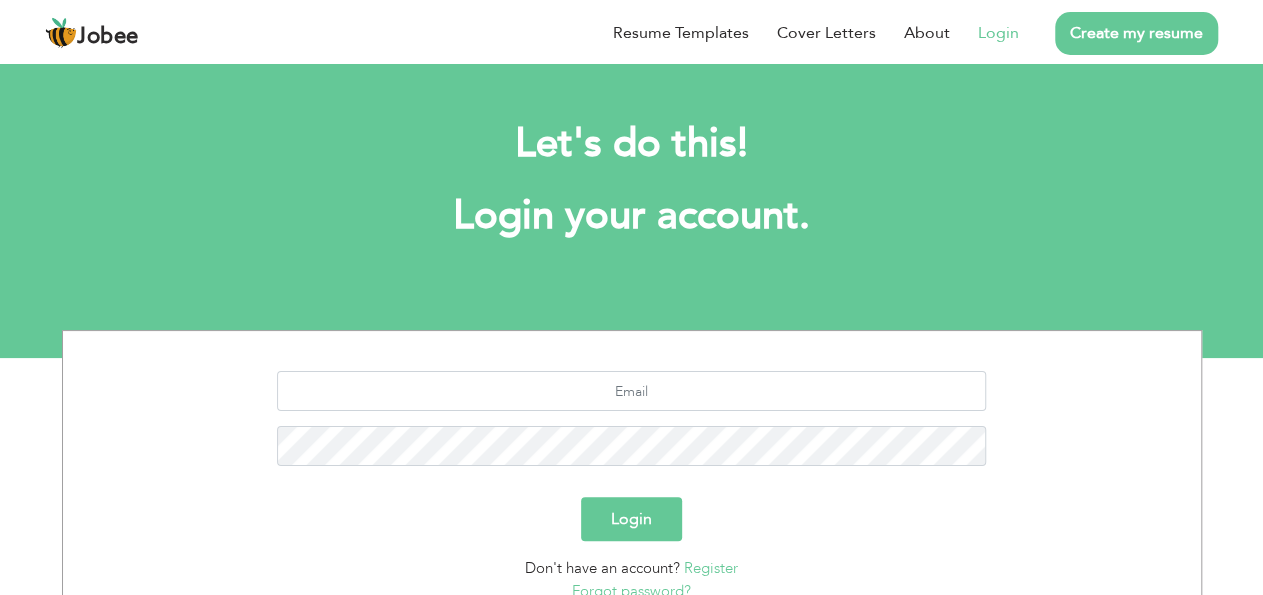 click on "Login
Don't have an account?   Register
Forgot password?" at bounding box center (632, 482) 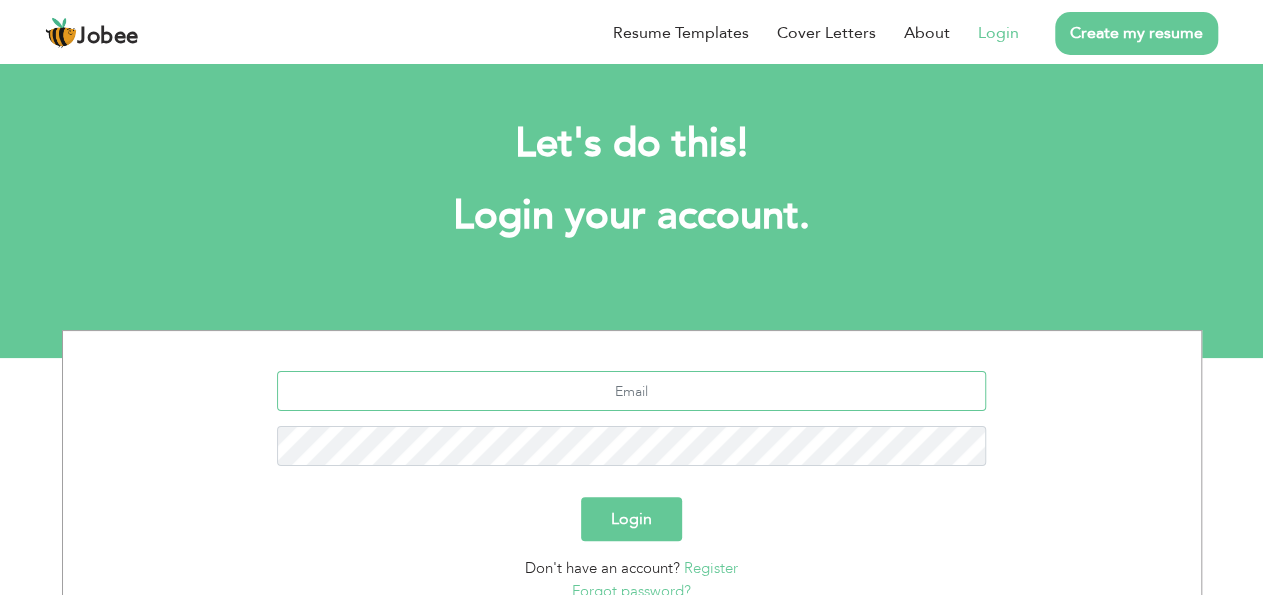click at bounding box center (631, 391) 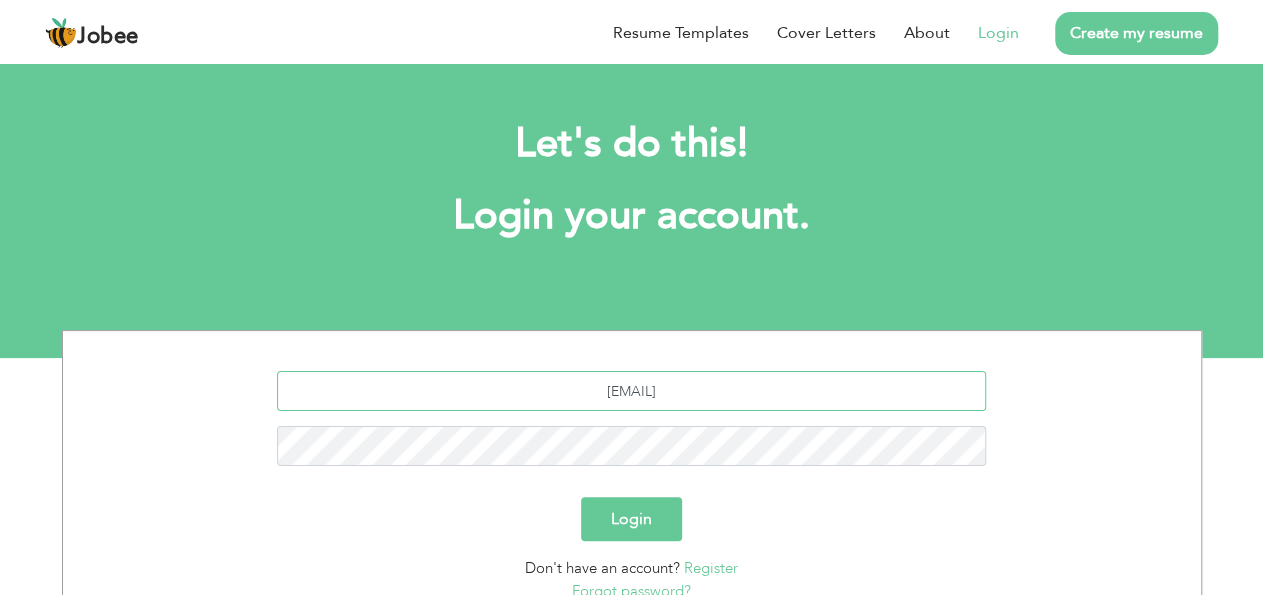 type on "[EMAIL]" 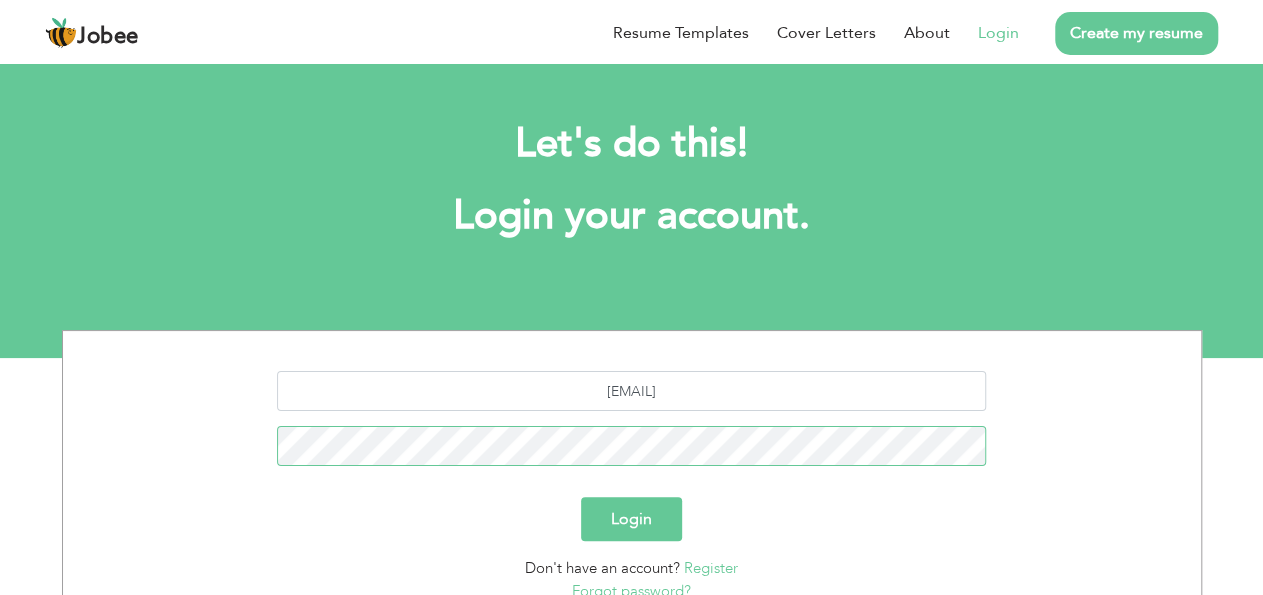 click on "Login" at bounding box center (631, 519) 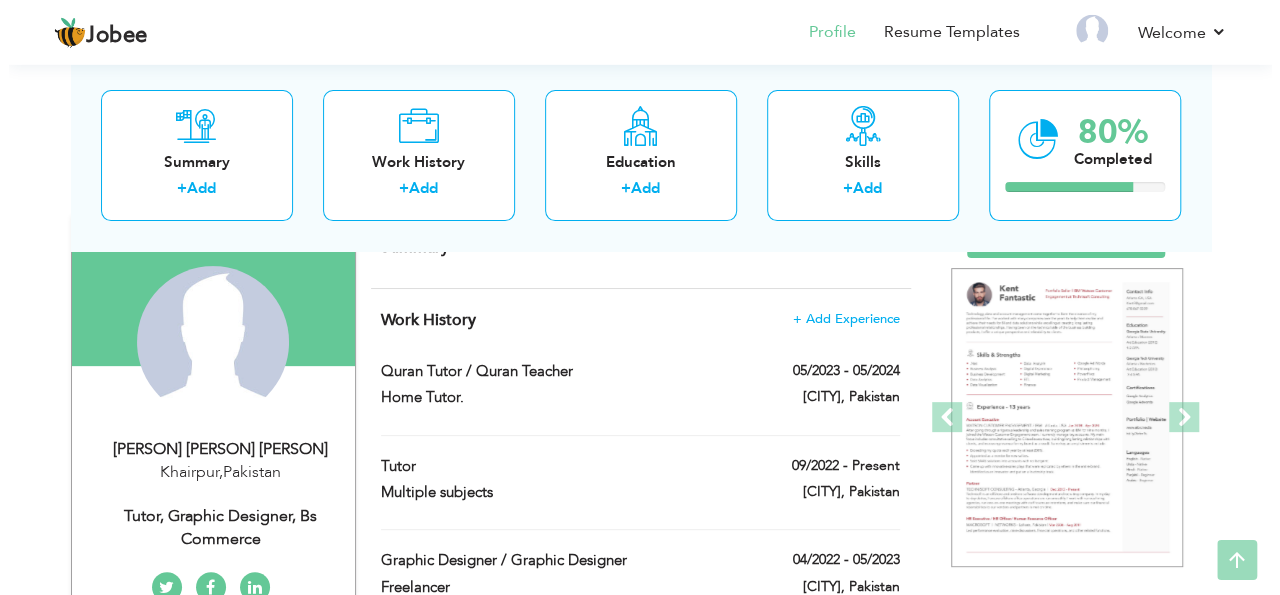 scroll, scrollTop: 164, scrollLeft: 0, axis: vertical 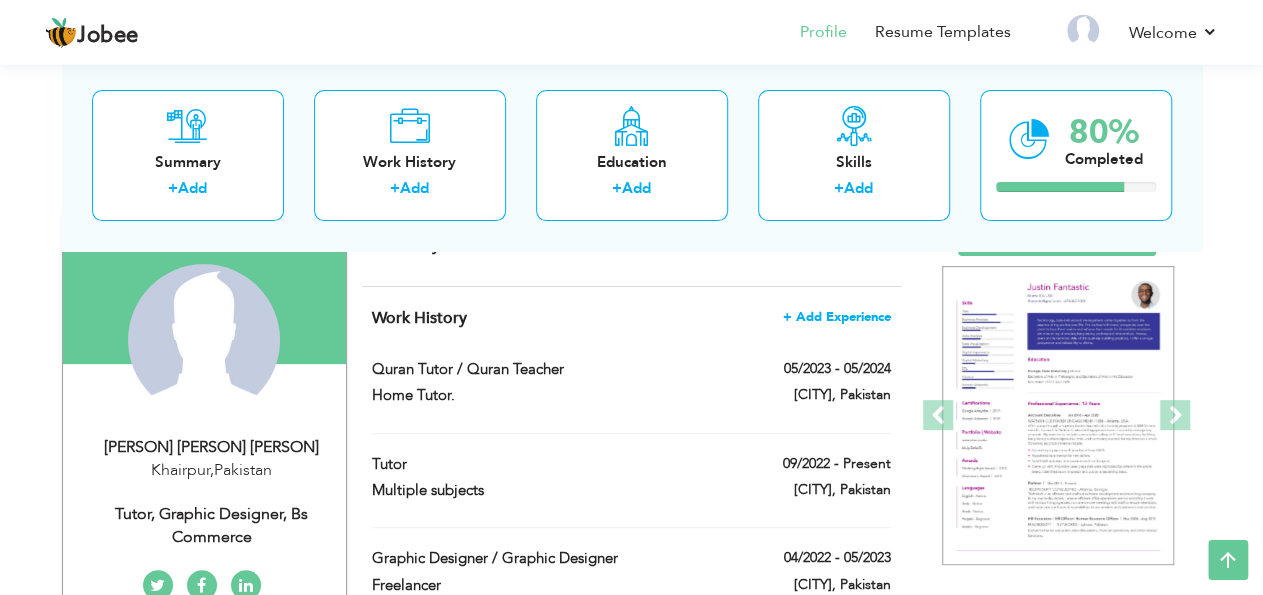 click on "+ Add Experience" at bounding box center (837, 317) 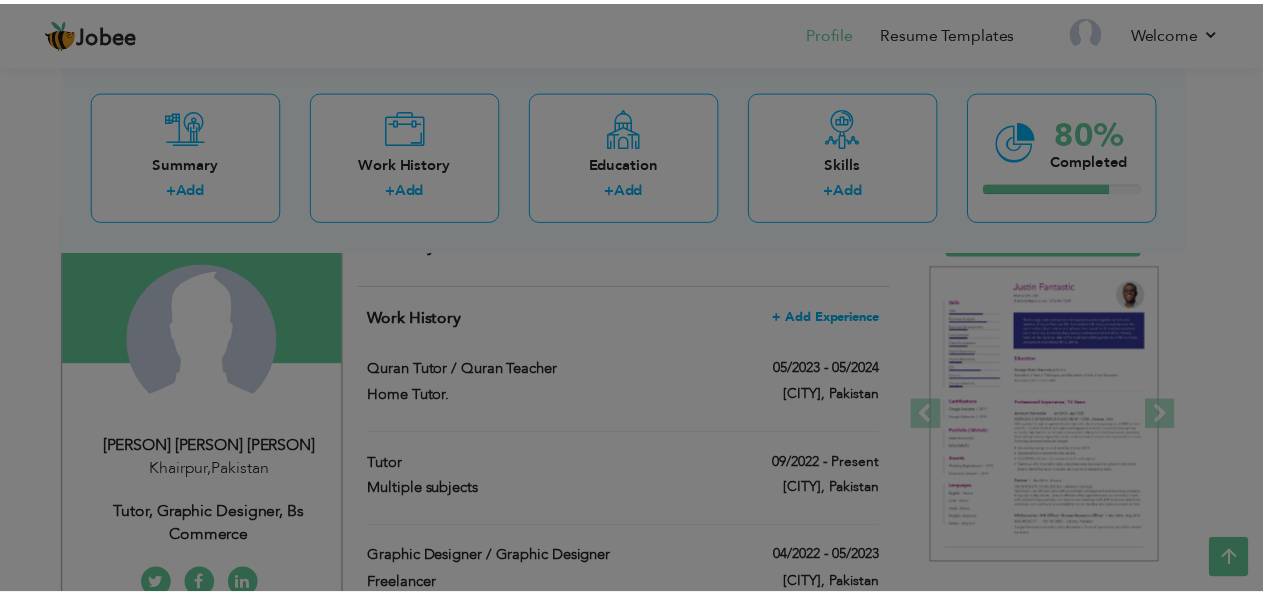 scroll, scrollTop: 0, scrollLeft: 0, axis: both 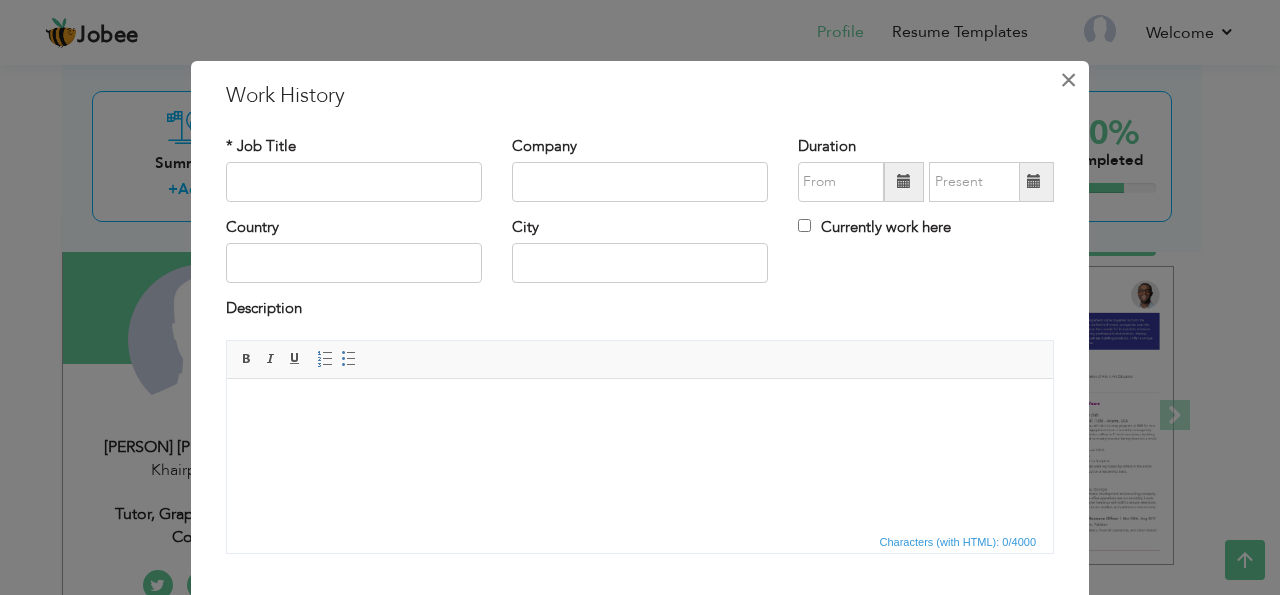 click on "×" at bounding box center (1068, 80) 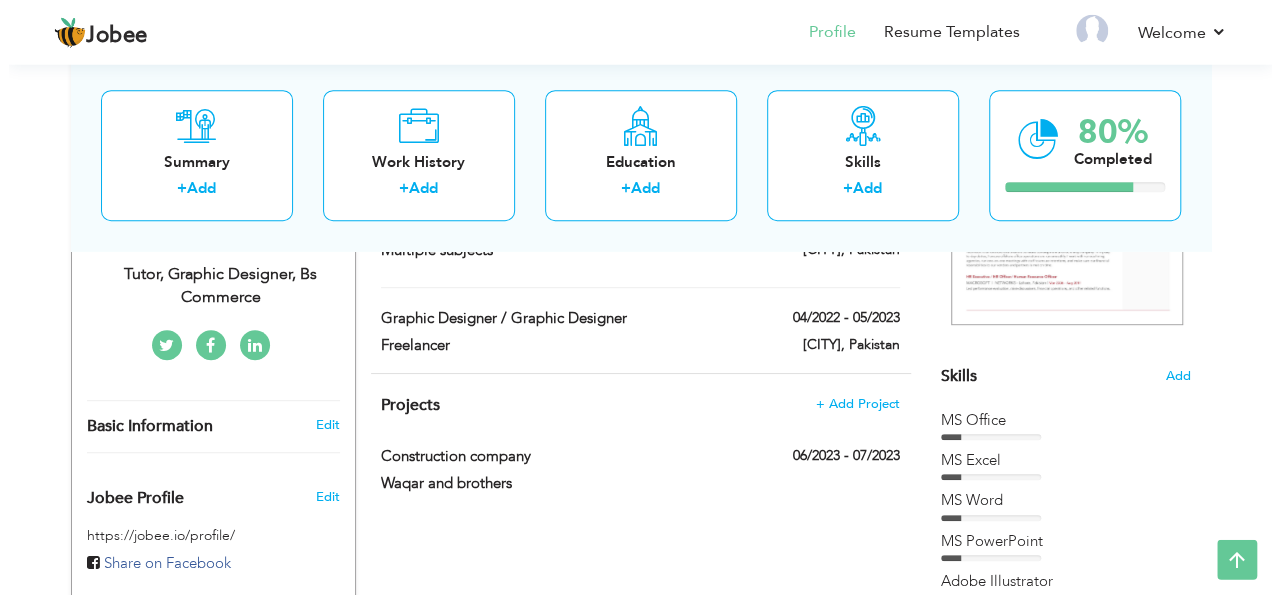 scroll, scrollTop: 414, scrollLeft: 0, axis: vertical 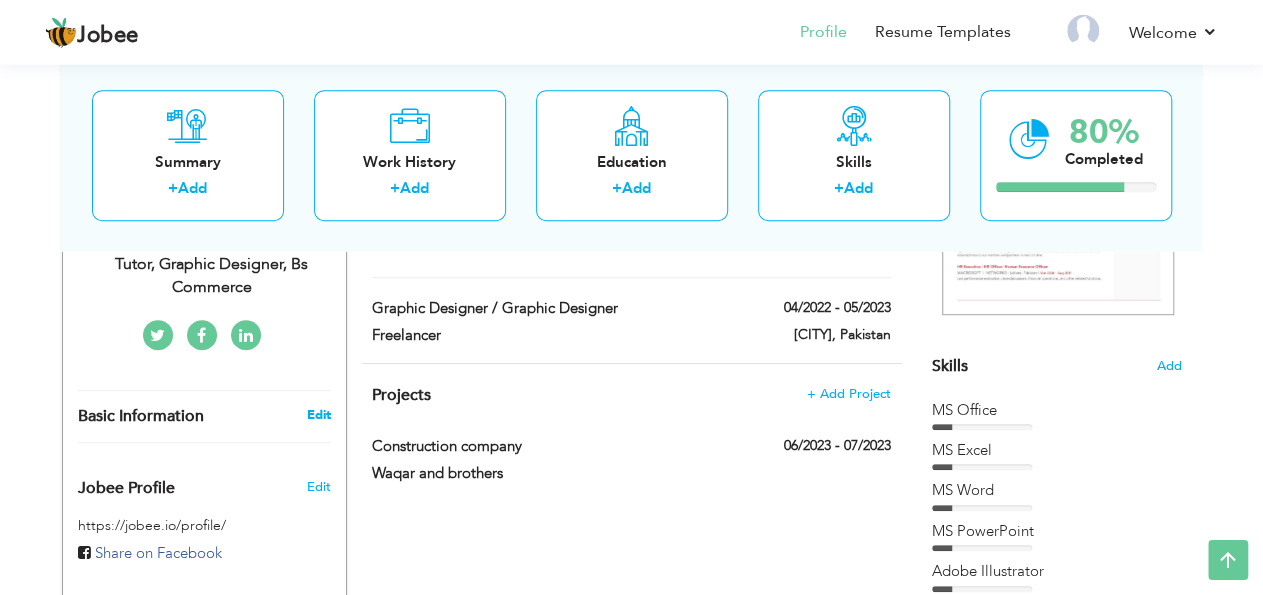 click on "Edit" at bounding box center (318, 415) 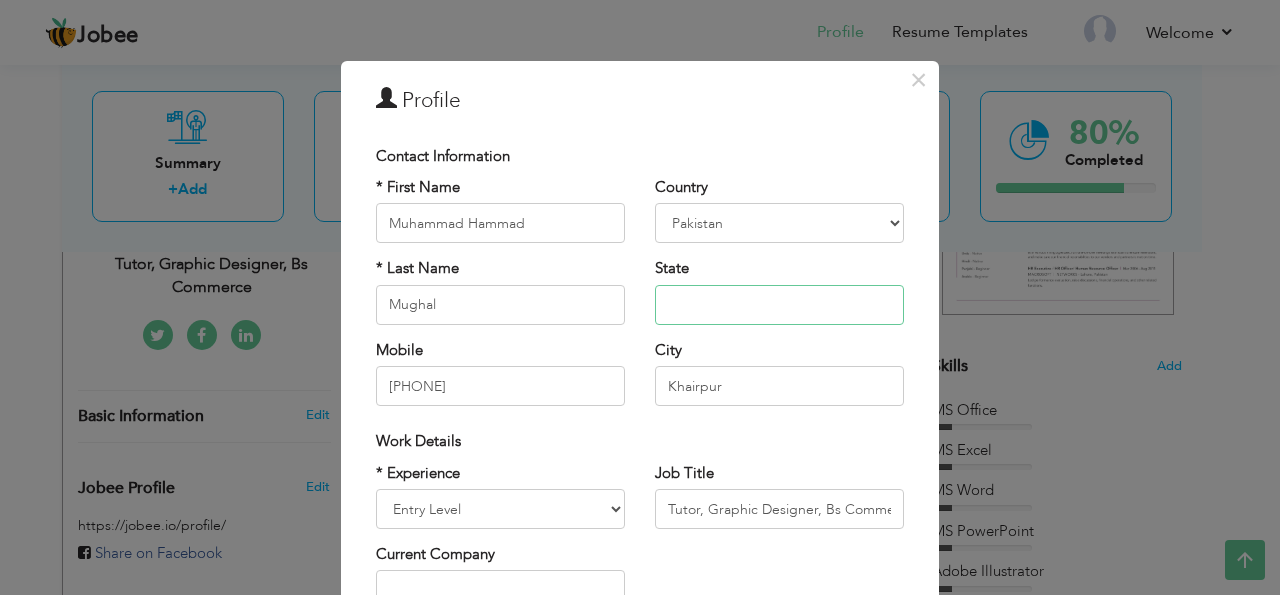 click at bounding box center (779, 305) 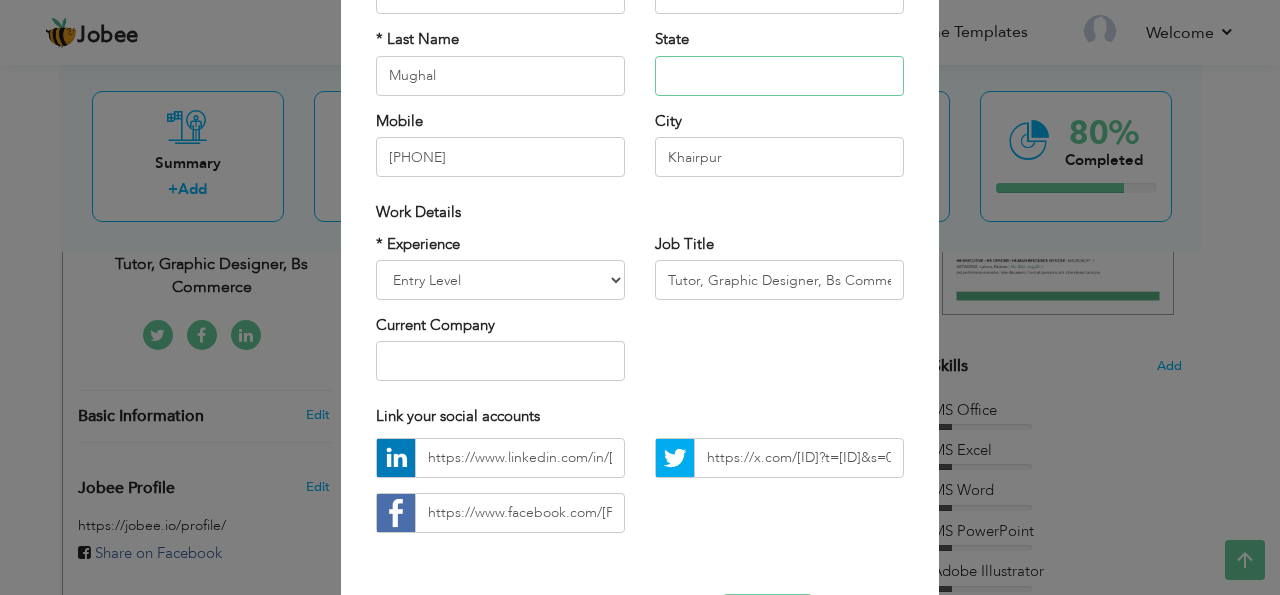 scroll, scrollTop: 229, scrollLeft: 0, axis: vertical 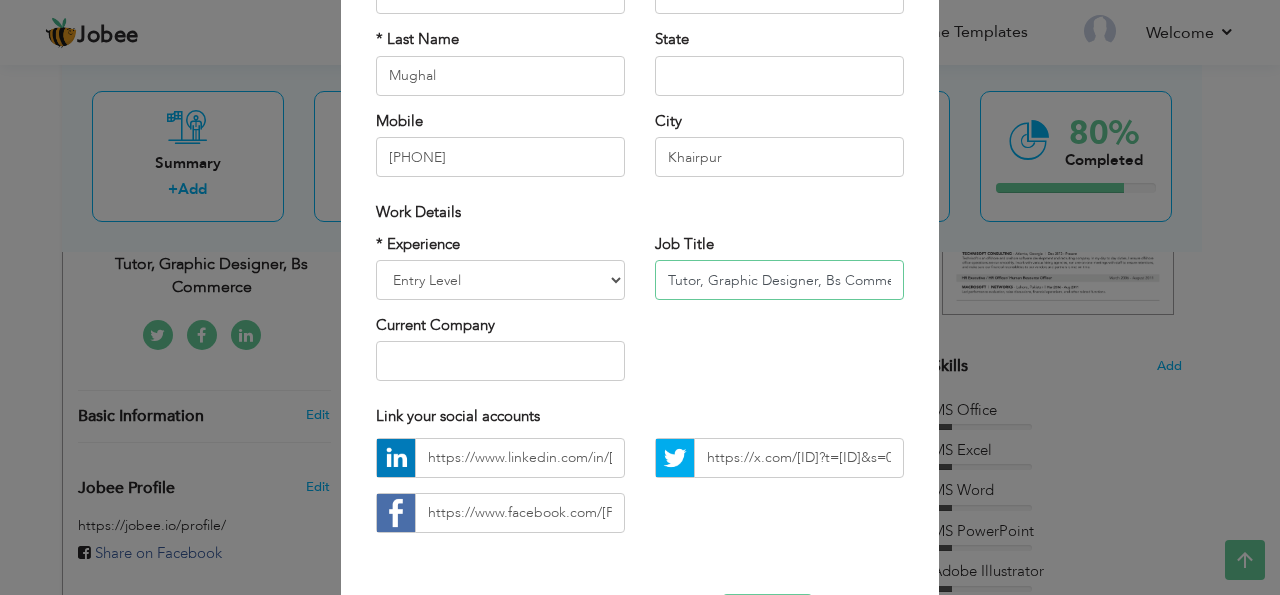 click on "Tutor, Graphic Designer, Bs Commerce" at bounding box center [779, 280] 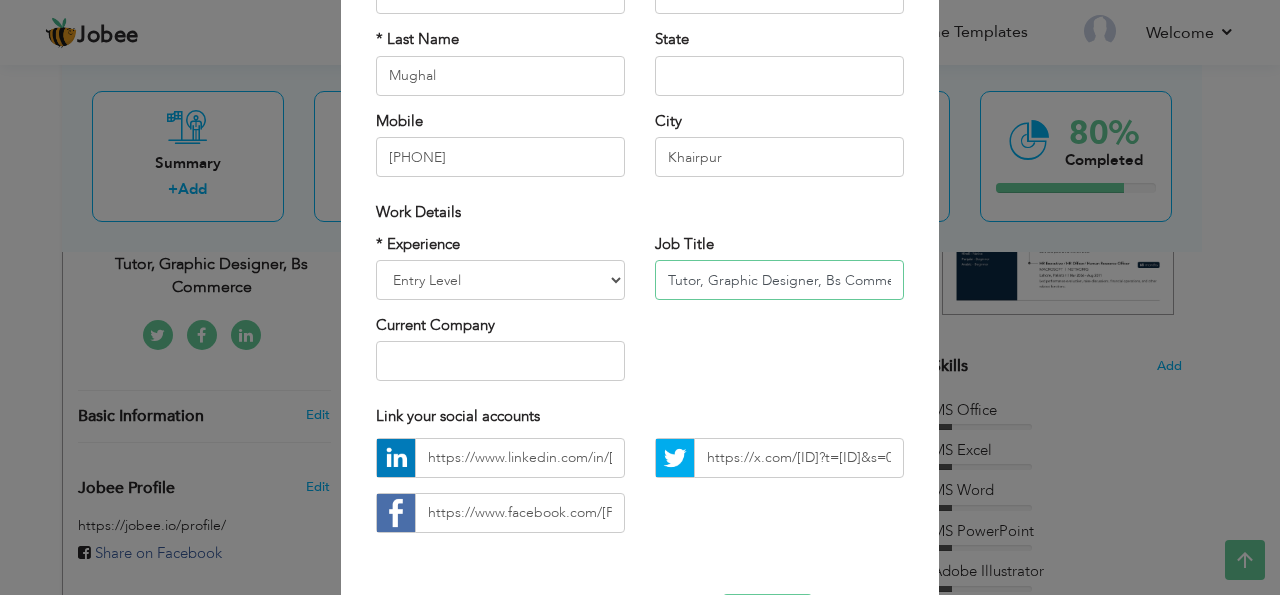 drag, startPoint x: 791, startPoint y: 290, endPoint x: 900, endPoint y: 319, distance: 112.79185 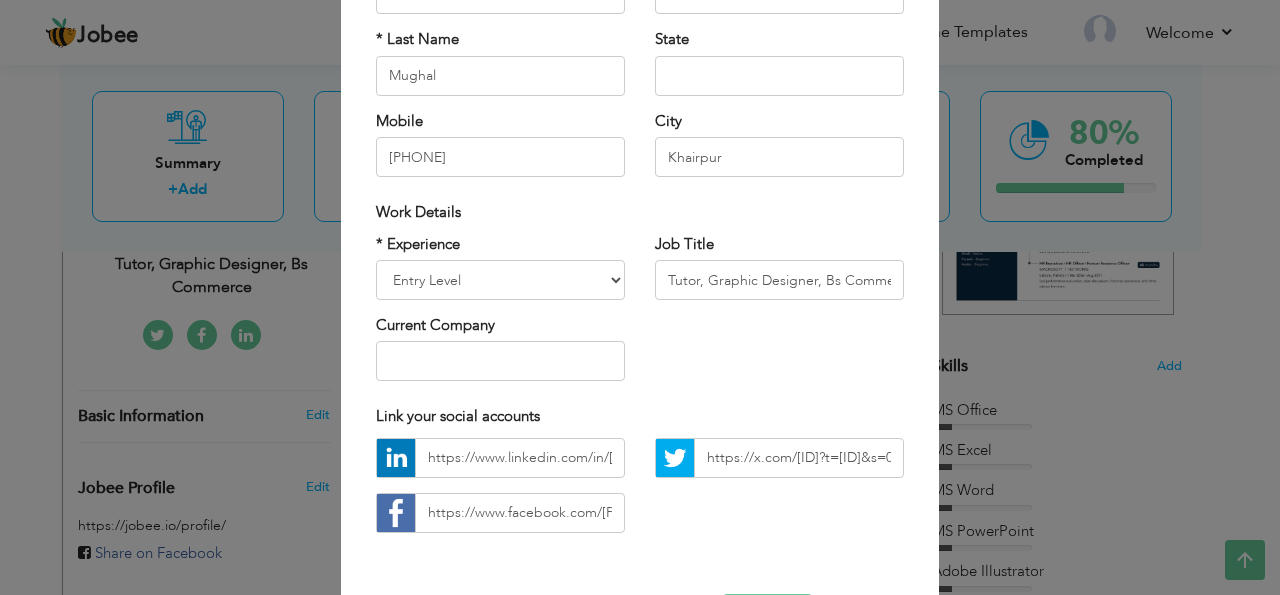 click on "* Experience
Entry Level Less than 1 Year 1 Year 2 Years 3 Years 4 Years 5 Years 6 Years 7 Years 8 Years 9 Years 10 Years 11 Years 12 Years 13 Years 14 Years 15 Years 16 Years 17 Years 18 Years 19 Years 20 Years 21 Years 22 Years 23 Years 24 Years 25 Years 26 Years 27 Years 28 Years 29 Years 30 Years 31 Years 32 Years 33 Years 34 Years 35 Years More than 35 Years
Current Company
Job Title" at bounding box center (640, 315) 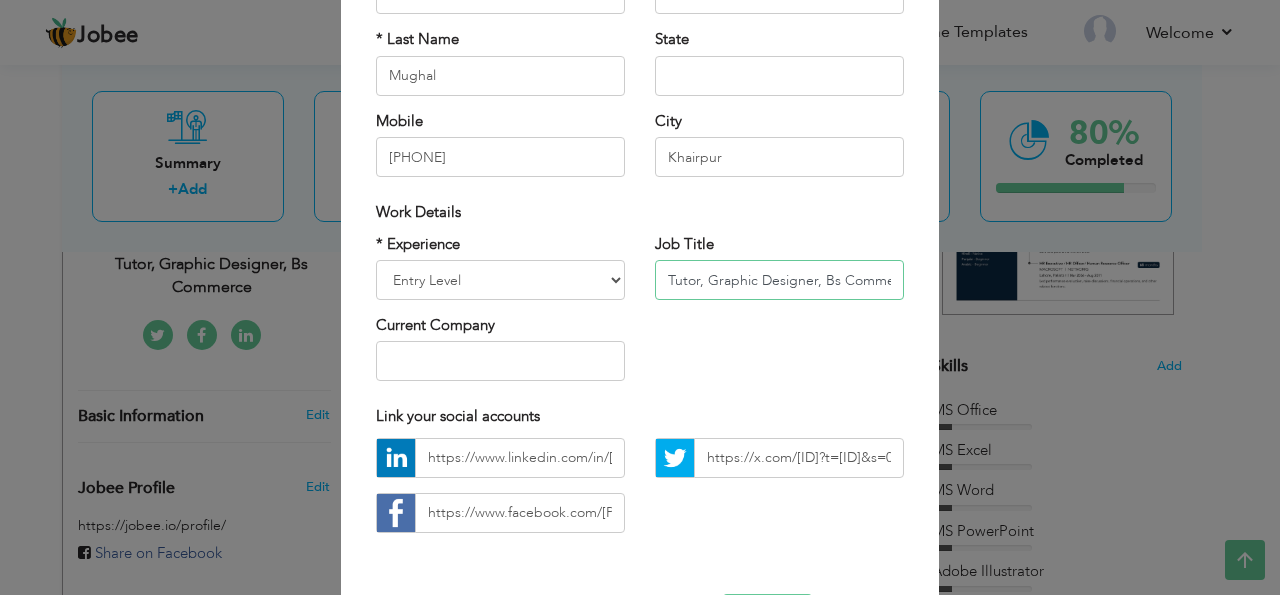 click on "Tutor, Graphic Designer, Bs Commerce" at bounding box center [779, 280] 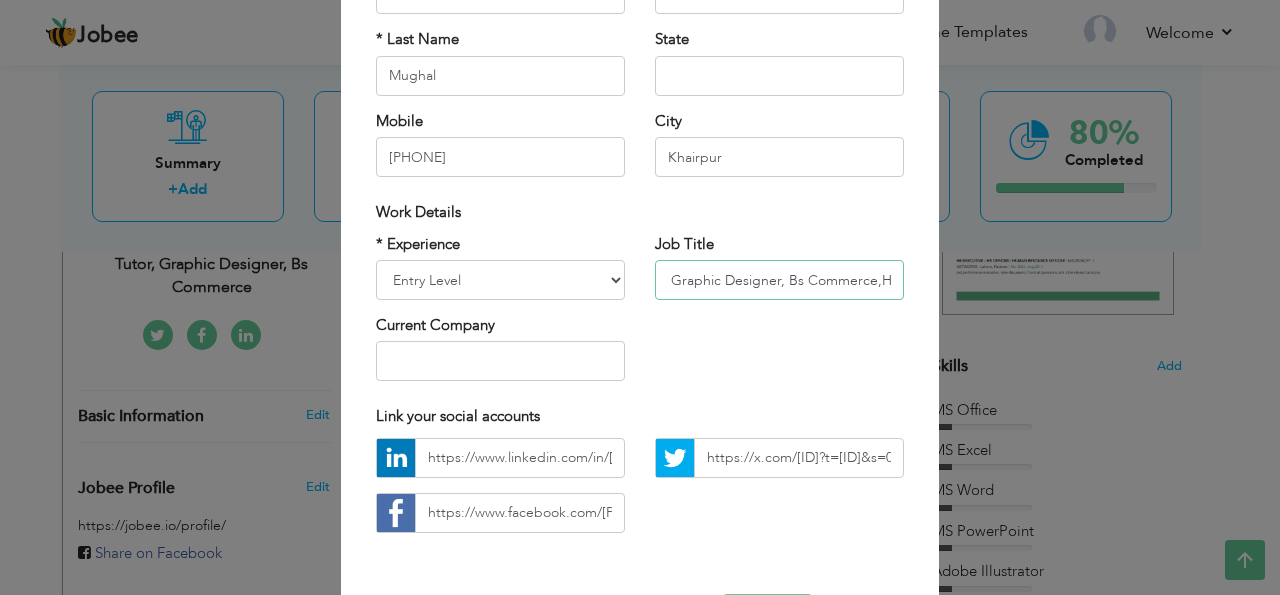 scroll, scrollTop: 0, scrollLeft: 46, axis: horizontal 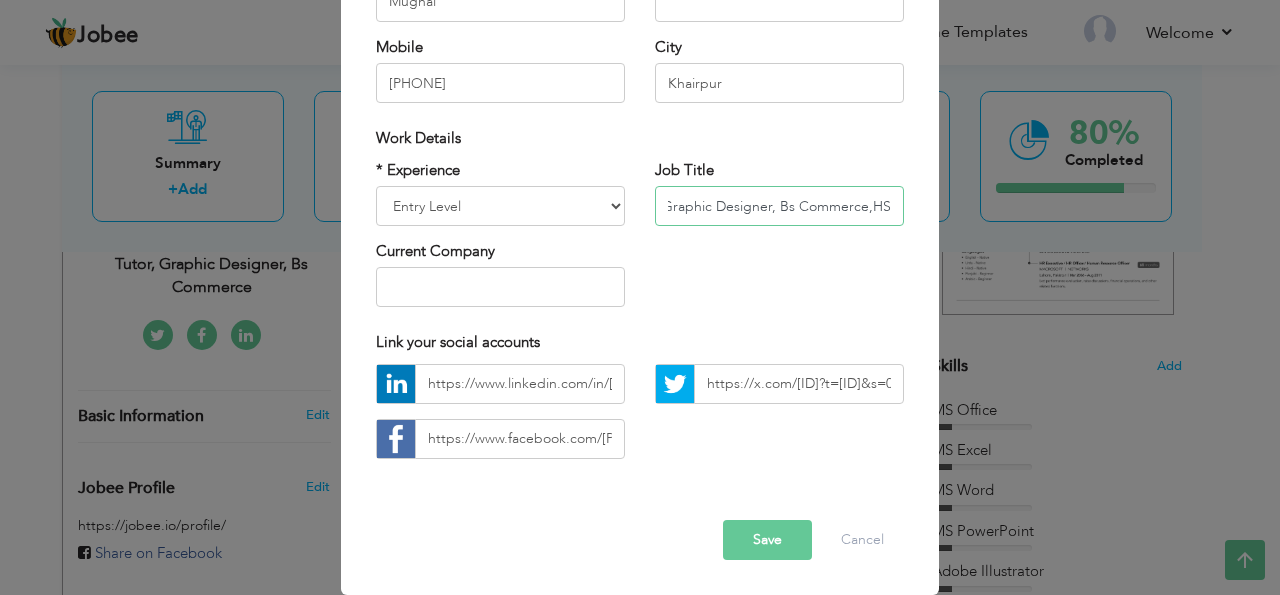 type on "Tutor, Graphic Designer, Bs Commerce,HSE" 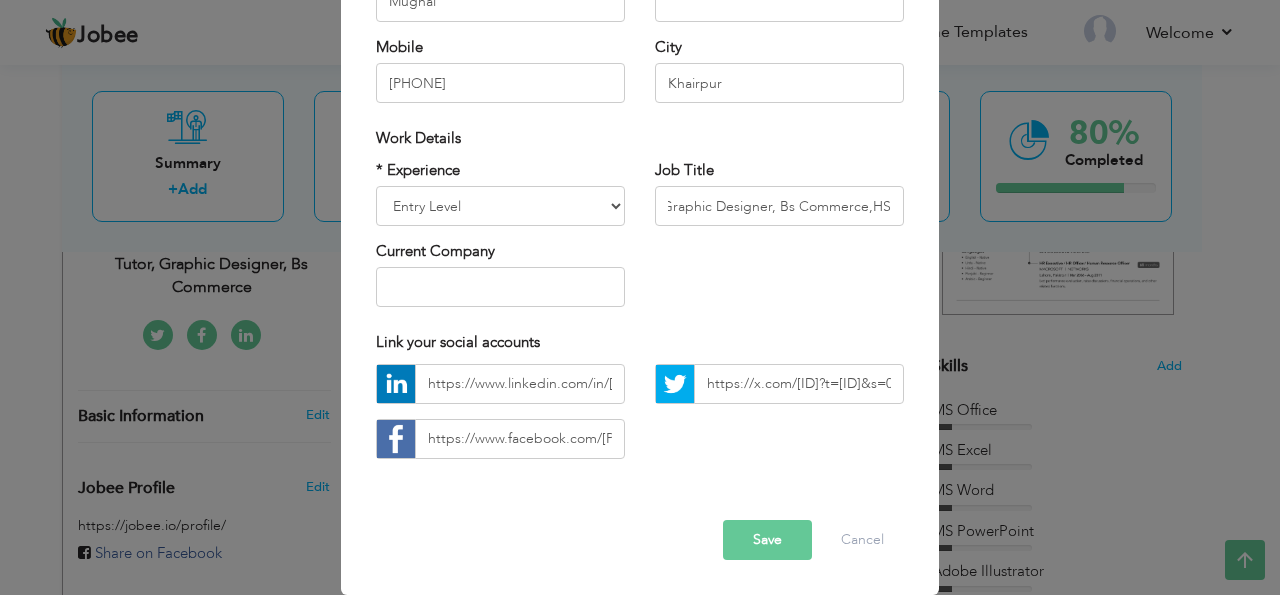 click on "Save" at bounding box center (767, 540) 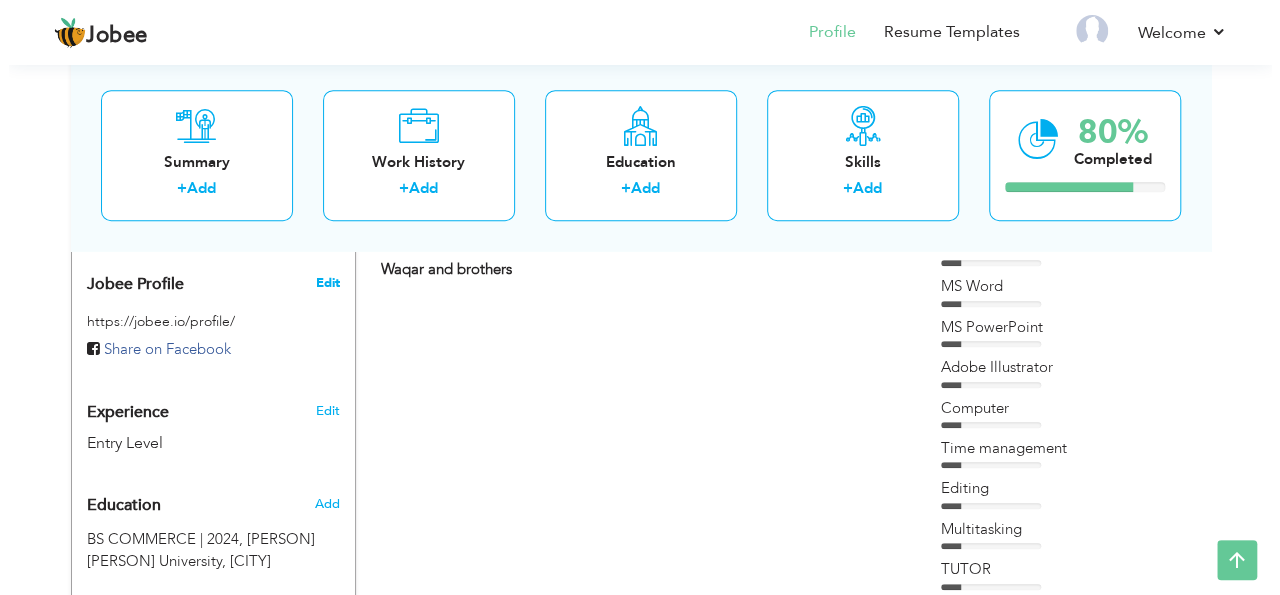 scroll, scrollTop: 623, scrollLeft: 0, axis: vertical 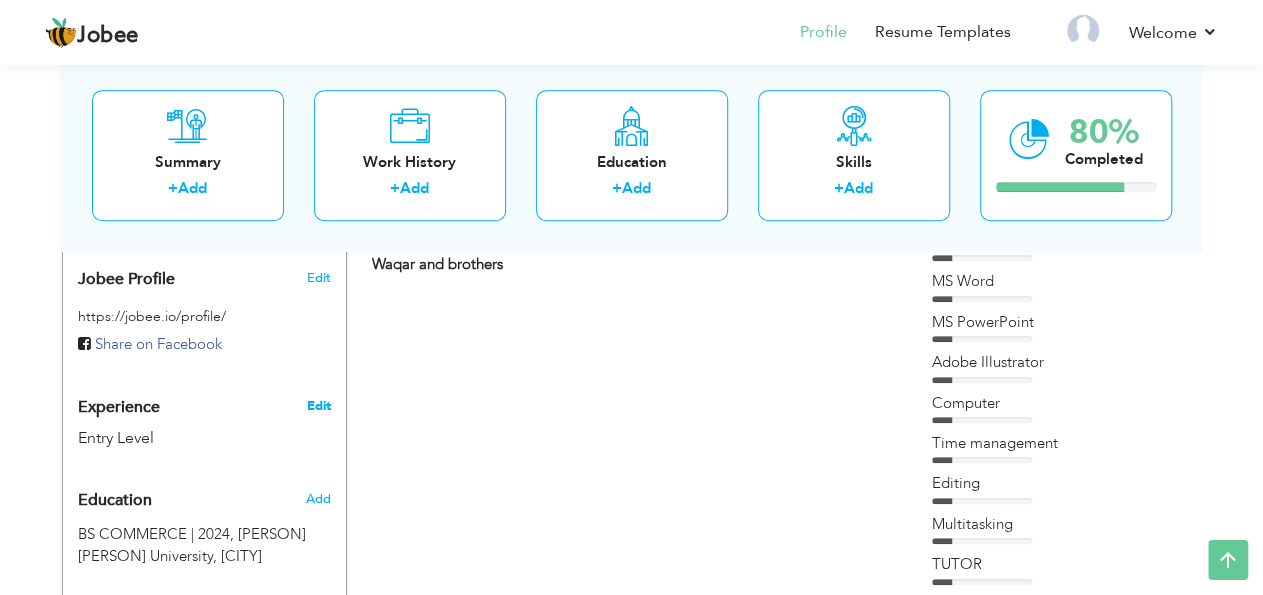 click on "Edit" at bounding box center (318, 406) 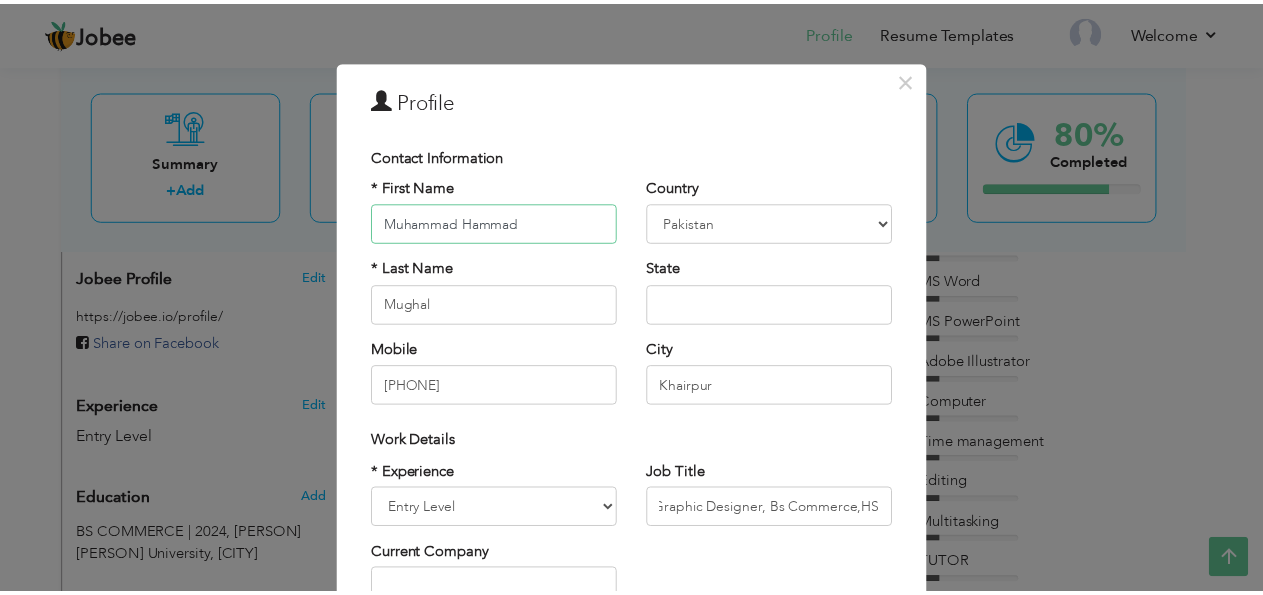 scroll, scrollTop: 303, scrollLeft: 0, axis: vertical 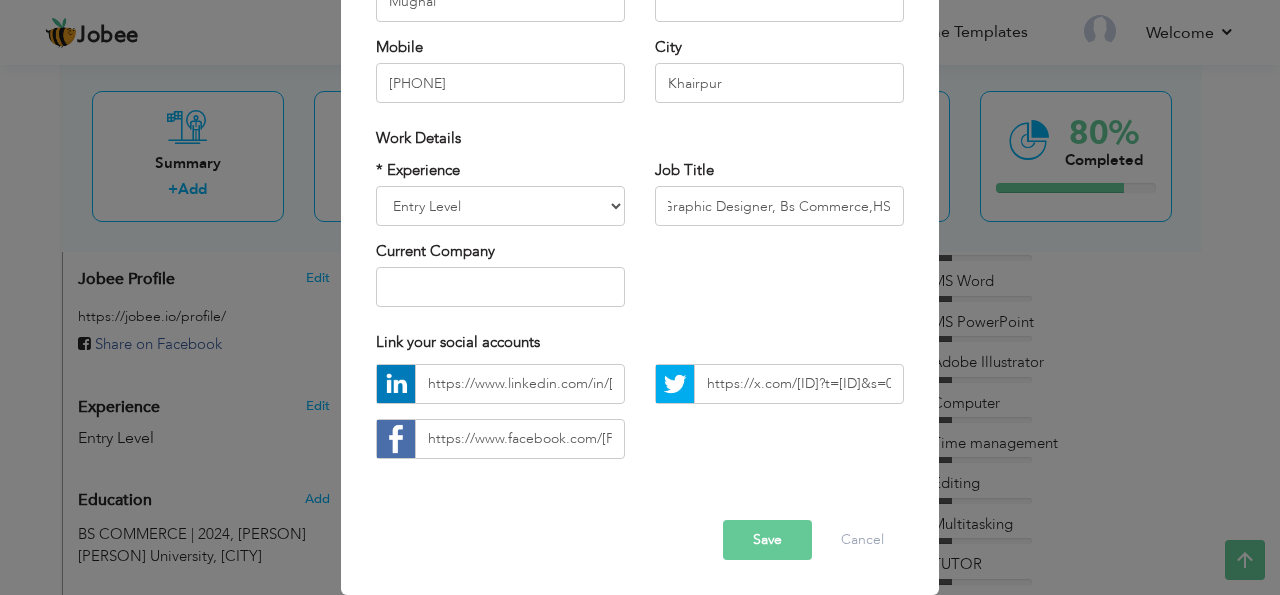 click on "Save" at bounding box center (767, 540) 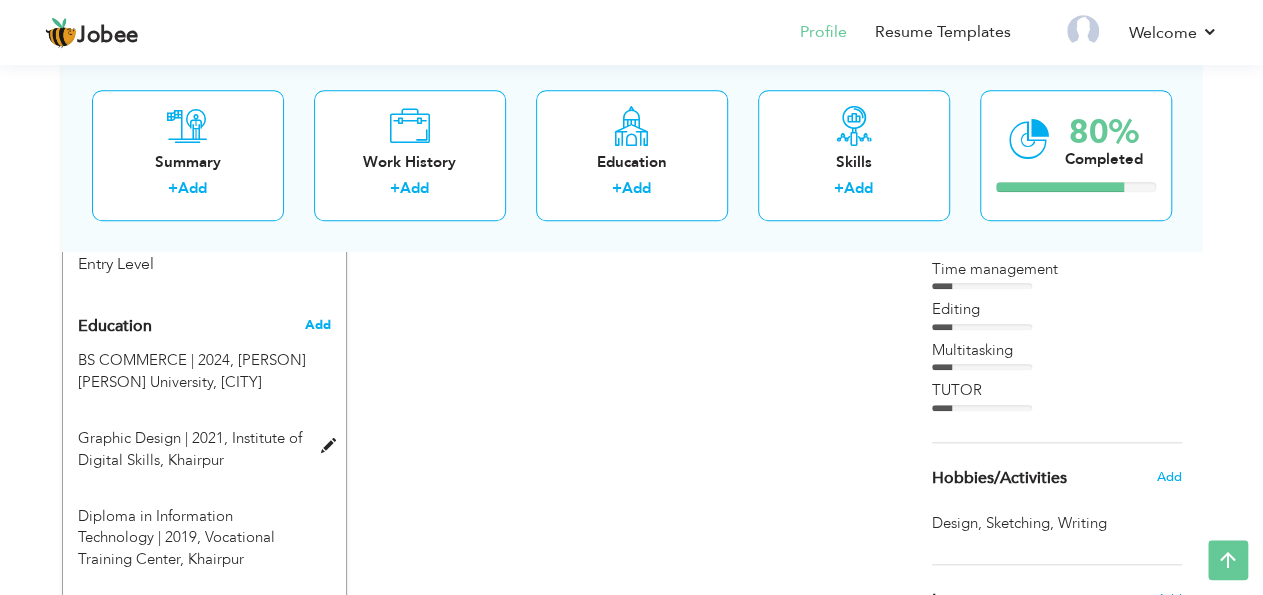 scroll, scrollTop: 782, scrollLeft: 0, axis: vertical 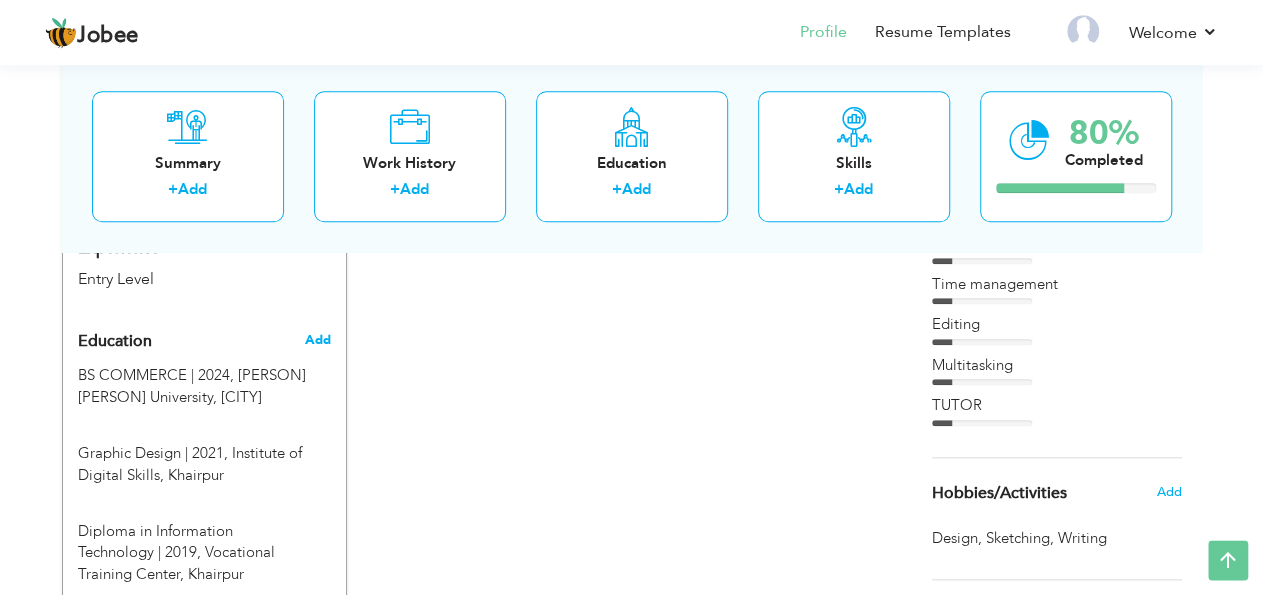 click on "Add" at bounding box center (317, 340) 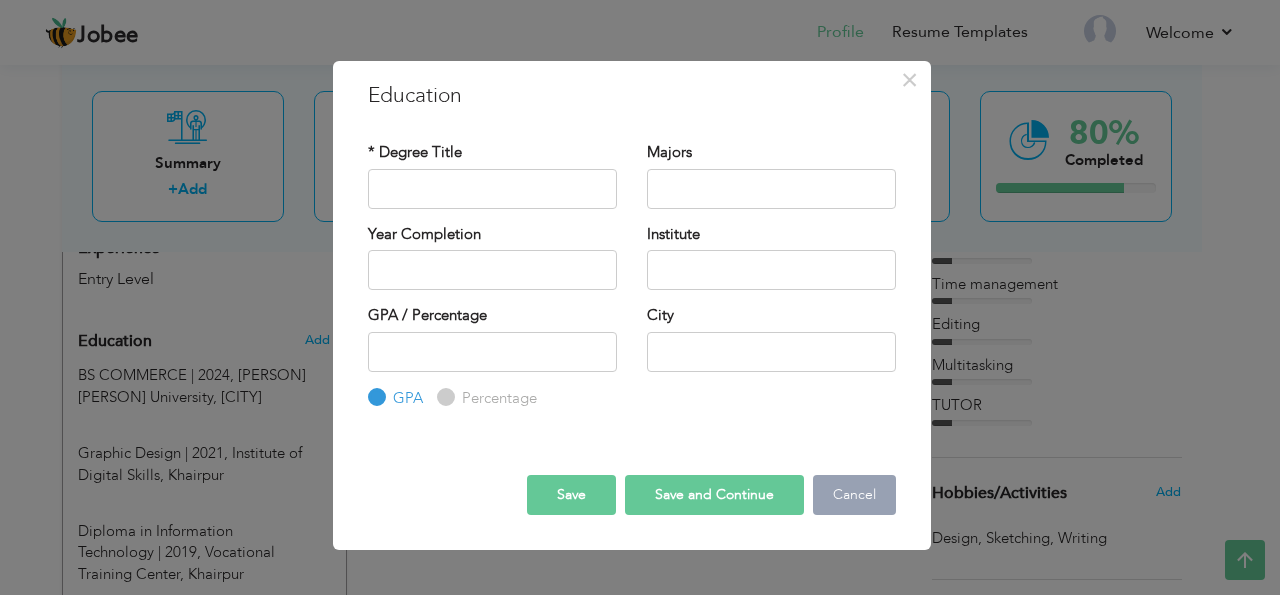 click on "Cancel" at bounding box center [854, 495] 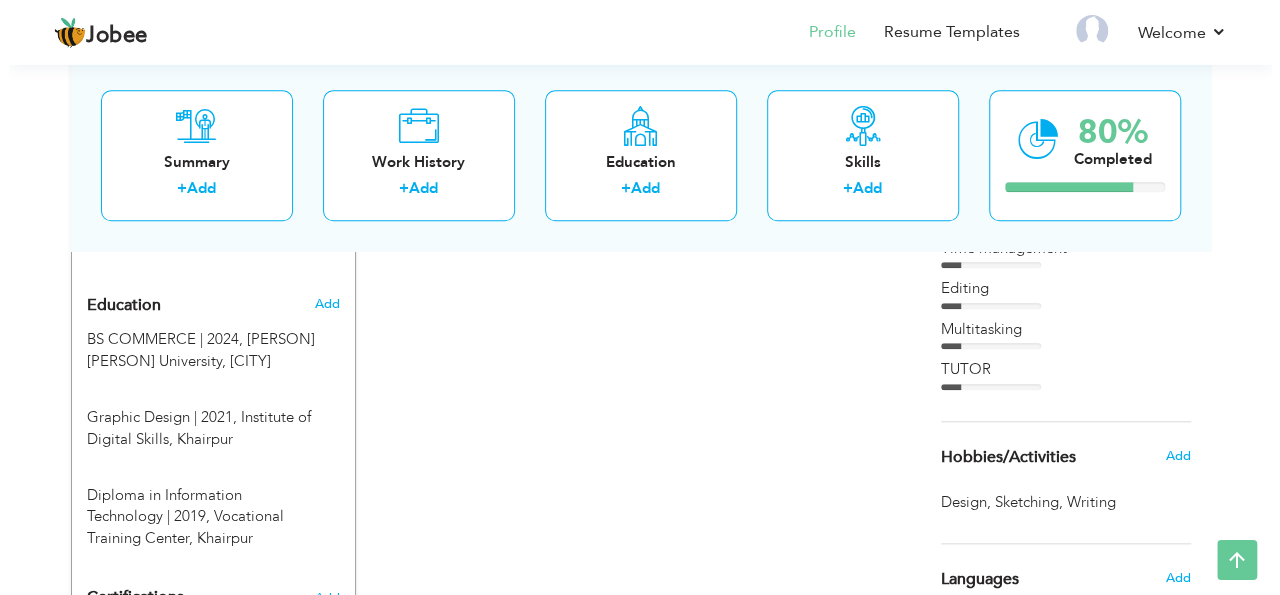 scroll, scrollTop: 818, scrollLeft: 0, axis: vertical 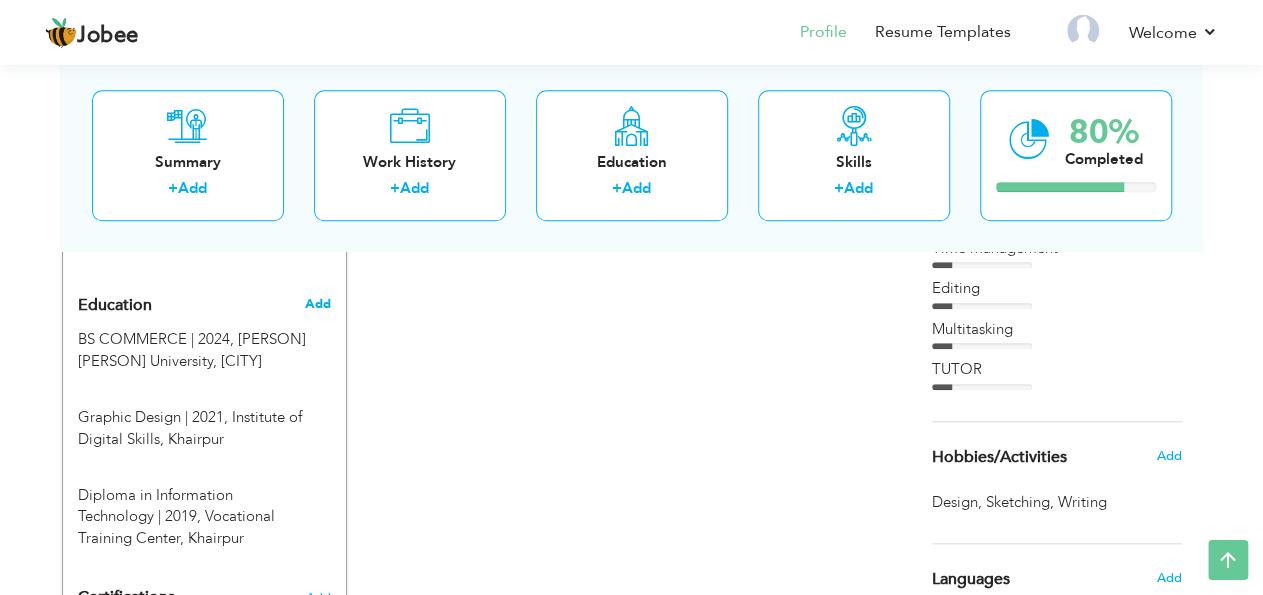 click on "Add" at bounding box center [317, 304] 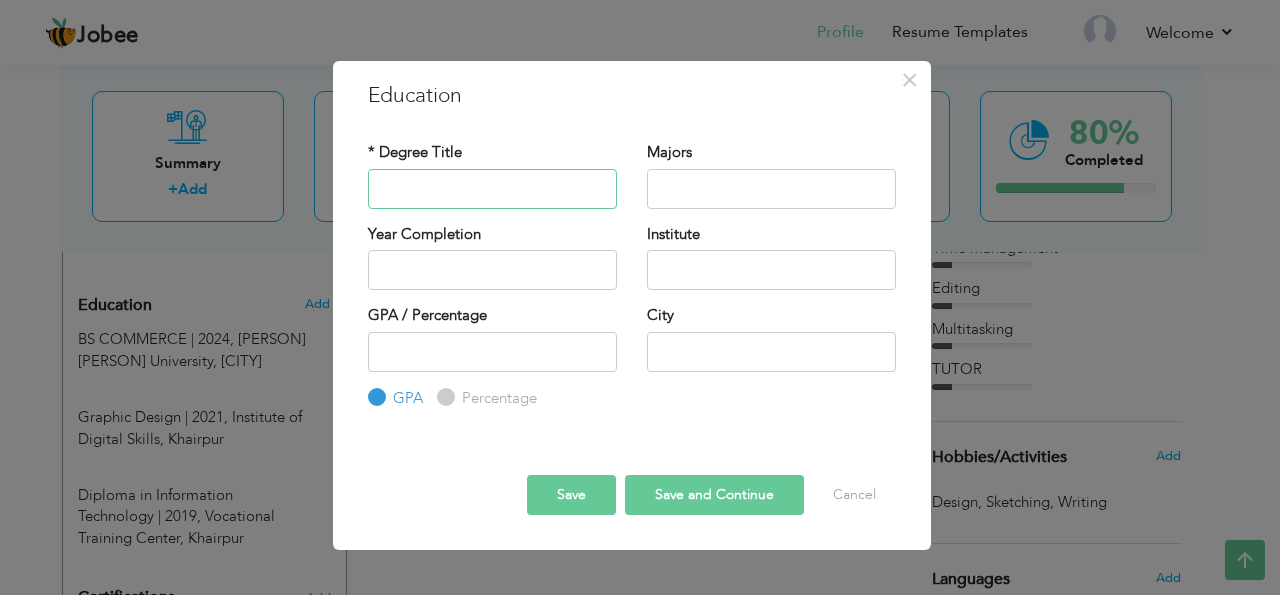 click at bounding box center (492, 189) 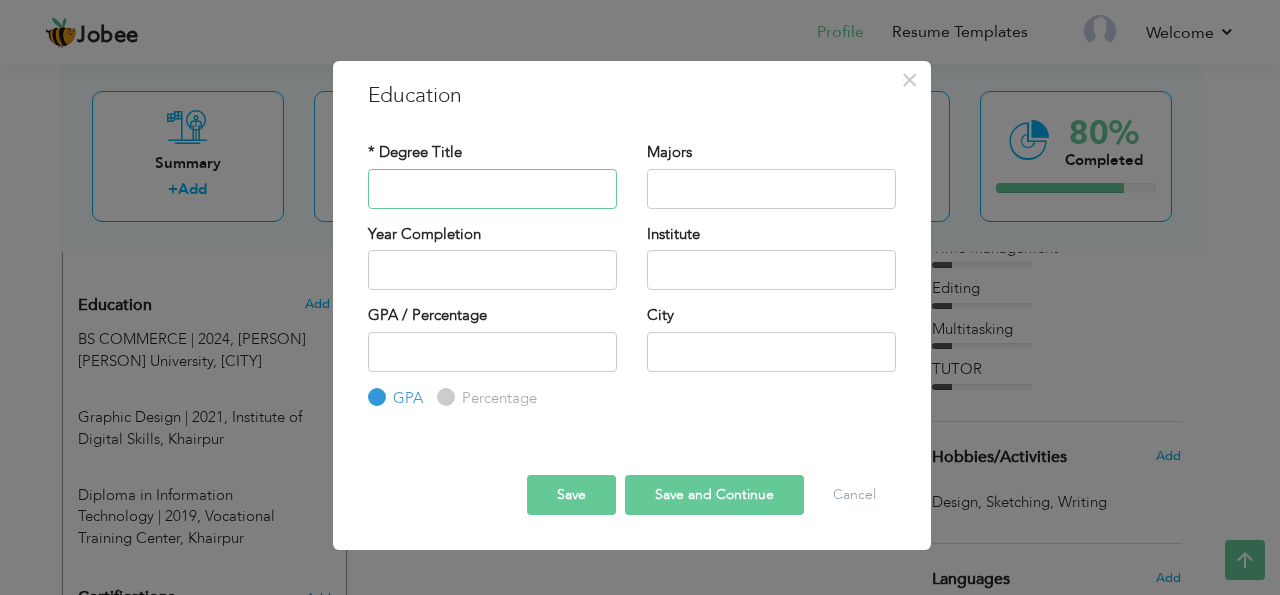 click at bounding box center (492, 189) 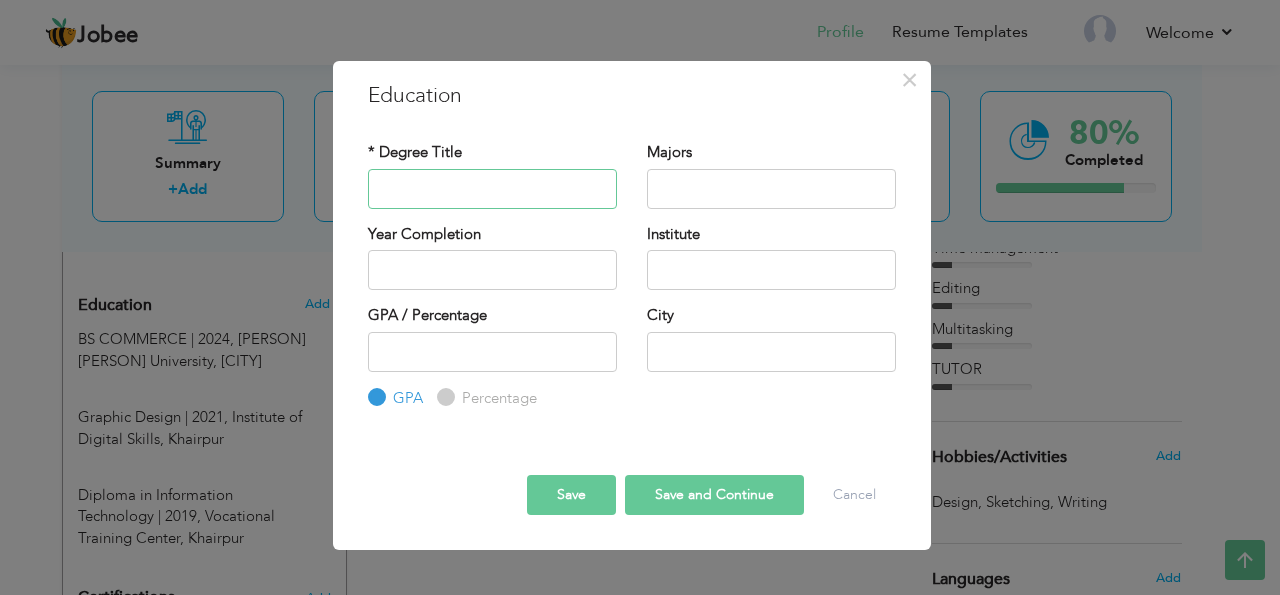 type on "^" 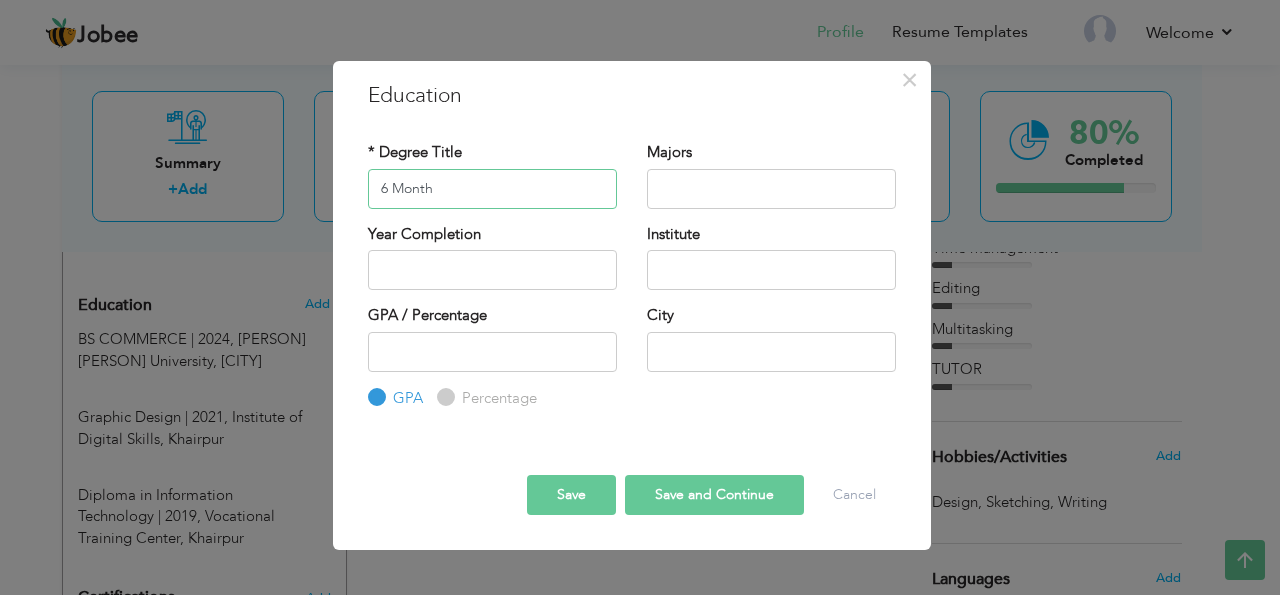click on "6 Month" at bounding box center [492, 189] 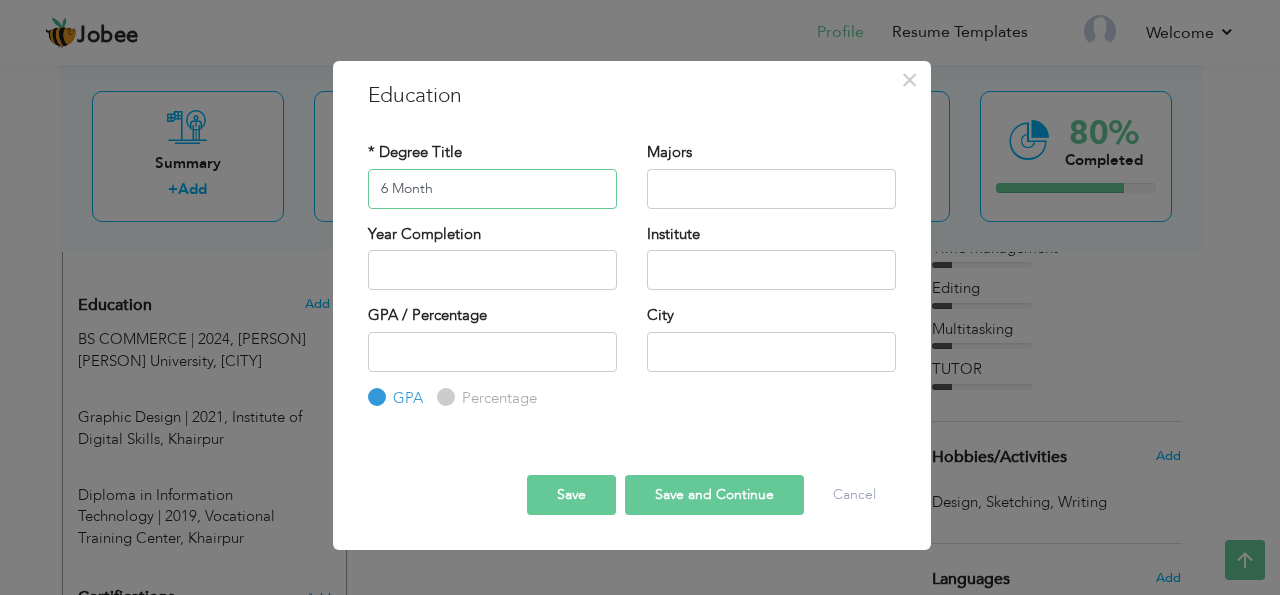 drag, startPoint x: 440, startPoint y: 197, endPoint x: 388, endPoint y: 198, distance: 52.009613 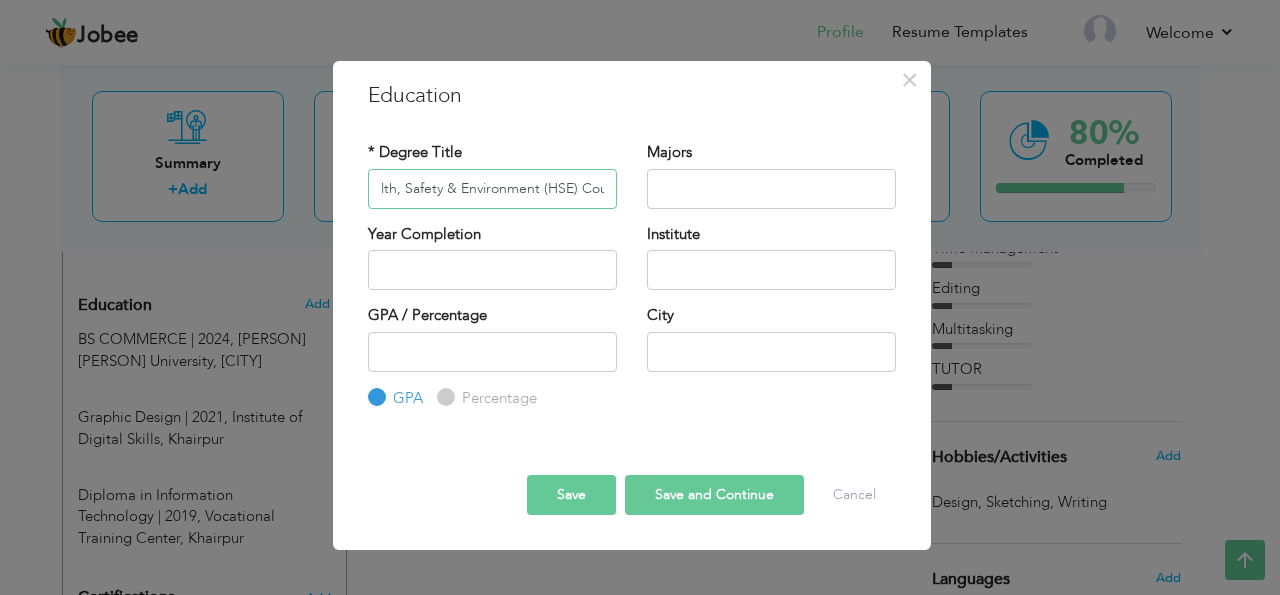 scroll, scrollTop: 0, scrollLeft: 99, axis: horizontal 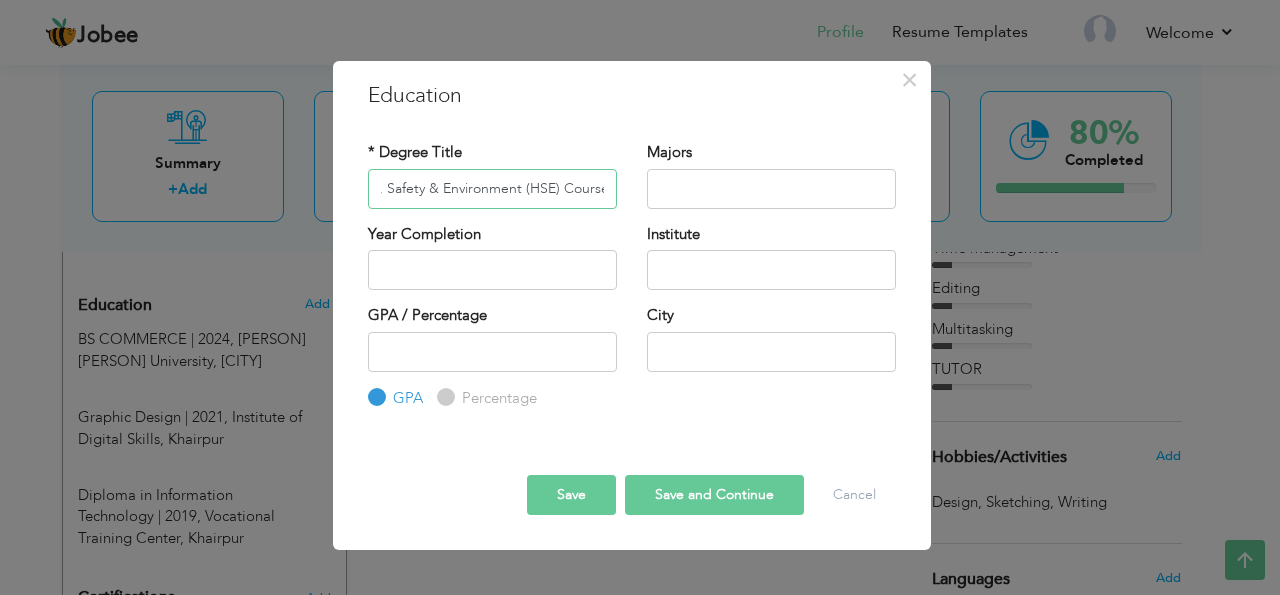 type on "6 Month Health, Safety & Environment (HSE) Course" 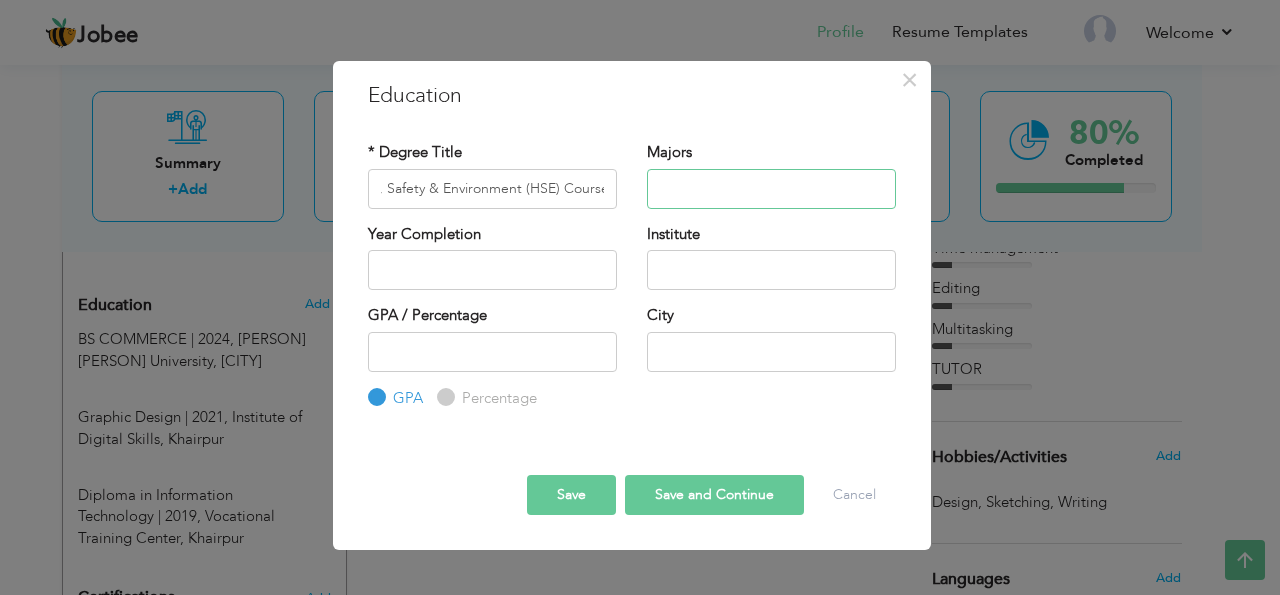 click at bounding box center (771, 189) 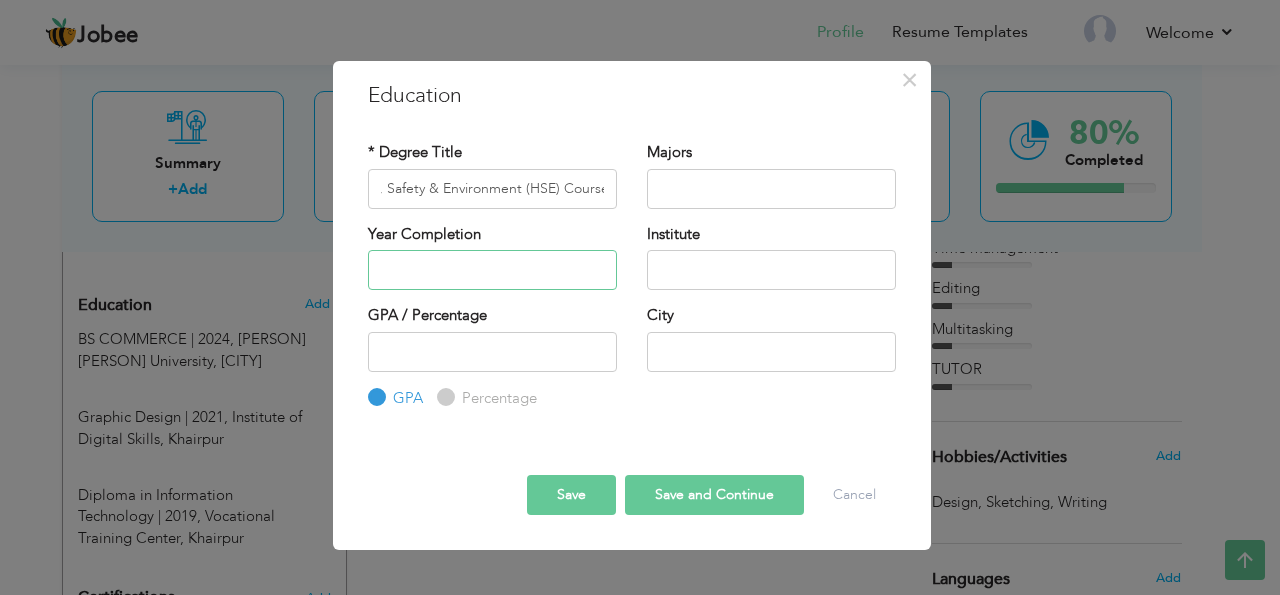 click at bounding box center [492, 270] 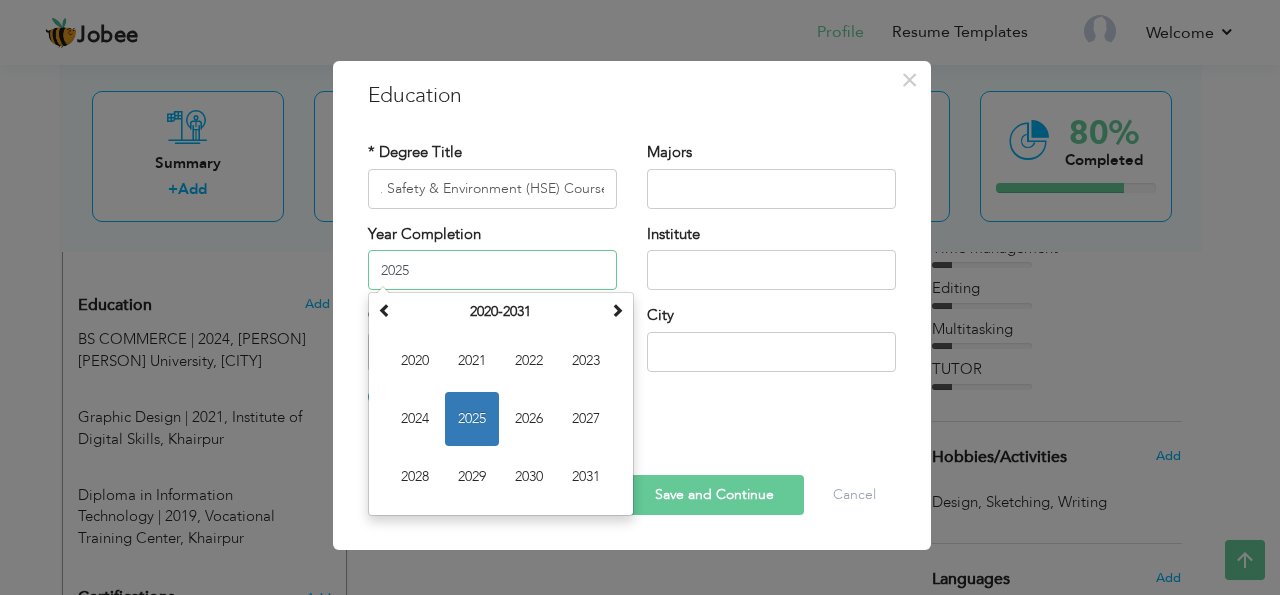 click on "2025" at bounding box center [472, 419] 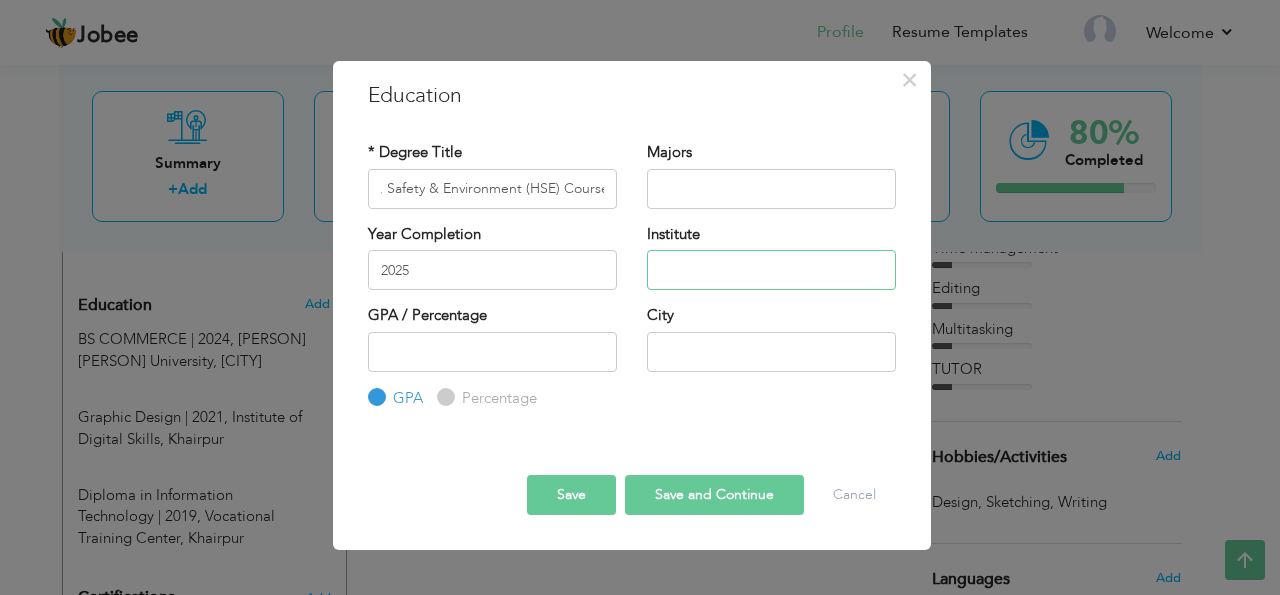 click at bounding box center (771, 270) 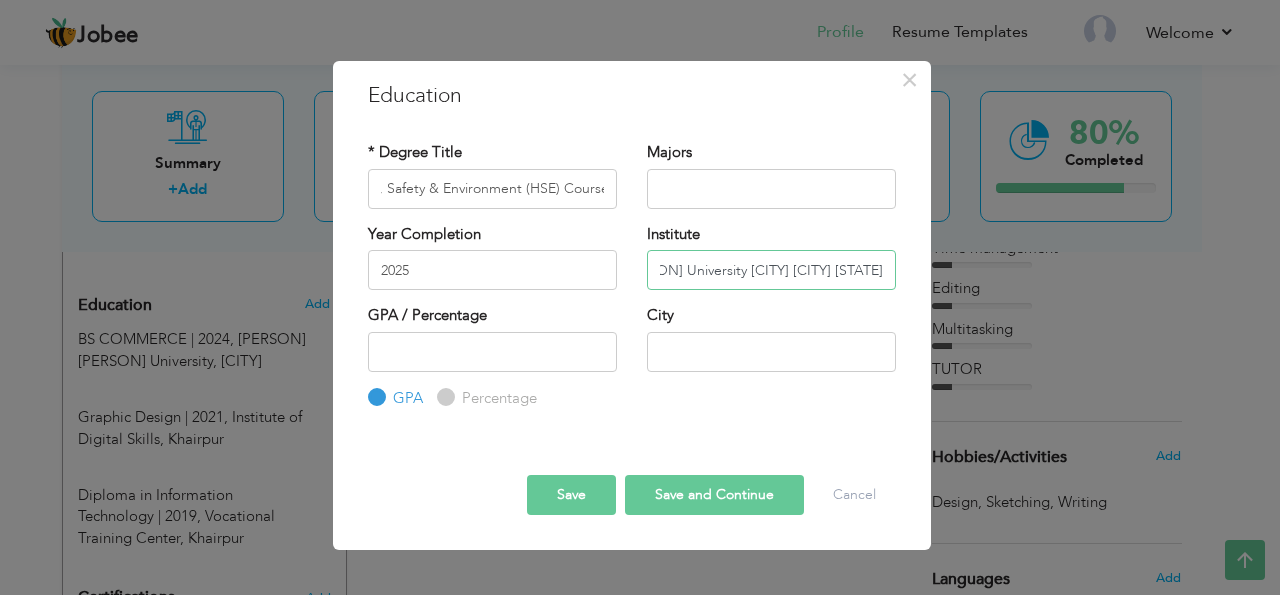 scroll, scrollTop: 0, scrollLeft: 118, axis: horizontal 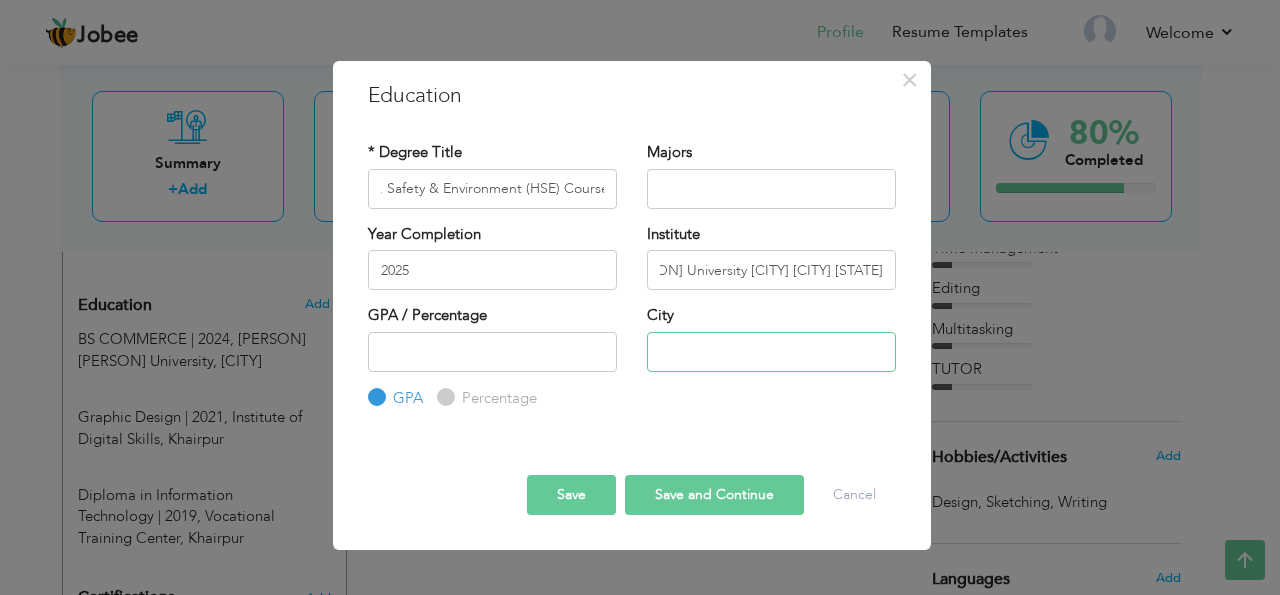 click at bounding box center (771, 352) 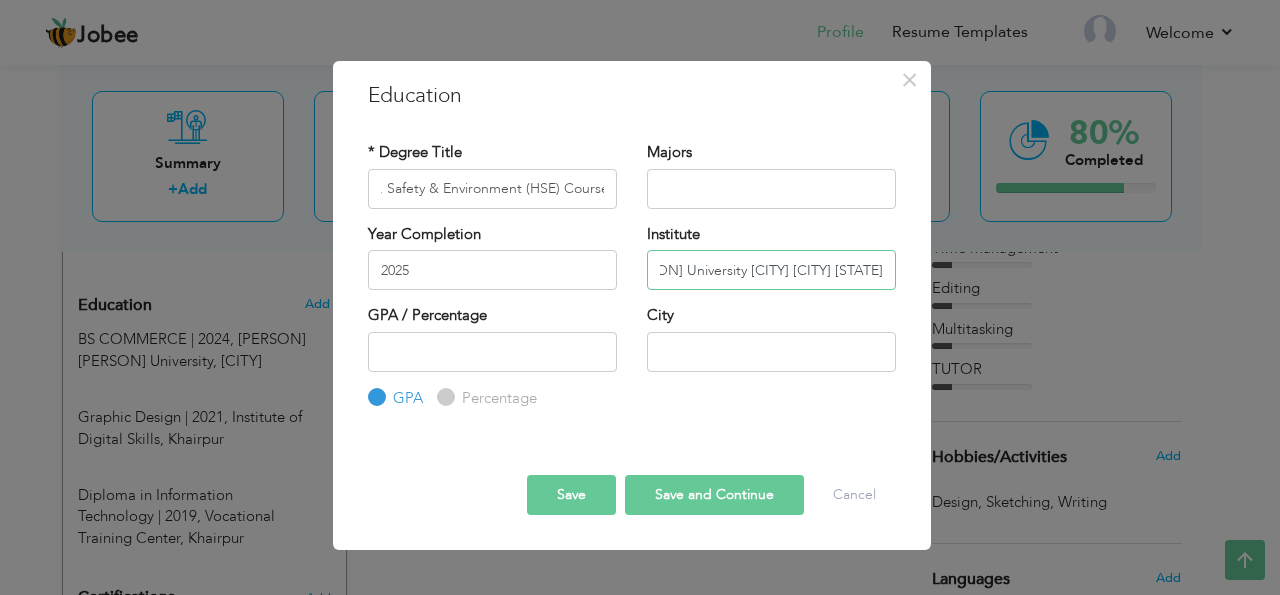 drag, startPoint x: 761, startPoint y: 276, endPoint x: 908, endPoint y: 281, distance: 147.085 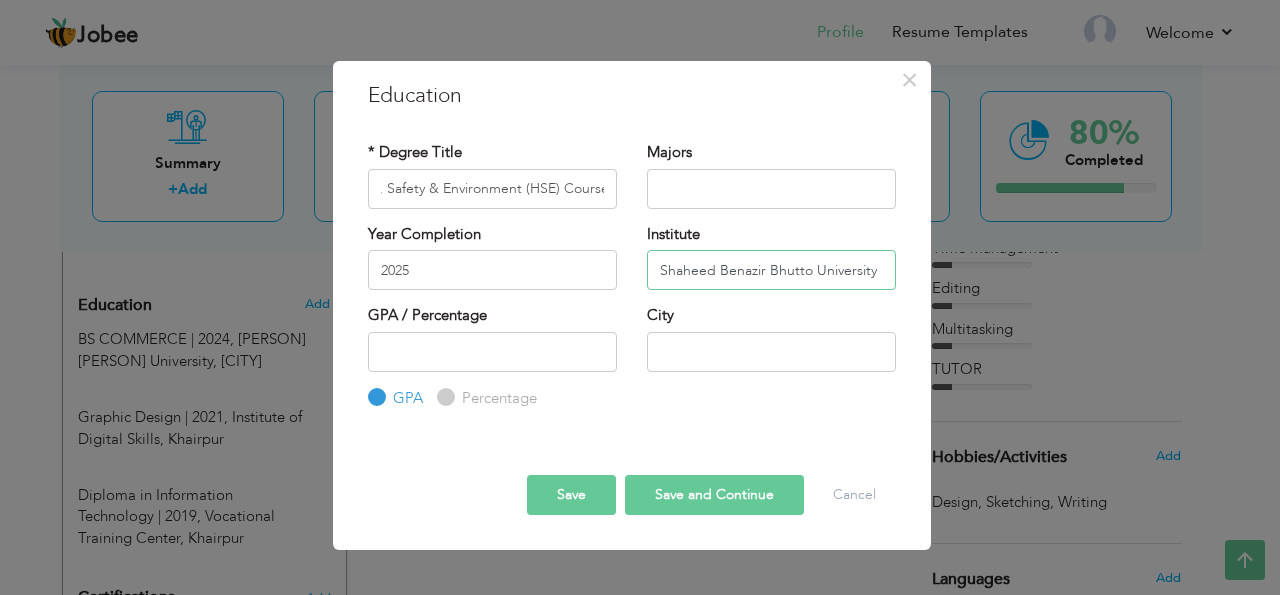scroll, scrollTop: 0, scrollLeft: 0, axis: both 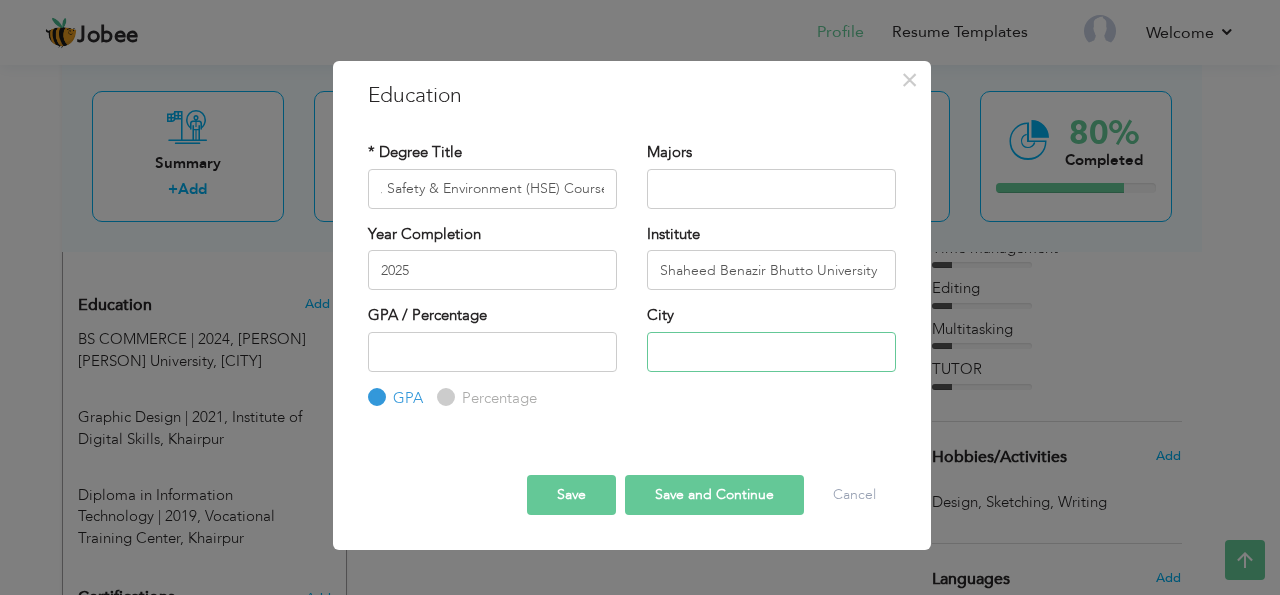 click at bounding box center (771, 352) 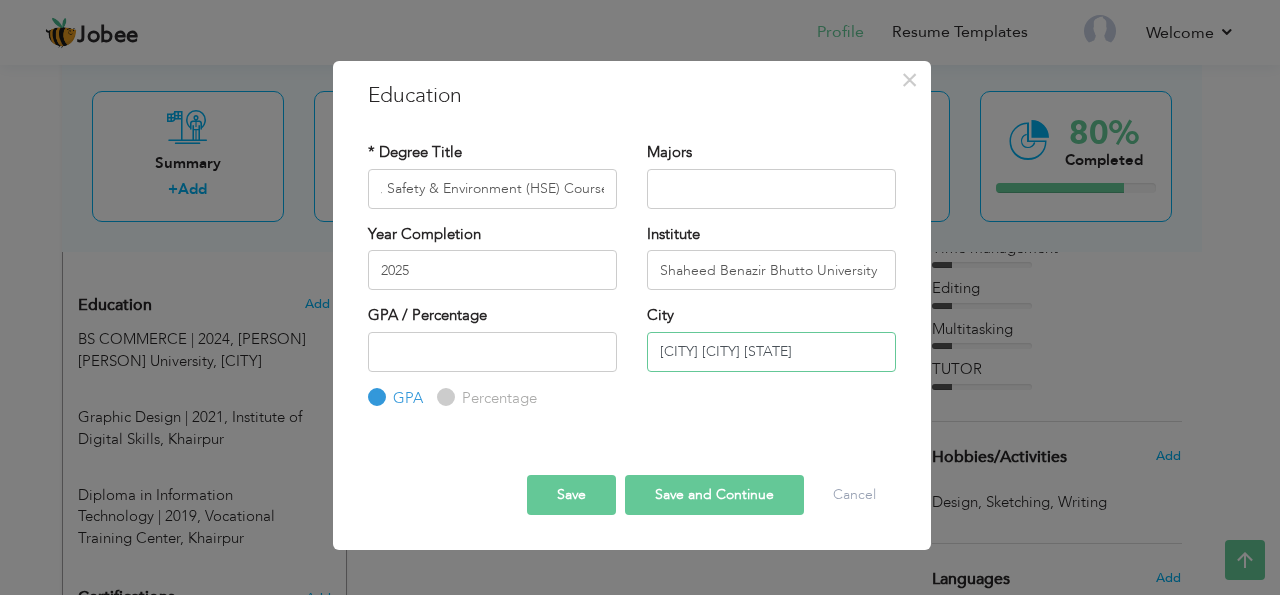 type on "[CITY] [STATE]" 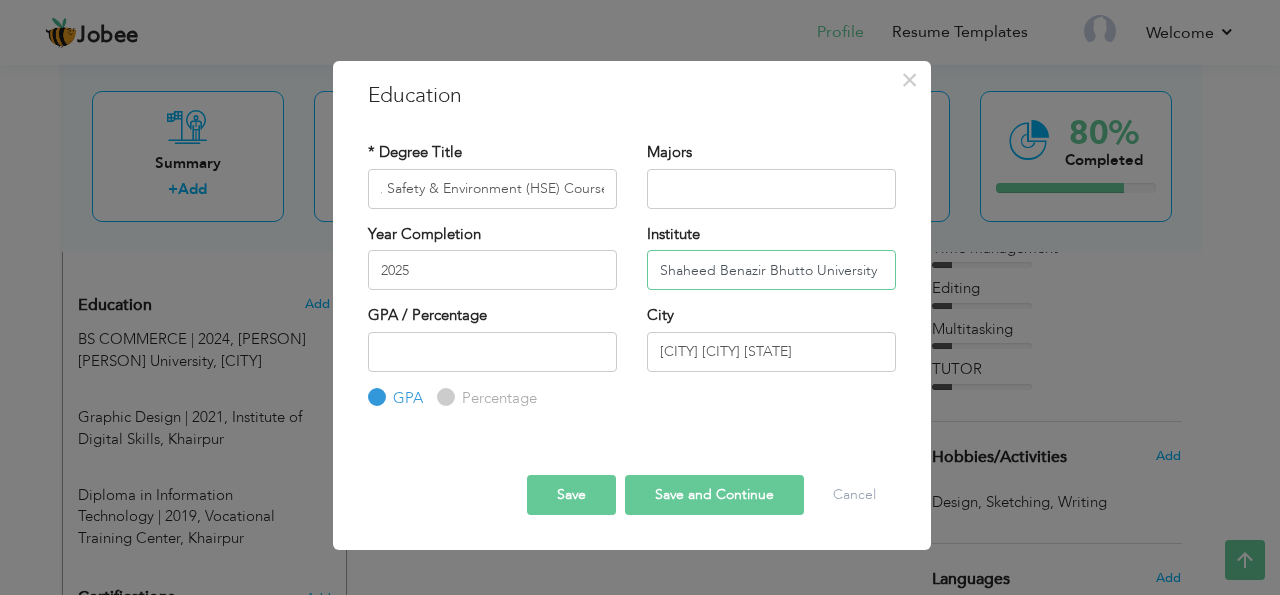 click on "Shaheed Benazir Bhutto University" at bounding box center [771, 270] 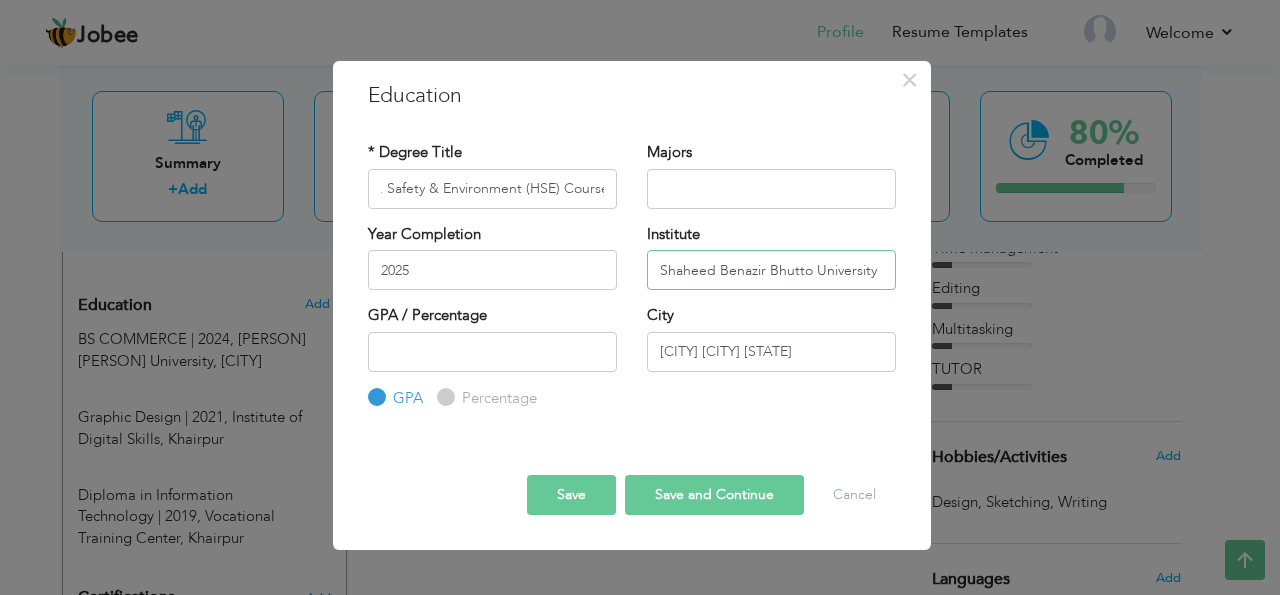 type on "Shaheed Benazir Bhutto University" 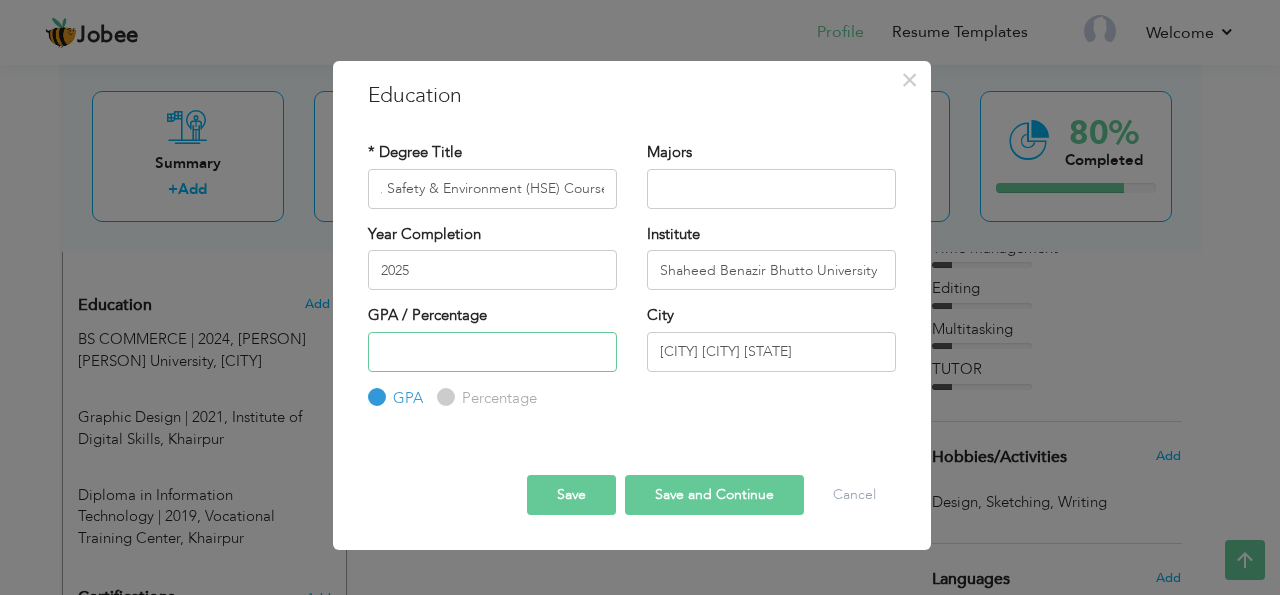 click at bounding box center (492, 352) 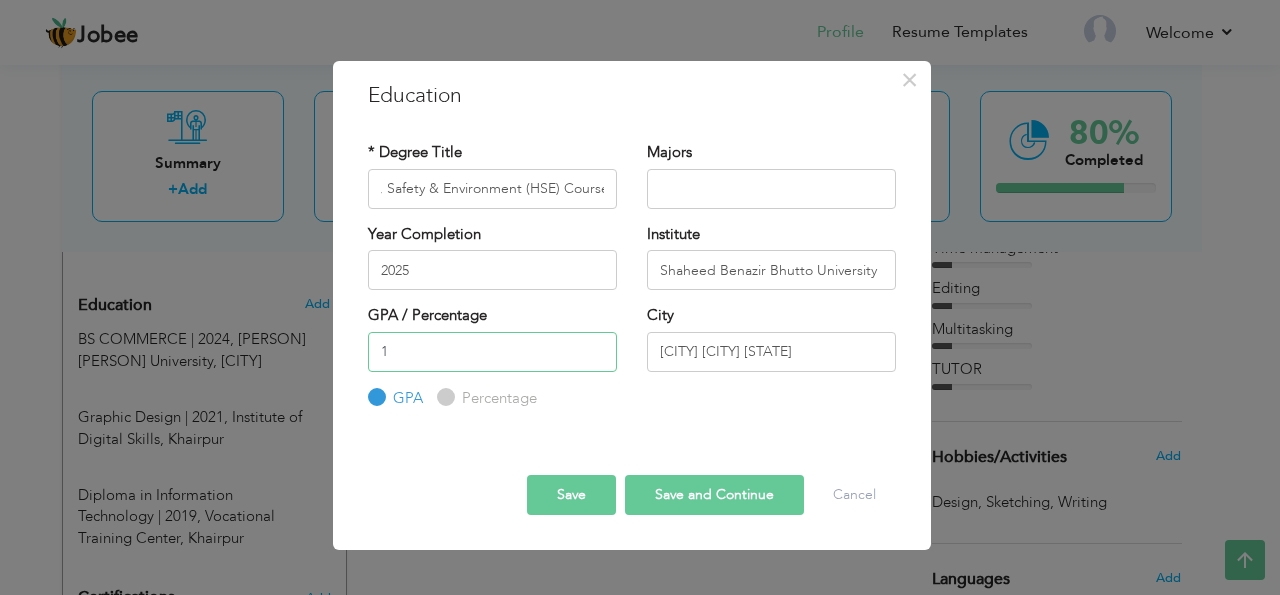 click on "1" at bounding box center [492, 352] 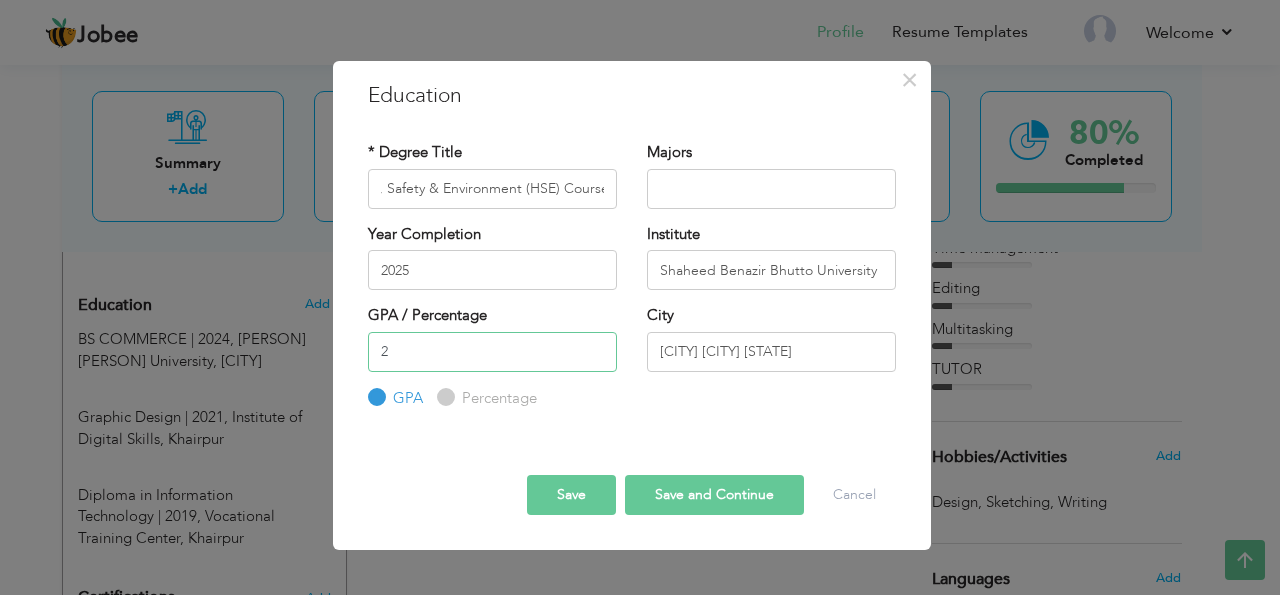 click on "2" at bounding box center (492, 352) 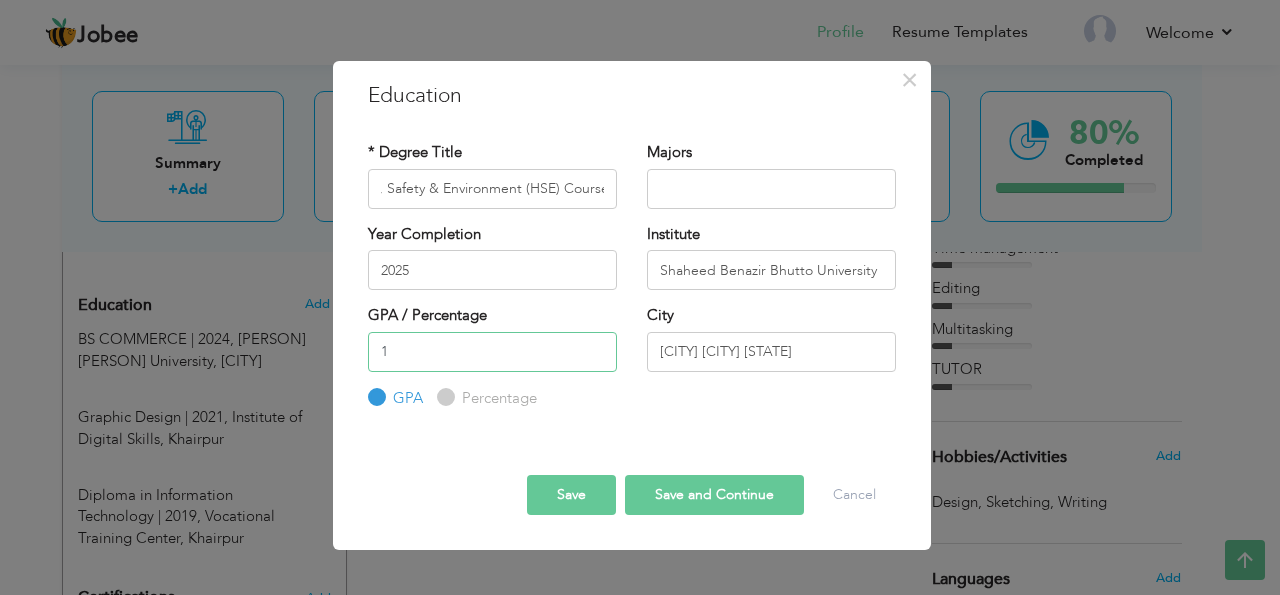 click on "1" at bounding box center [492, 352] 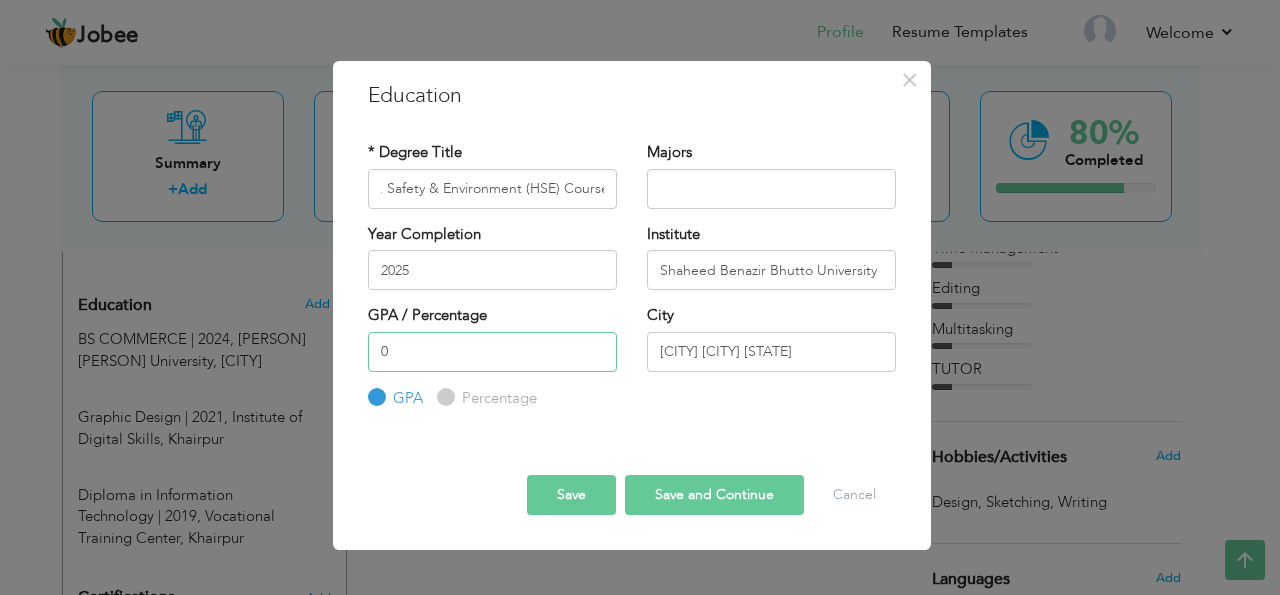 type on "0" 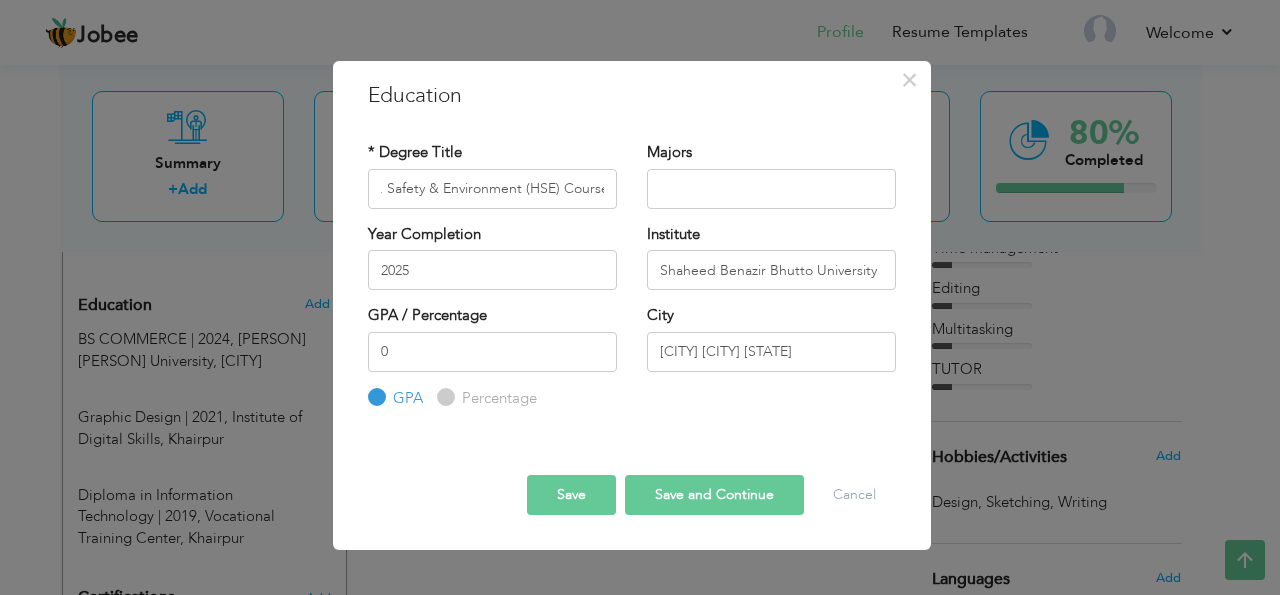click on "Save and Continue" at bounding box center [714, 495] 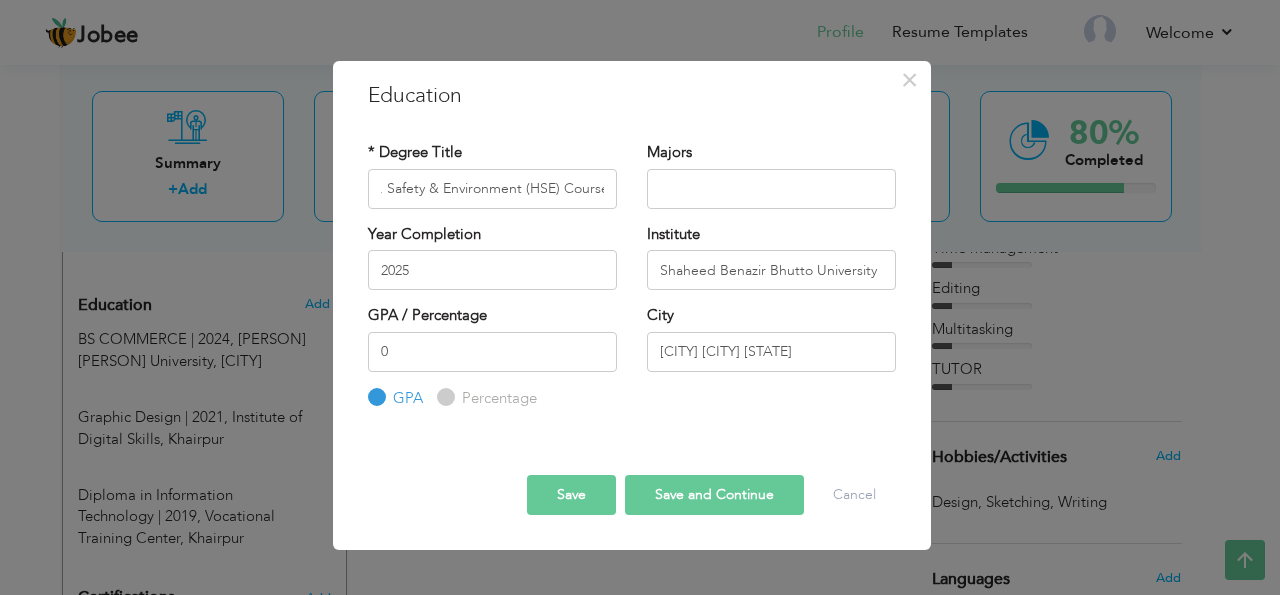click on "Save and Continue" at bounding box center [714, 495] 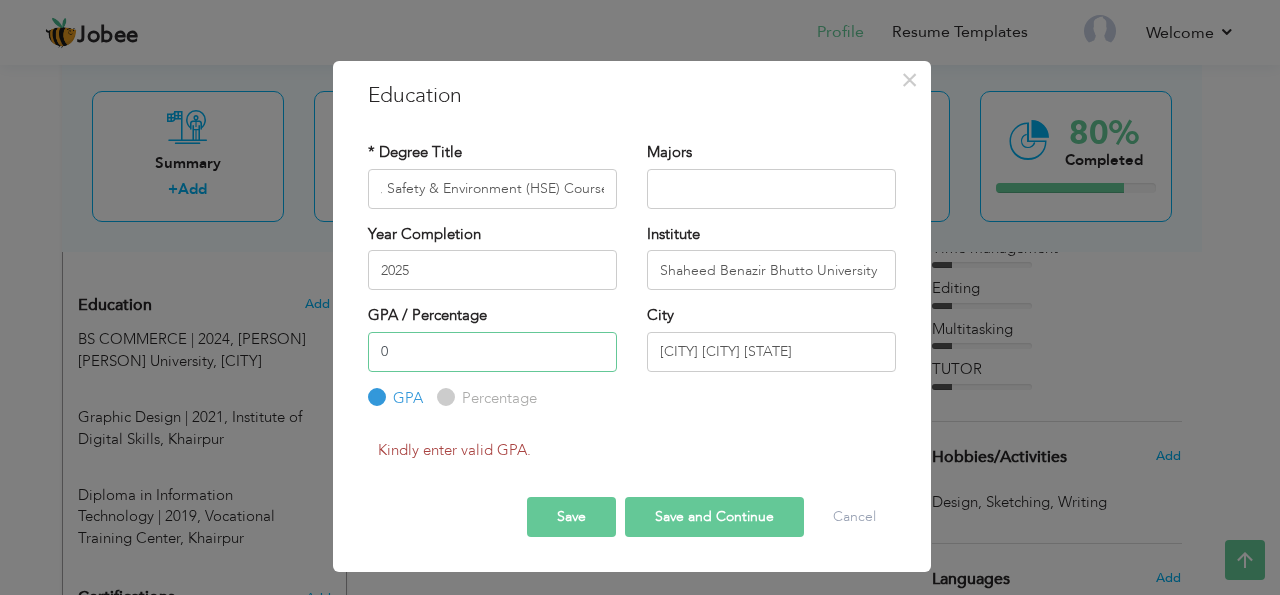 click on "0" at bounding box center (492, 352) 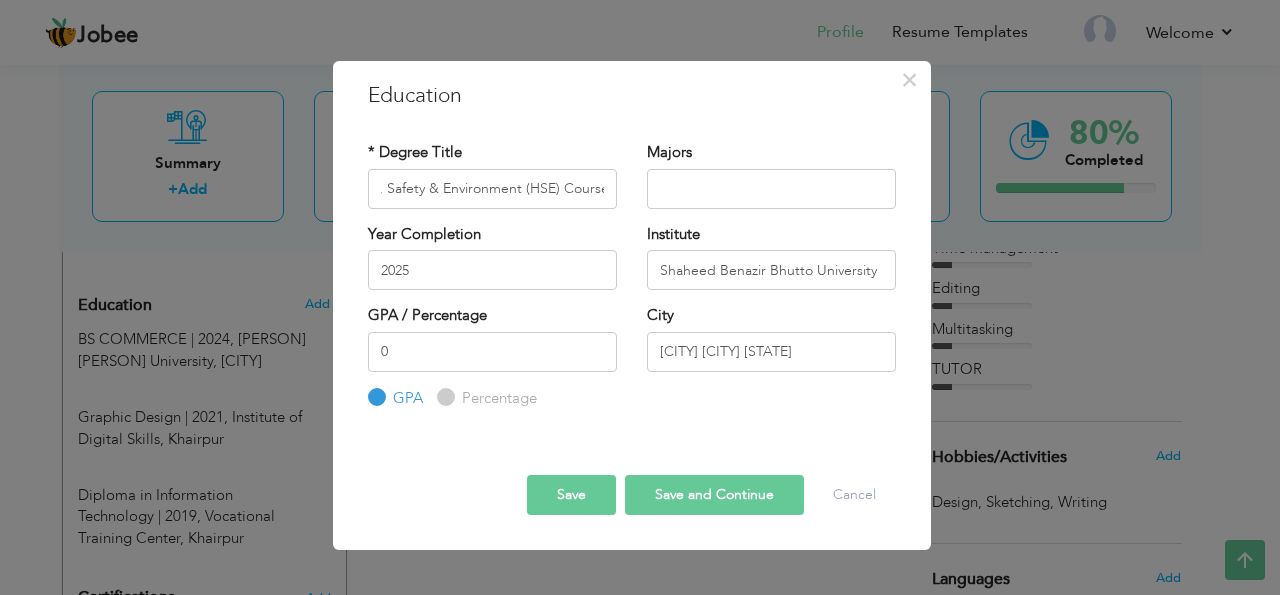 click on "Percentage" at bounding box center (497, 398) 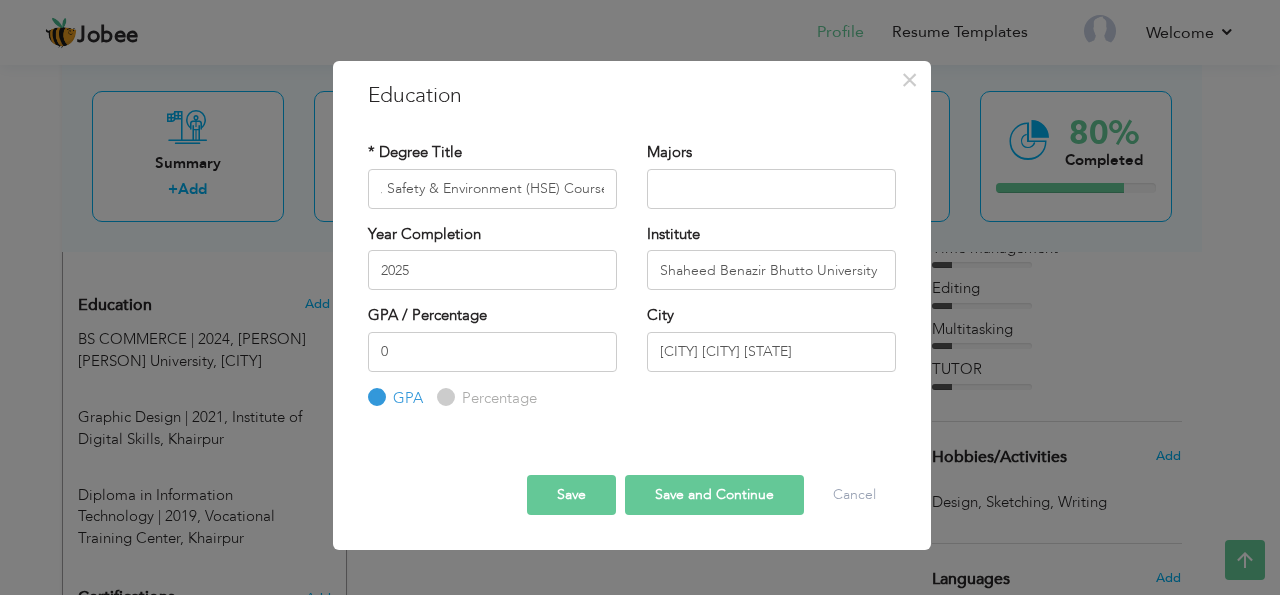 click on "Percentage" at bounding box center (443, 397) 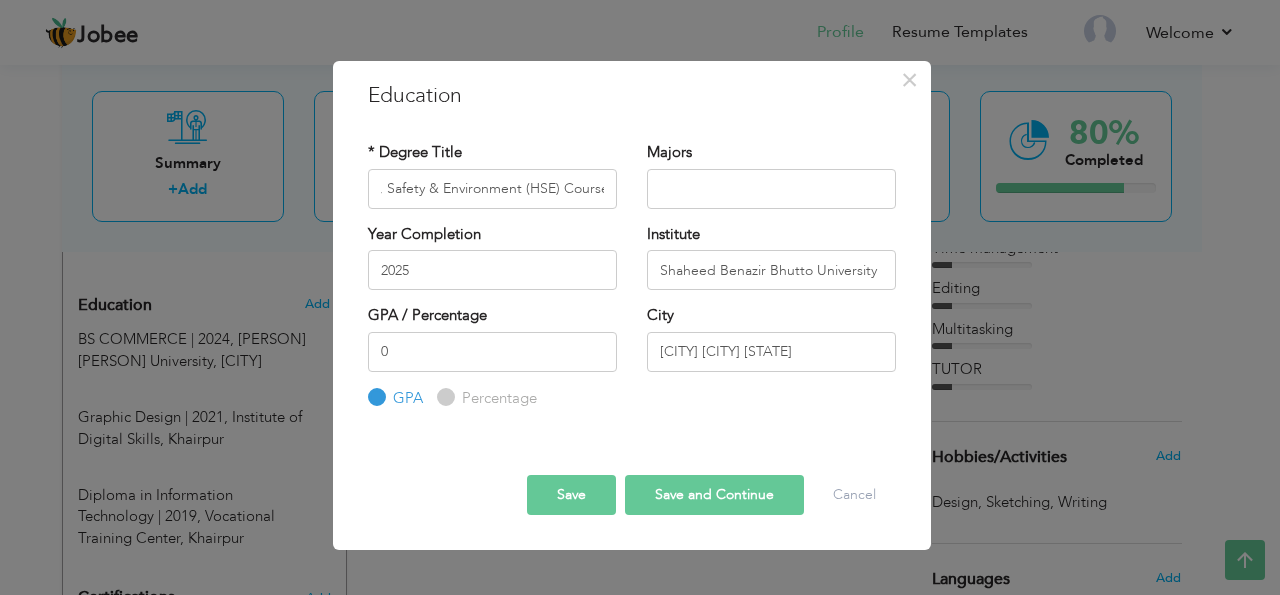 radio on "true" 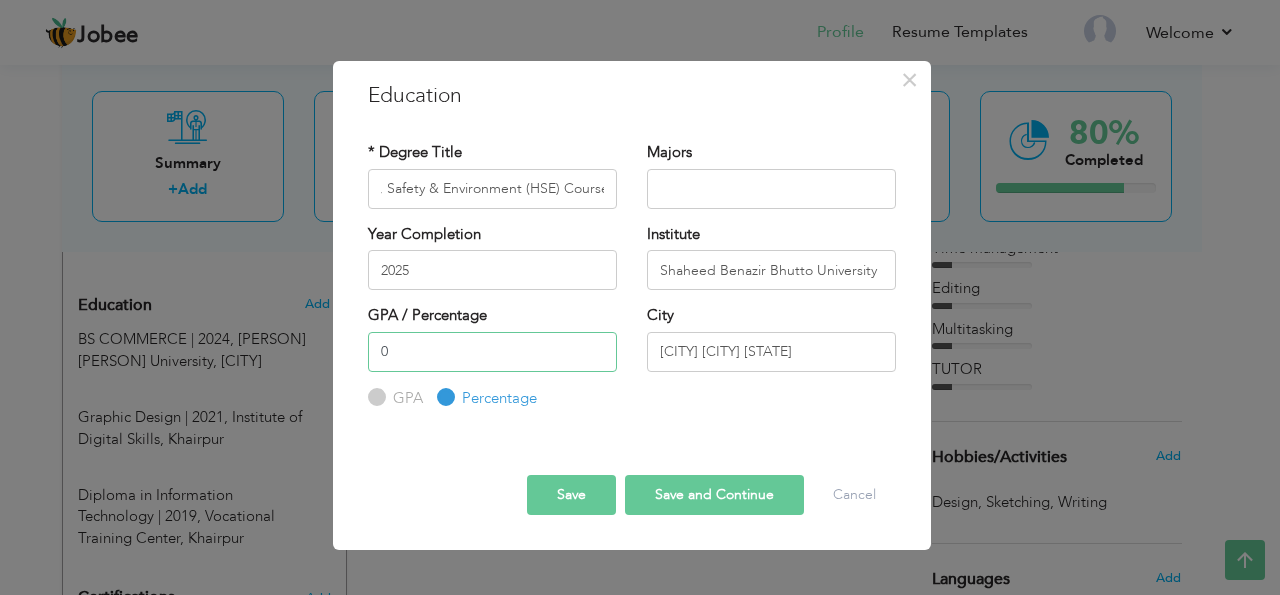 click on "0" at bounding box center (492, 352) 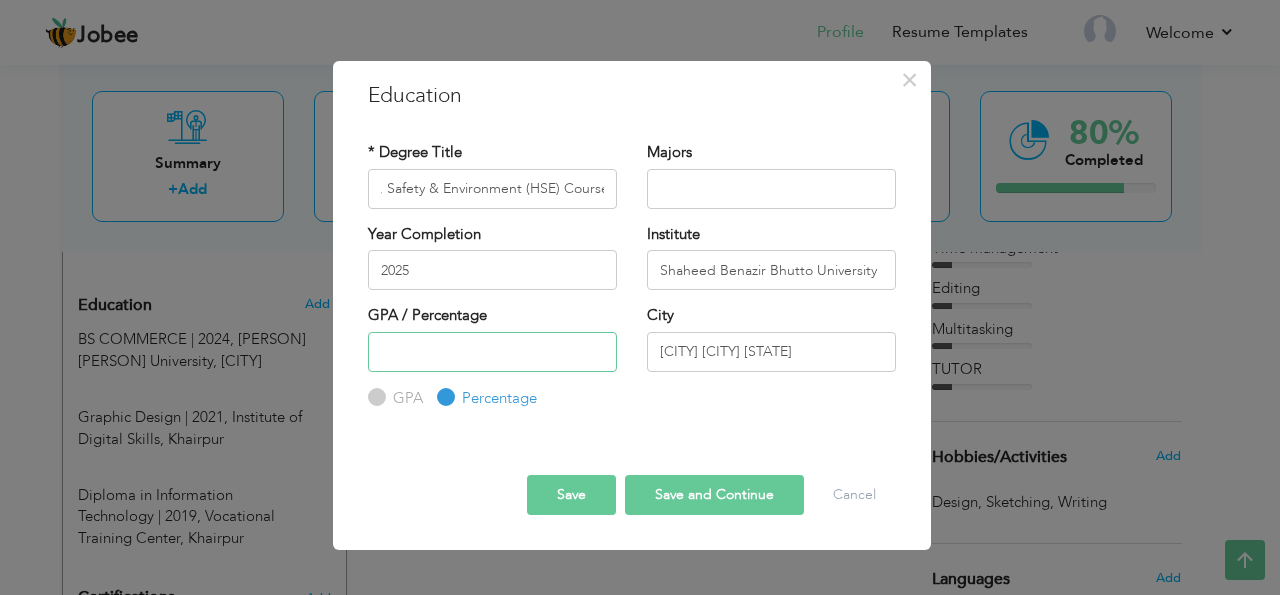 type 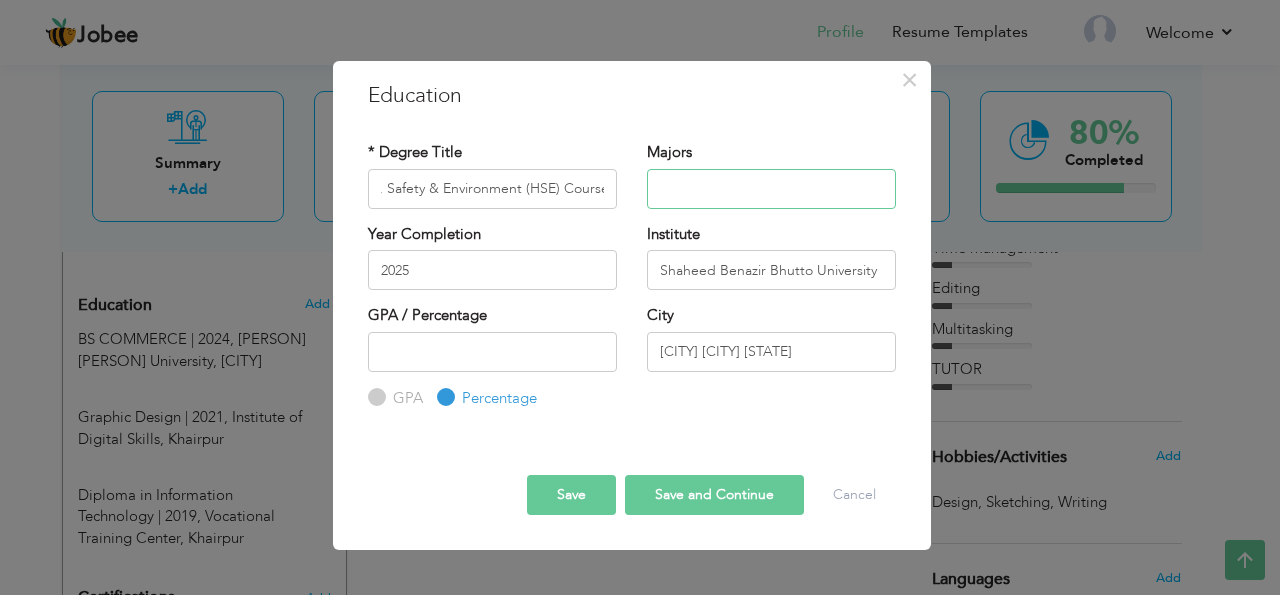 click at bounding box center [771, 189] 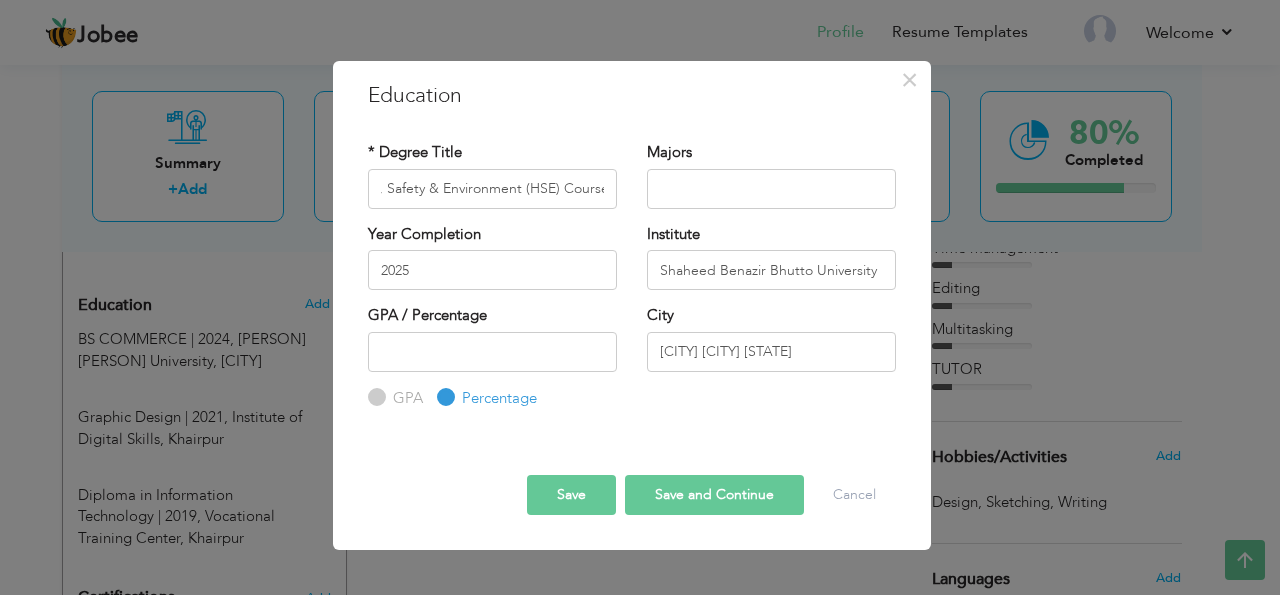 click on "Save and Continue" at bounding box center [714, 495] 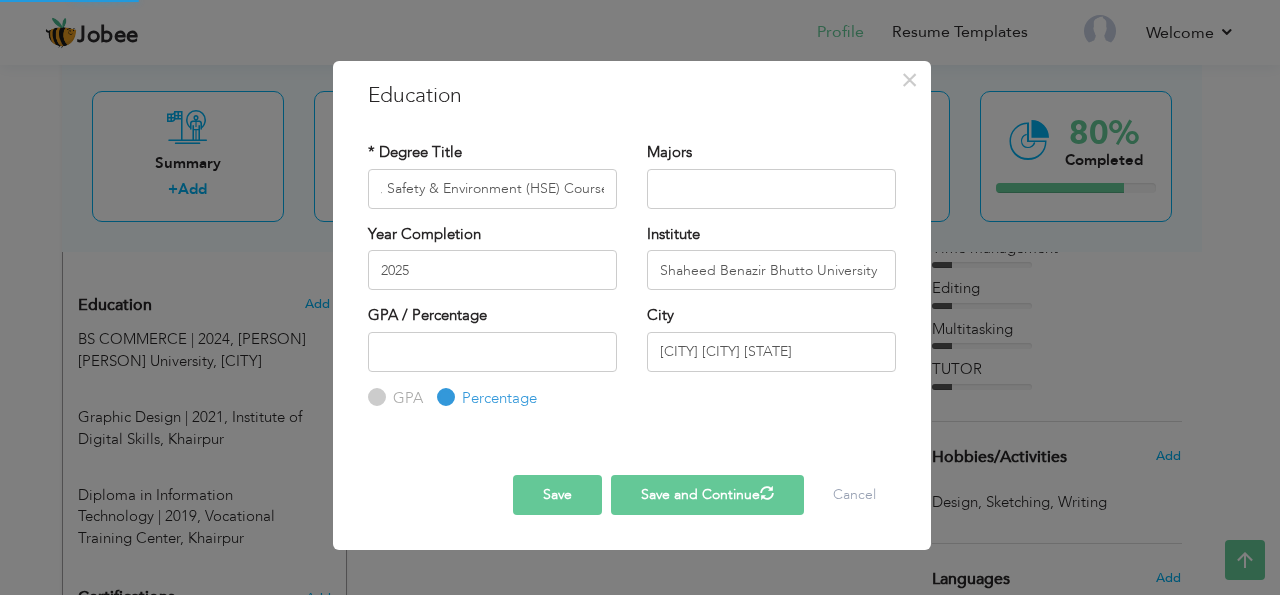 type 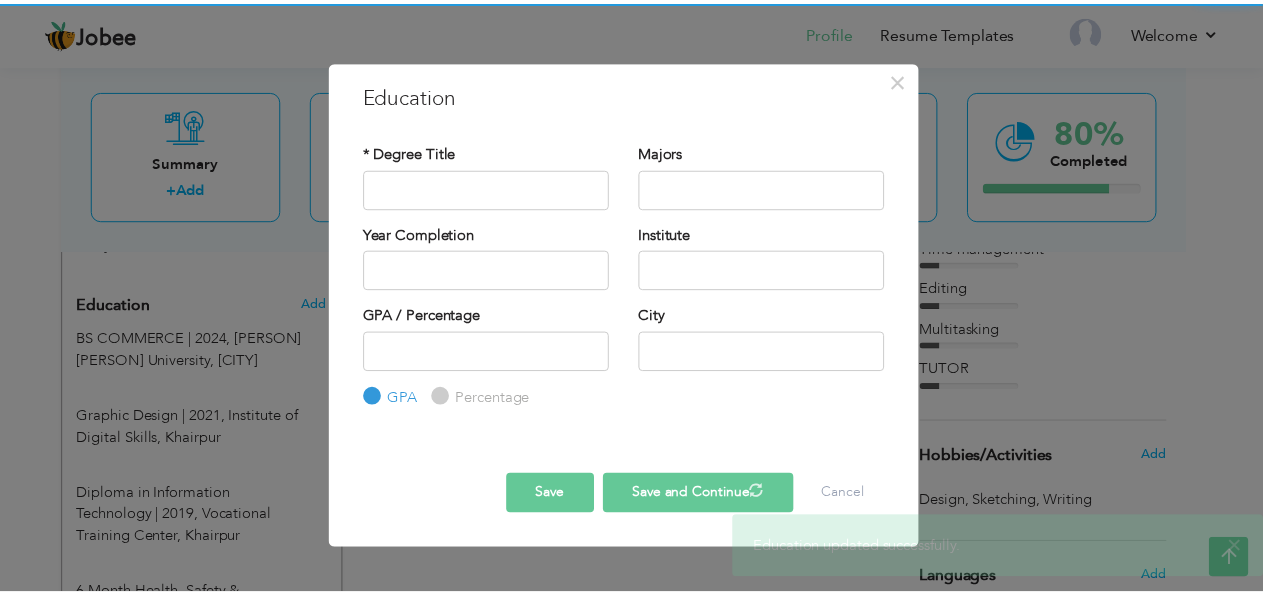 scroll, scrollTop: 0, scrollLeft: 0, axis: both 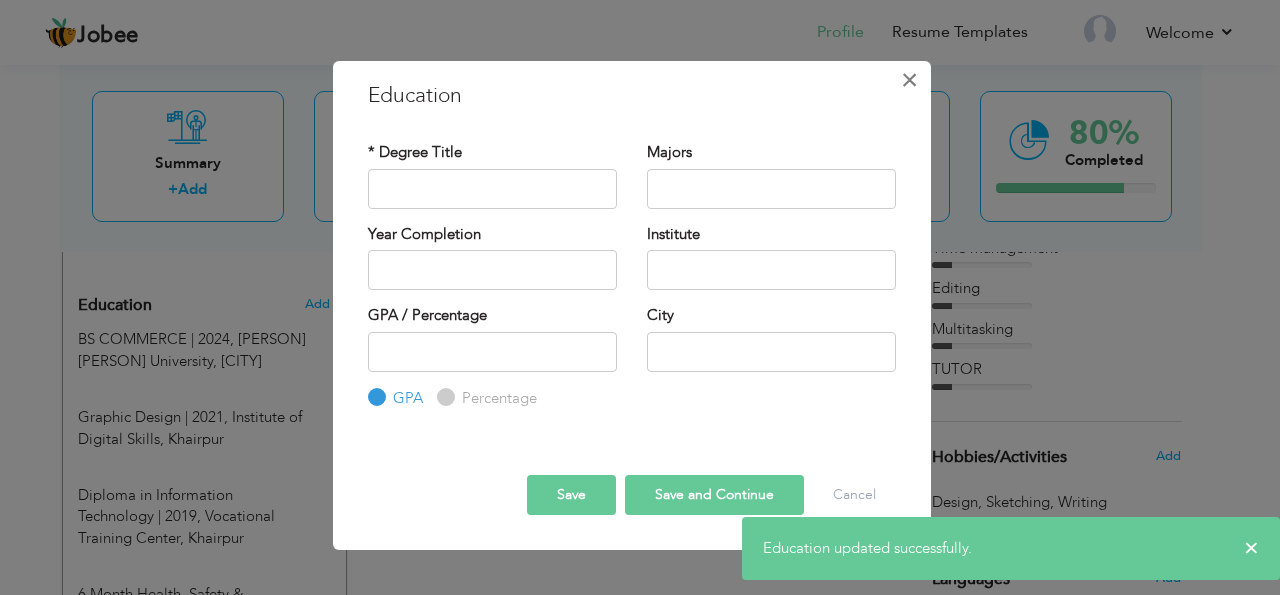 click on "×" at bounding box center (909, 80) 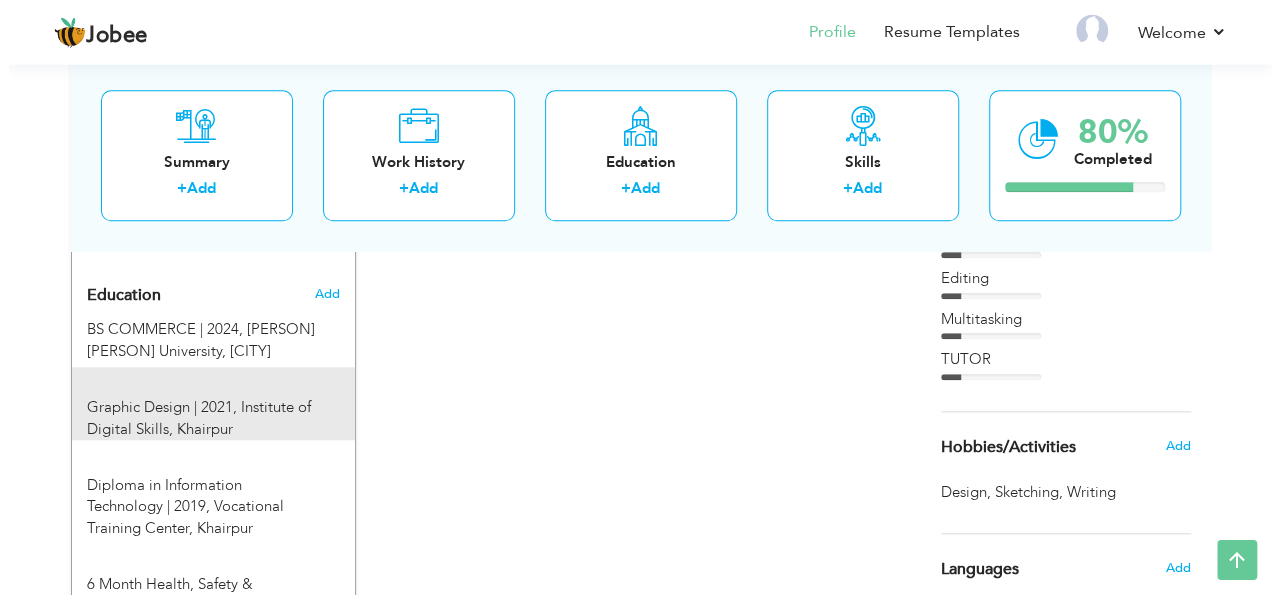 scroll, scrollTop: 826, scrollLeft: 0, axis: vertical 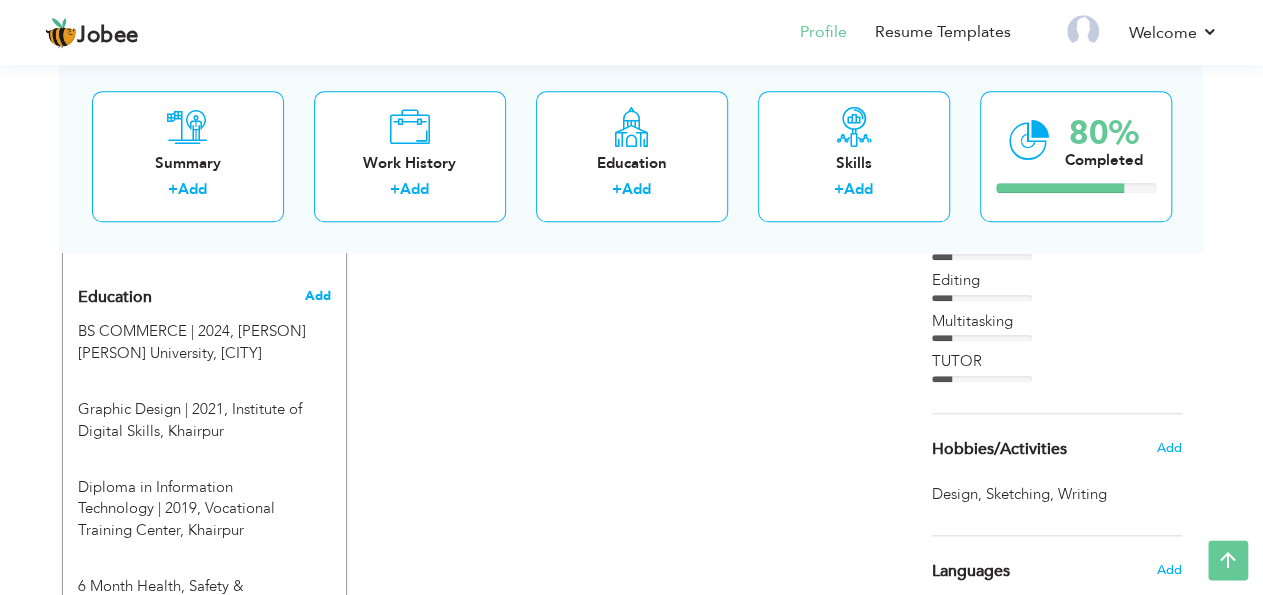 click on "Add" at bounding box center [317, 296] 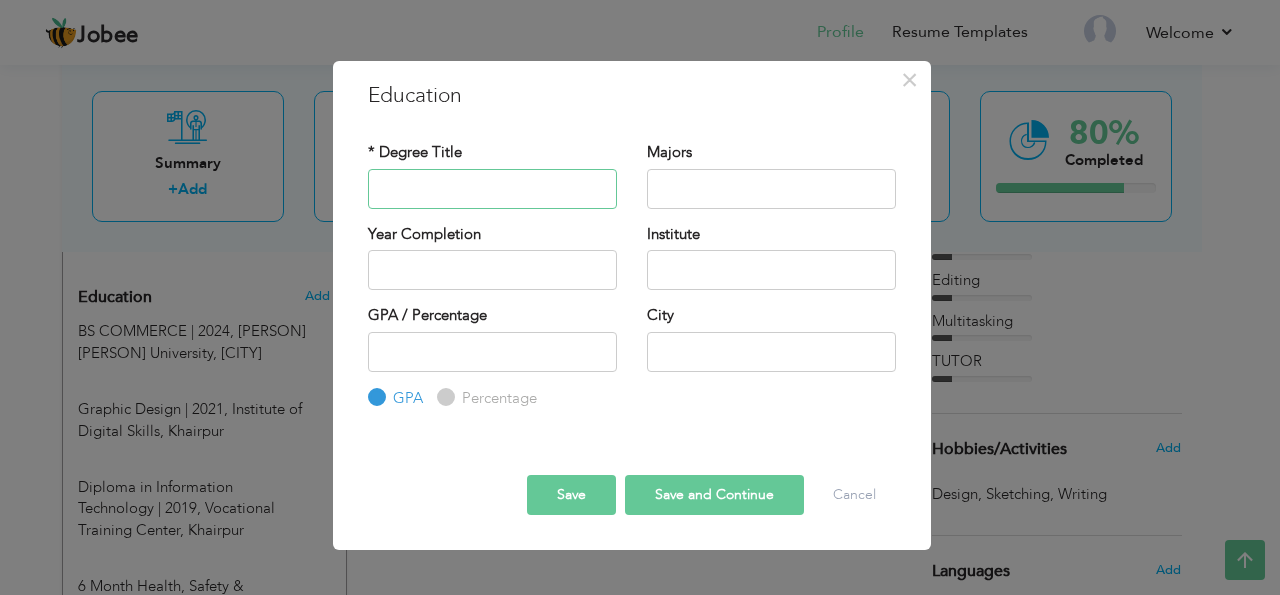 click at bounding box center (492, 189) 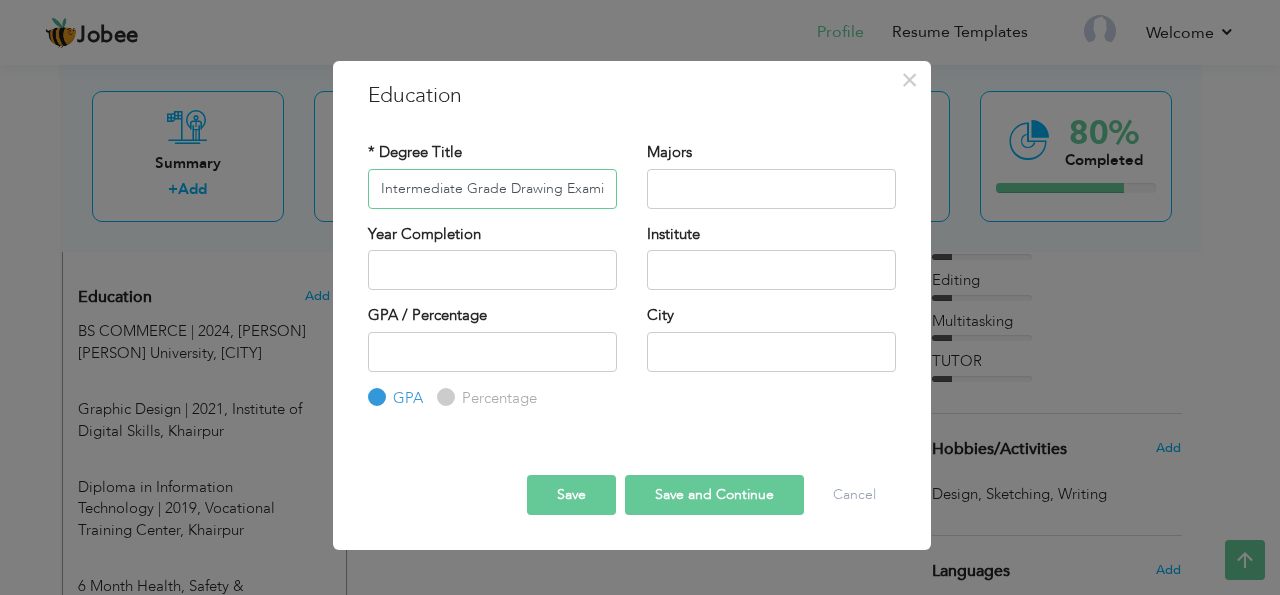 scroll, scrollTop: 0, scrollLeft: 105, axis: horizontal 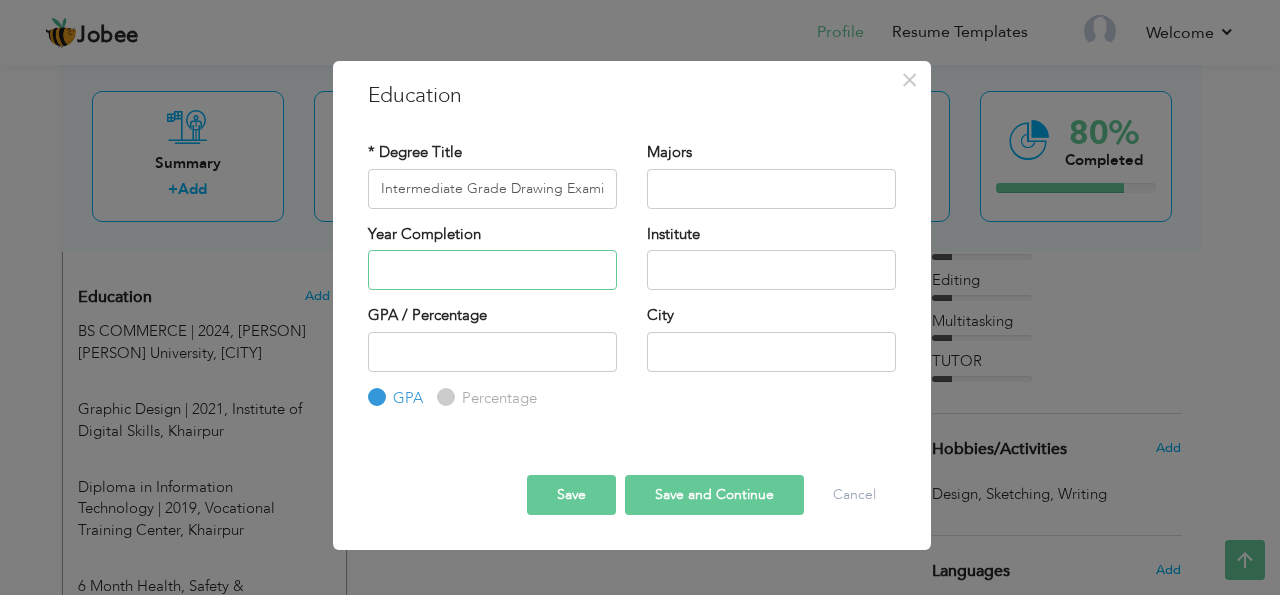 click at bounding box center [492, 270] 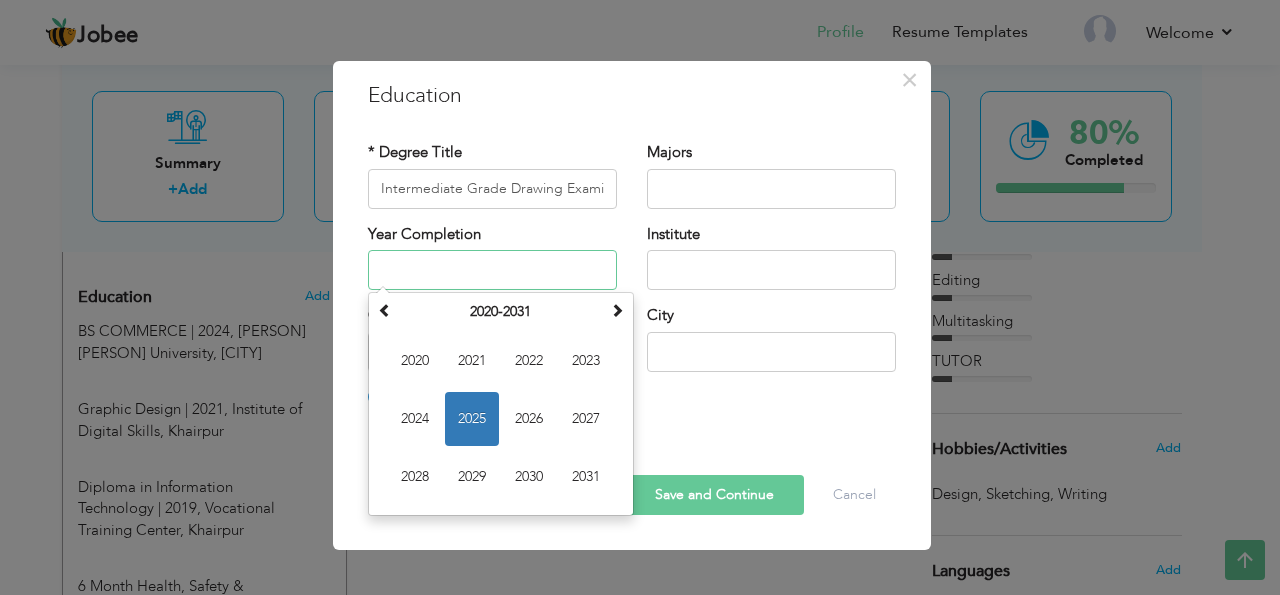 click on "2025" at bounding box center [472, 419] 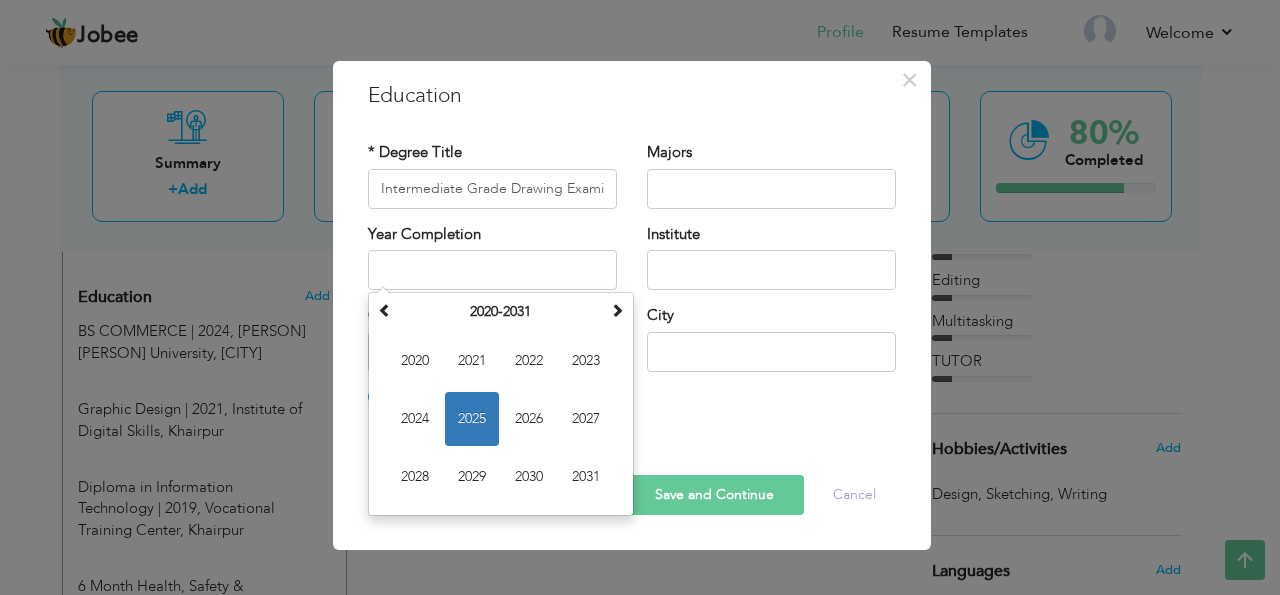 type on "2025" 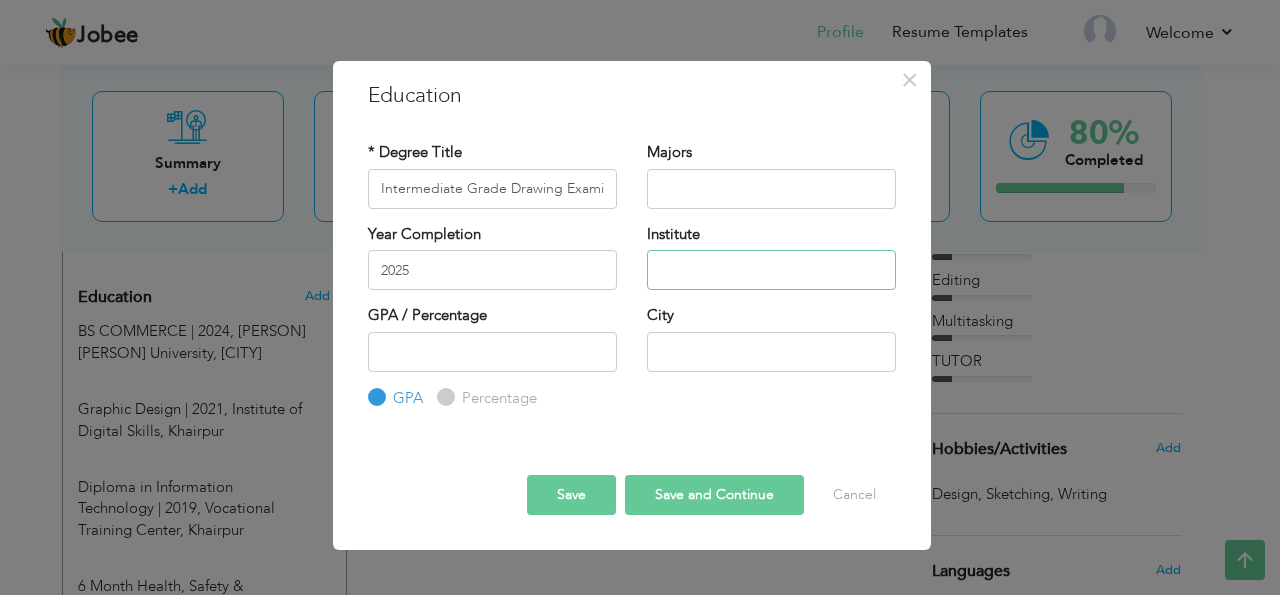click at bounding box center (771, 270) 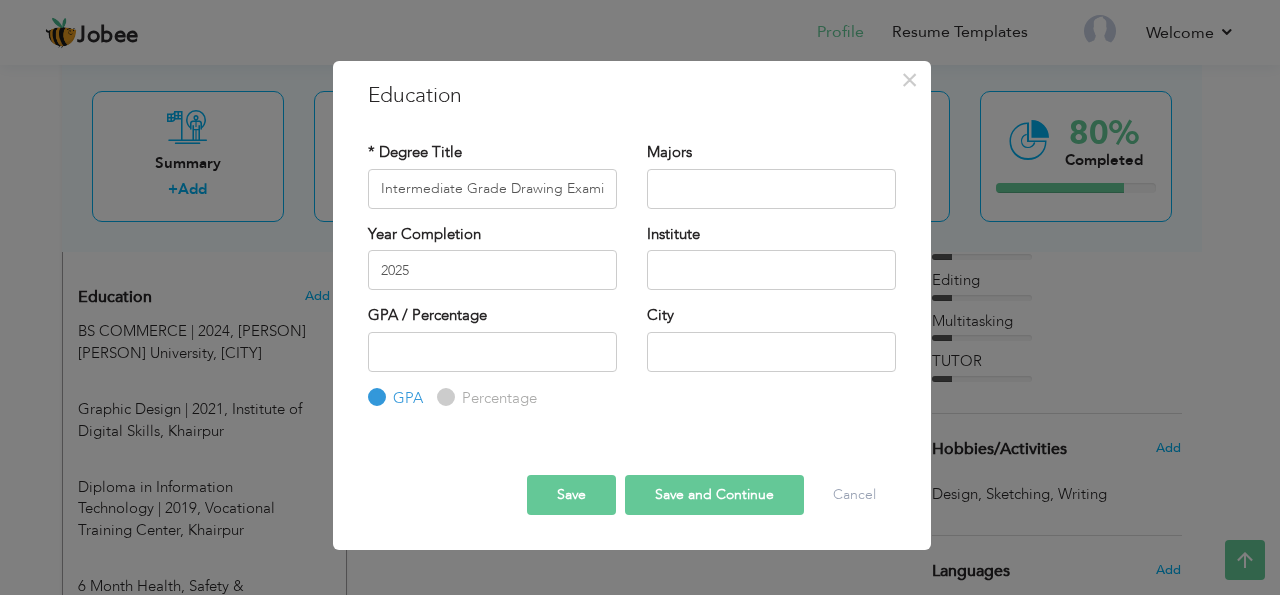 click at bounding box center [771, 270] 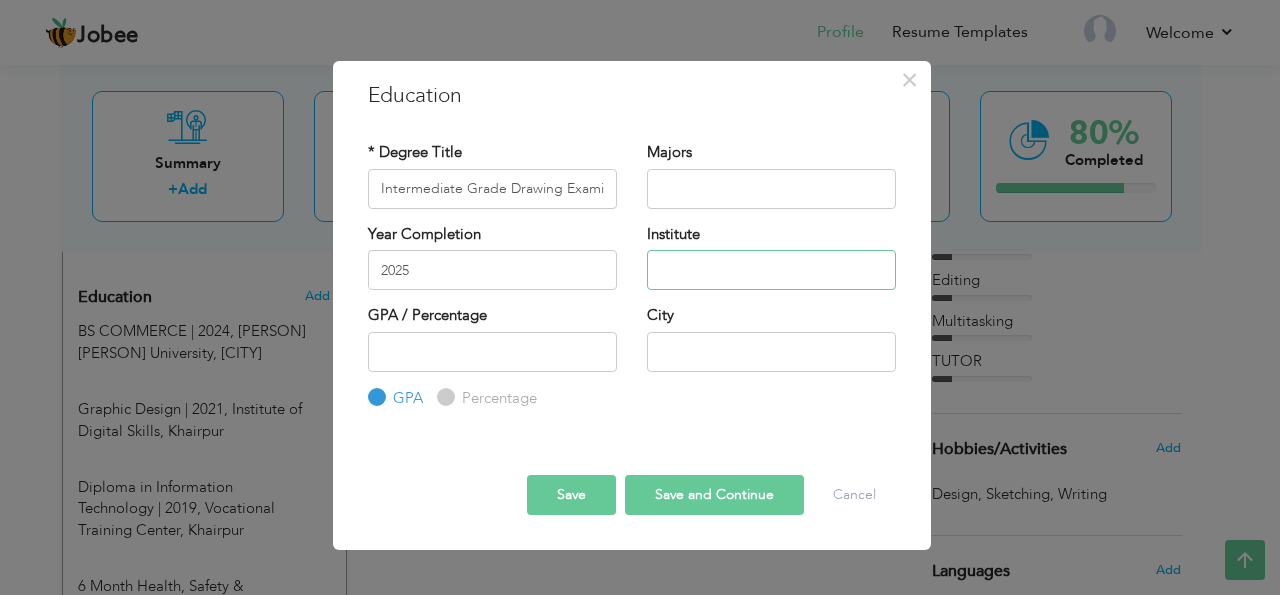 click at bounding box center (771, 270) 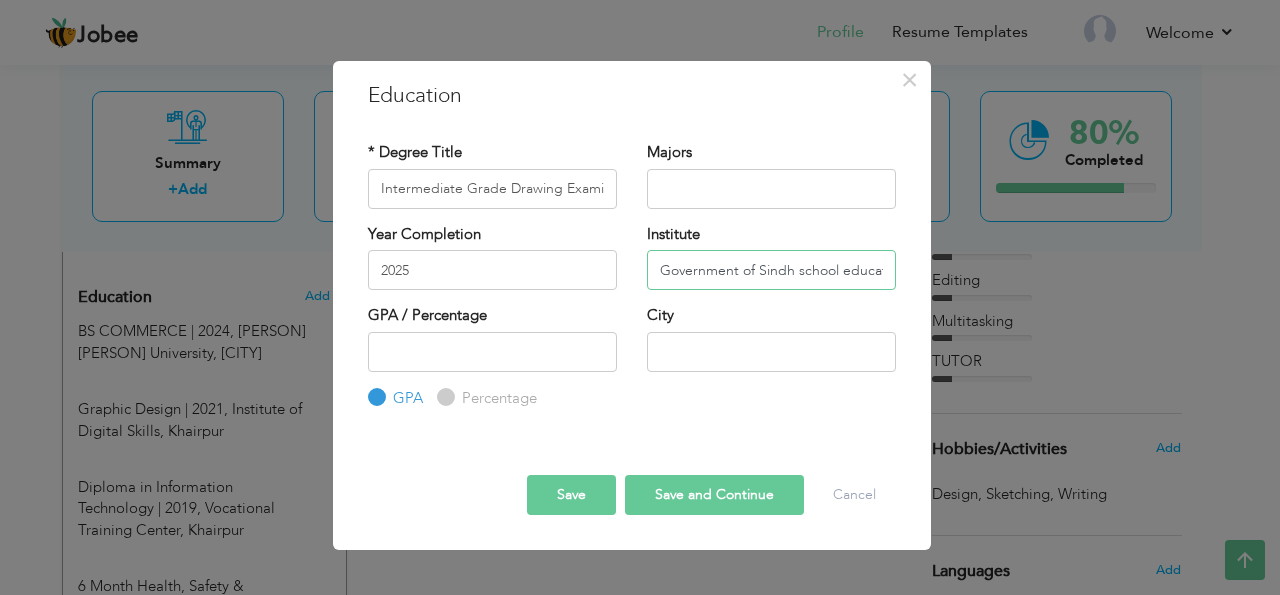 scroll, scrollTop: 0, scrollLeft: 457, axis: horizontal 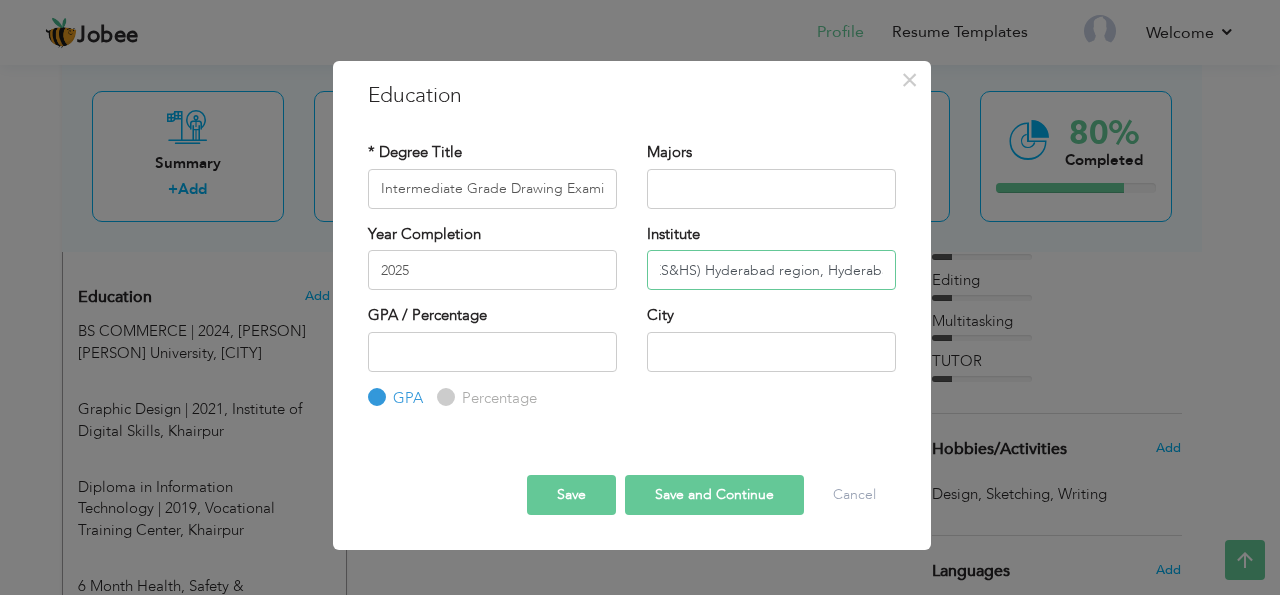 type on "Government of Sindh school education & literacy department director (ES&HS) Hyderabad region, Hyderabad" 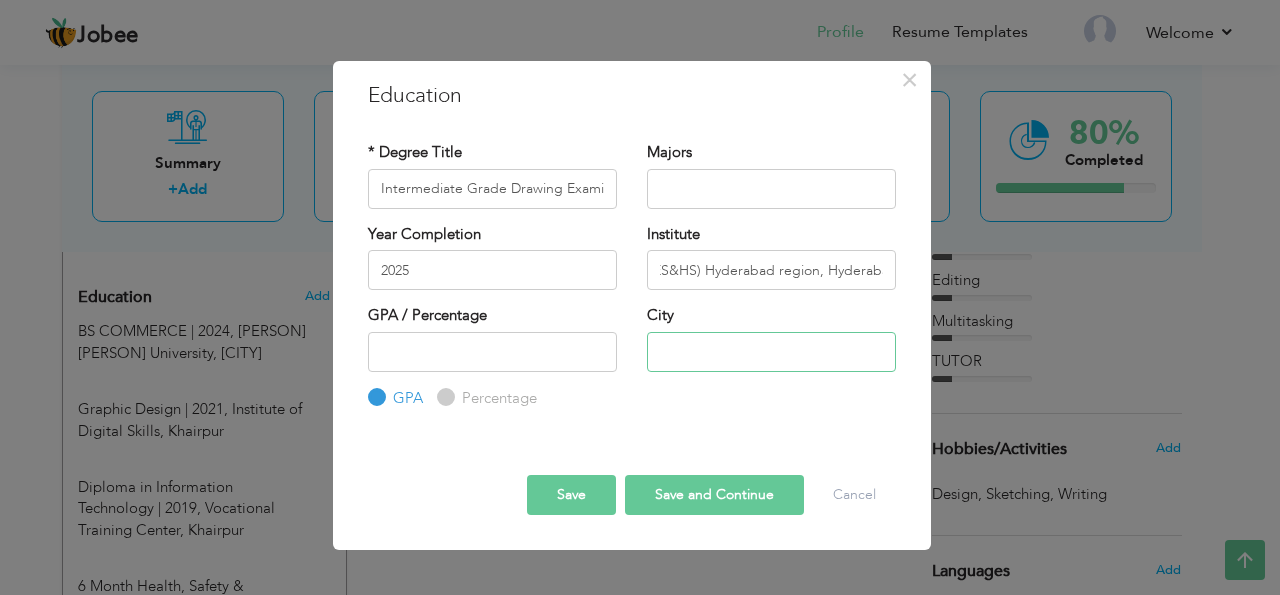click at bounding box center (771, 352) 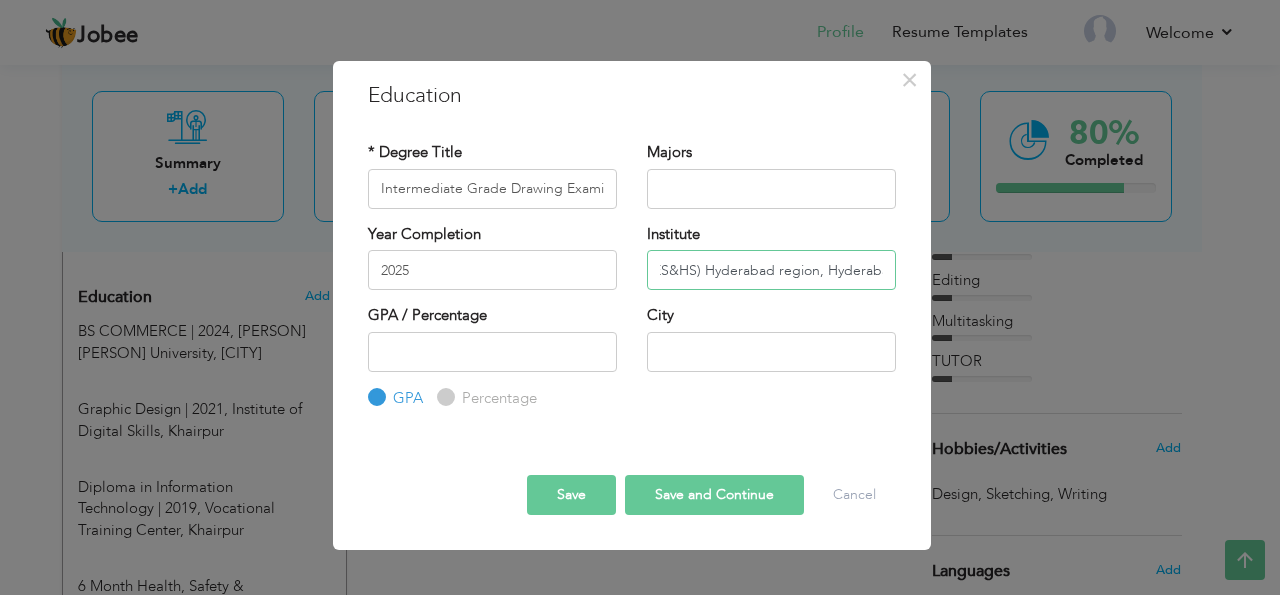 drag, startPoint x: 816, startPoint y: 275, endPoint x: 905, endPoint y: 280, distance: 89.140335 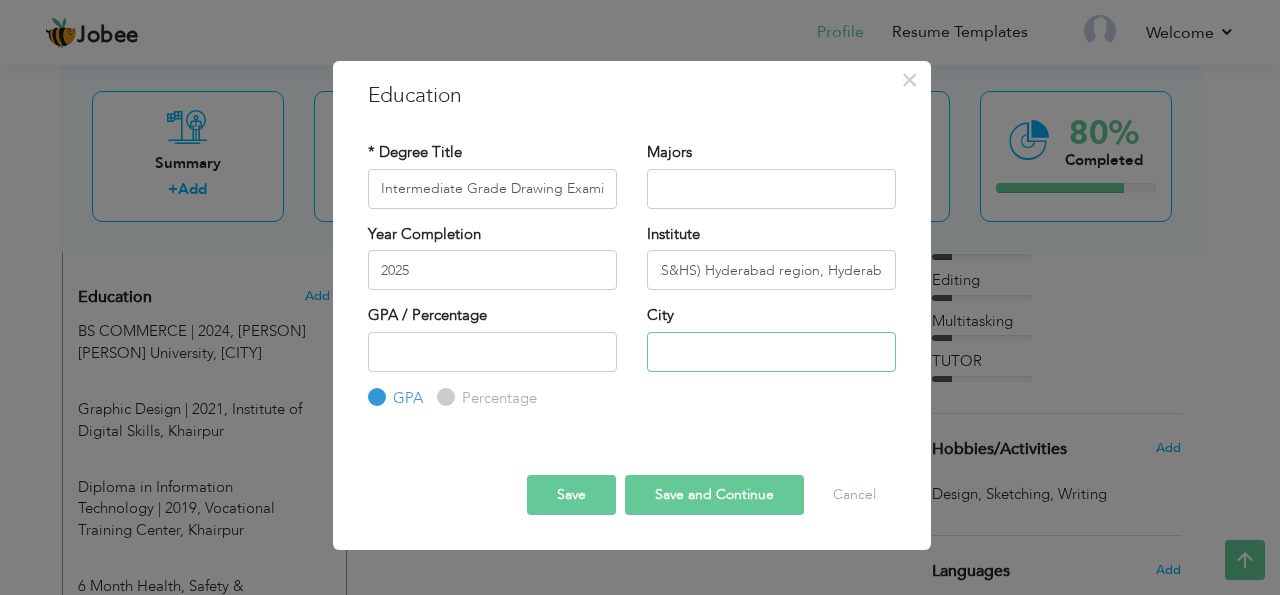 click at bounding box center [771, 352] 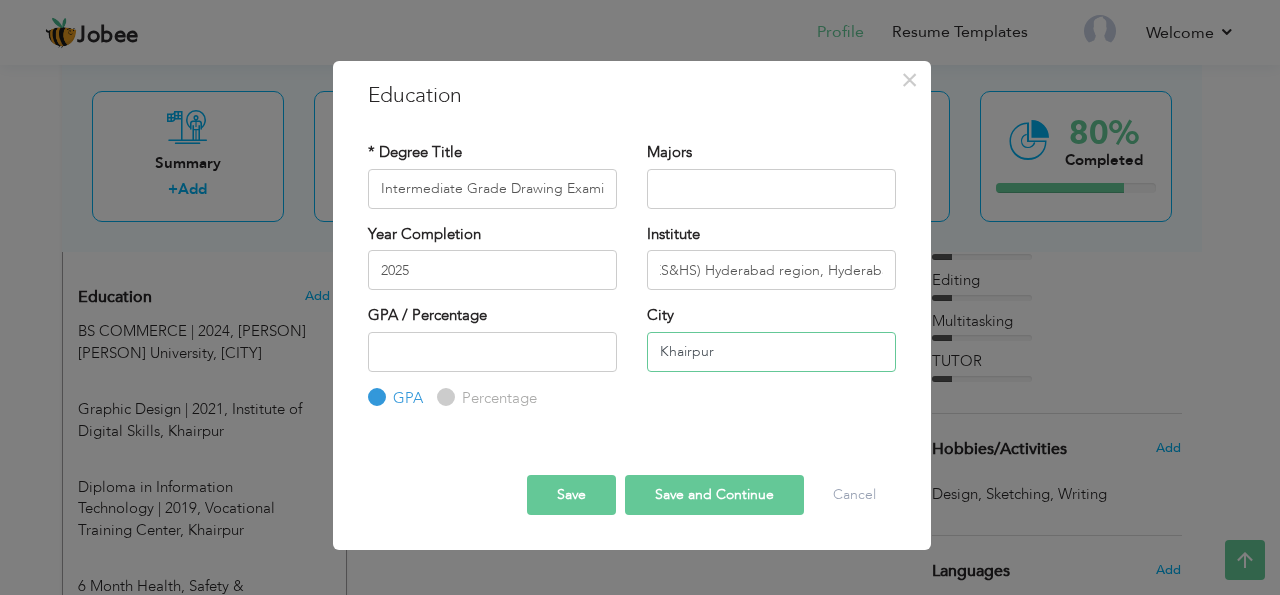 type on "Khairpur" 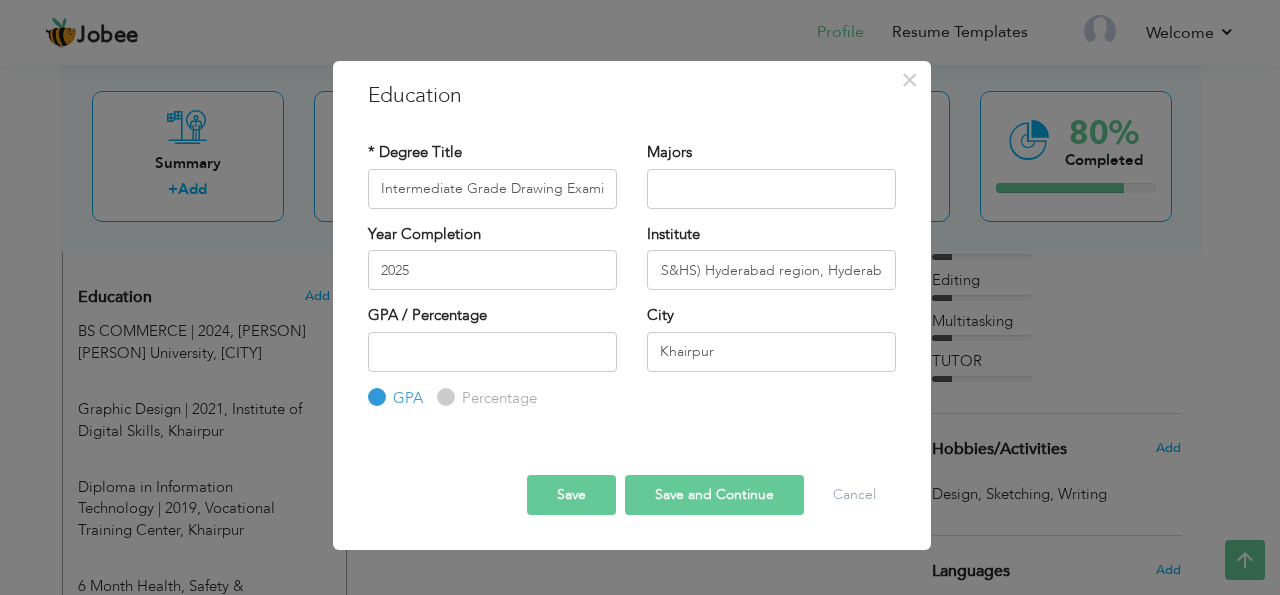 click on "Save and Continue" at bounding box center [714, 495] 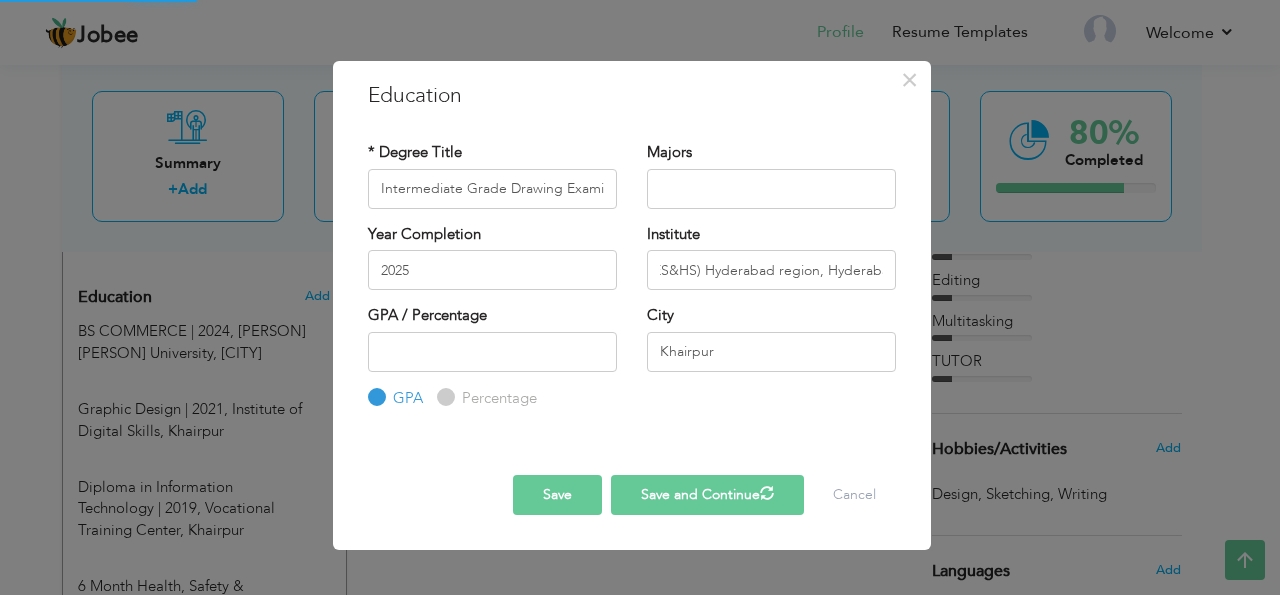 type 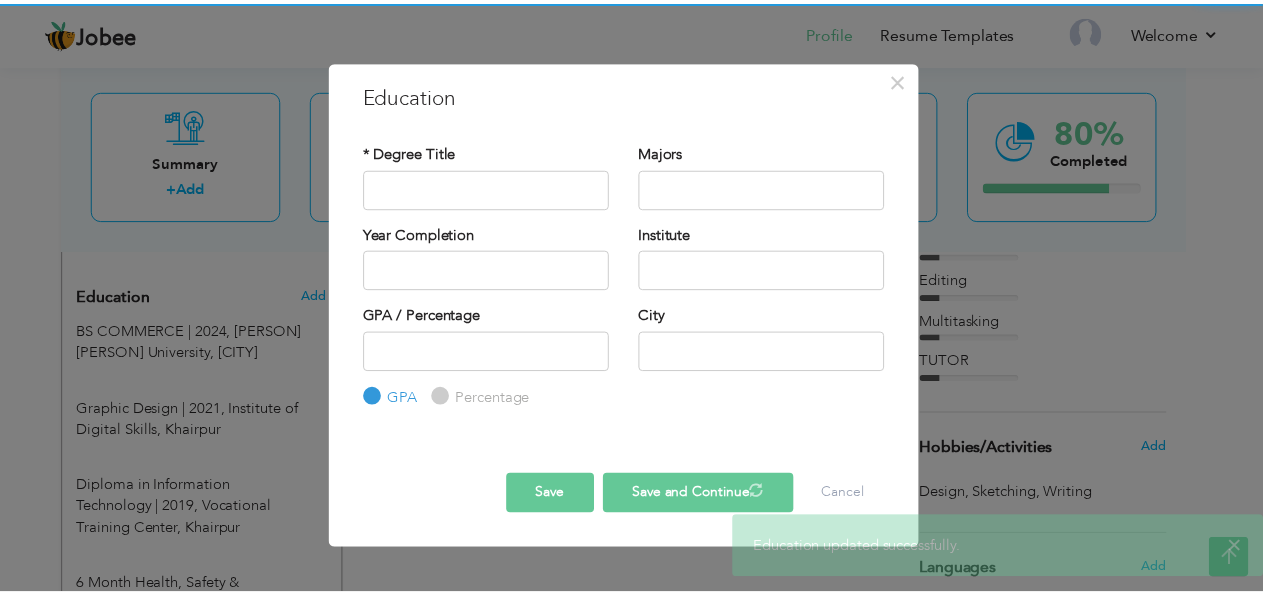 scroll, scrollTop: 0, scrollLeft: 0, axis: both 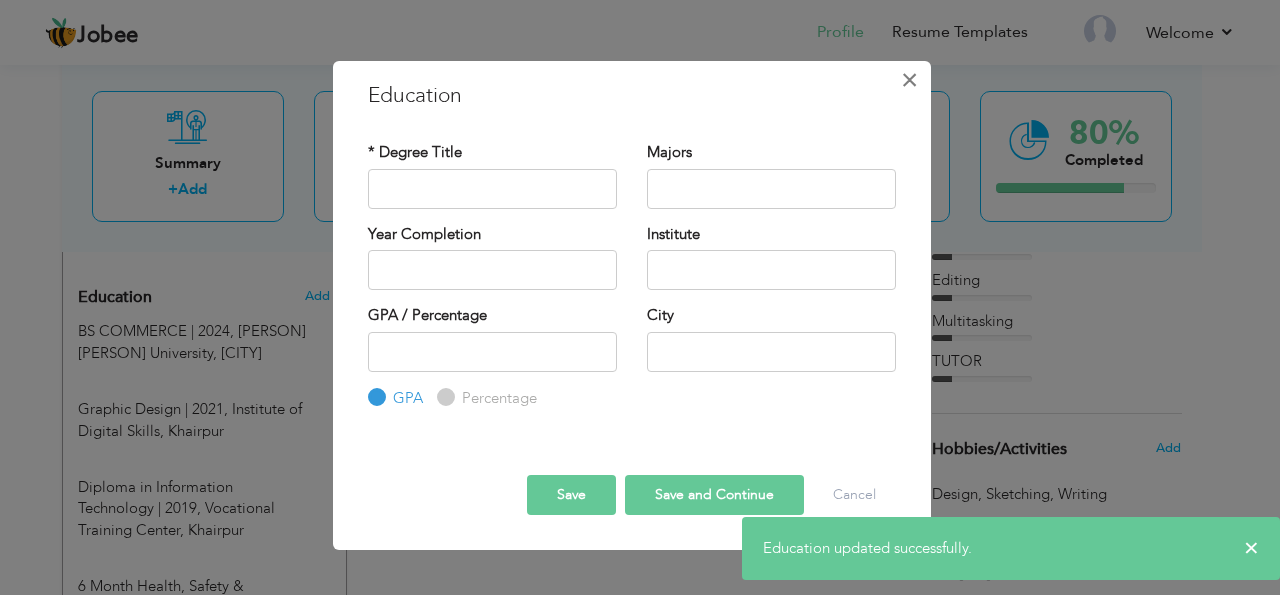 click on "×" at bounding box center [909, 80] 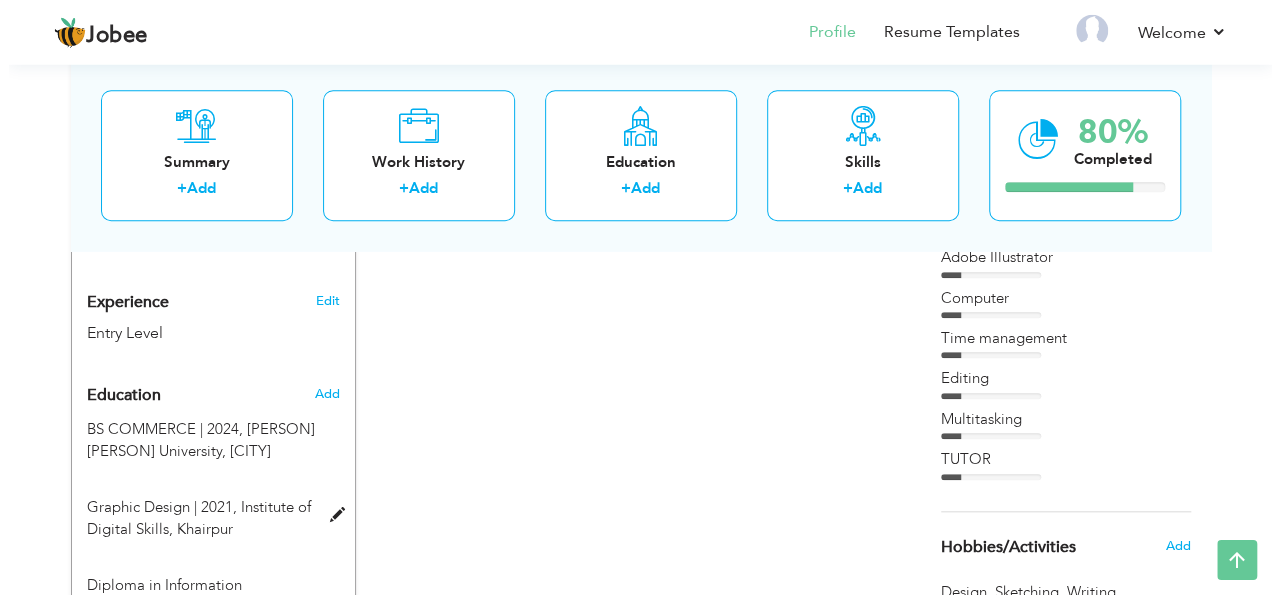 scroll, scrollTop: 724, scrollLeft: 0, axis: vertical 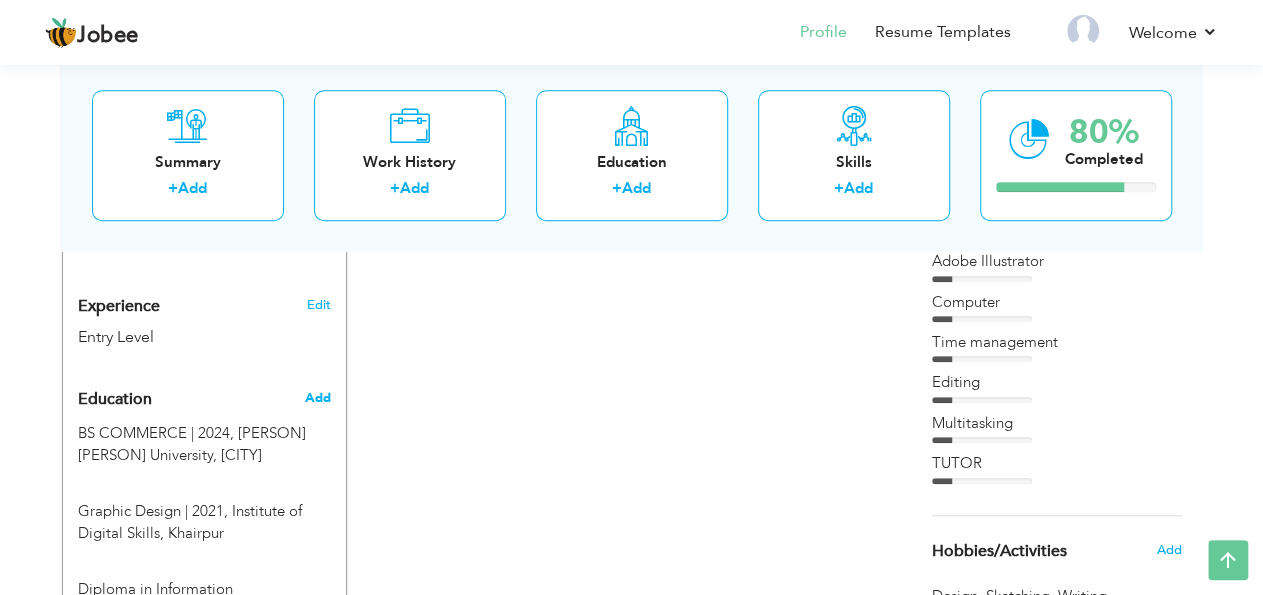 click on "Add" at bounding box center [317, 398] 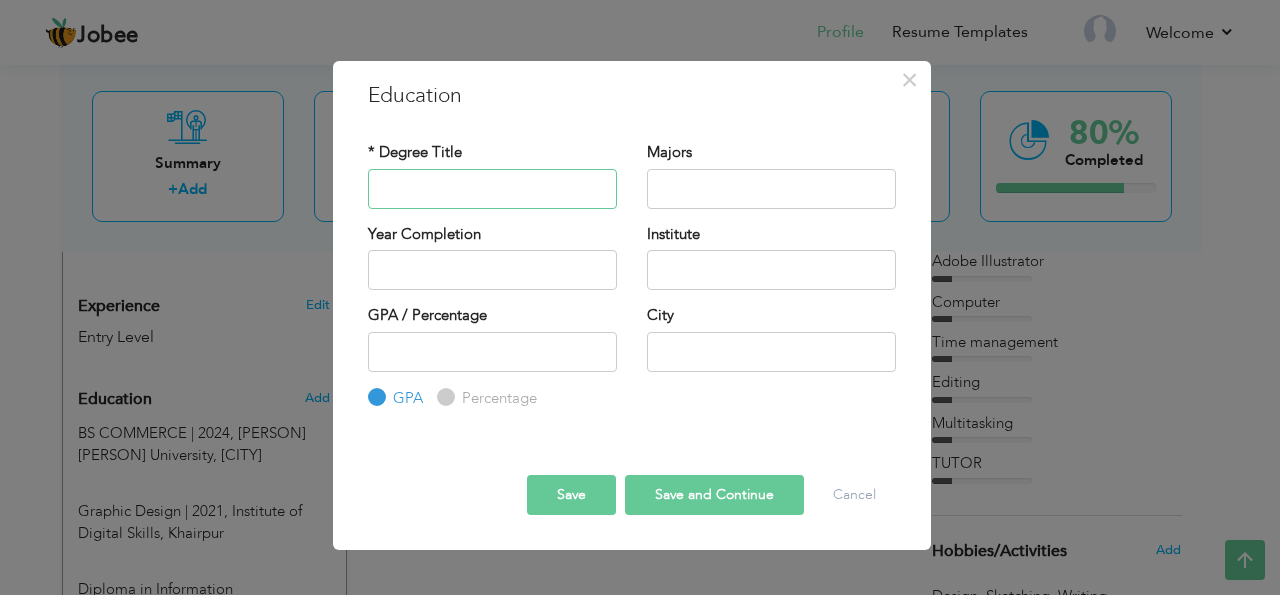 click at bounding box center [492, 189] 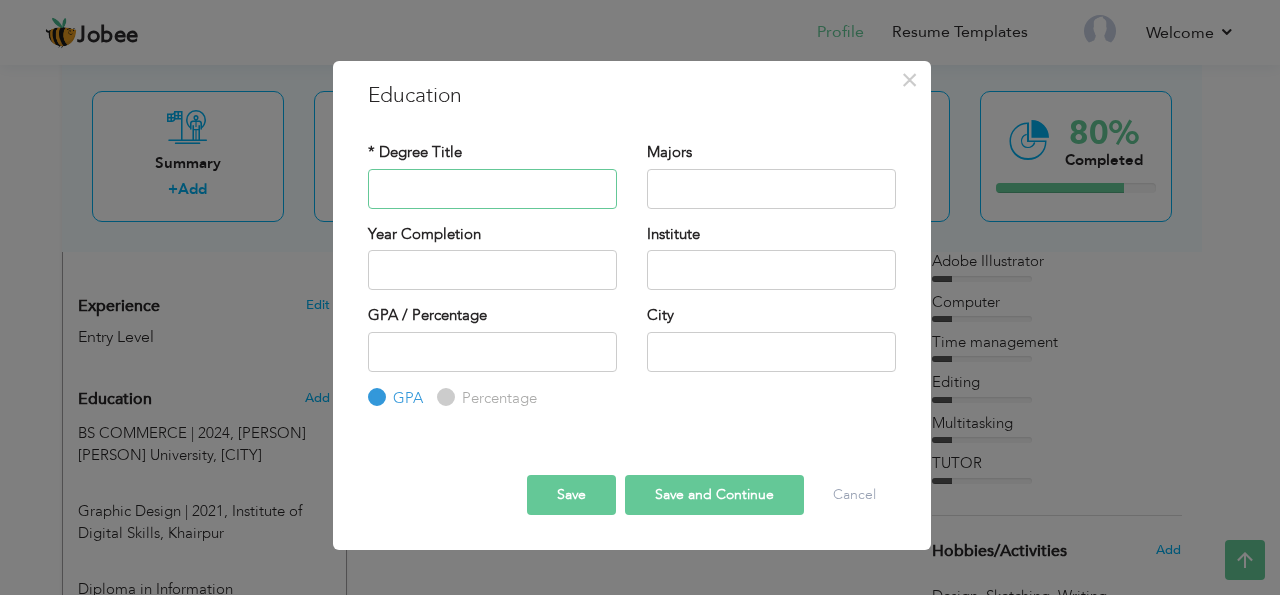 paste on "IOSH Managing Safely" 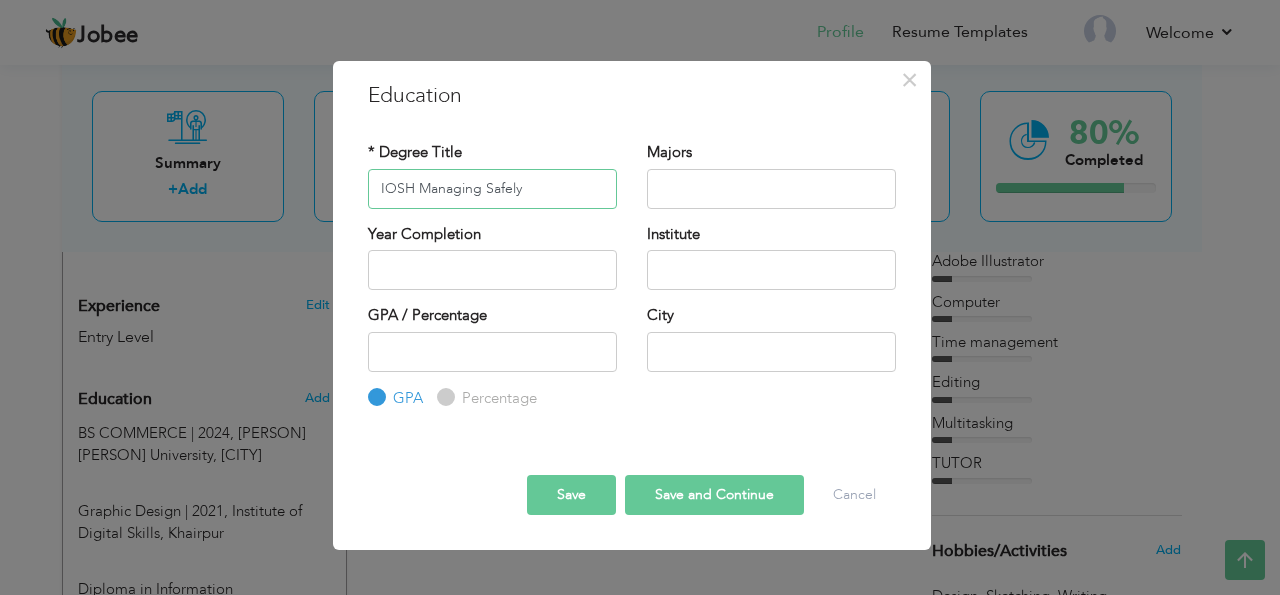 type on "IOSH Managing Safely" 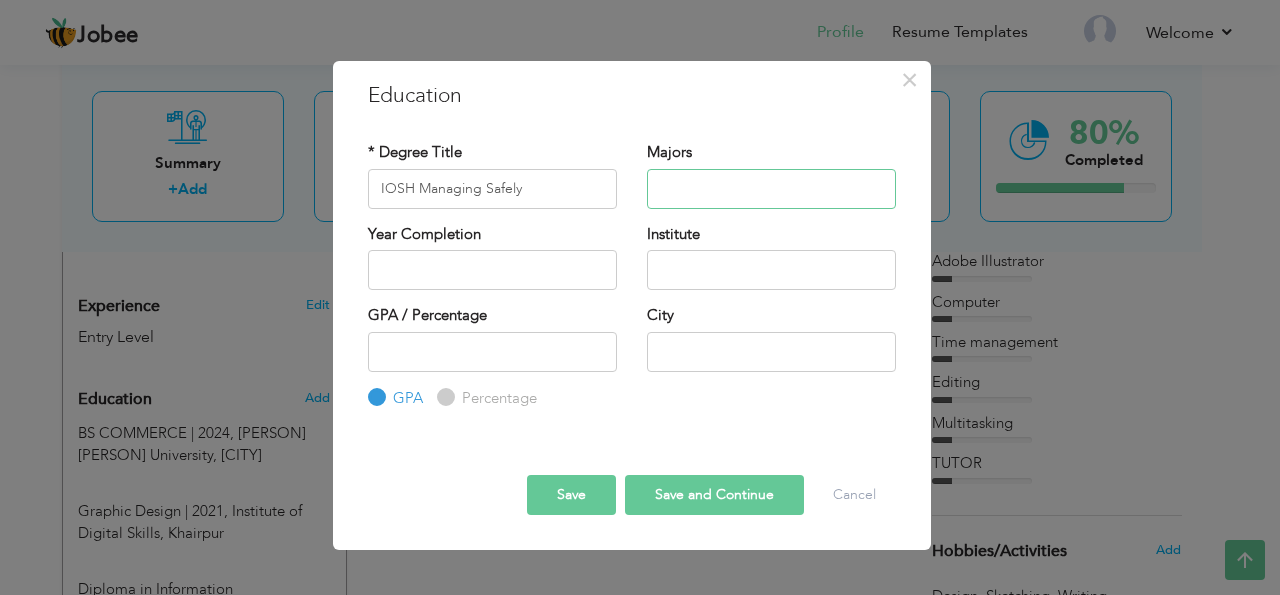 click at bounding box center (771, 189) 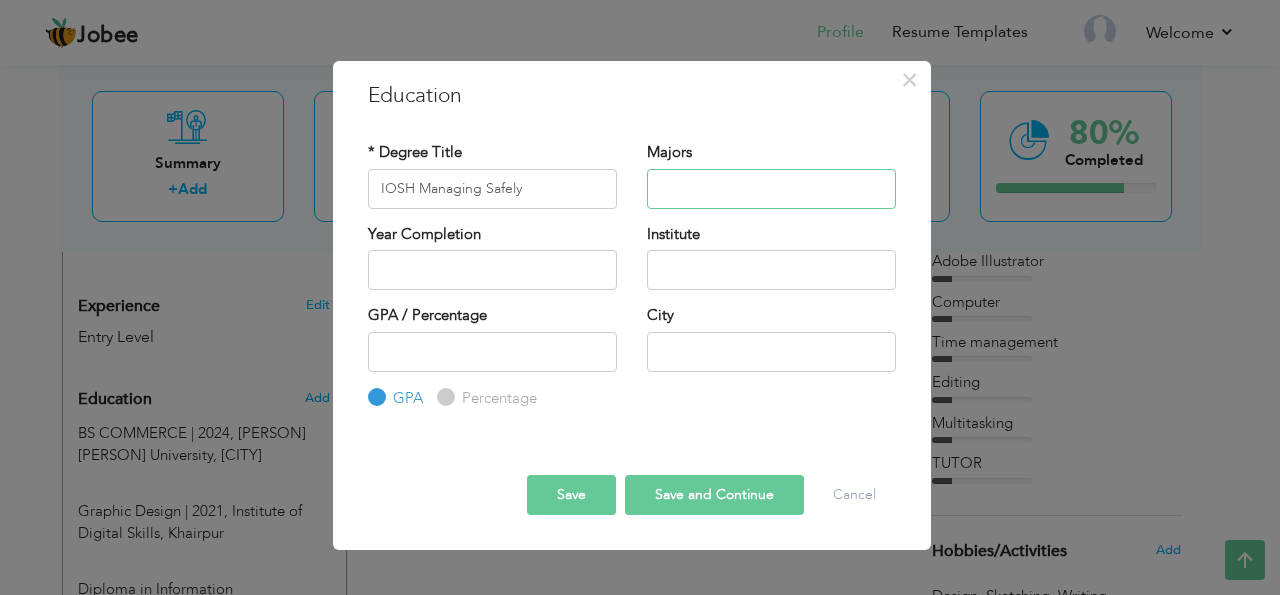 click at bounding box center (771, 189) 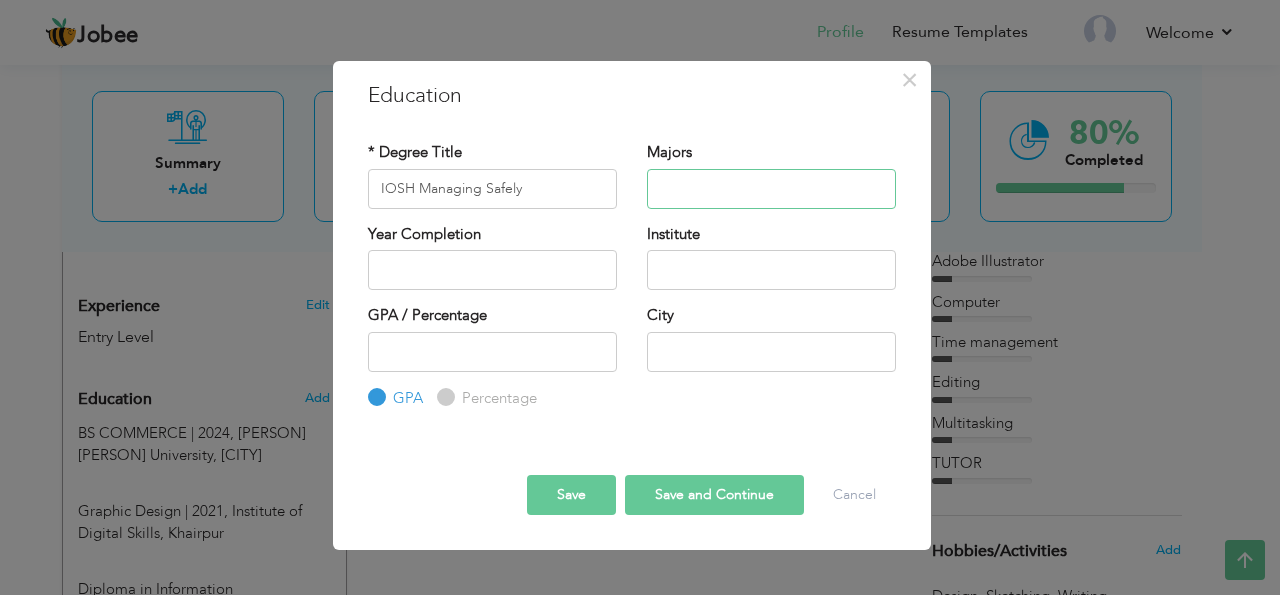 paste on "3 days training program" 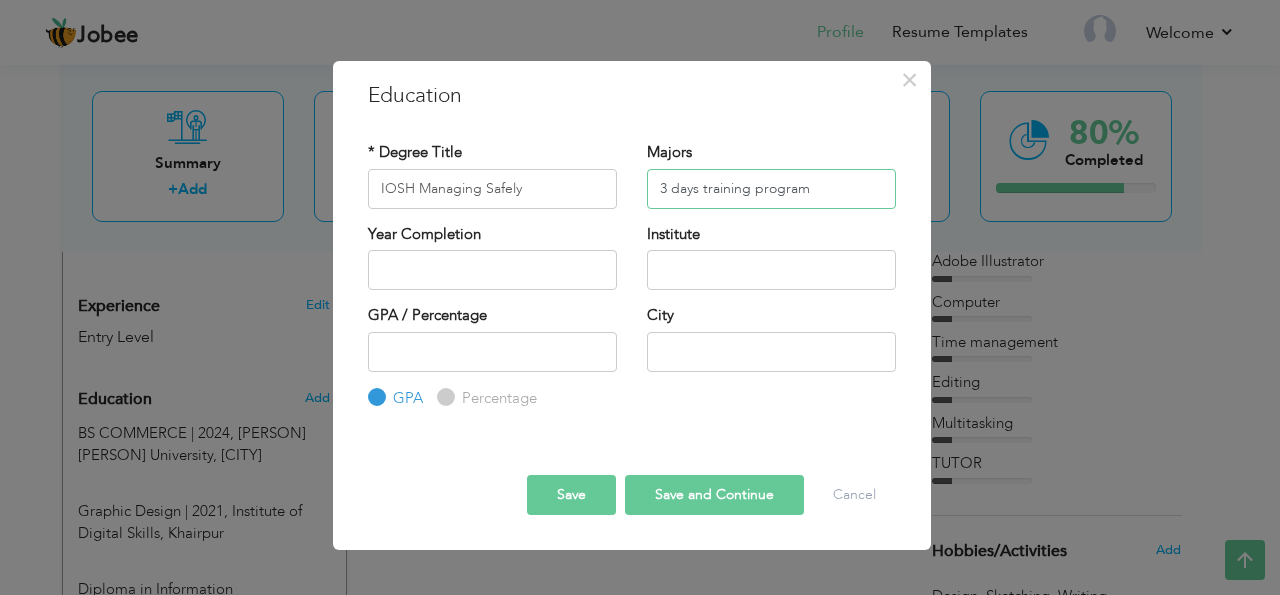 type on "3 days training program" 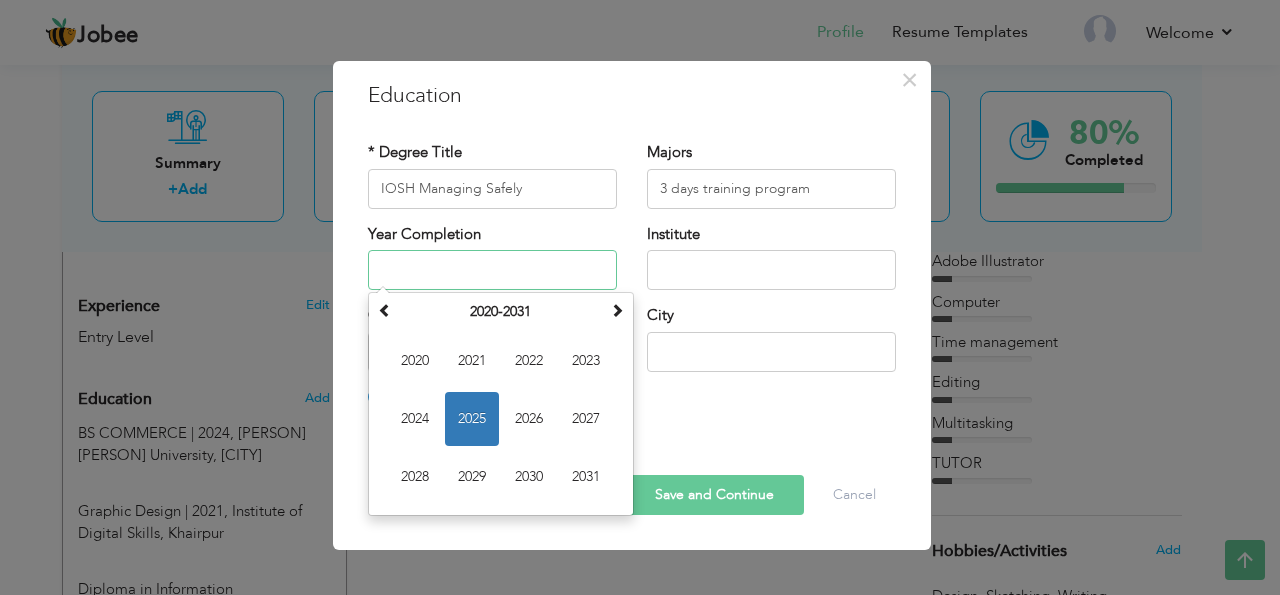 click at bounding box center [492, 270] 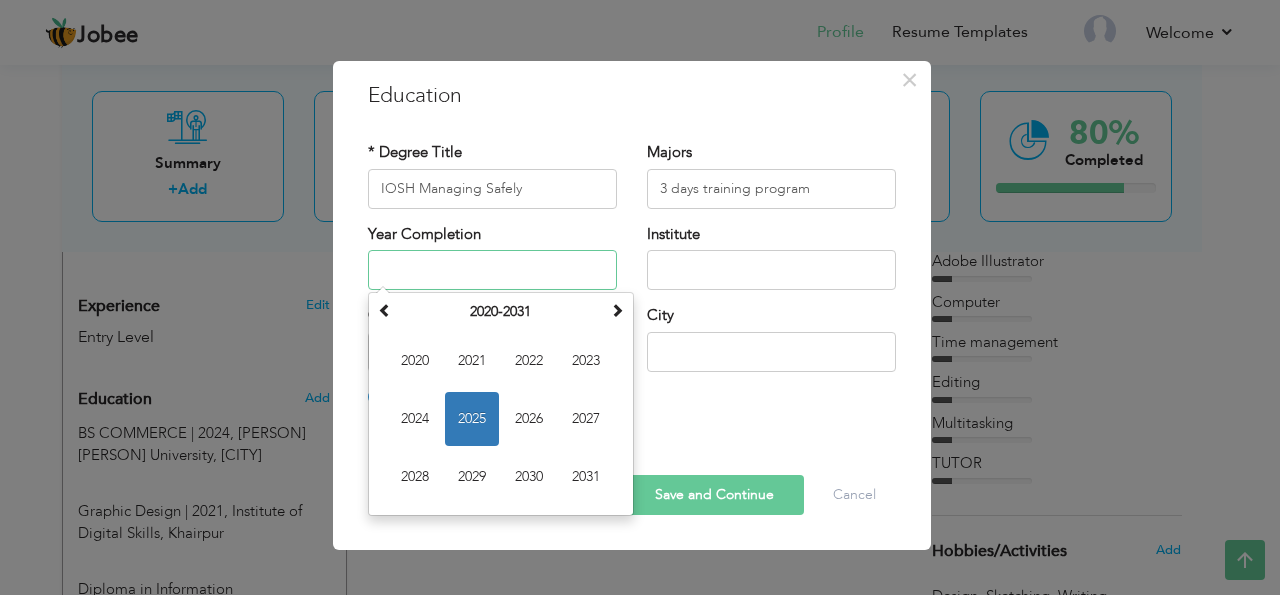 click on "2025" at bounding box center [472, 419] 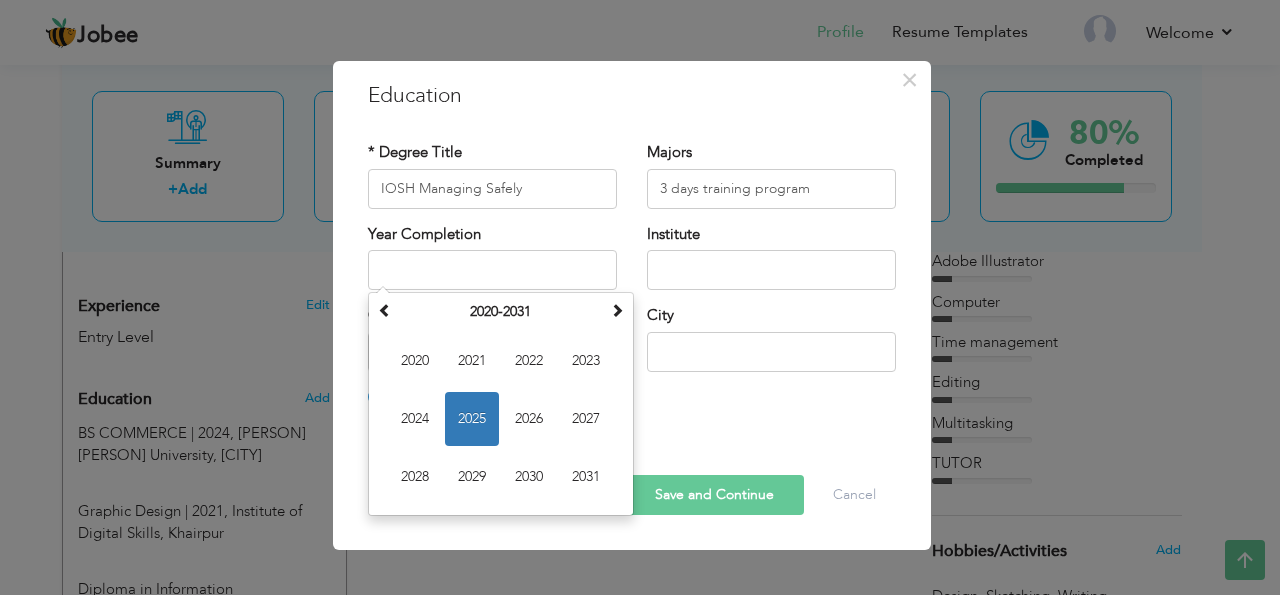type on "2025" 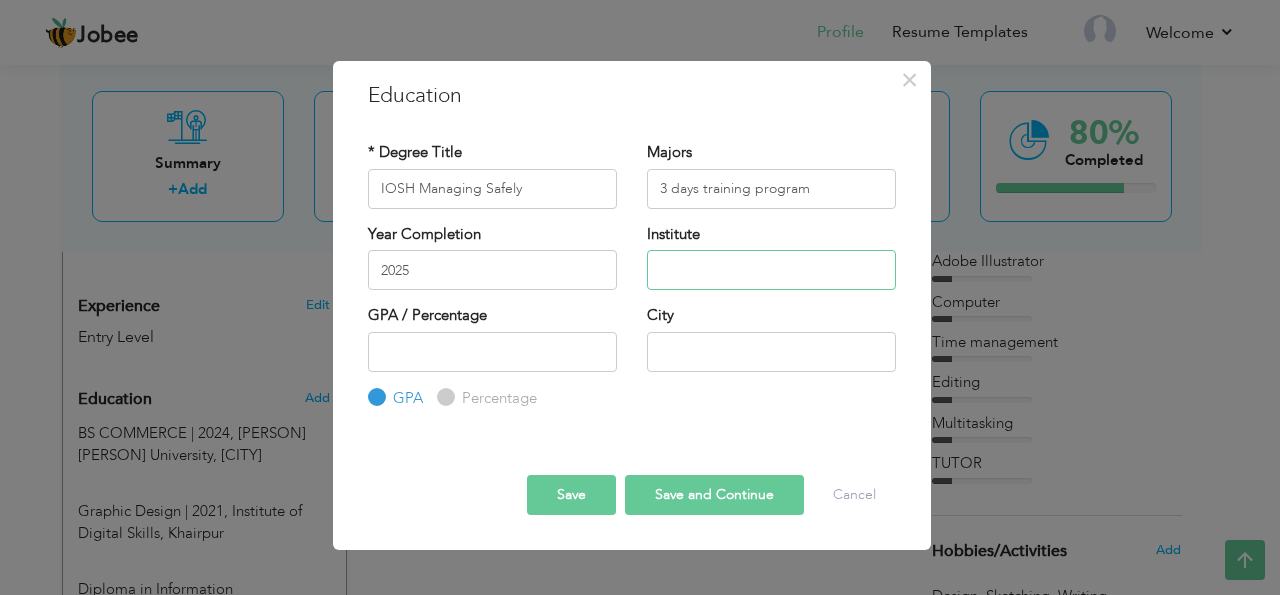 click at bounding box center (771, 270) 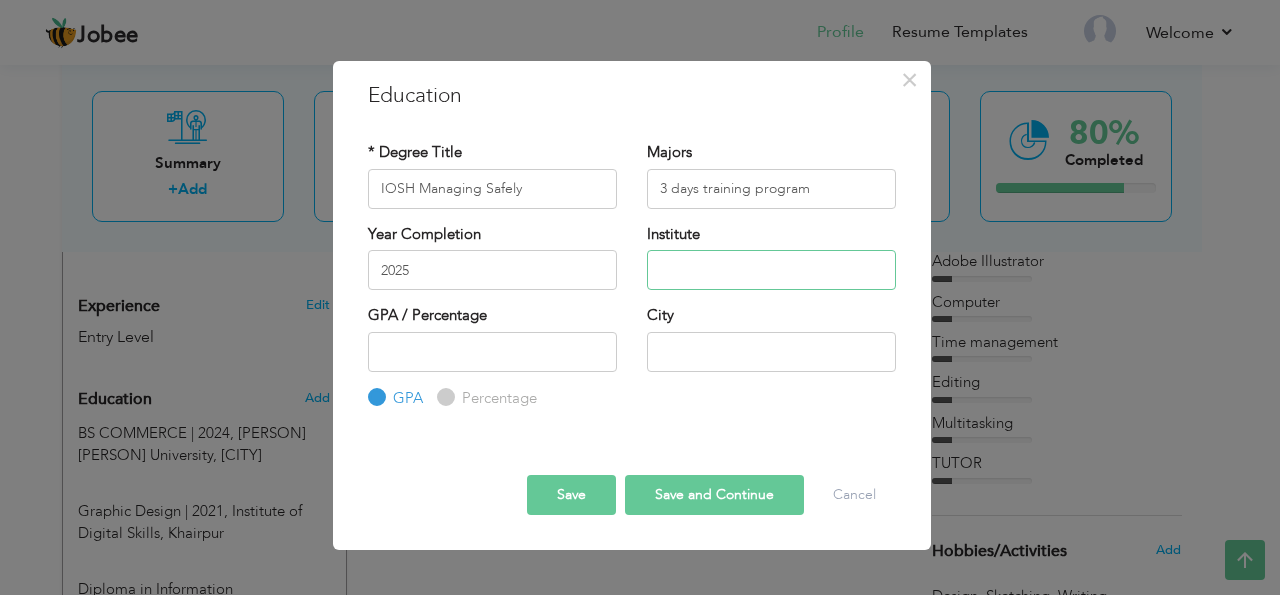 paste on "(UK-Based)" 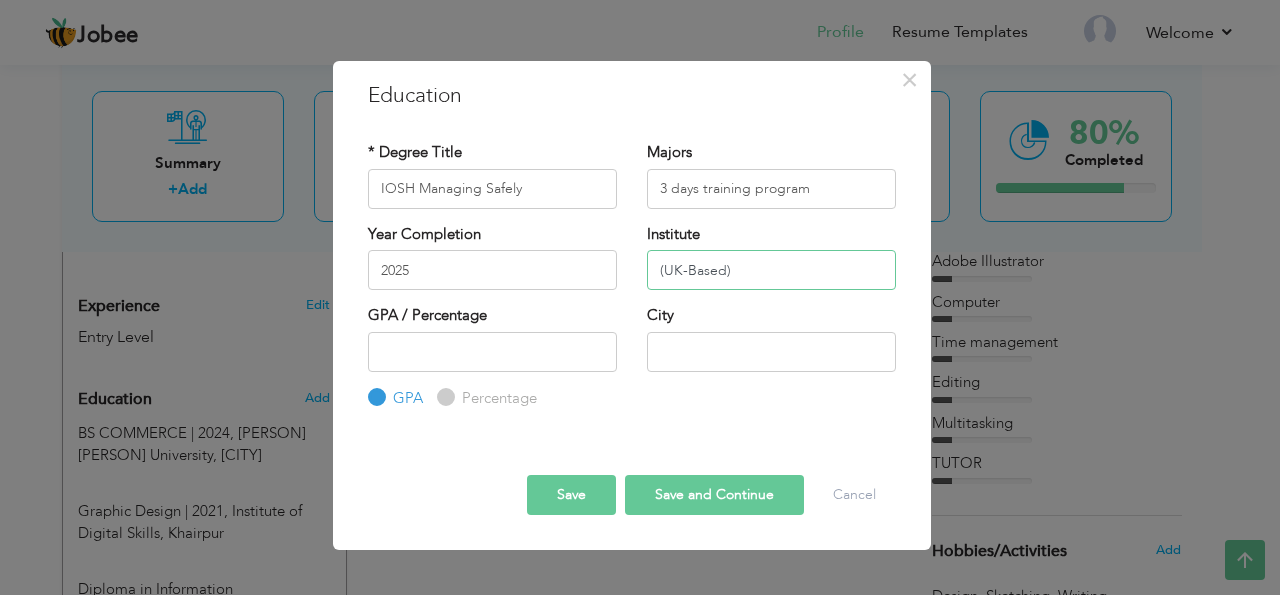 type on "(UK-Based)" 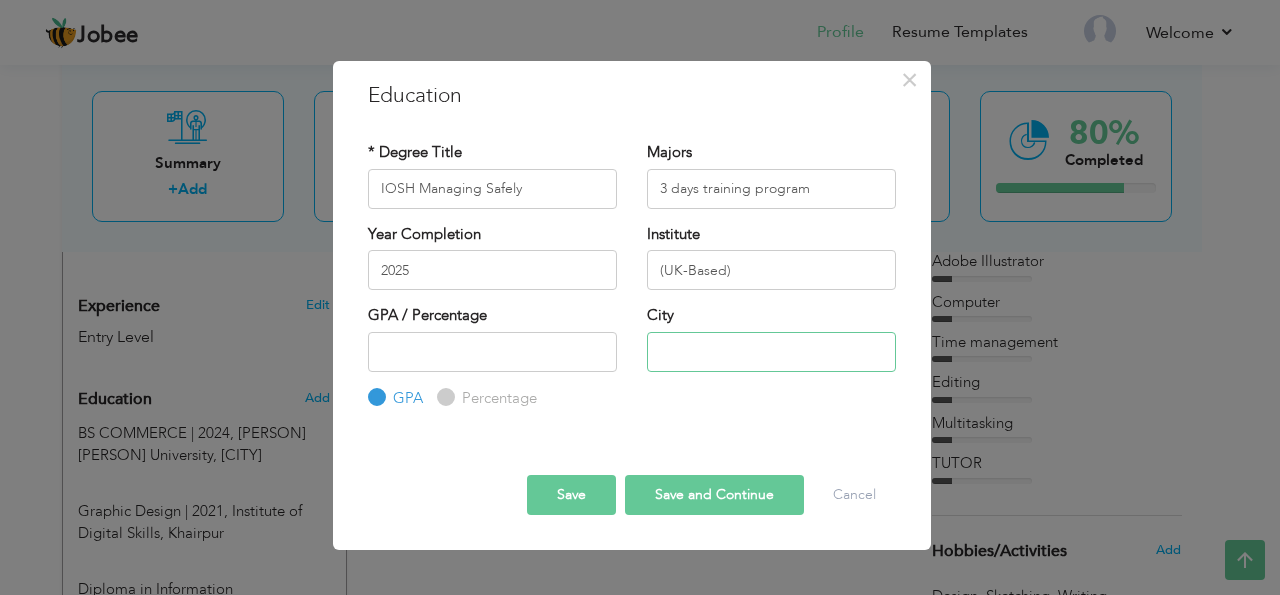 click at bounding box center [771, 352] 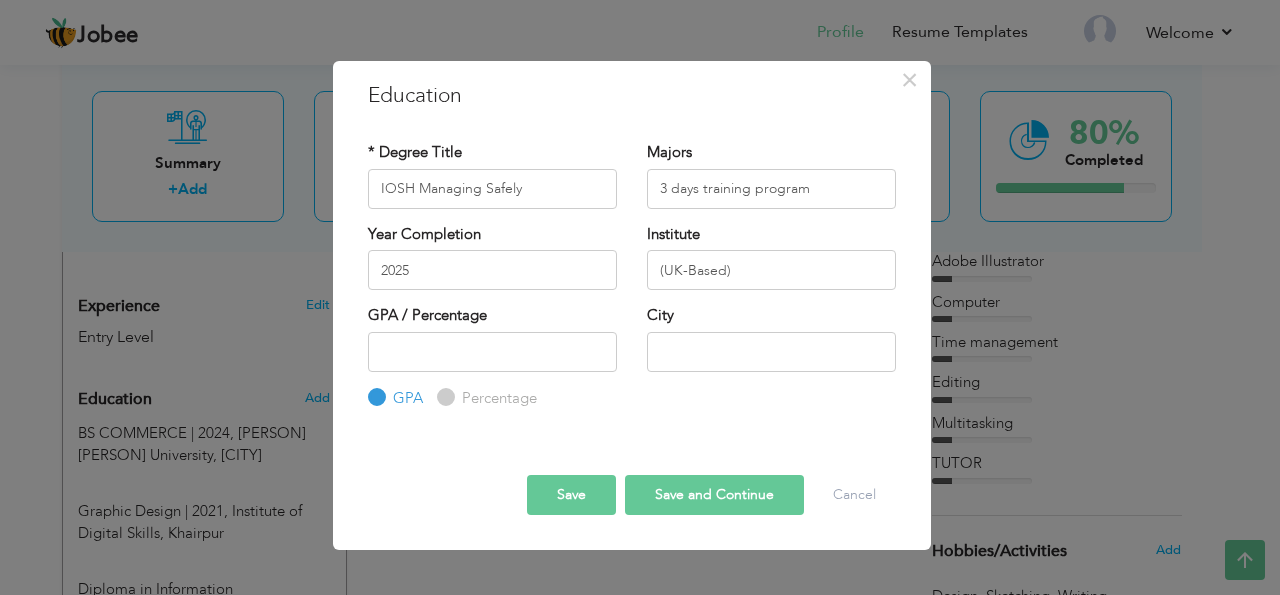 click on "Save and Continue" at bounding box center (714, 495) 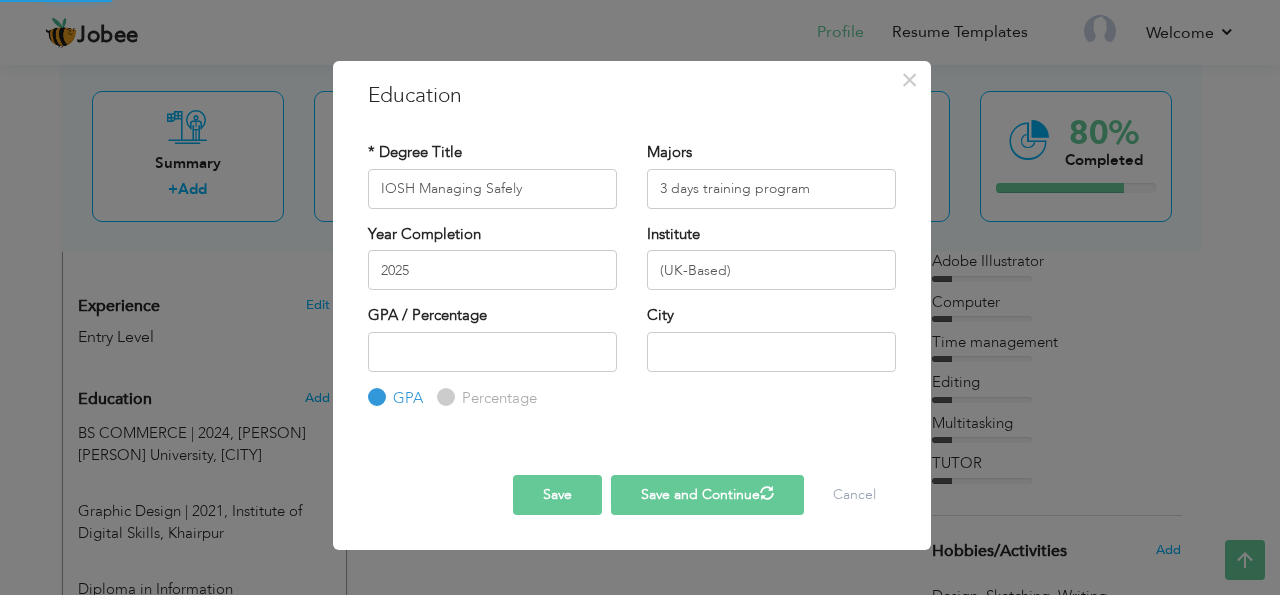 type 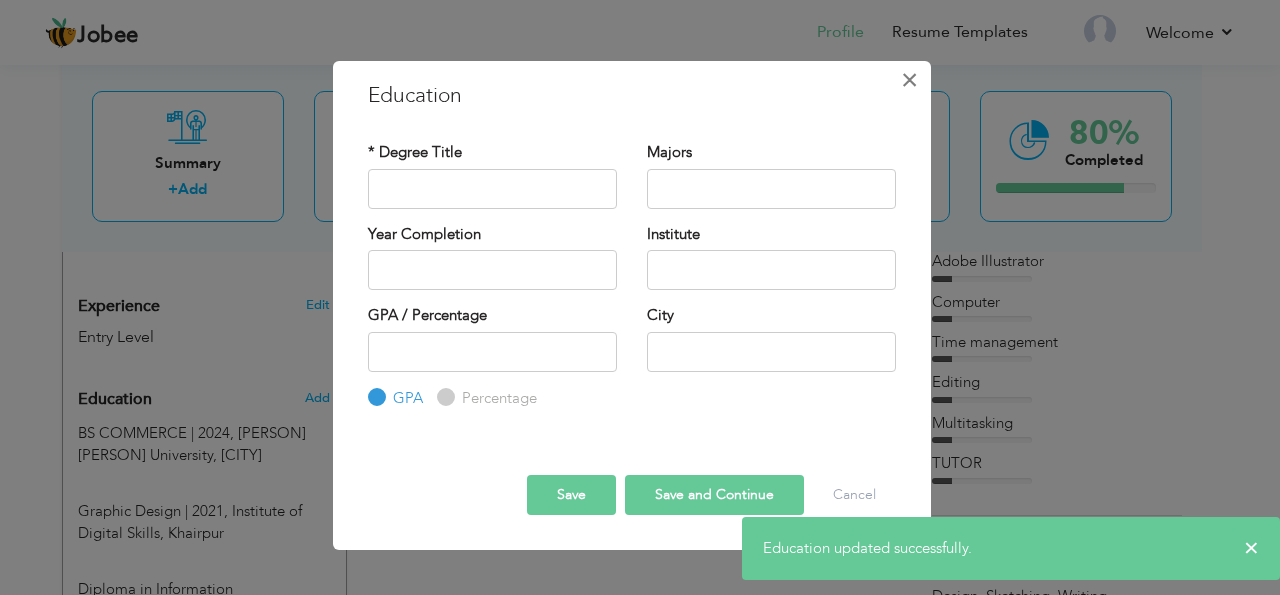click on "×" at bounding box center (909, 80) 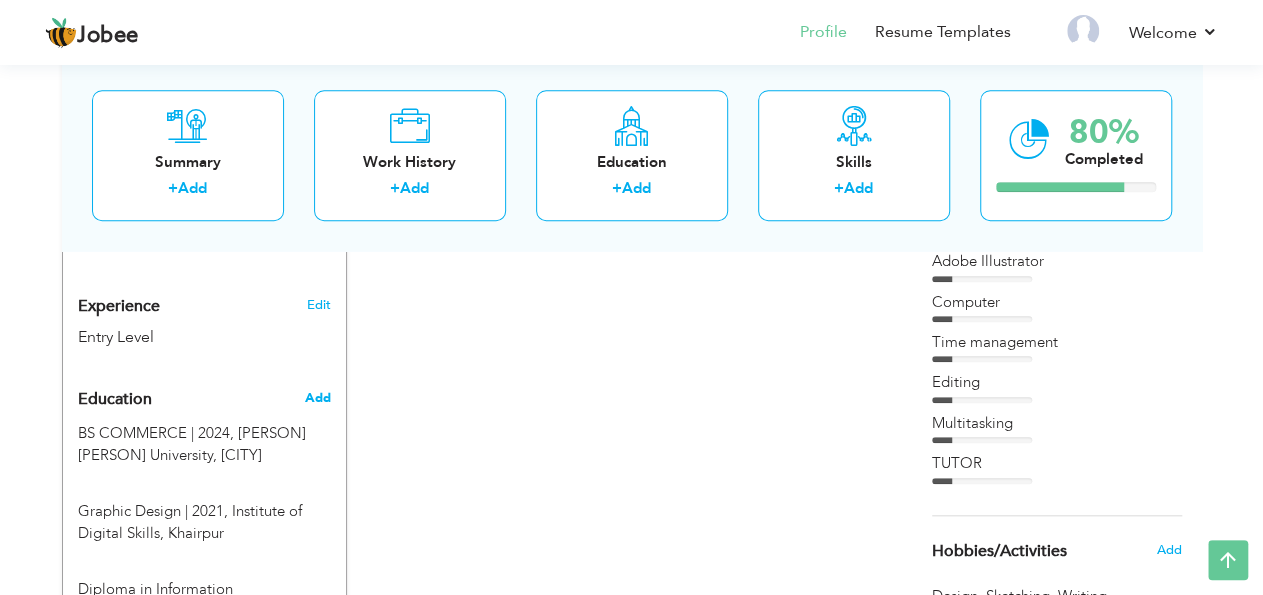 click on "Add" at bounding box center (317, 398) 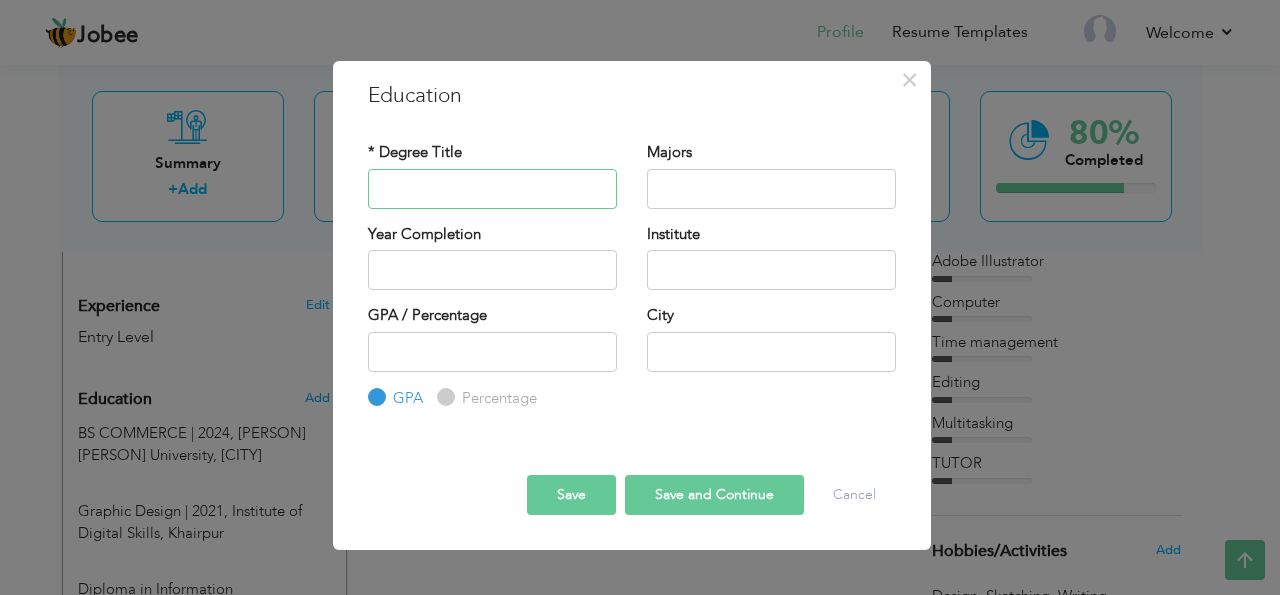 click at bounding box center (492, 189) 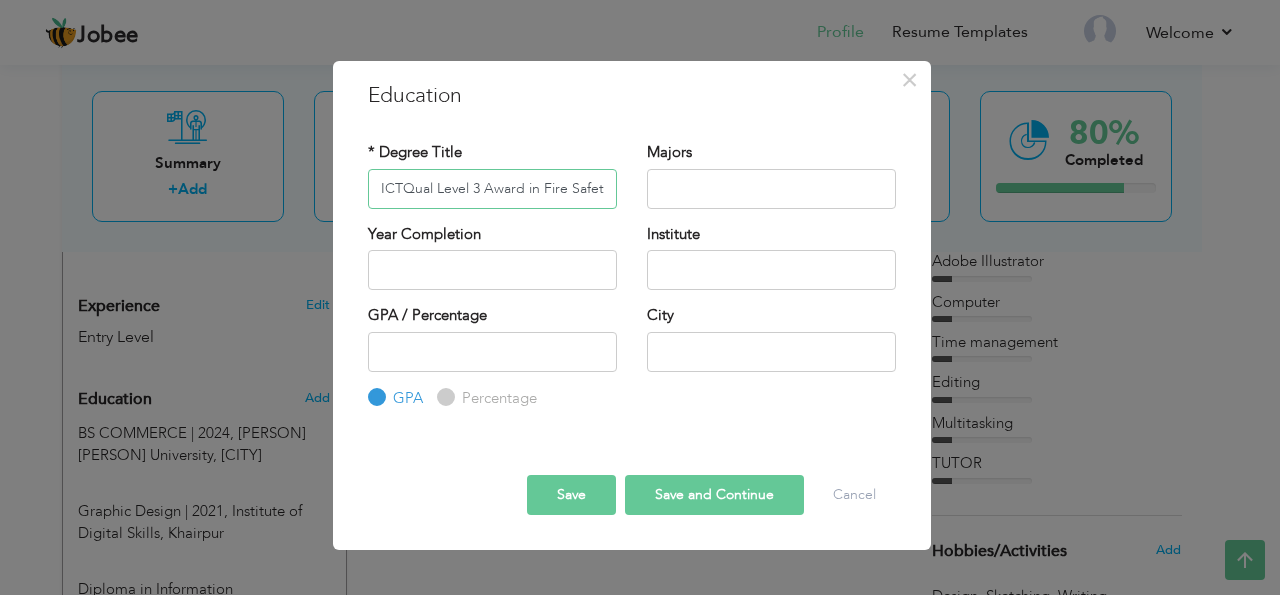 scroll, scrollTop: 0, scrollLeft: 113, axis: horizontal 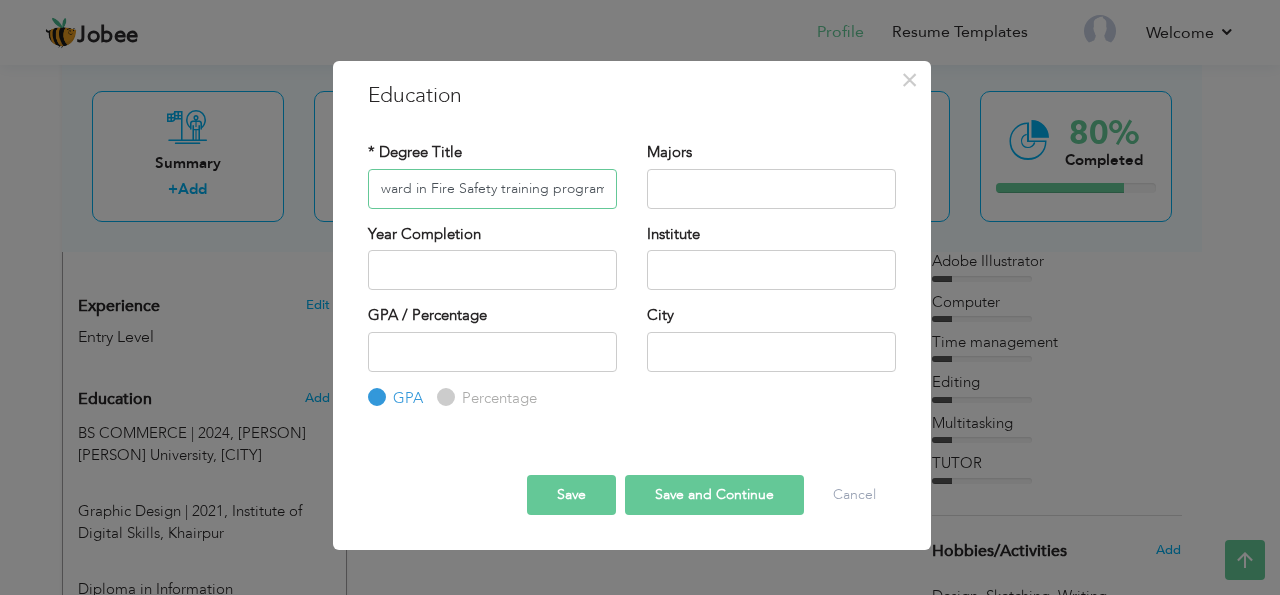 type on "ICTQual Level 3 Award in Fire Safety training program" 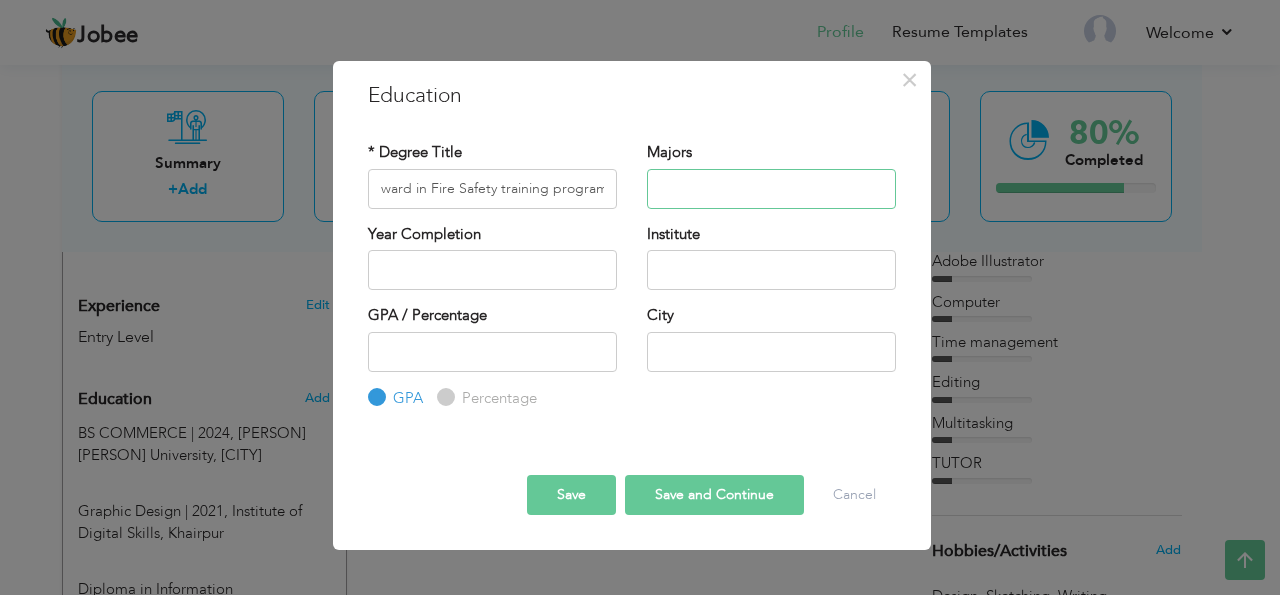click at bounding box center [771, 189] 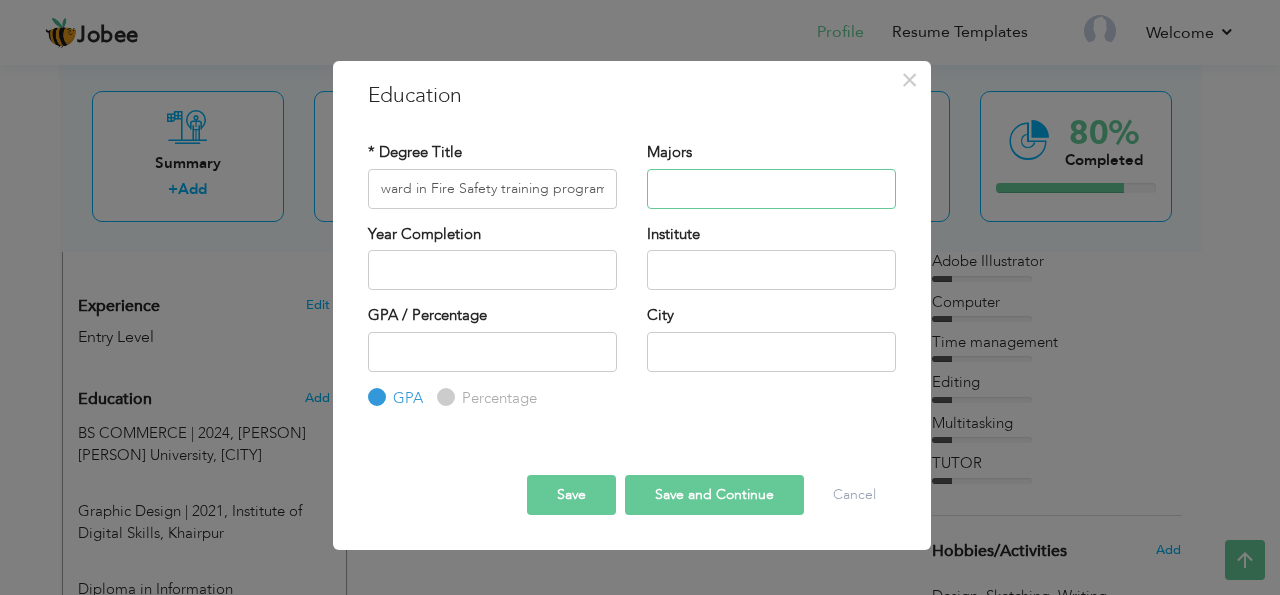 click at bounding box center [771, 189] 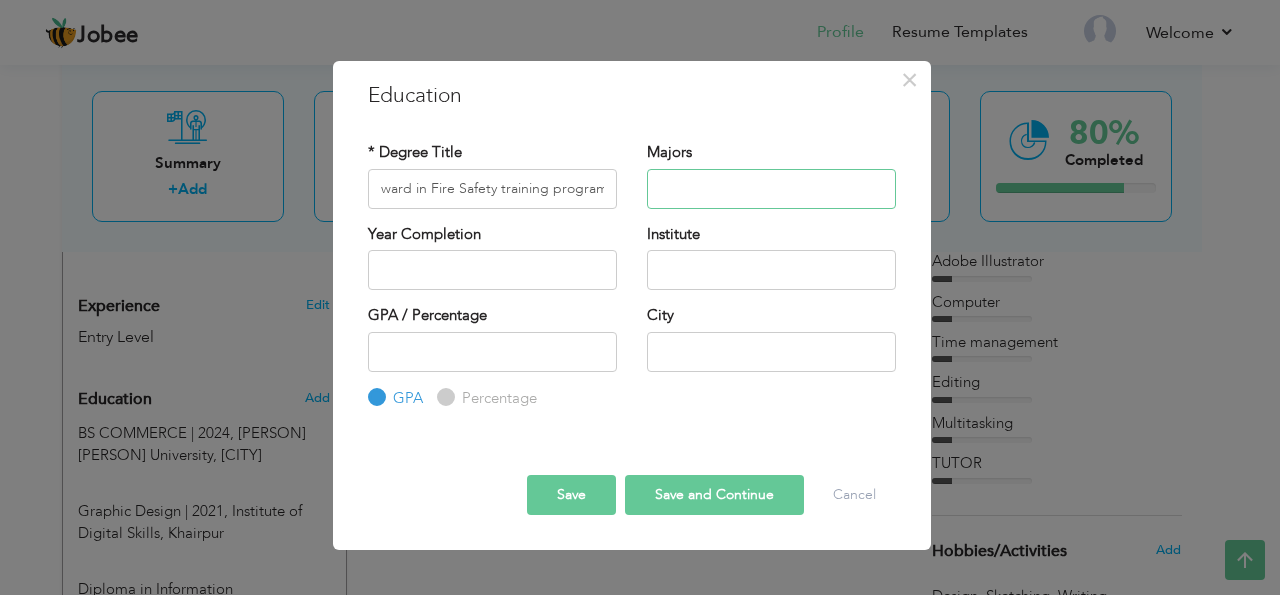 paste on "3 days training program" 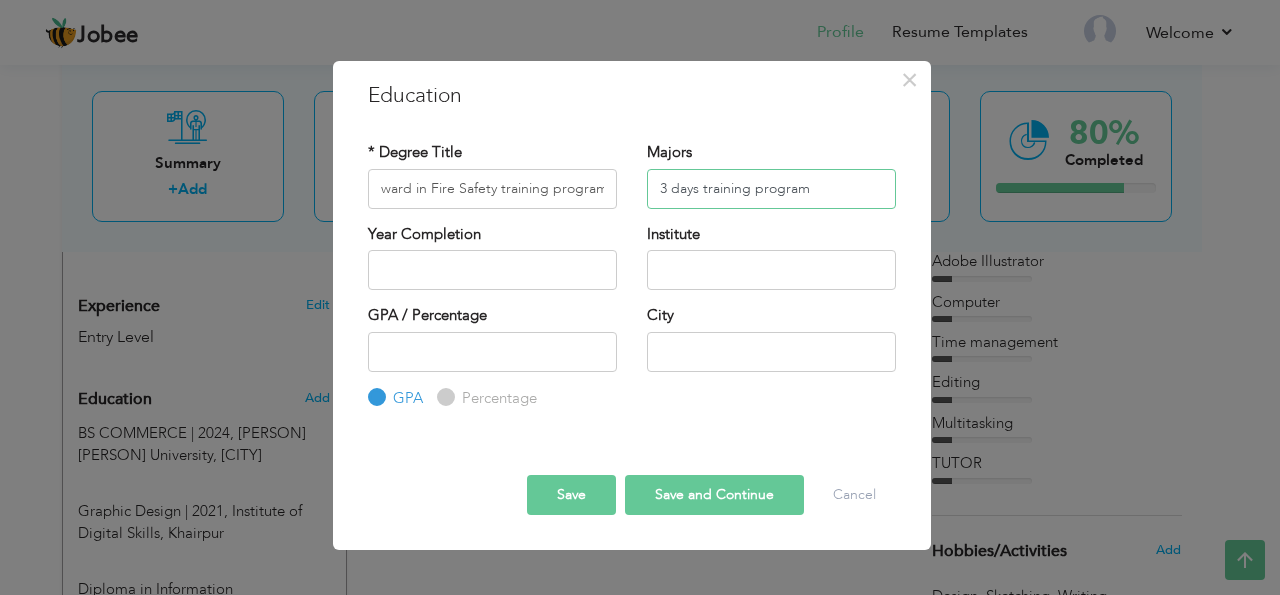 type on "3 days training program" 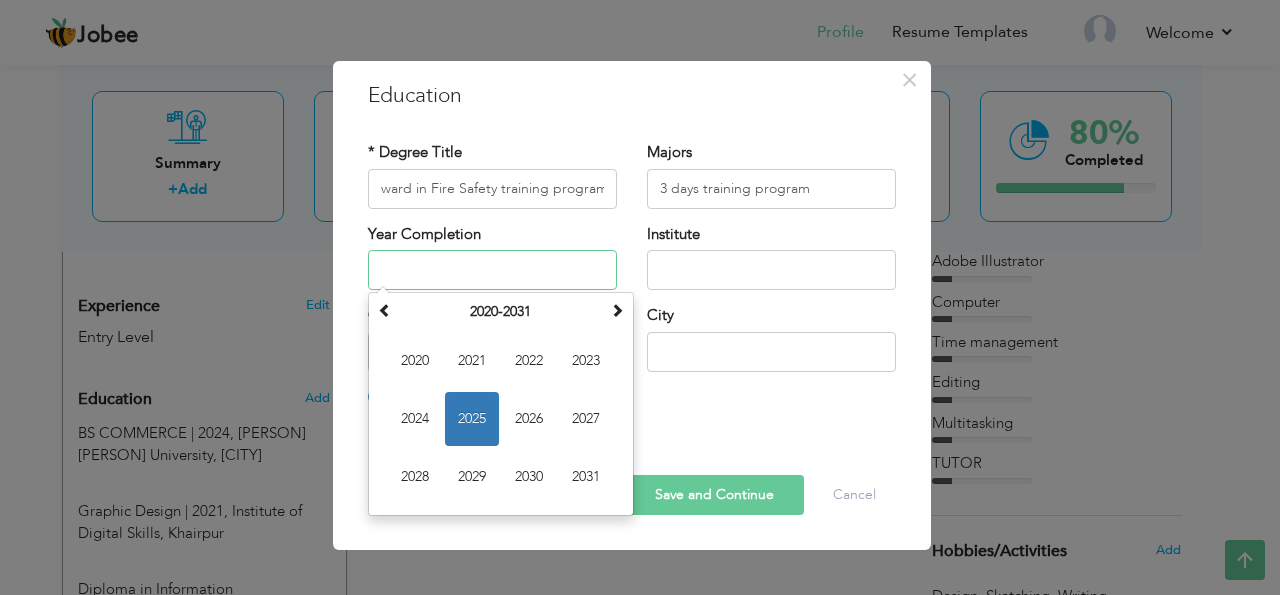 click at bounding box center (492, 270) 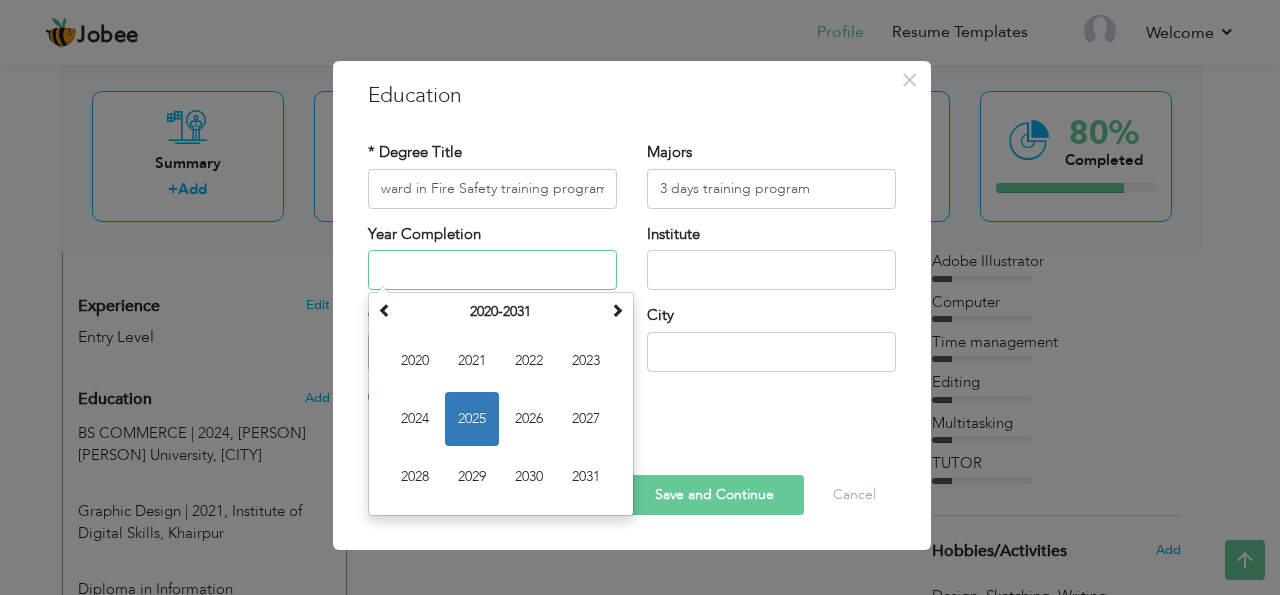 click on "2025" at bounding box center [472, 419] 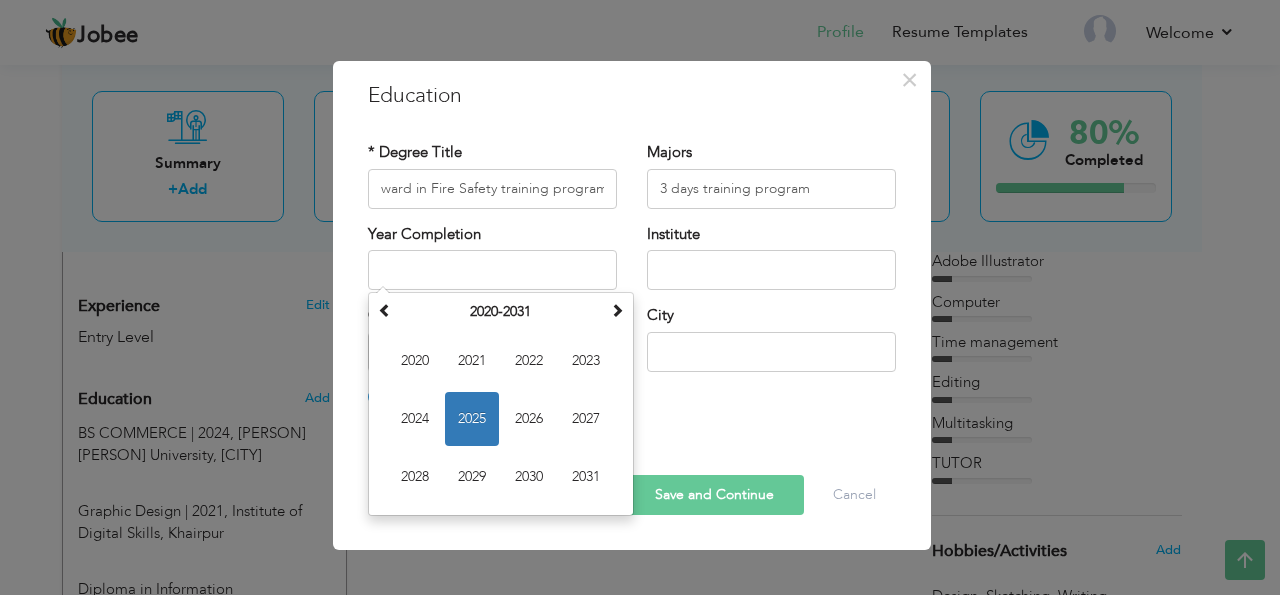 type on "2025" 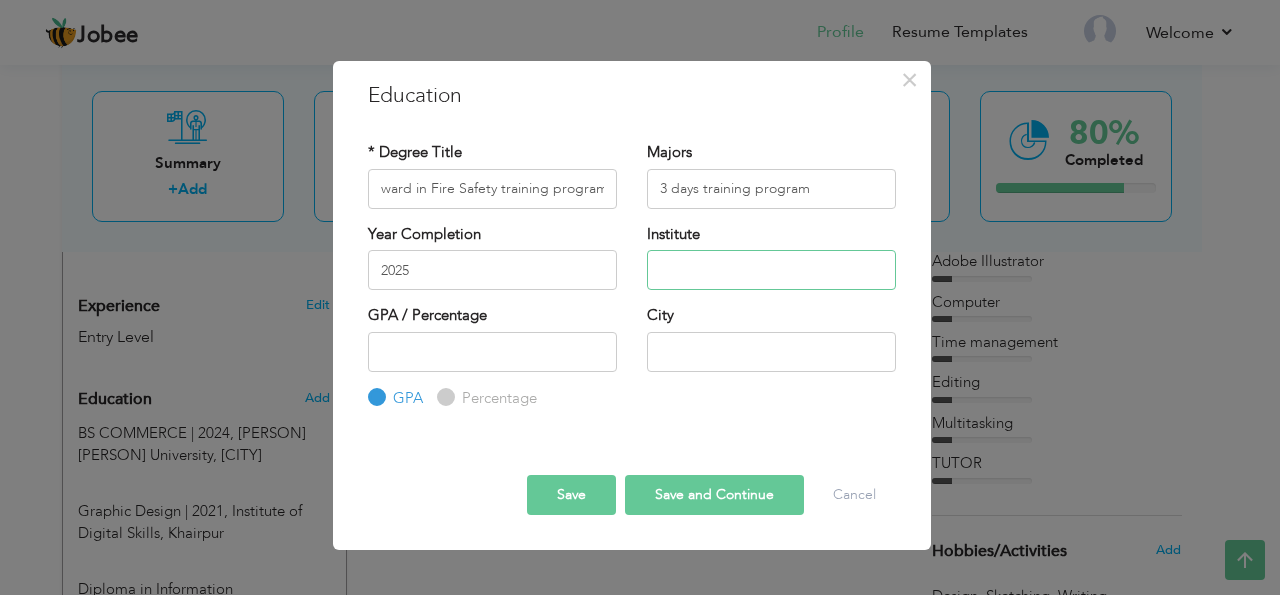 click at bounding box center (771, 270) 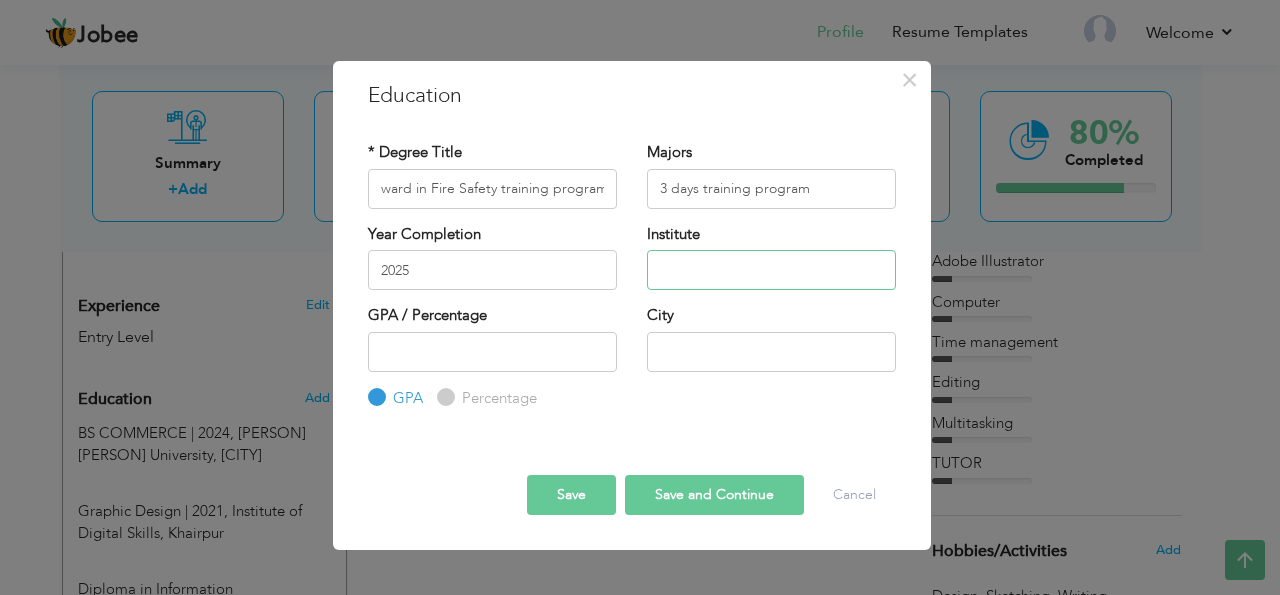 click at bounding box center (771, 270) 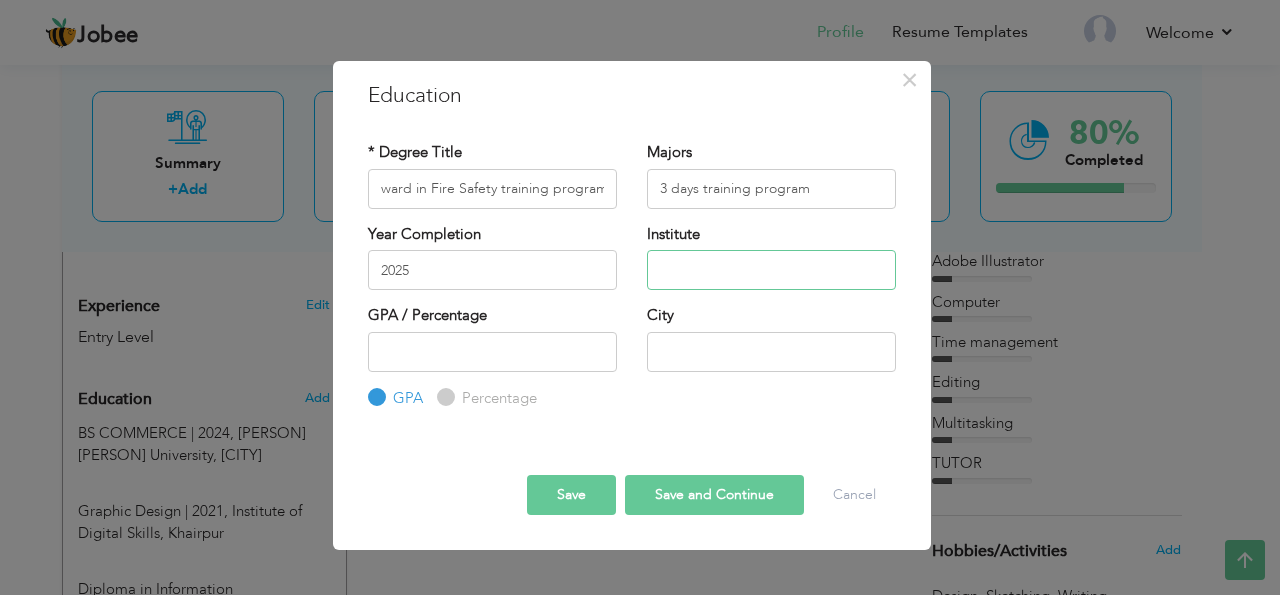 paste on "TrainSmart Solution" 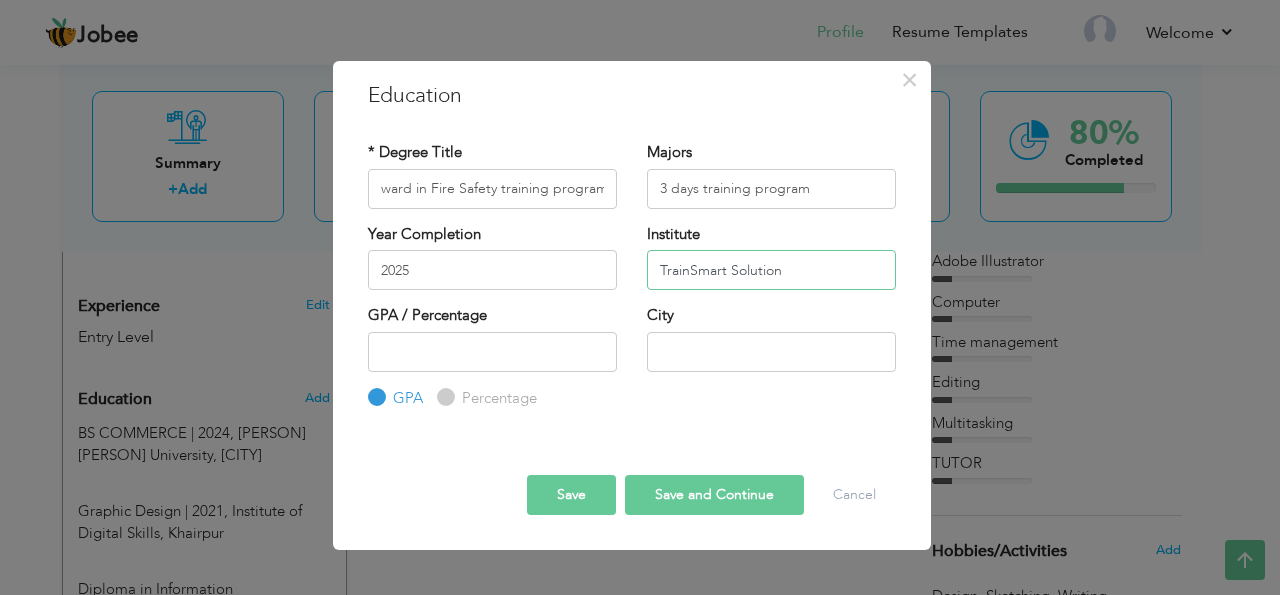type on "TrainSmart Solution" 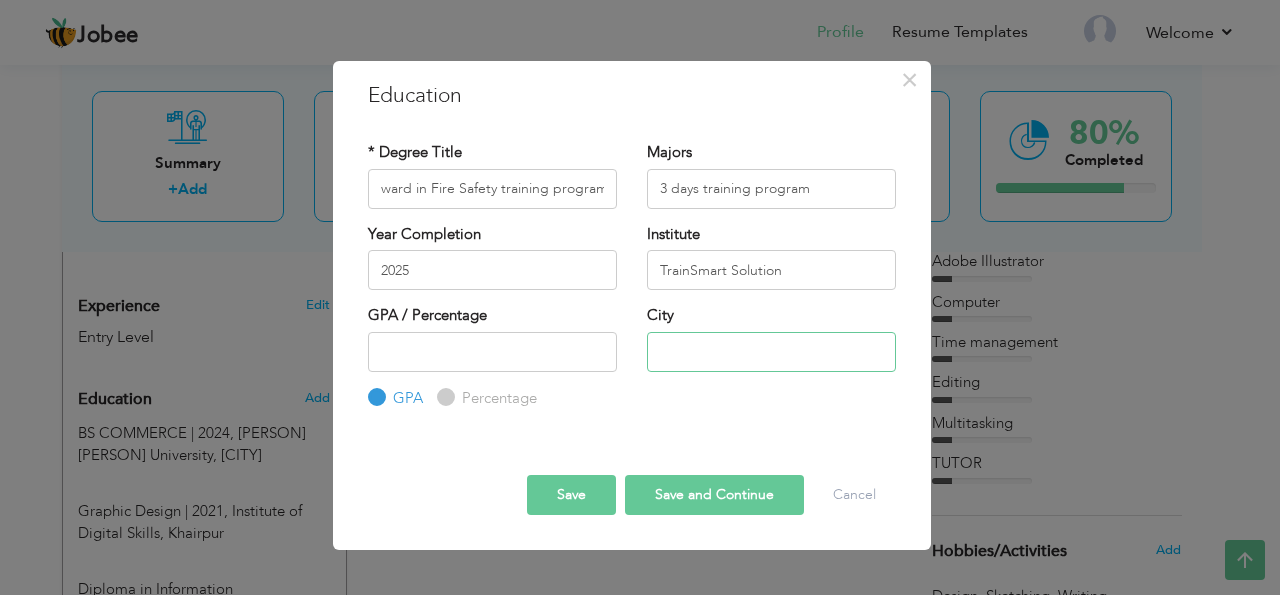click at bounding box center (771, 352) 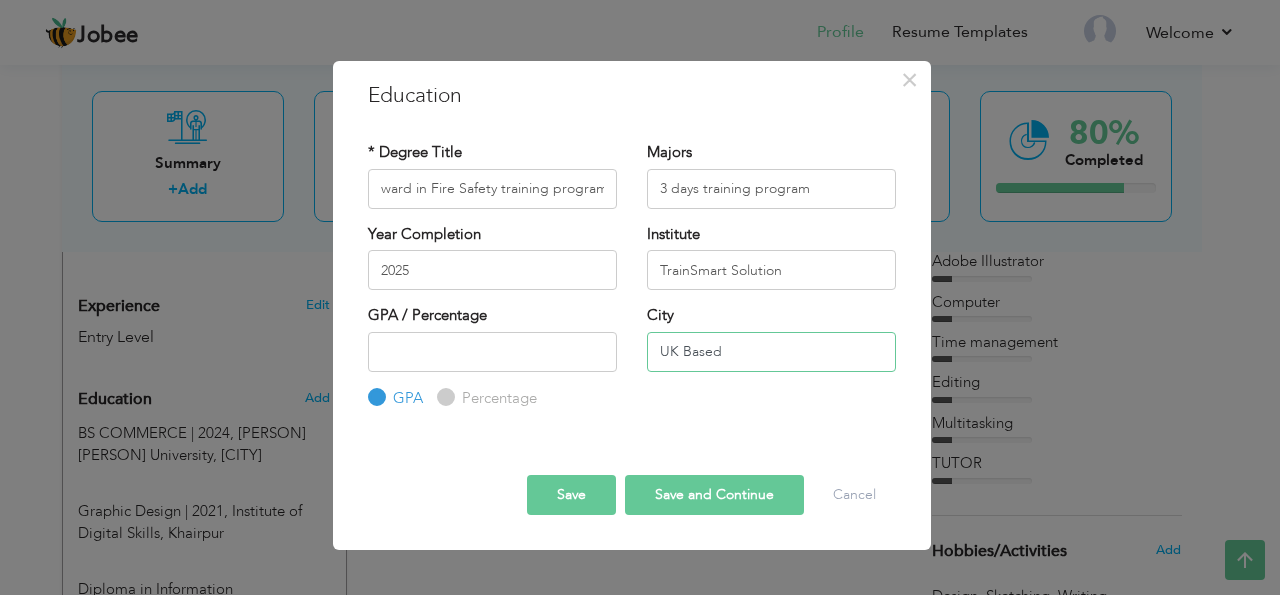 type on "UK Based" 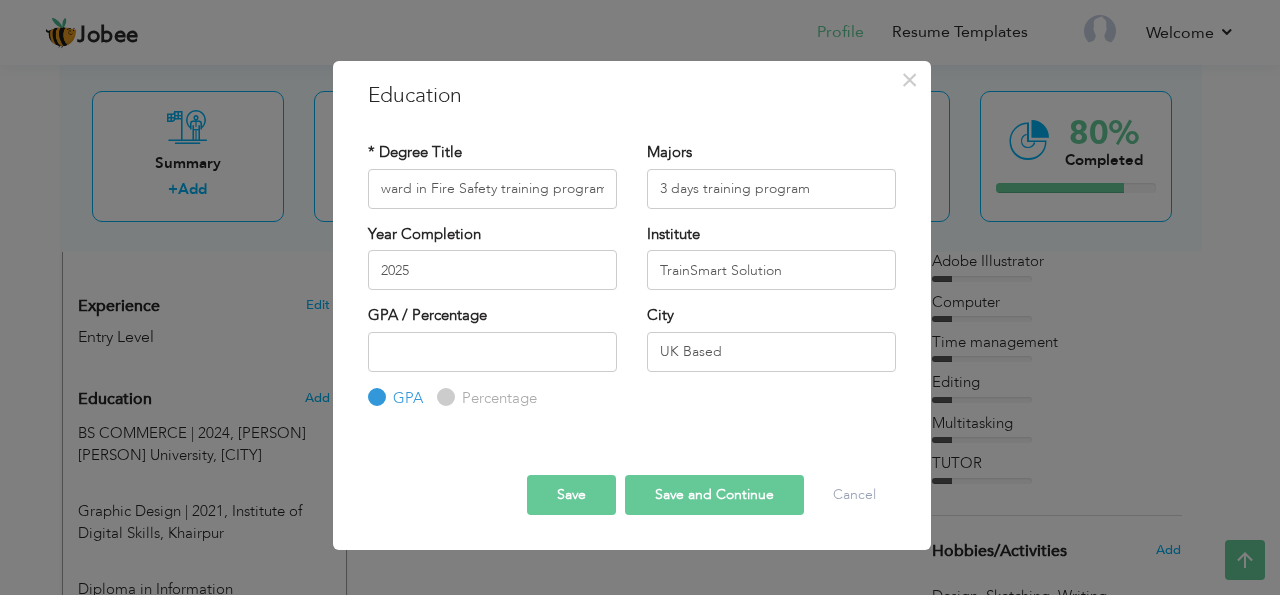 click on "Save and Continue" at bounding box center (714, 495) 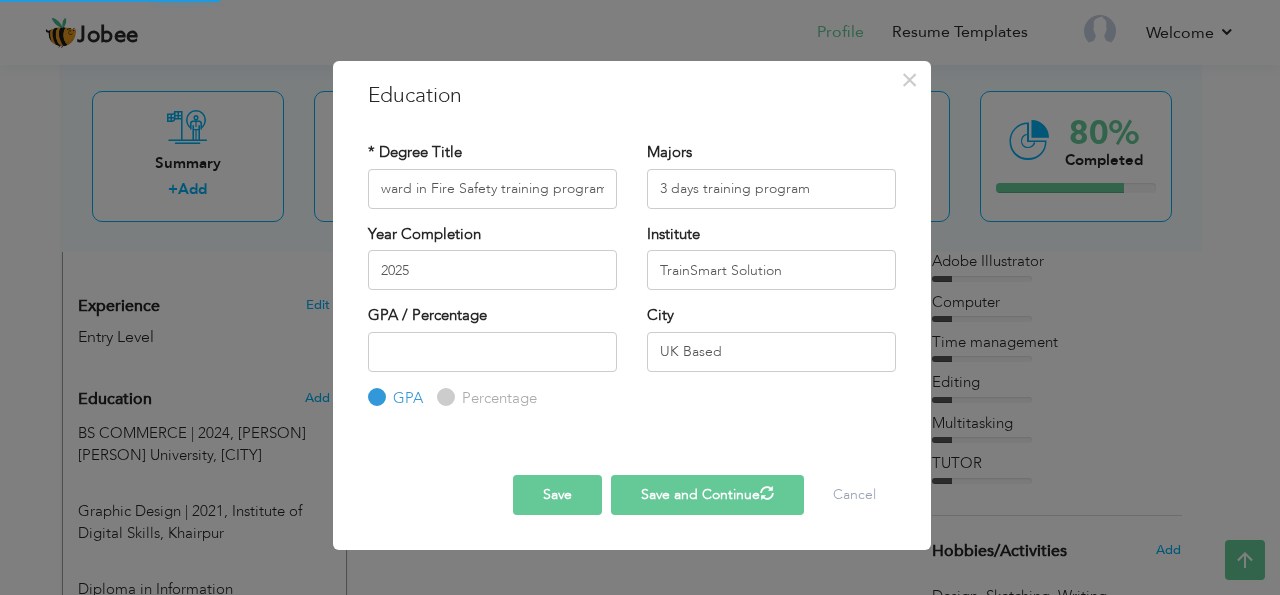 type 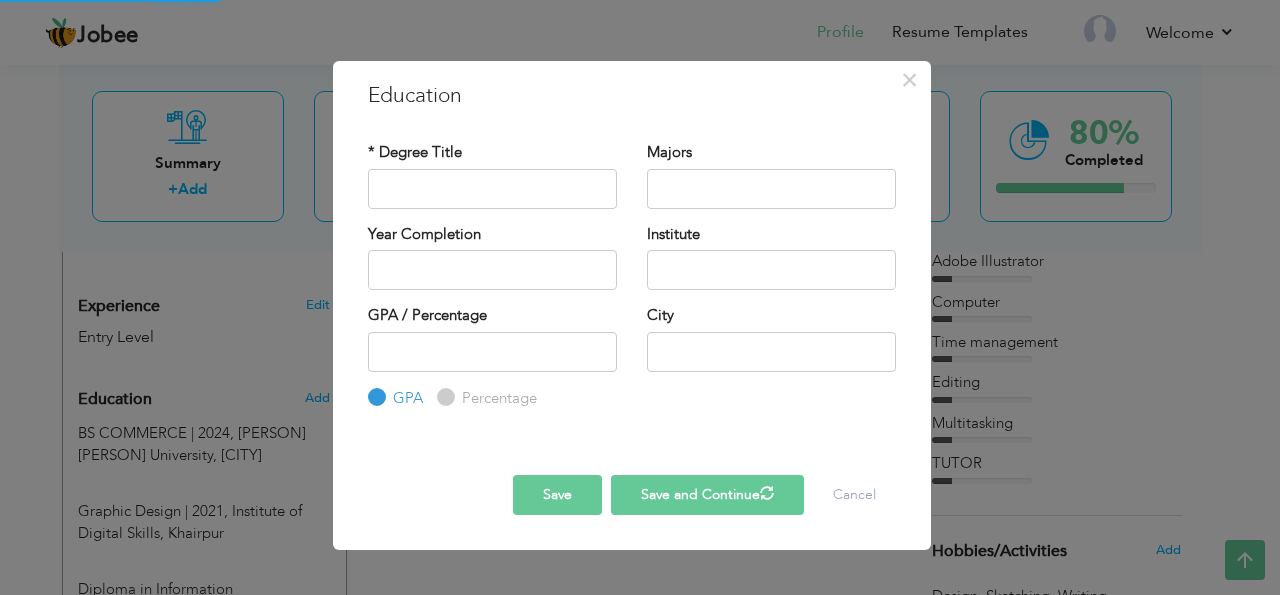 scroll, scrollTop: 0, scrollLeft: 0, axis: both 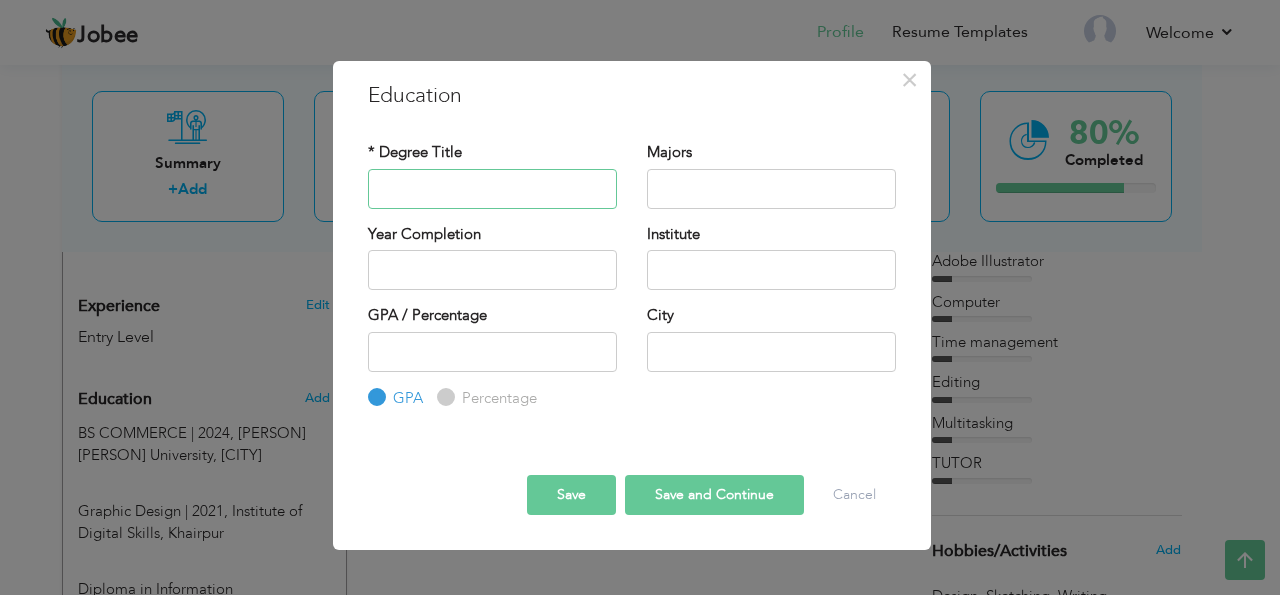 click at bounding box center [492, 189] 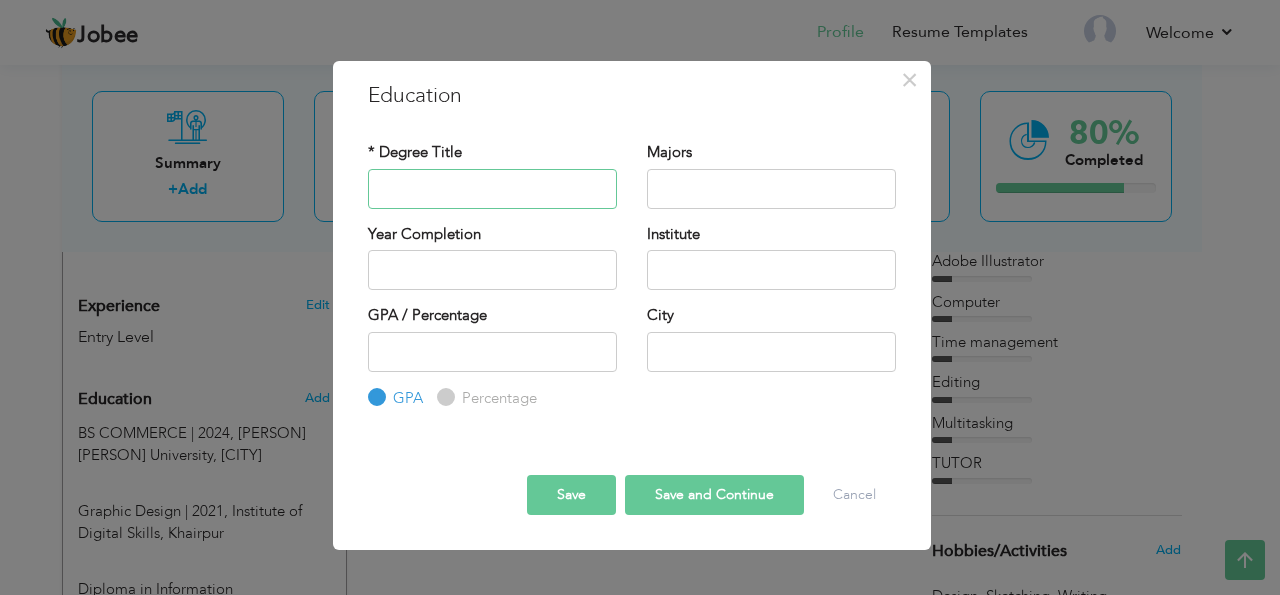 paste on "Carbon Stock Maping using Earth Engine" 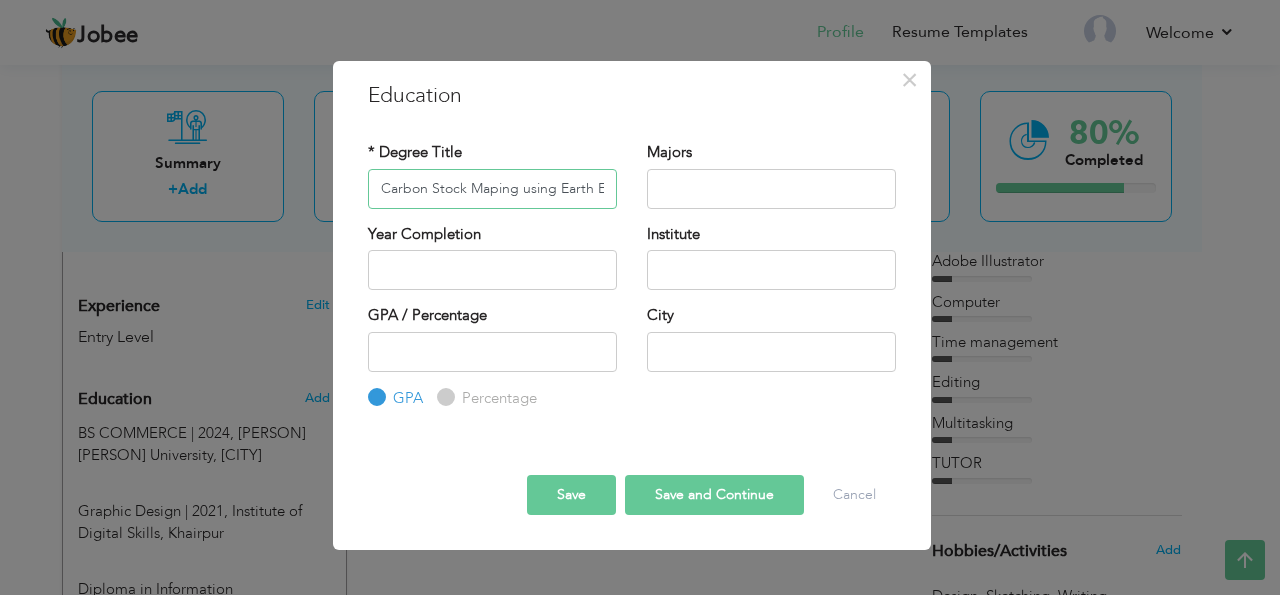 scroll, scrollTop: 0, scrollLeft: 32, axis: horizontal 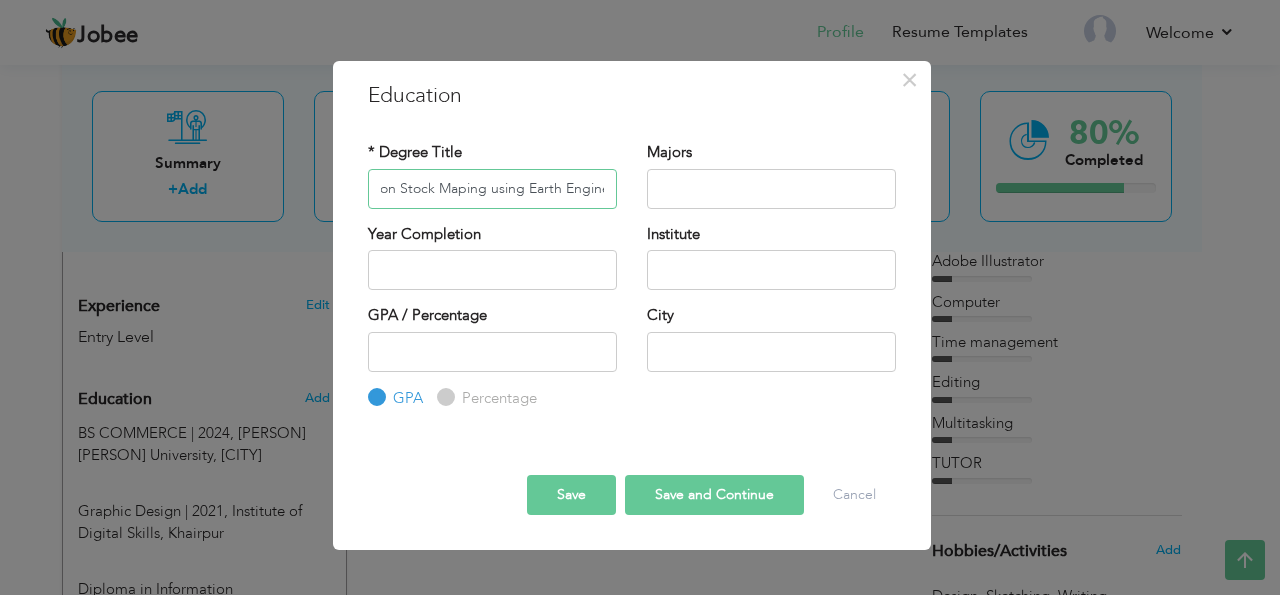 type on "Carbon Stock Maping using Earth Engine" 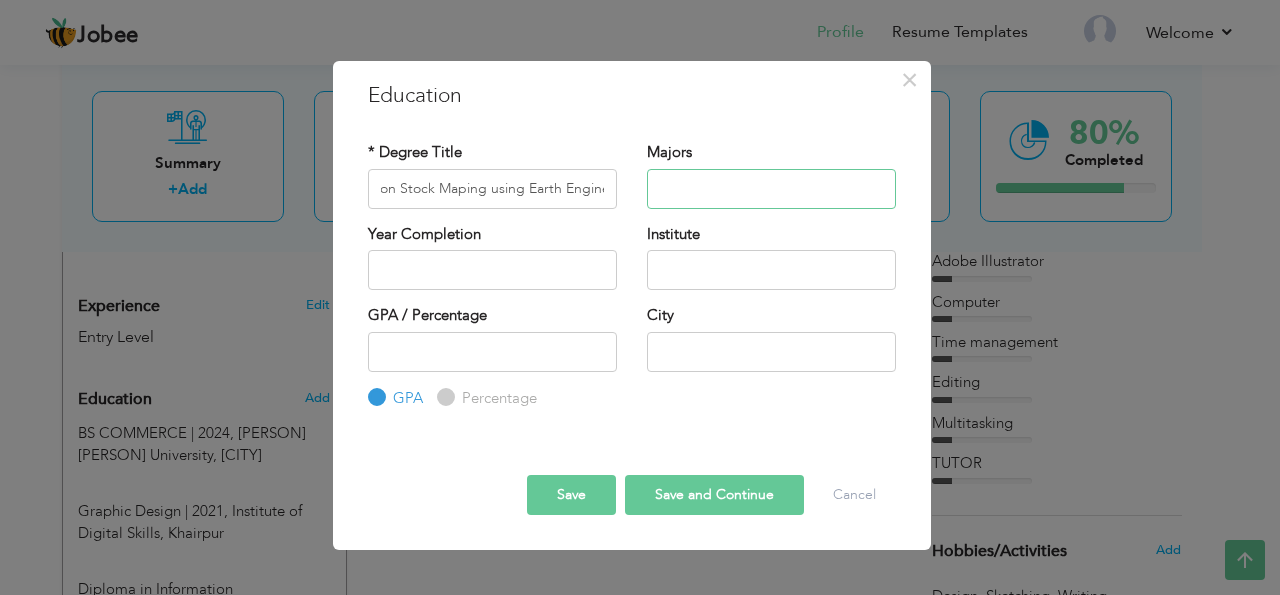 click at bounding box center [771, 189] 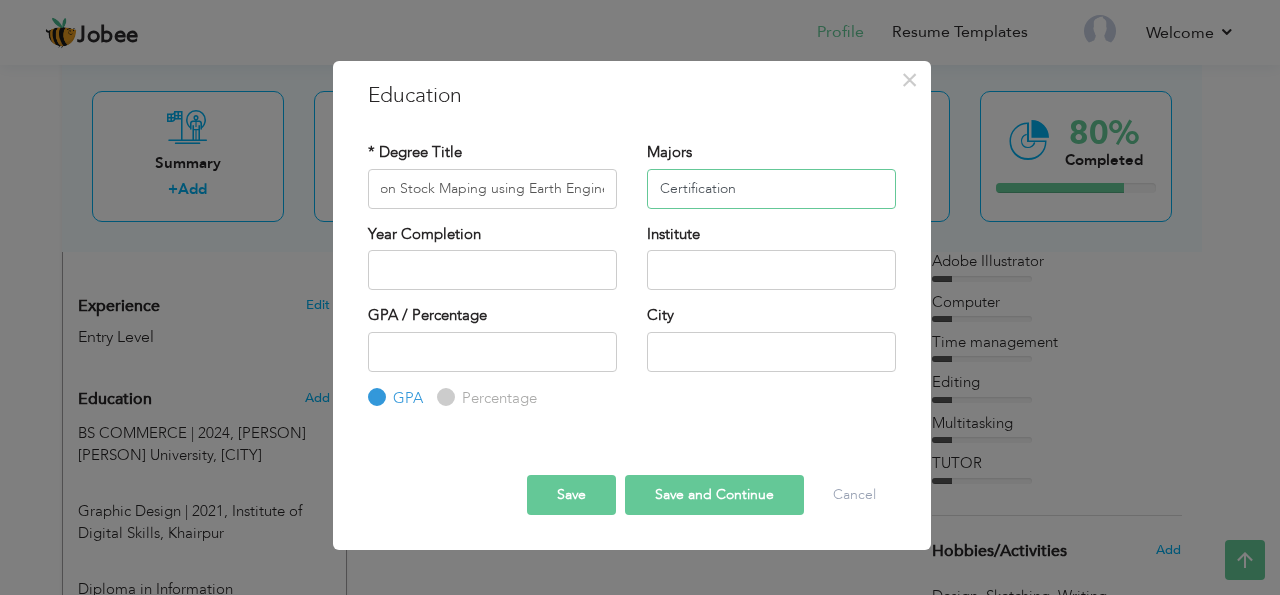 type on "Certification" 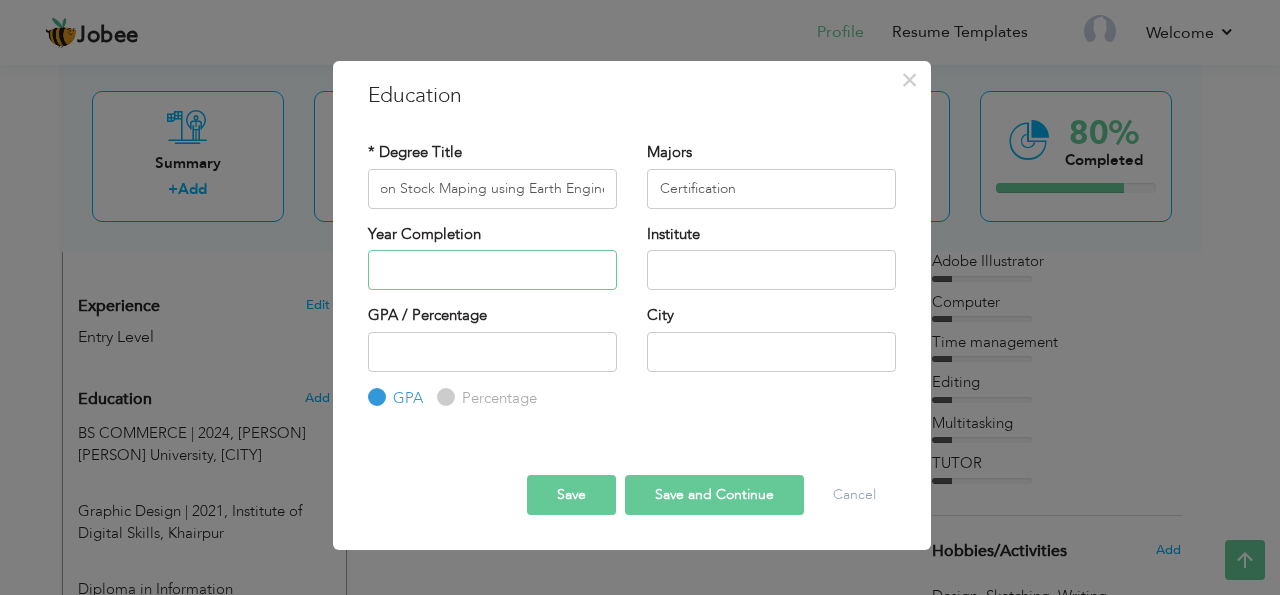 click at bounding box center (492, 270) 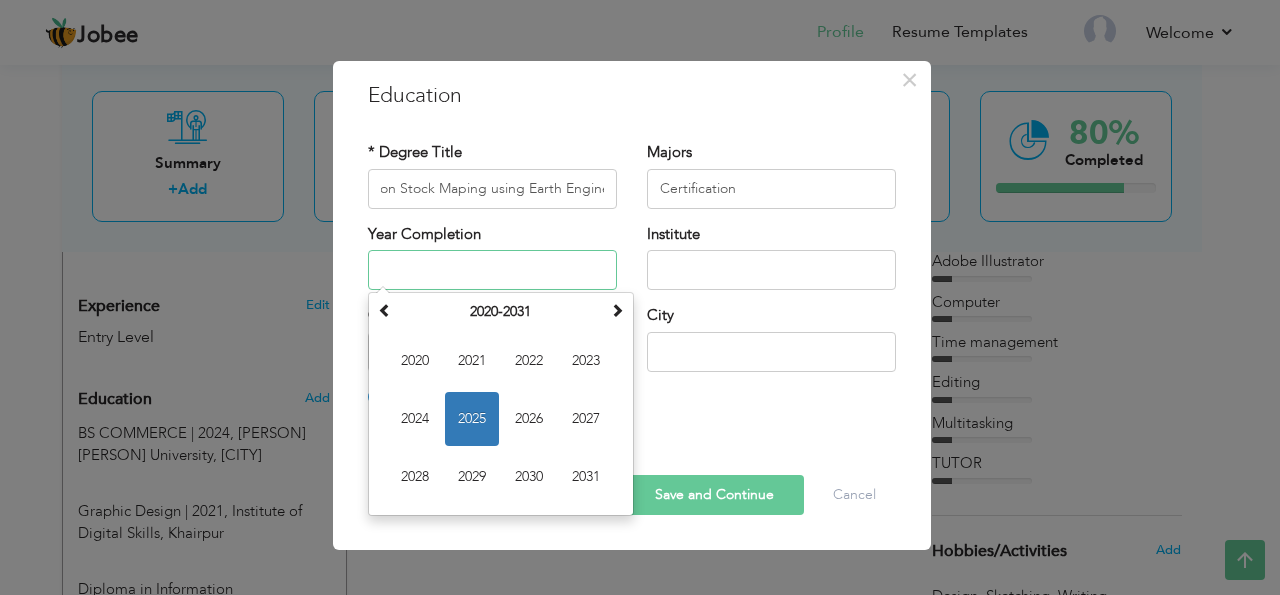 click on "2025" at bounding box center [472, 419] 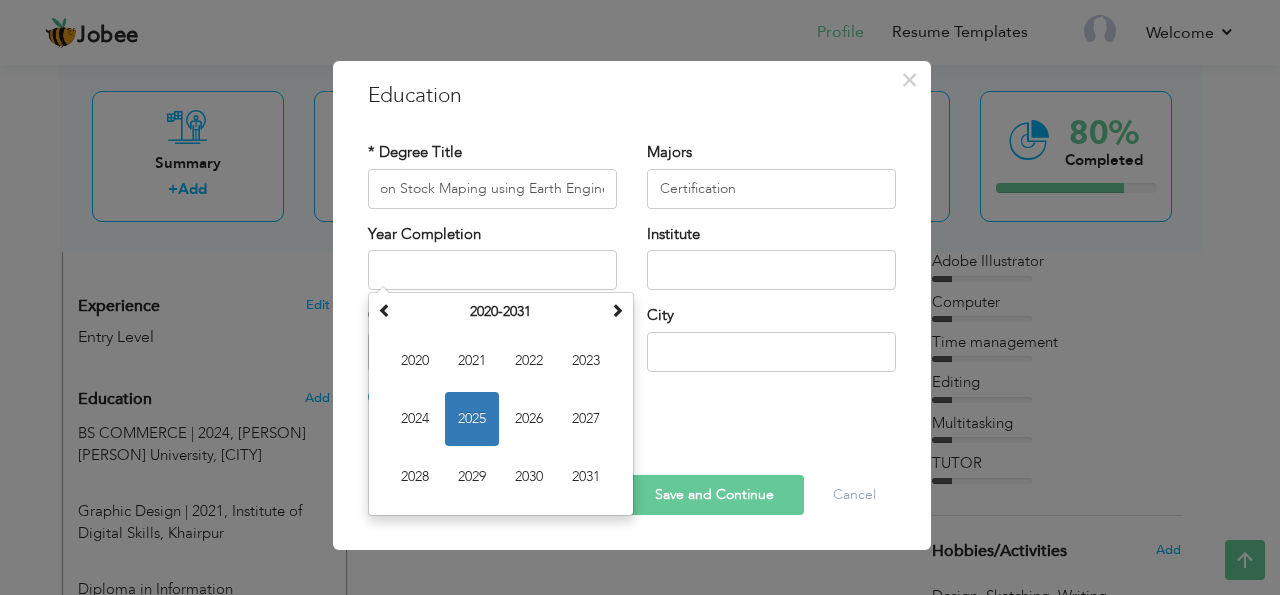 type on "2025" 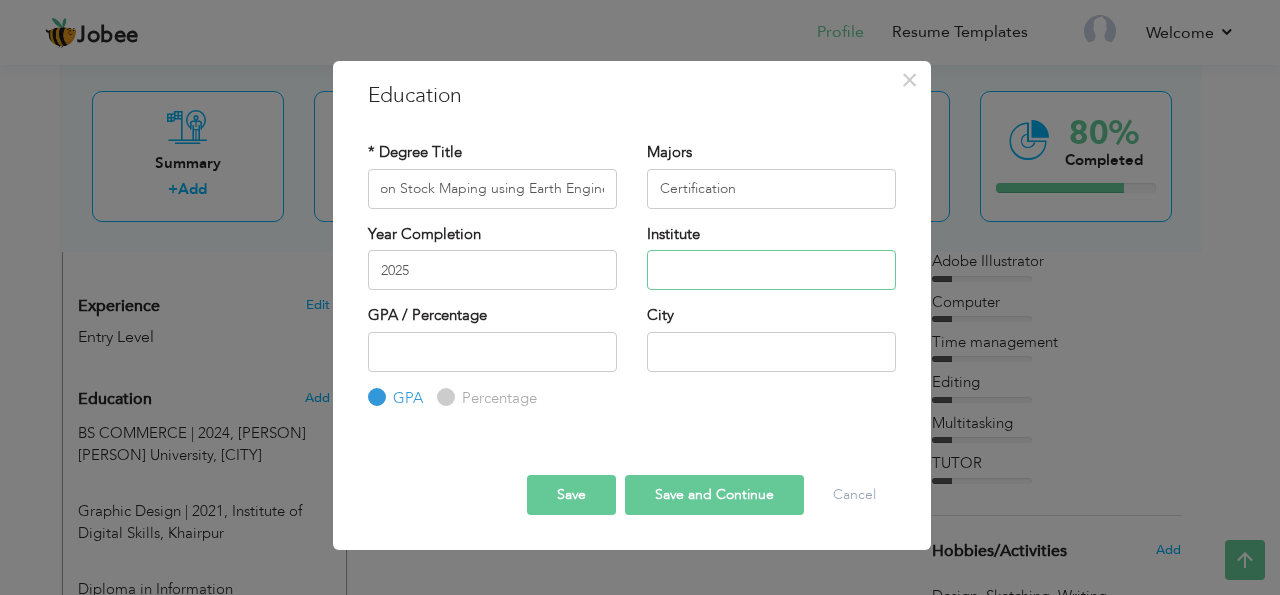 click at bounding box center (771, 270) 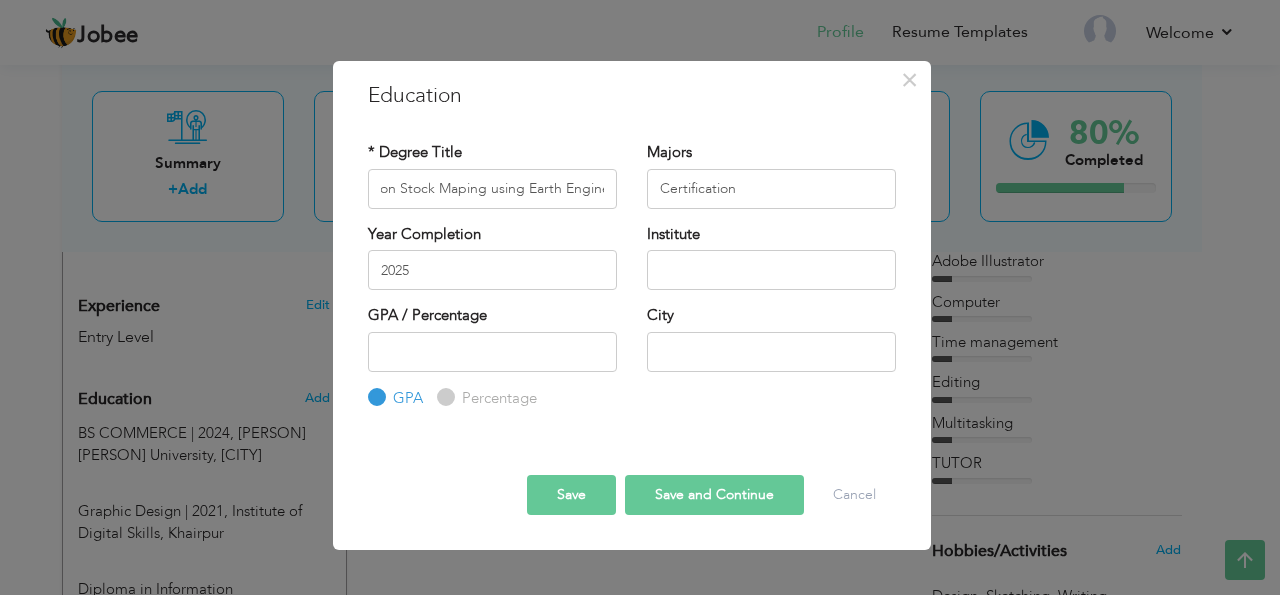 click on "Save and Continue" at bounding box center [714, 495] 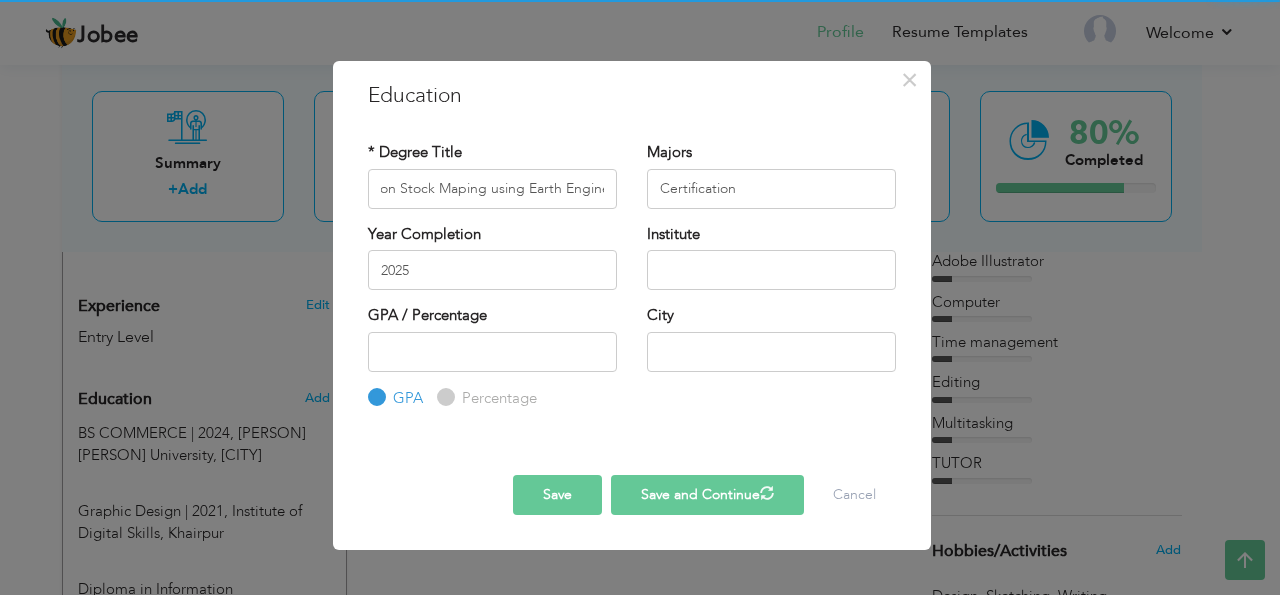 type 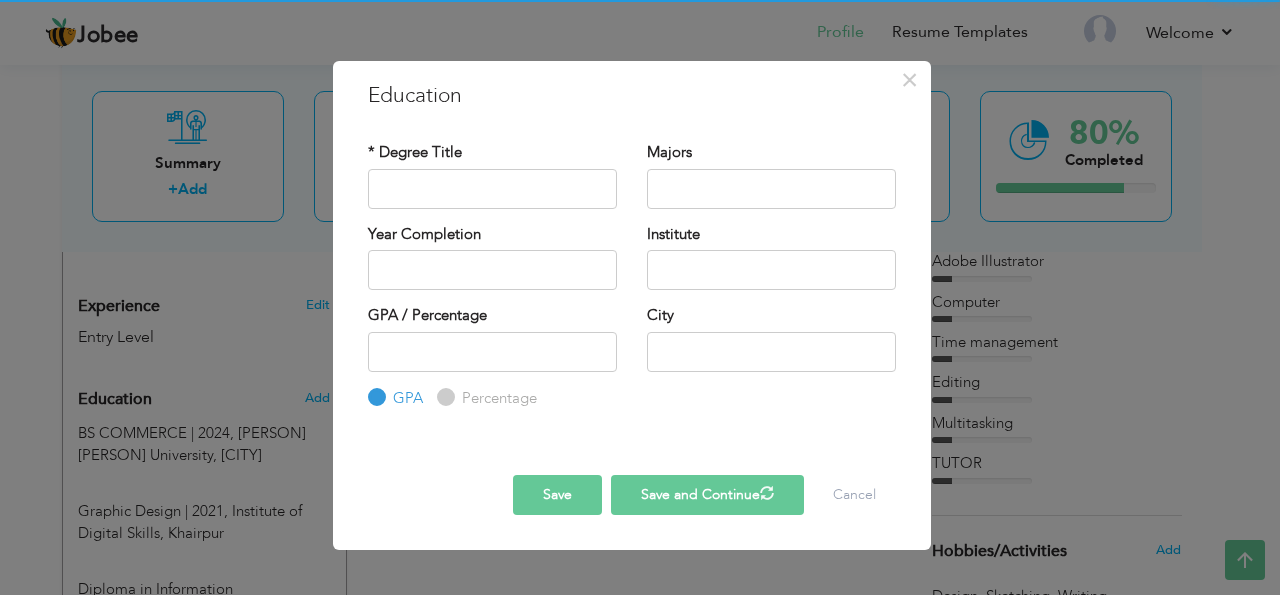 scroll, scrollTop: 0, scrollLeft: 0, axis: both 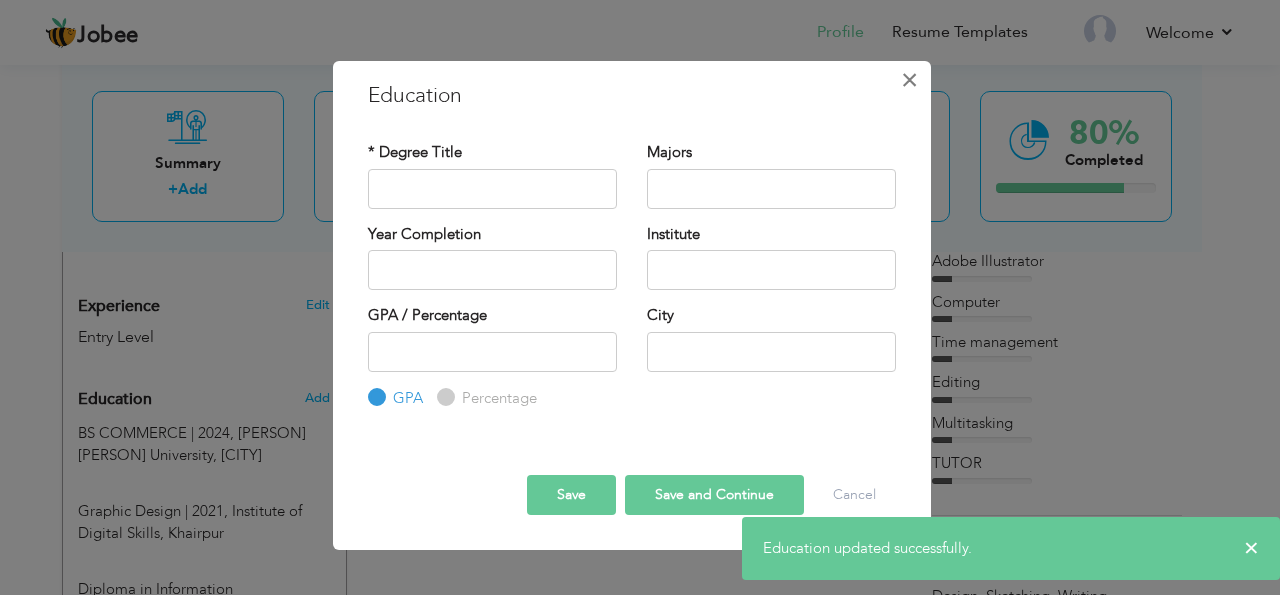 click on "×" at bounding box center [909, 80] 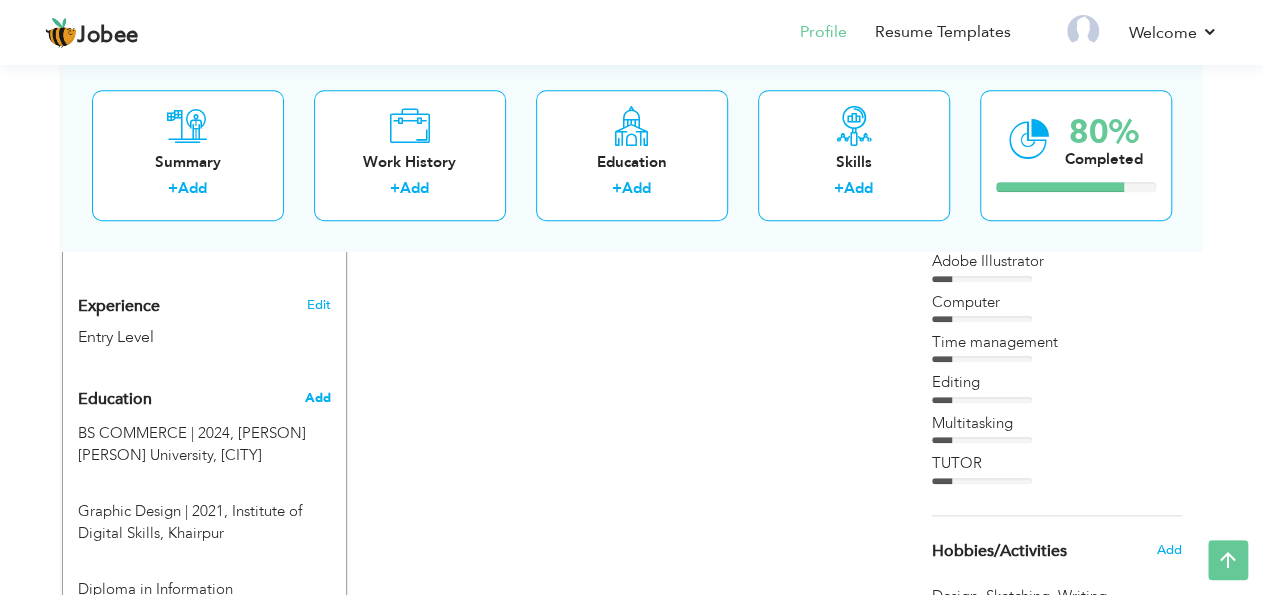 click on "Add" at bounding box center [317, 398] 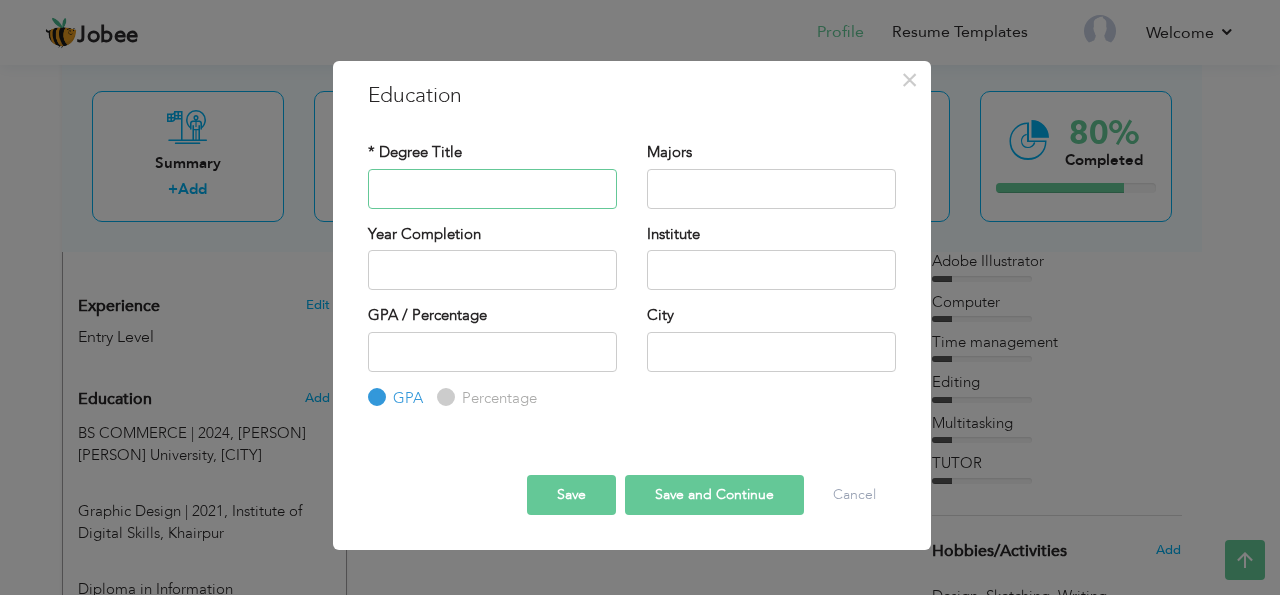 click at bounding box center [492, 189] 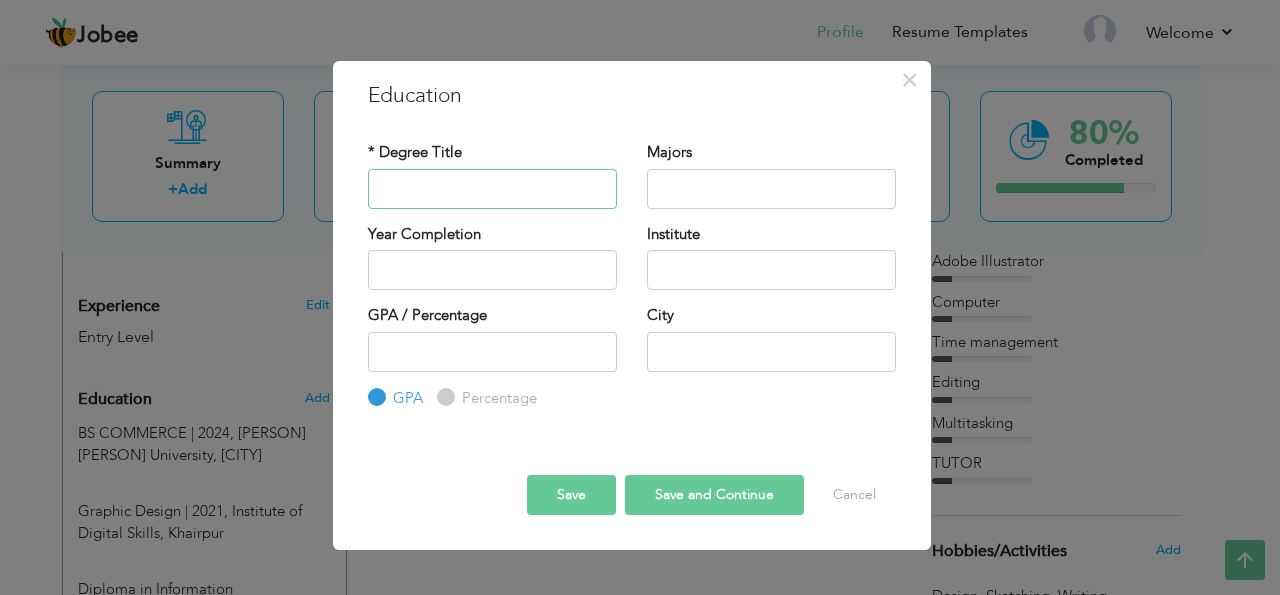 paste on "Geo-Ai for Forest Carbon Loss Monitoring using Earth Engine" 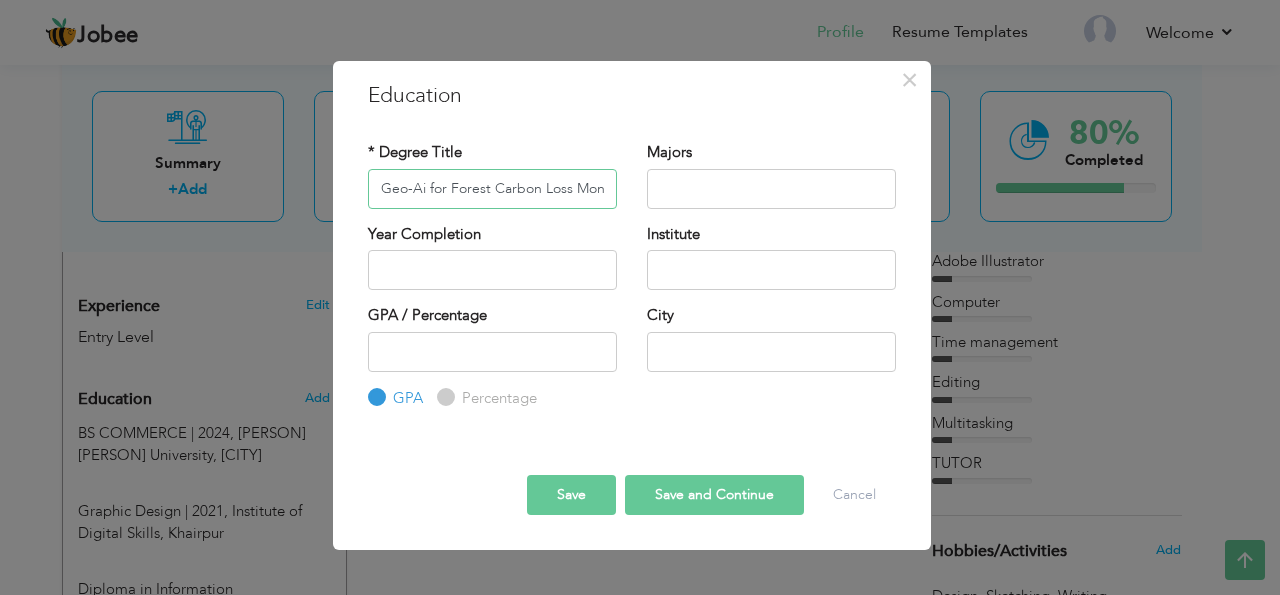 scroll, scrollTop: 0, scrollLeft: 158, axis: horizontal 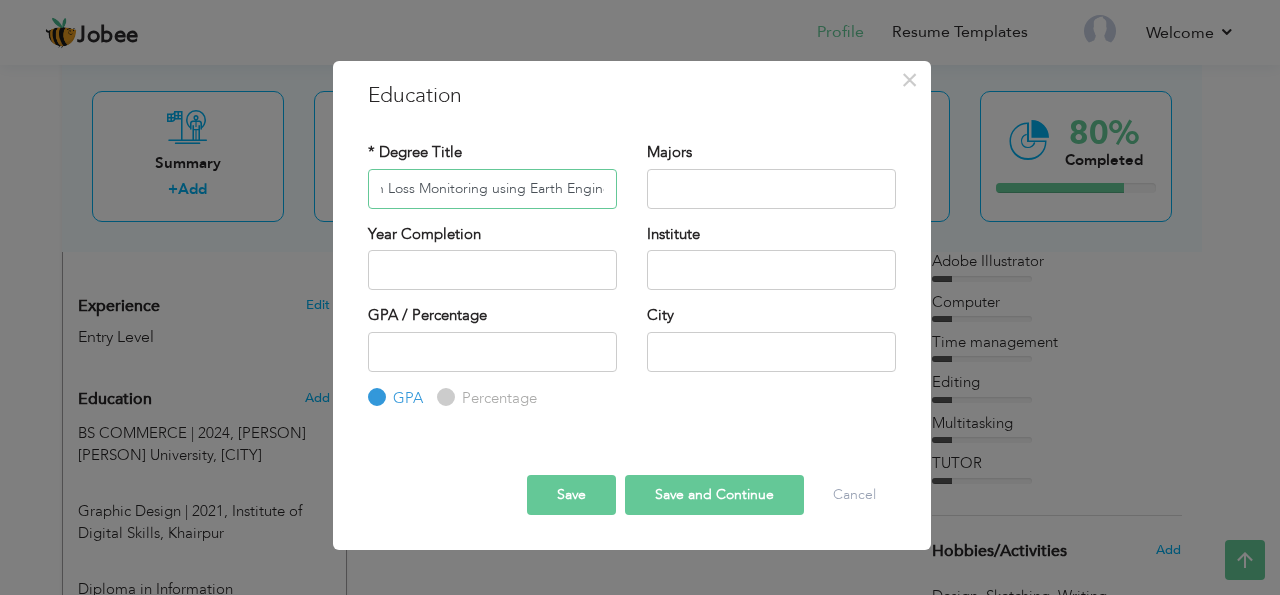 type on "Geo-Ai for Forest Carbon Loss Monitoring using Earth Engine" 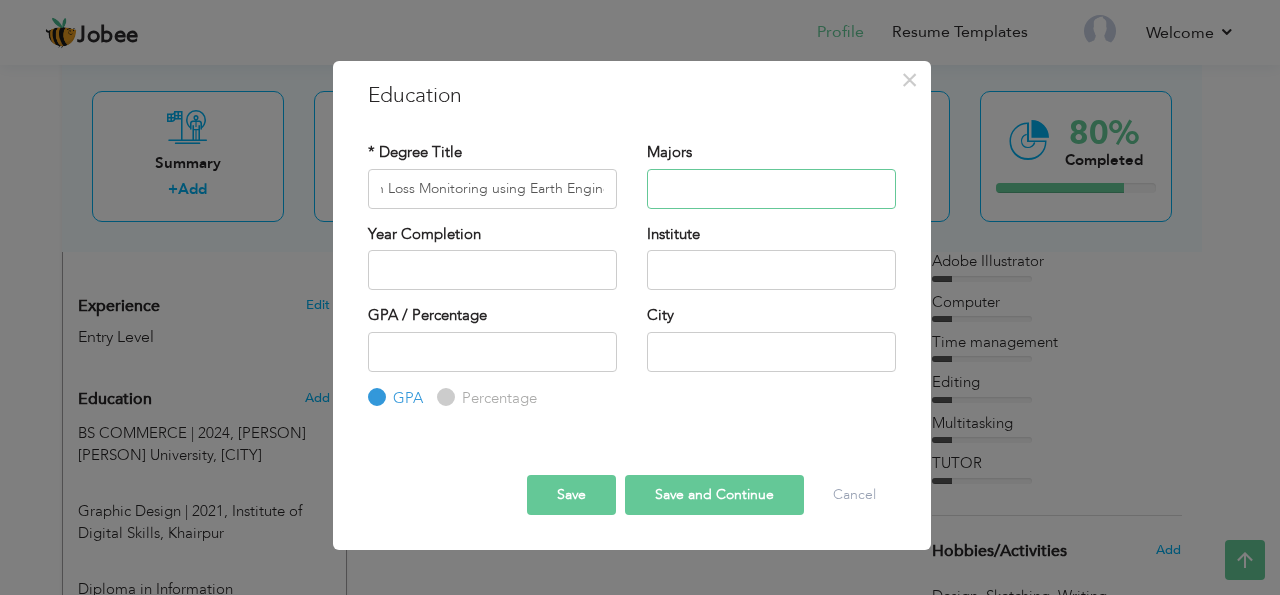 click at bounding box center [771, 189] 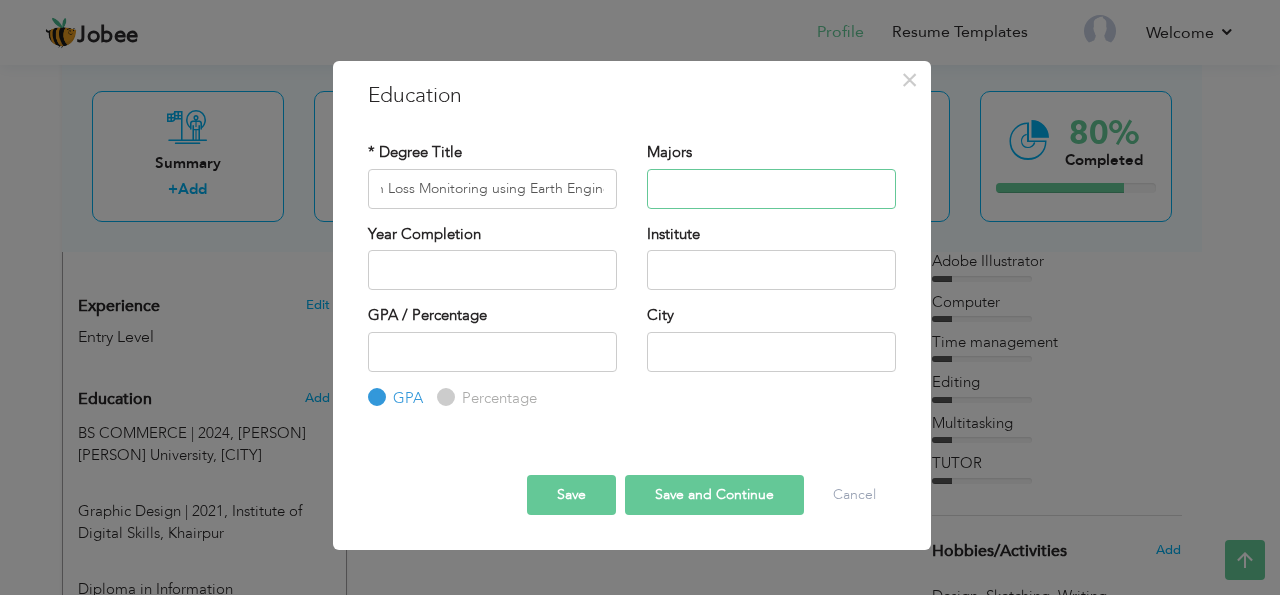 drag, startPoint x: 684, startPoint y: 192, endPoint x: 667, endPoint y: 209, distance: 24.04163 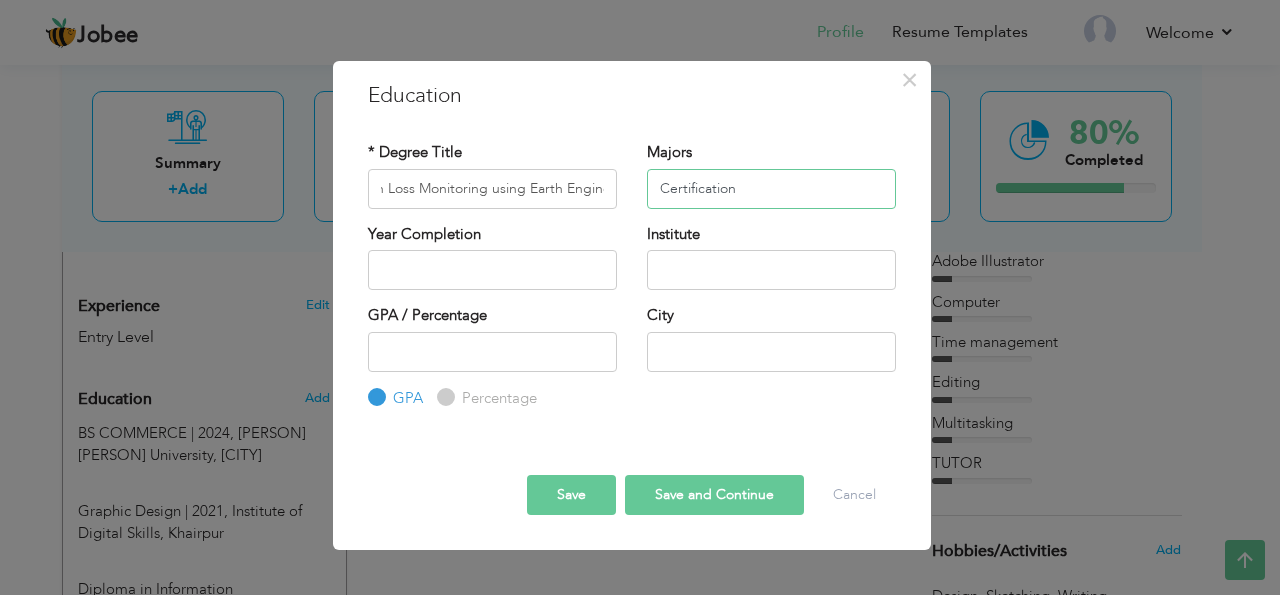 type on "Certification" 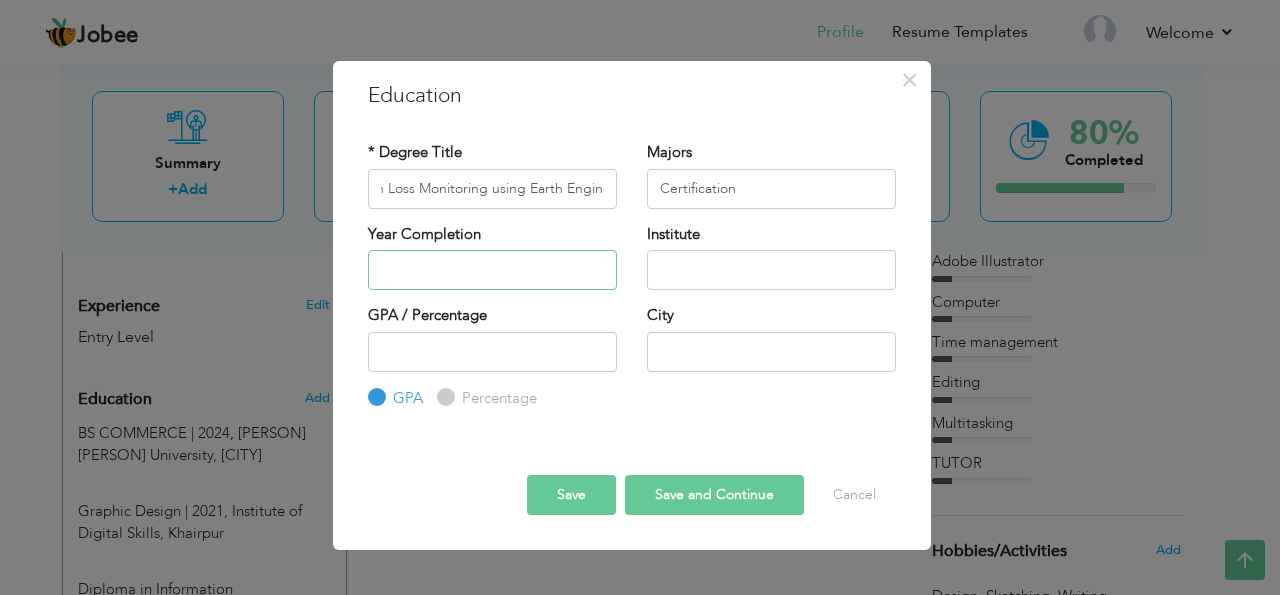 click at bounding box center (492, 270) 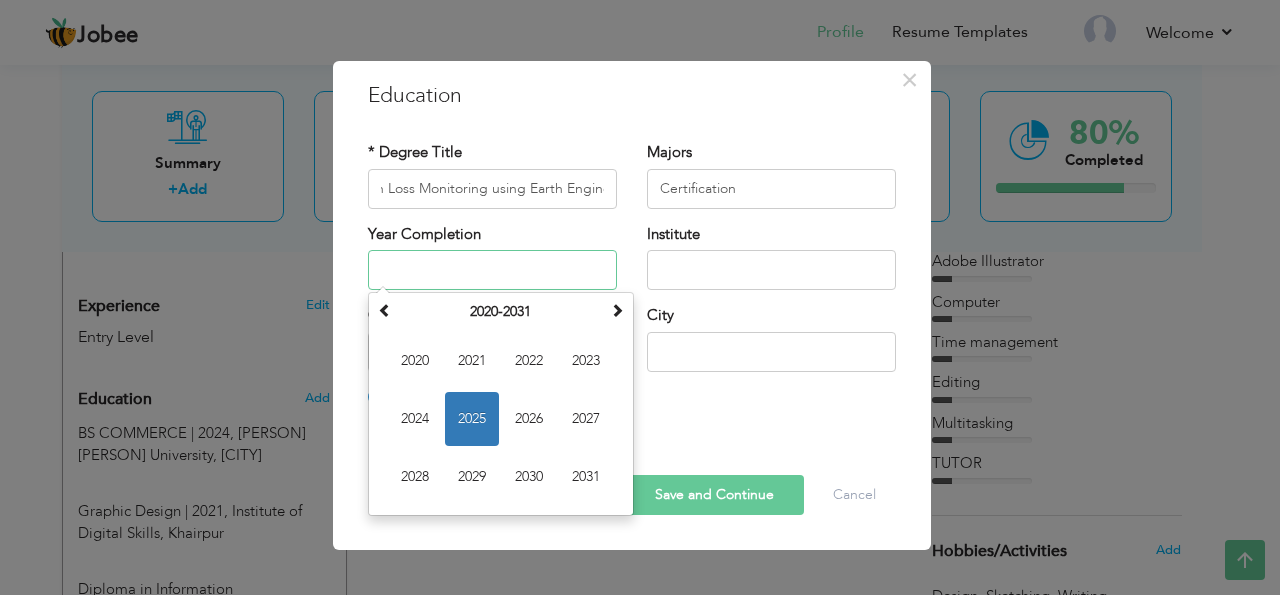 click on "2025" at bounding box center (472, 419) 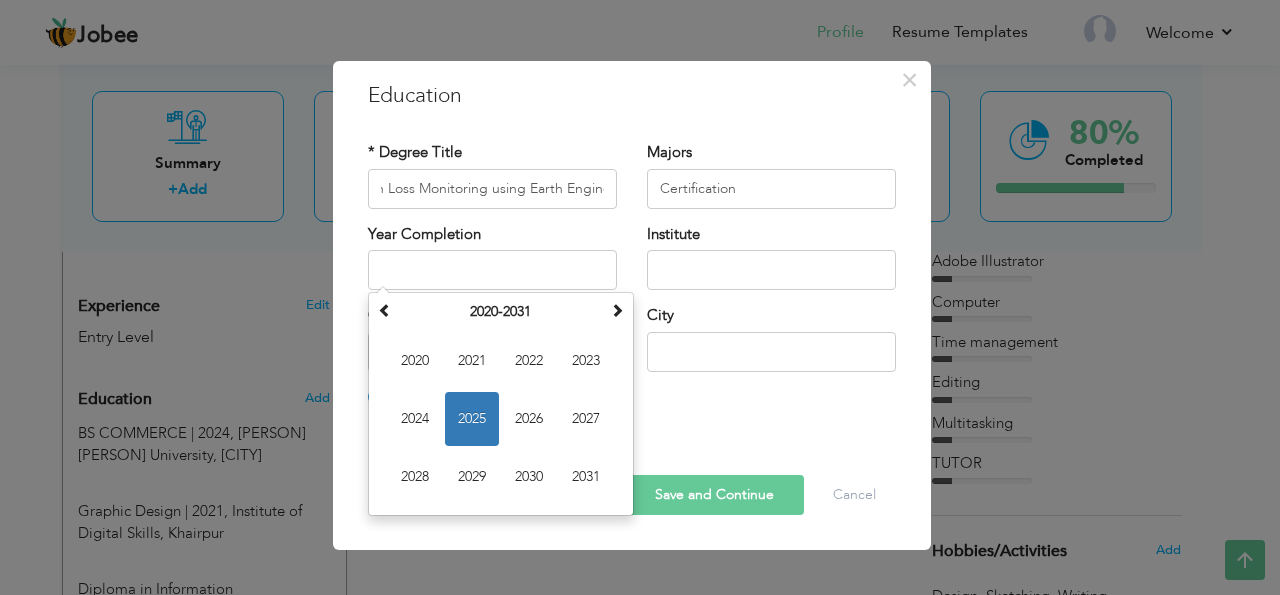 type on "2025" 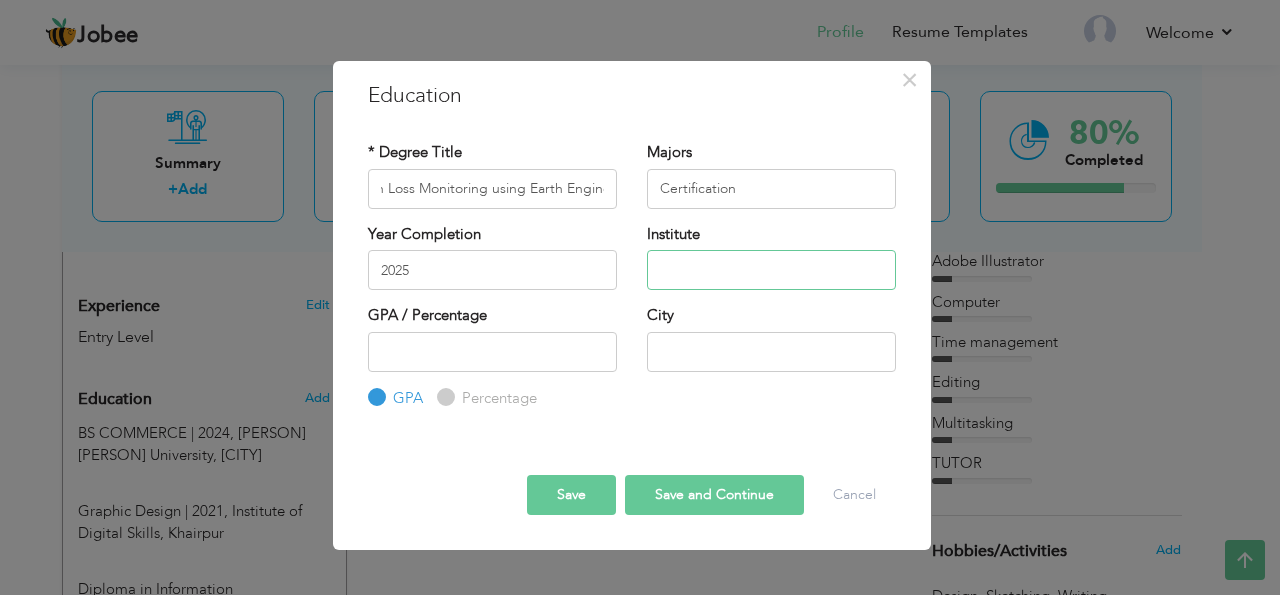 click at bounding box center (771, 270) 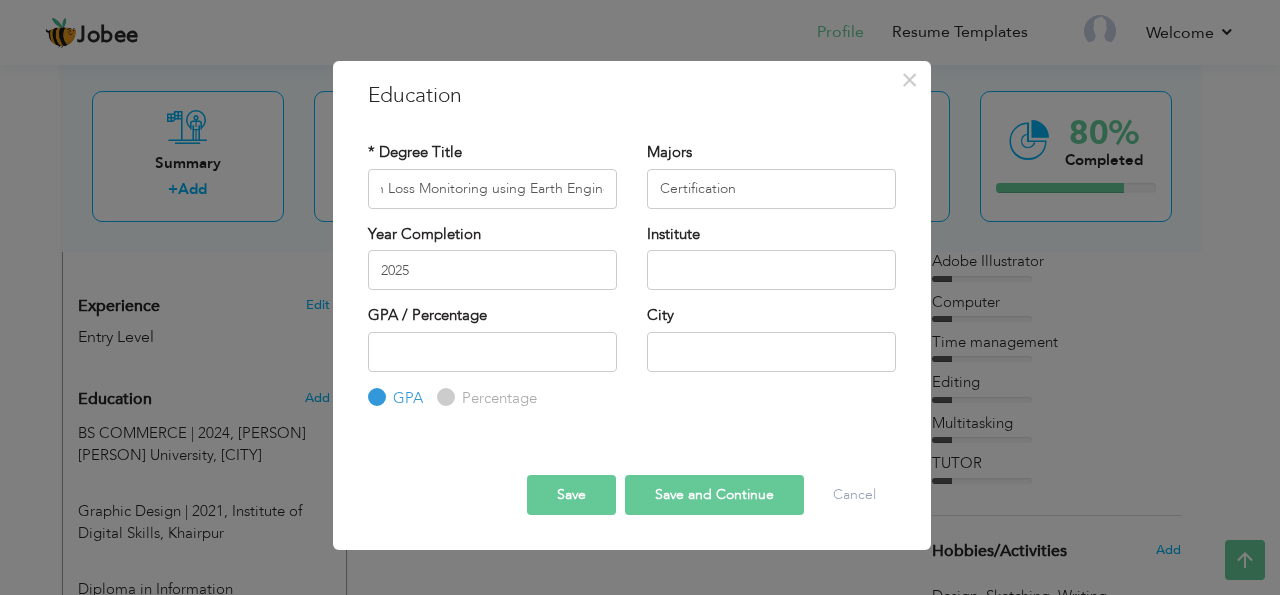 click on "Save and Continue" at bounding box center (714, 495) 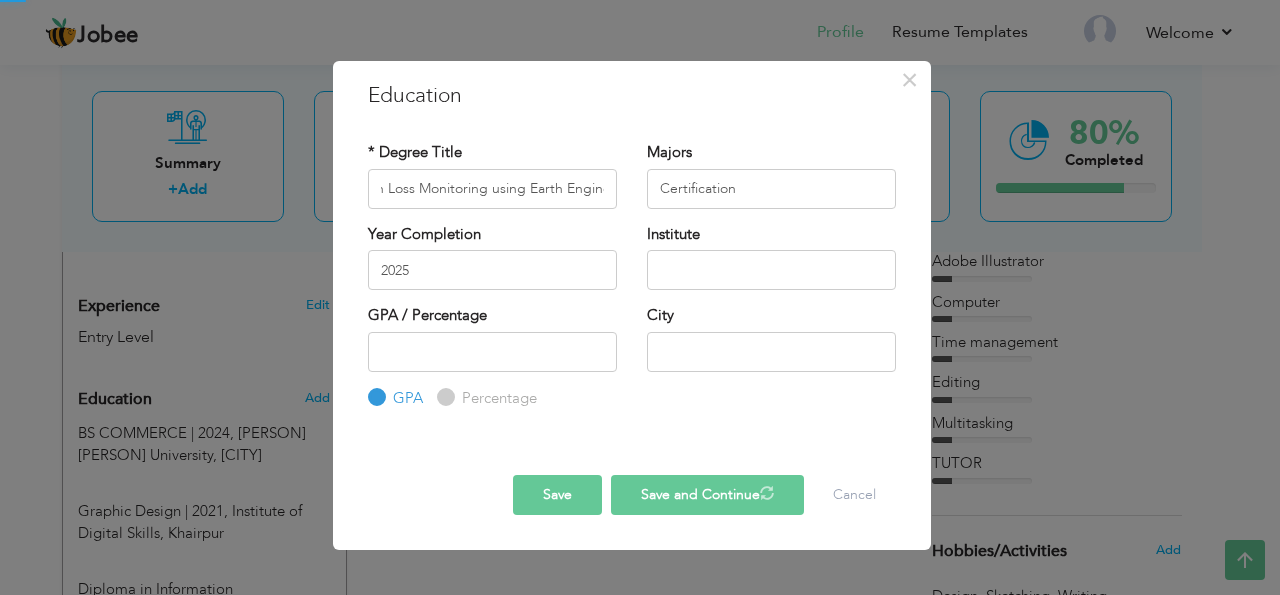 type 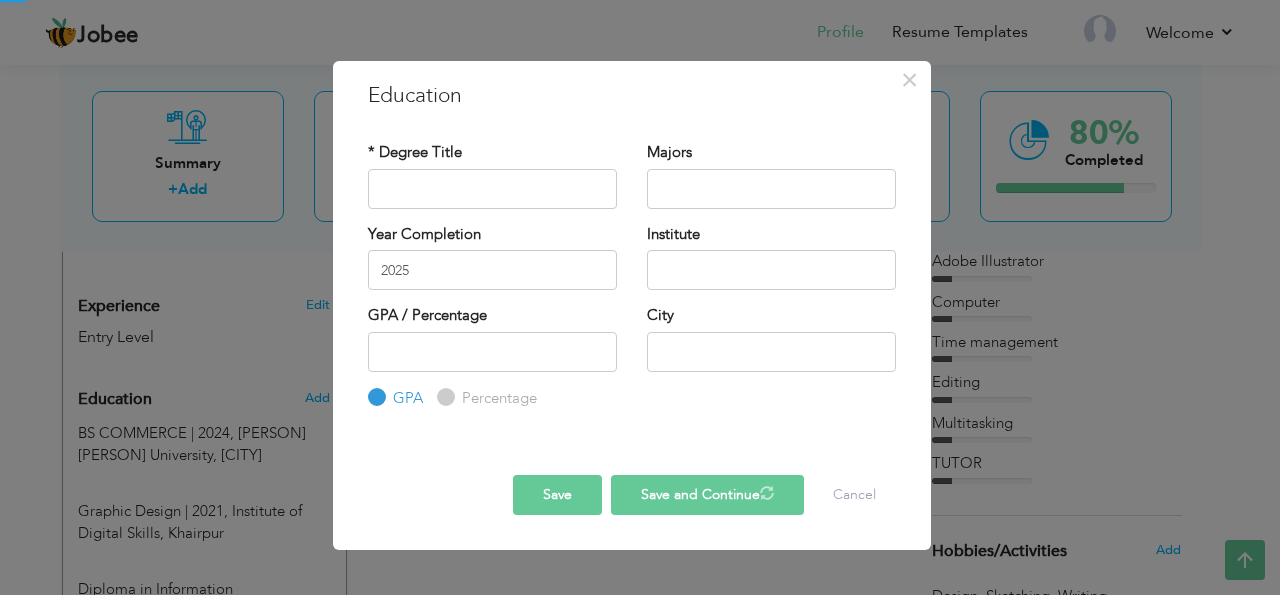 type 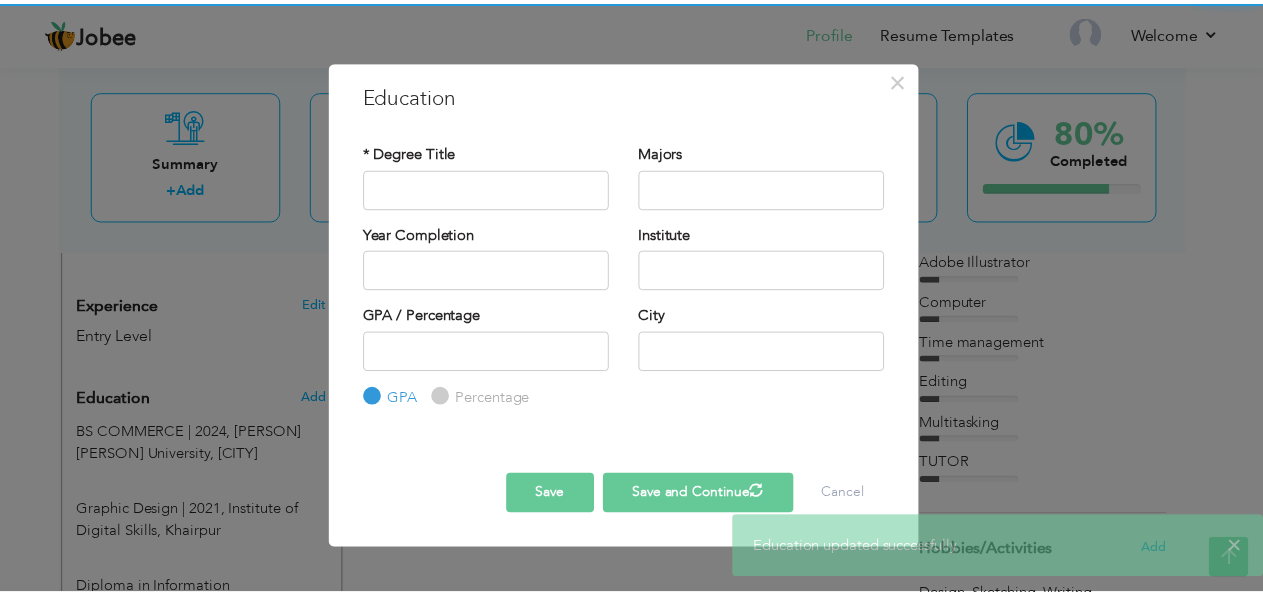 scroll, scrollTop: 0, scrollLeft: 0, axis: both 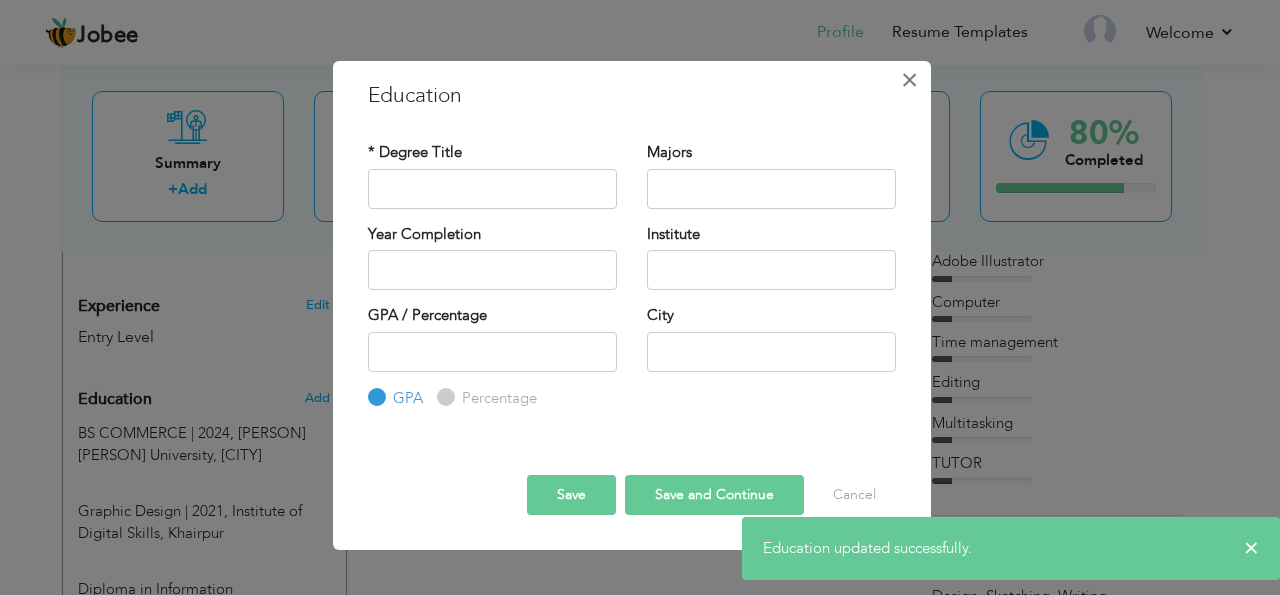 click on "×" at bounding box center (909, 80) 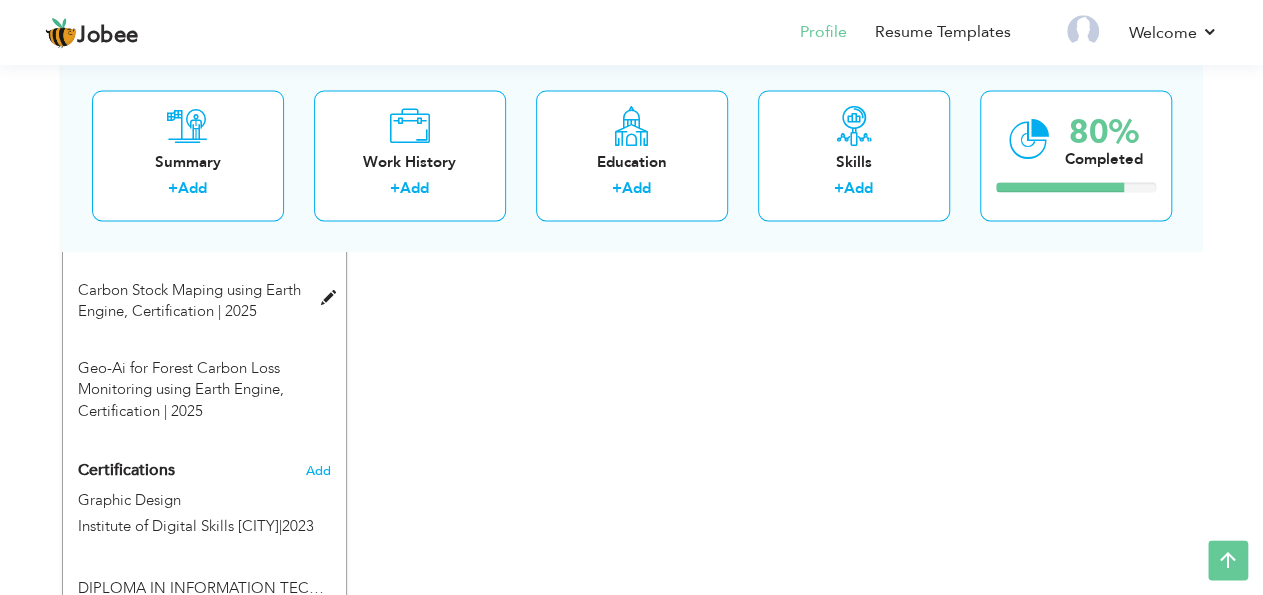 scroll, scrollTop: 1607, scrollLeft: 0, axis: vertical 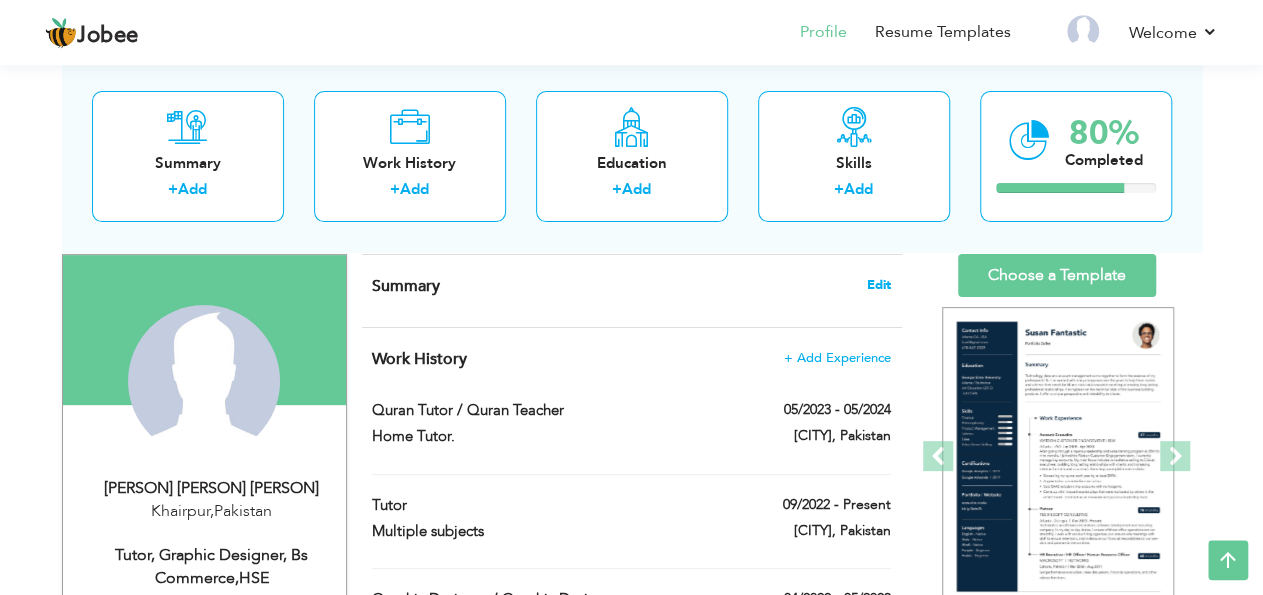 click on "Edit" at bounding box center (879, 285) 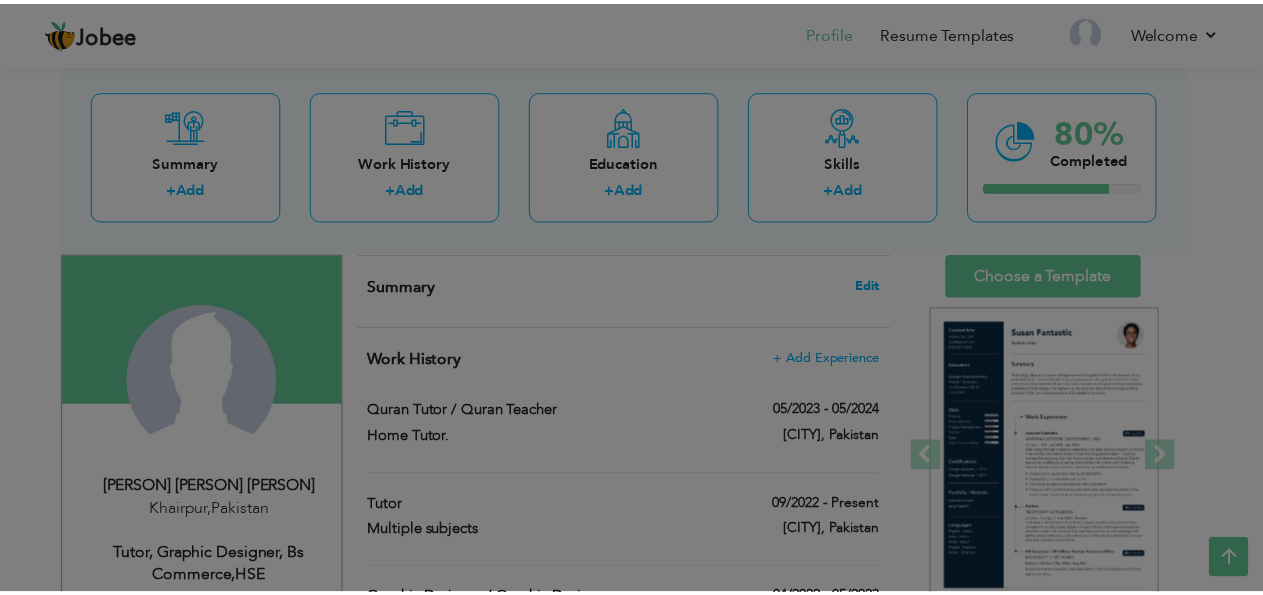 scroll, scrollTop: 0, scrollLeft: 0, axis: both 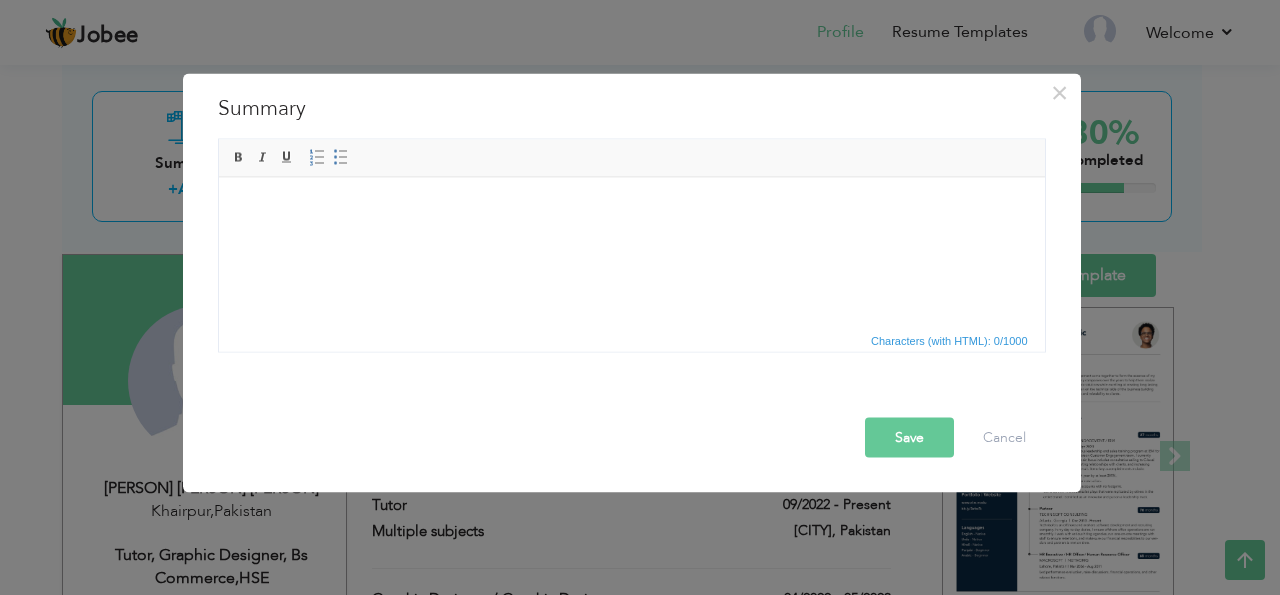 click at bounding box center (631, 252) 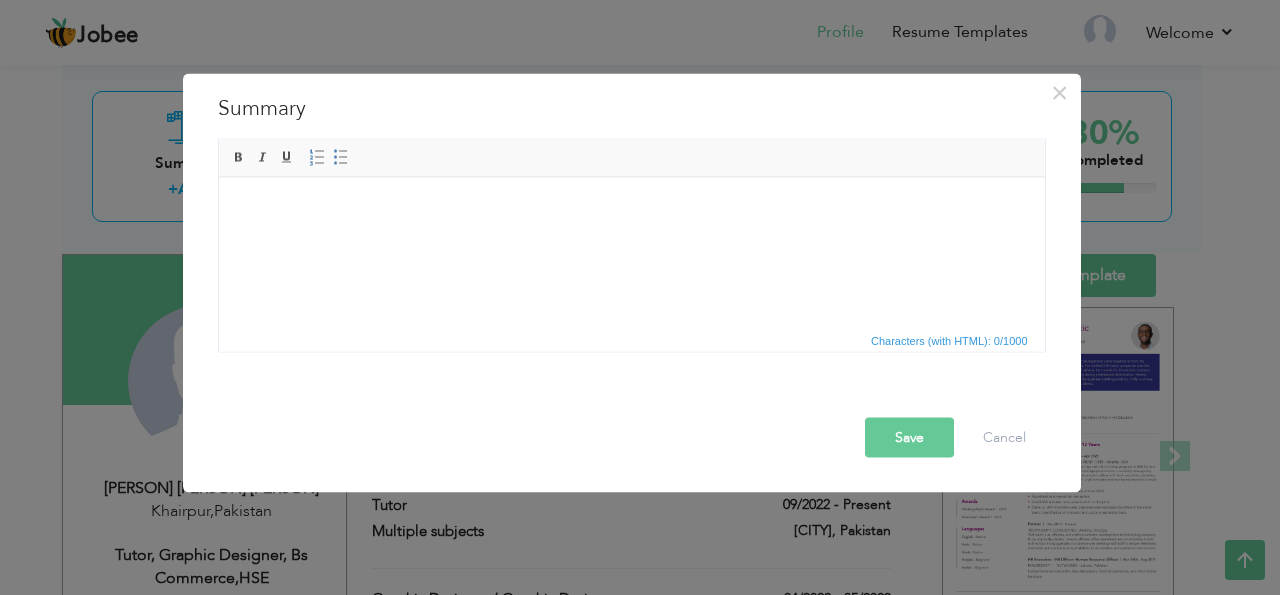click at bounding box center [631, 252] 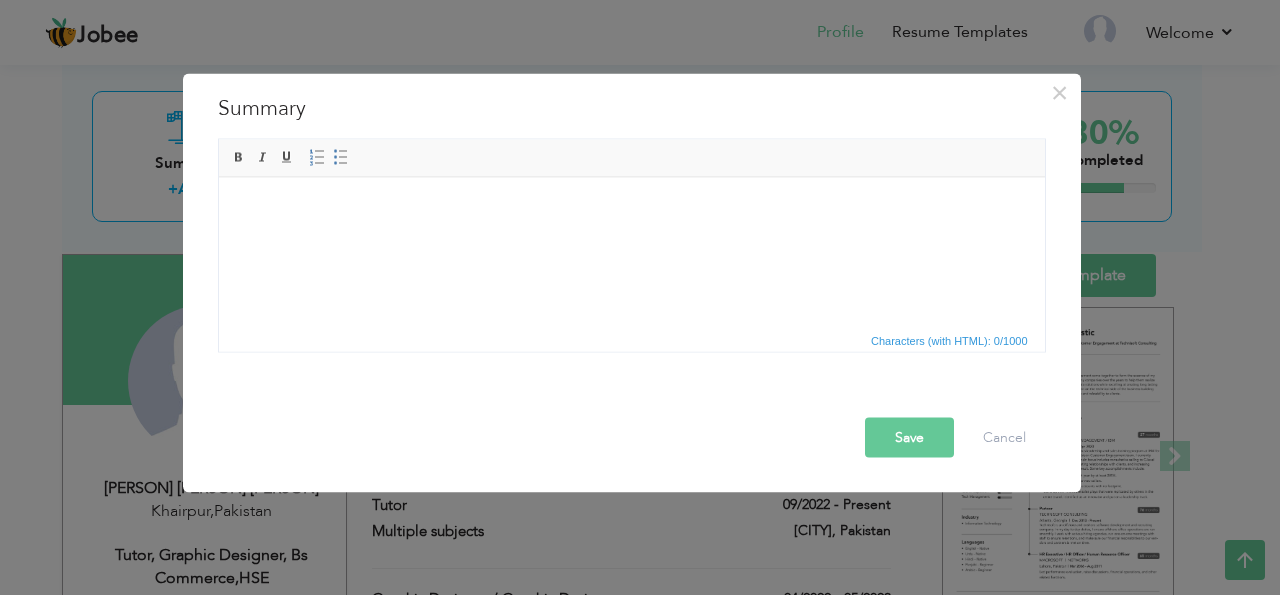 drag, startPoint x: 432, startPoint y: 244, endPoint x: 224, endPoint y: 192, distance: 214.40149 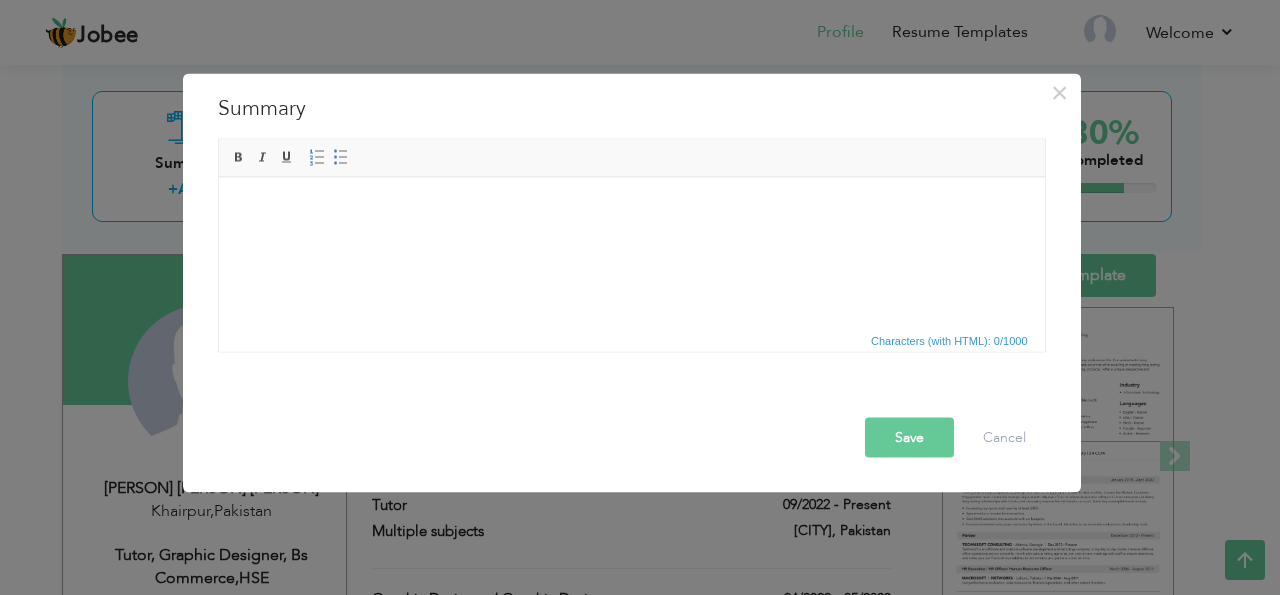 type 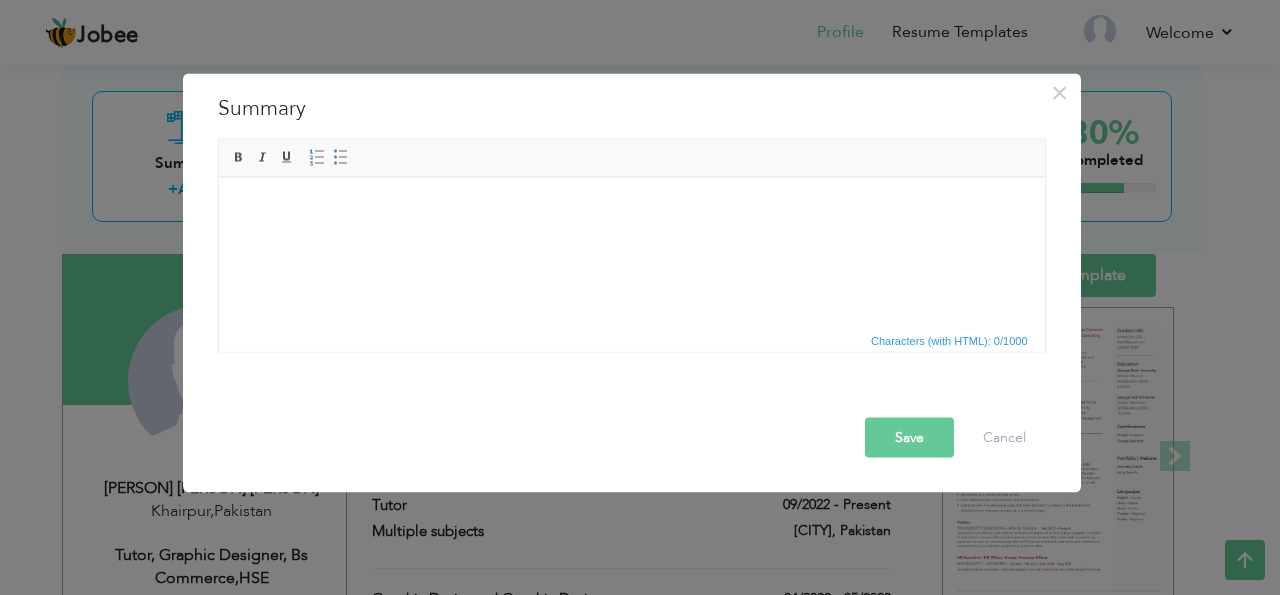 click at bounding box center [631, 252] 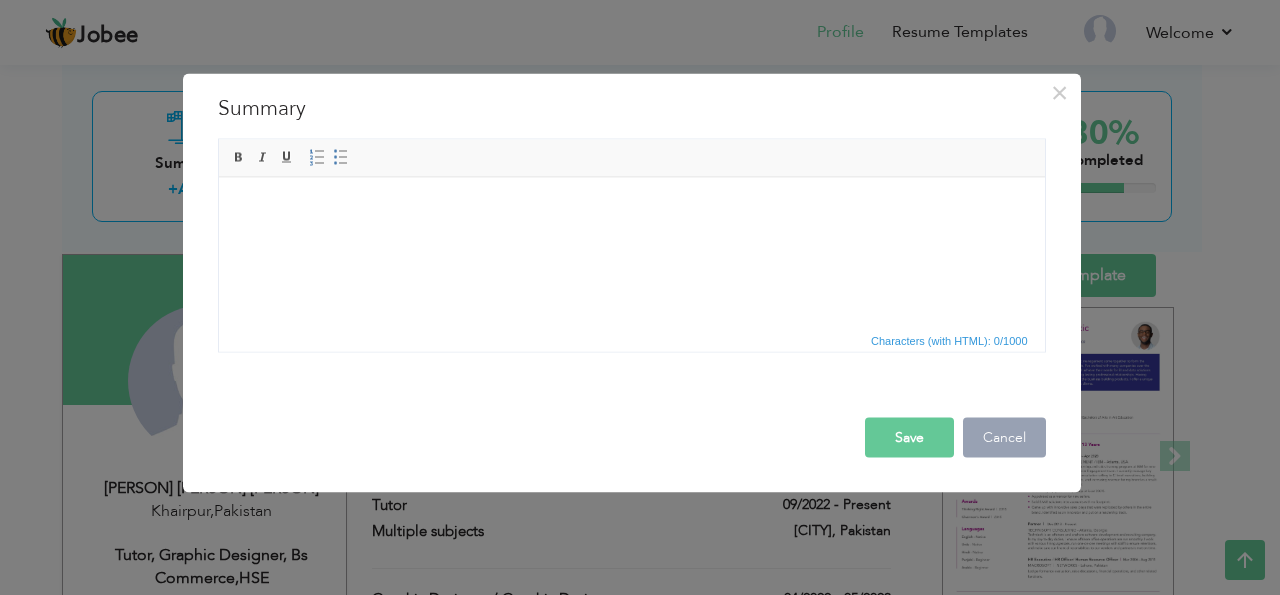 click on "Cancel" at bounding box center [1004, 437] 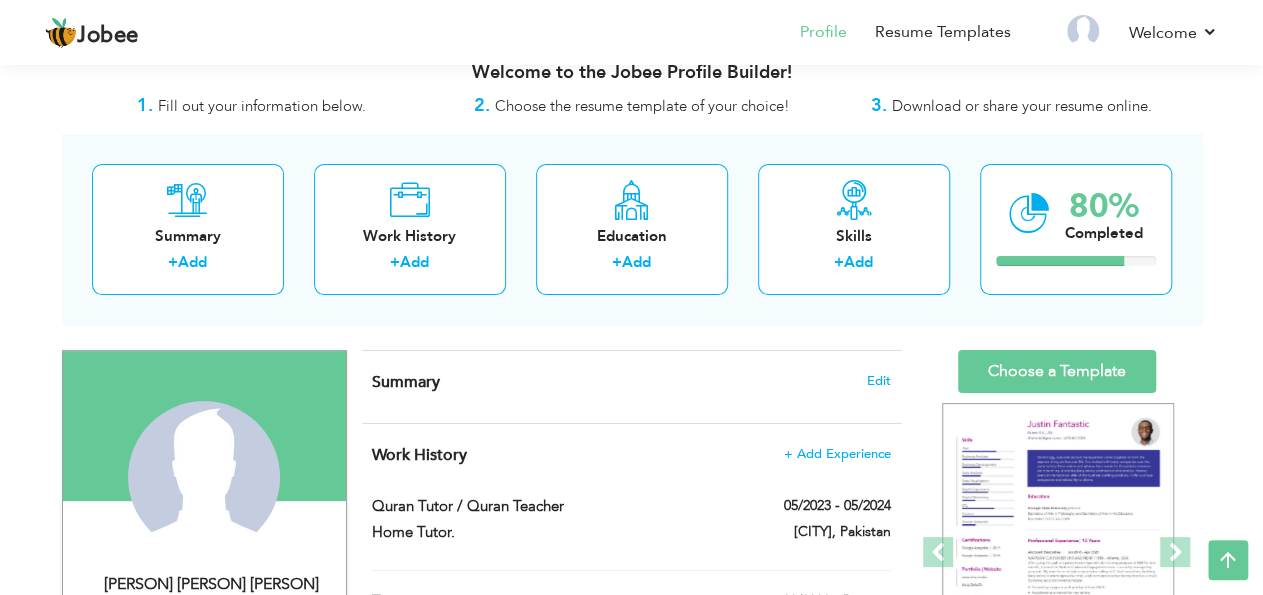 scroll, scrollTop: 0, scrollLeft: 0, axis: both 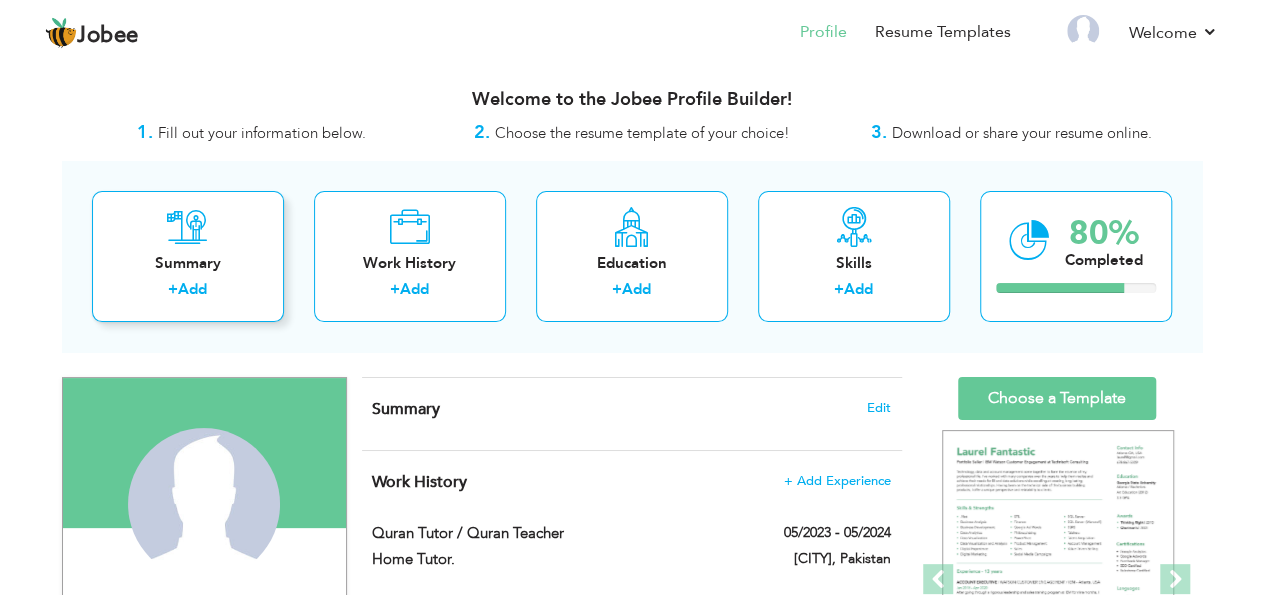 click on "Summary
+  Add" at bounding box center [188, 256] 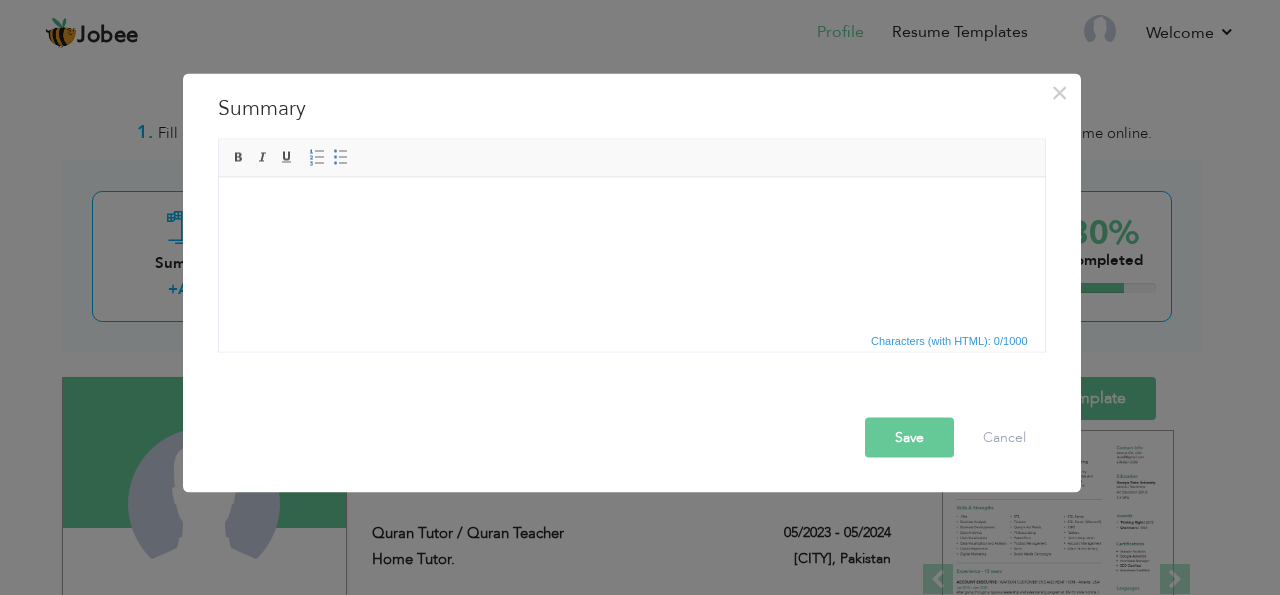 click at bounding box center [631, 252] 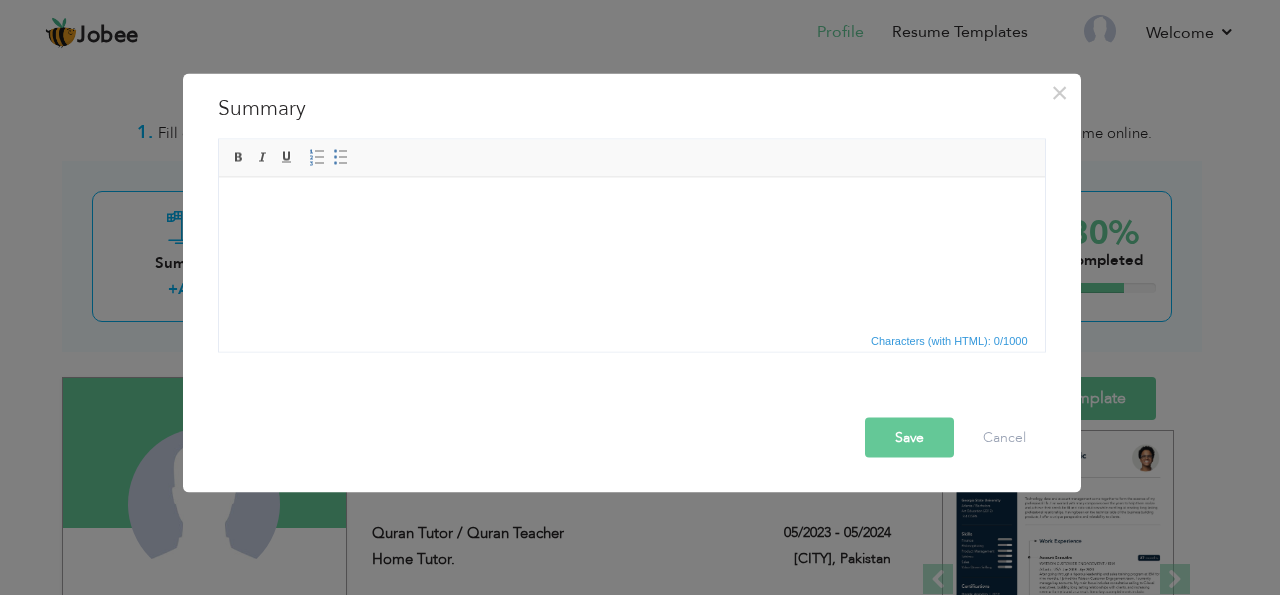 click at bounding box center (631, 252) 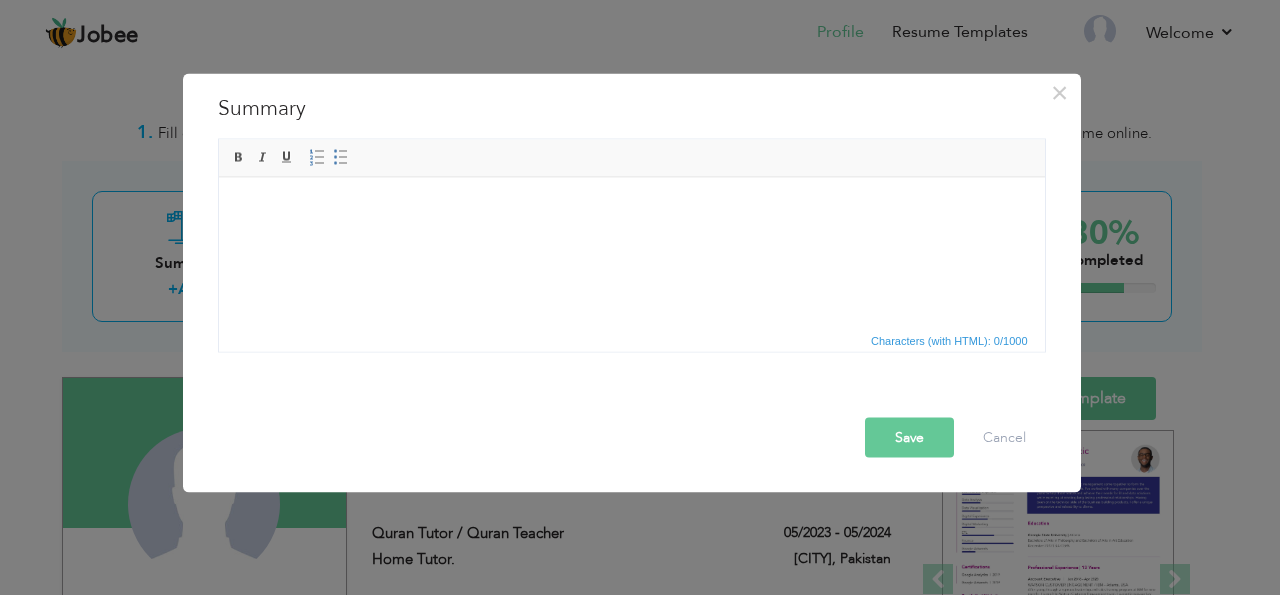click at bounding box center [631, 252] 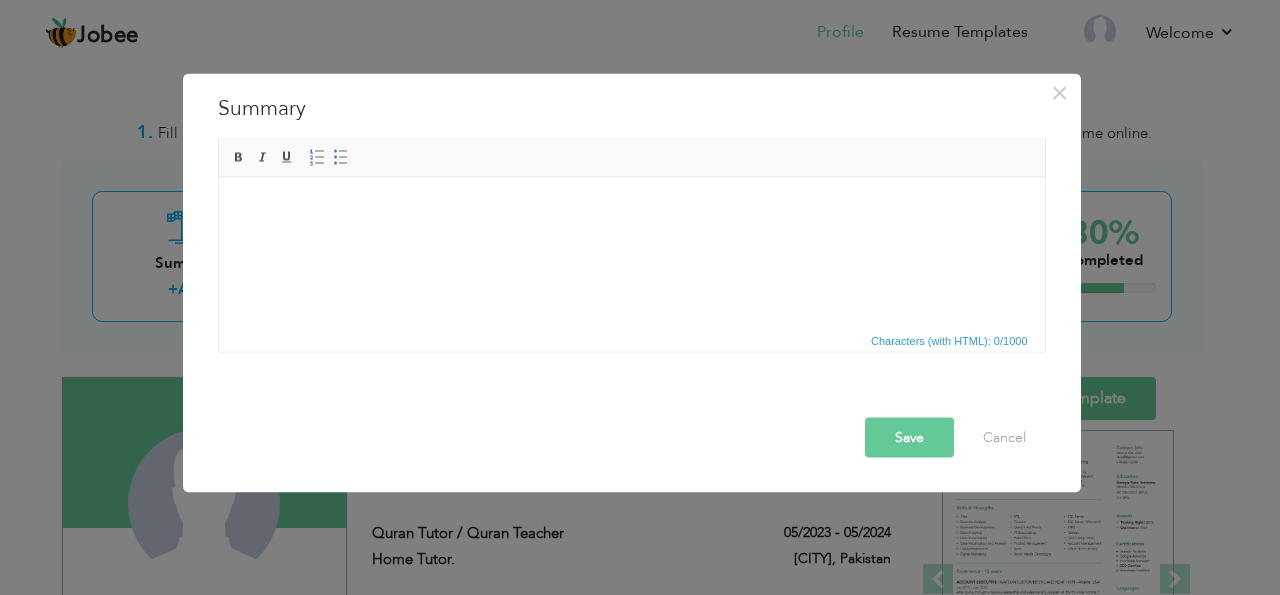 type 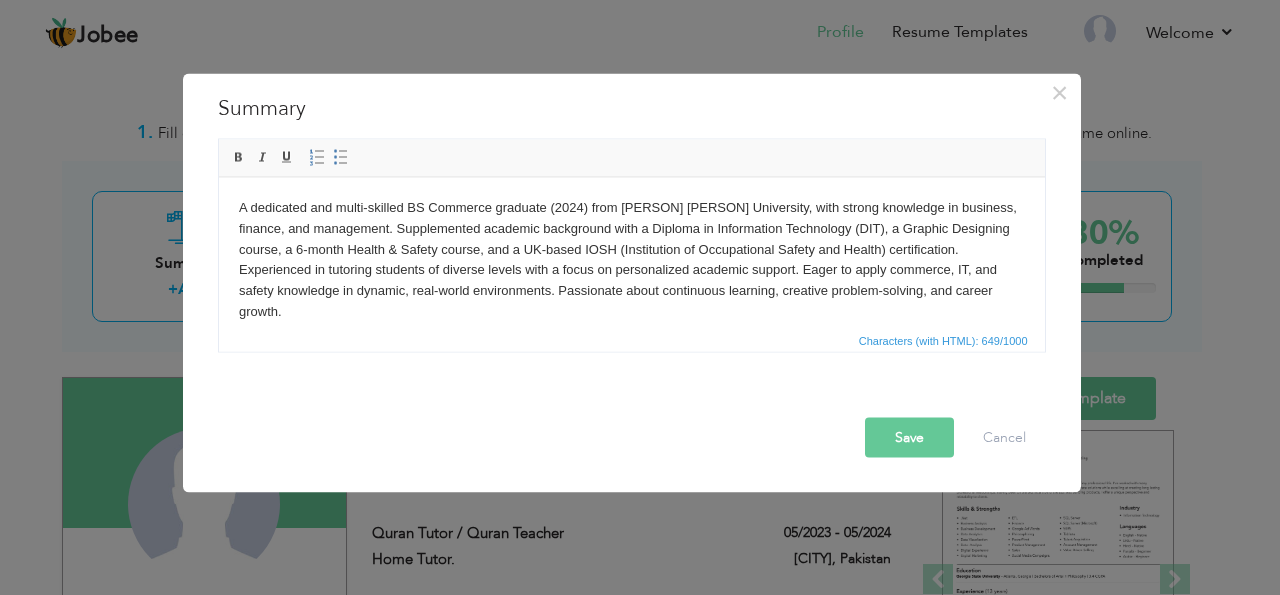 click on "Save" at bounding box center (909, 437) 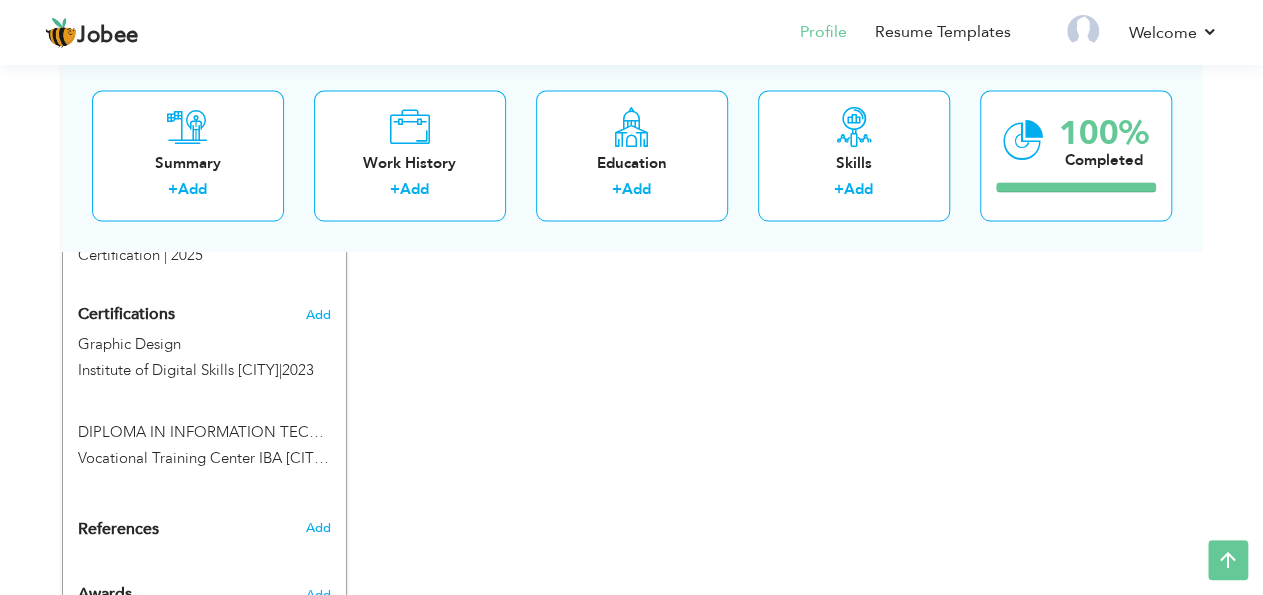 scroll, scrollTop: 1781, scrollLeft: 0, axis: vertical 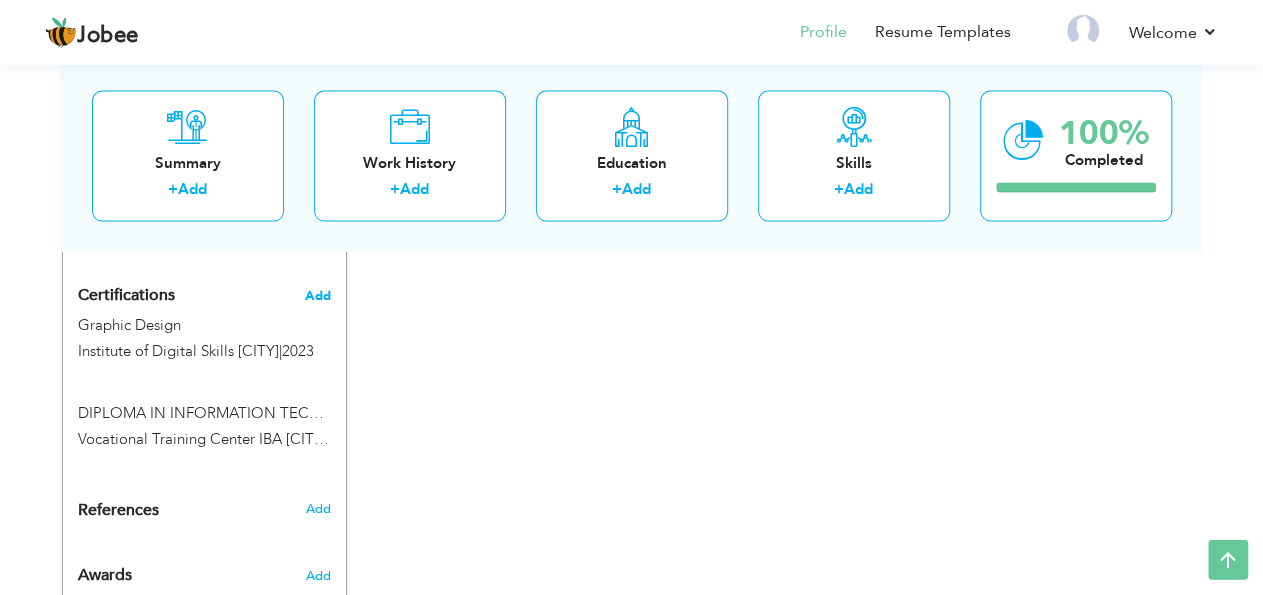 click on "Add" at bounding box center (318, 296) 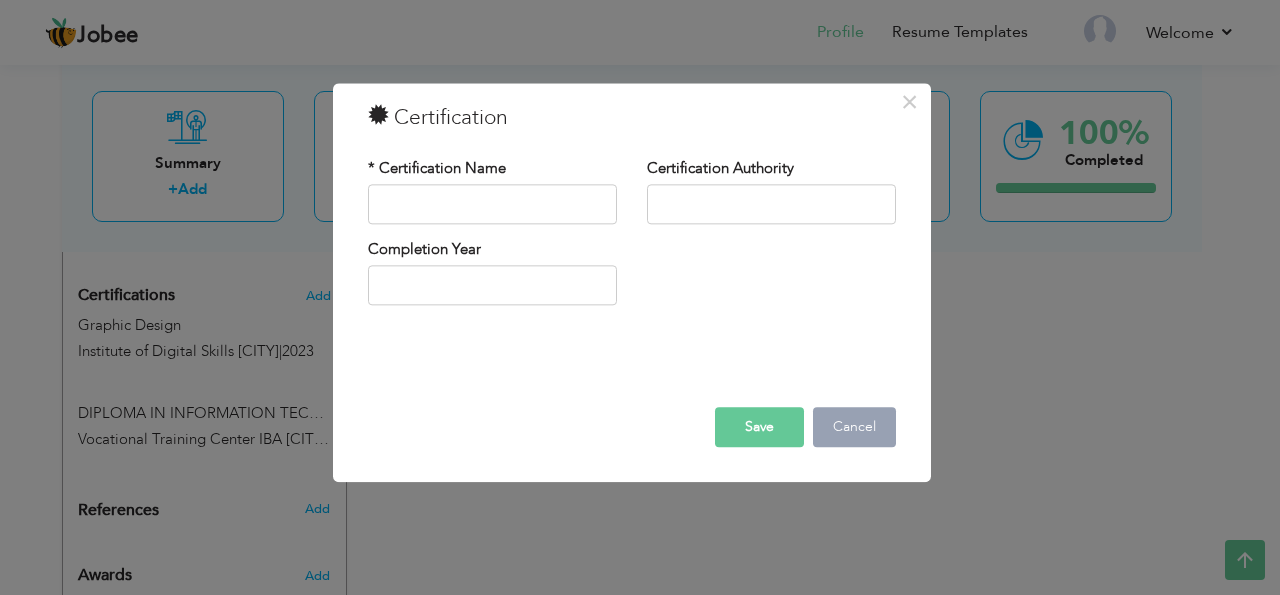 click on "Cancel" at bounding box center (854, 427) 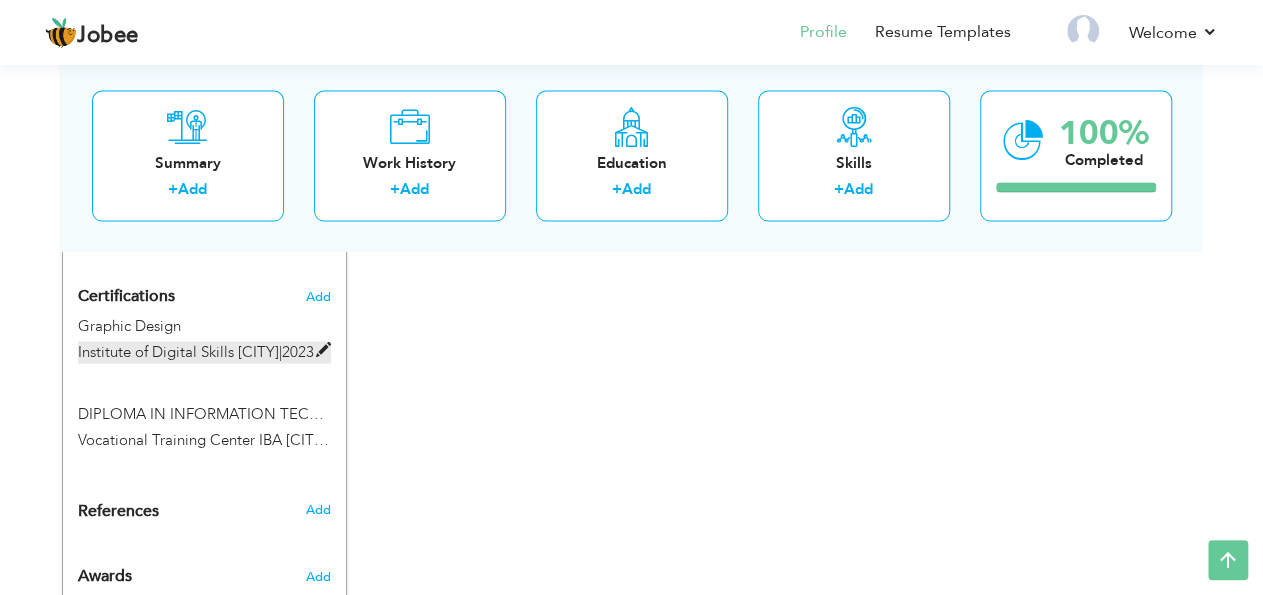click on "2023" at bounding box center (298, 351) 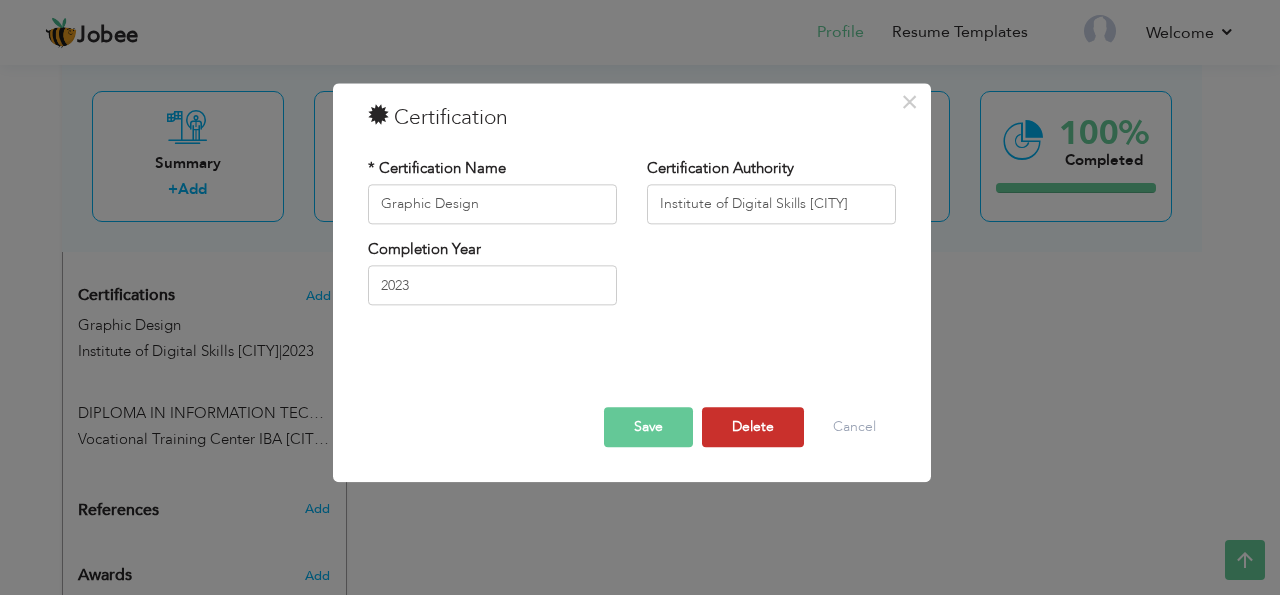 click on "Delete" at bounding box center [753, 427] 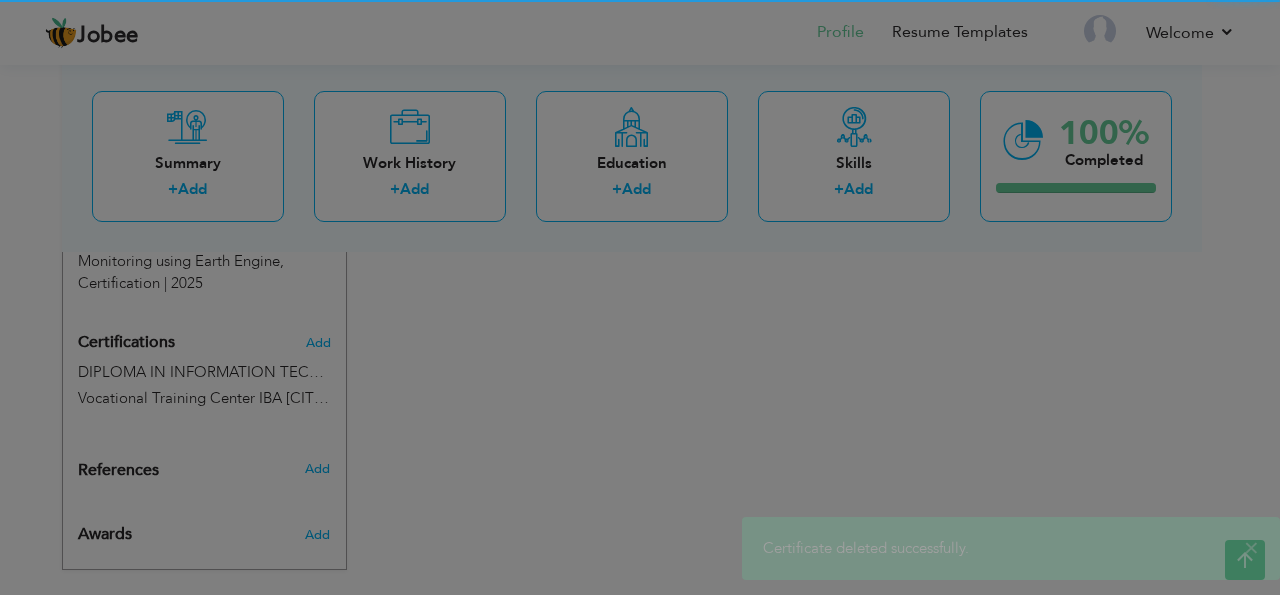 scroll, scrollTop: 1751, scrollLeft: 0, axis: vertical 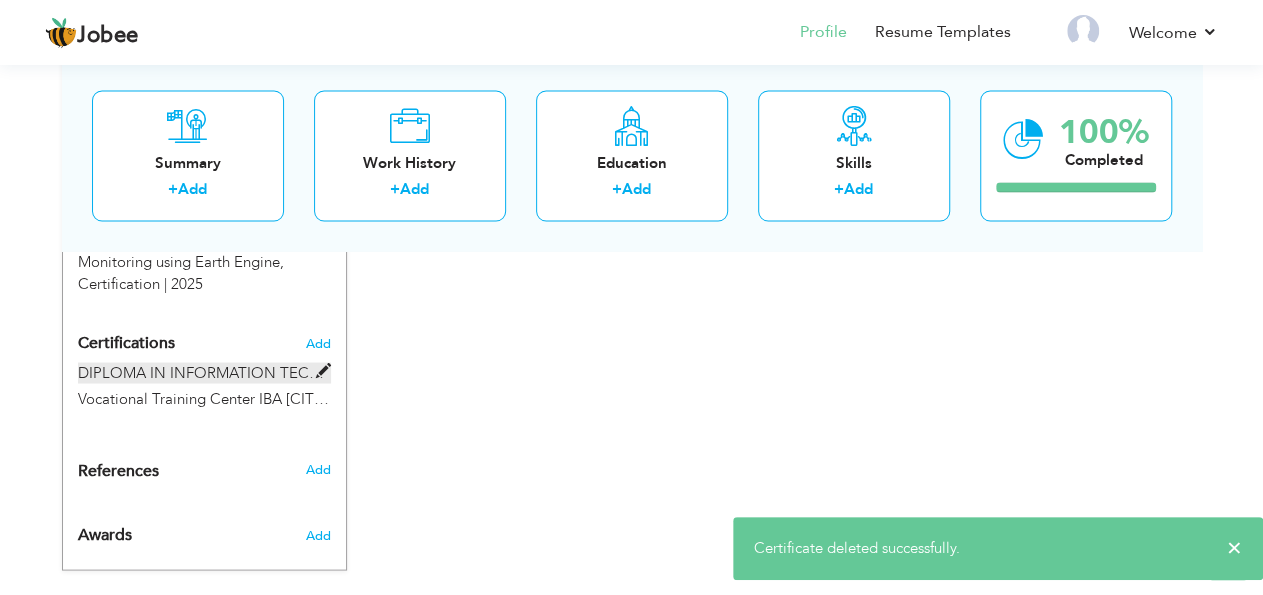 click on "DIPLOMA IN INFORMATION TECHNOLOGY" at bounding box center [204, 372] 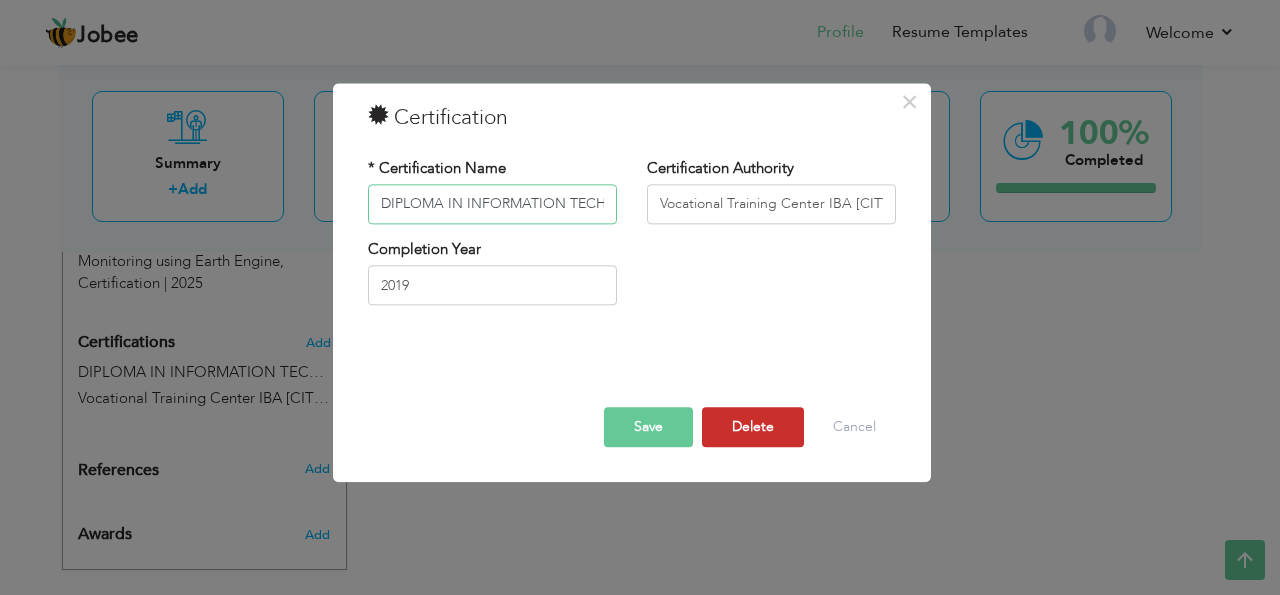 scroll, scrollTop: 0, scrollLeft: 58, axis: horizontal 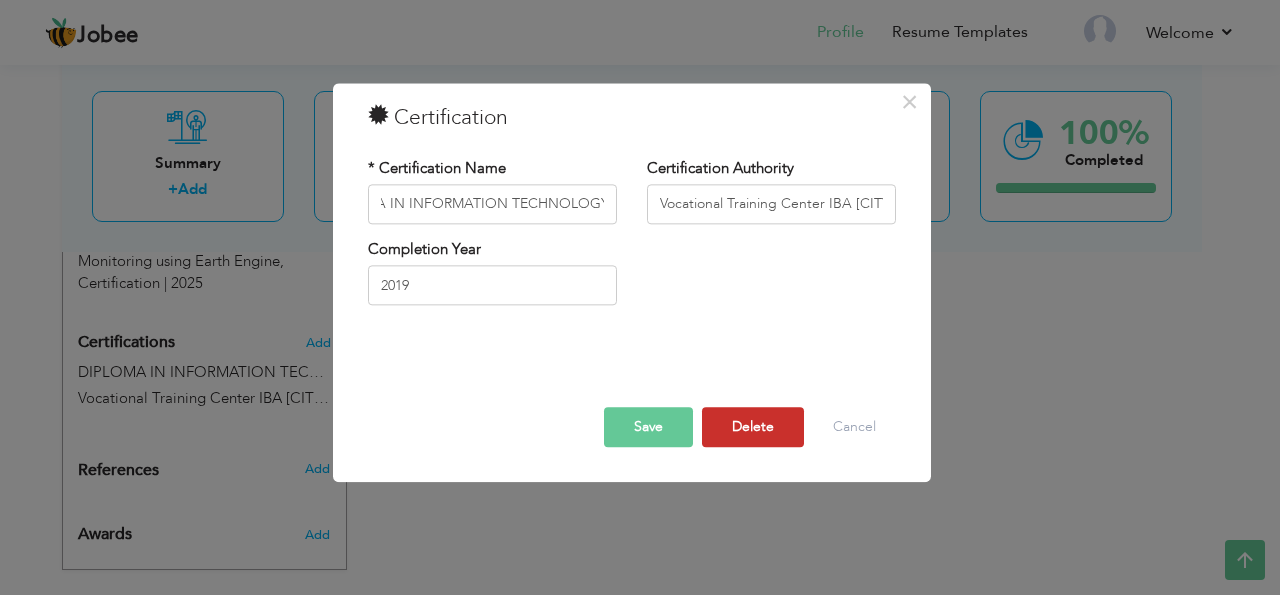 click on "Delete" at bounding box center (753, 427) 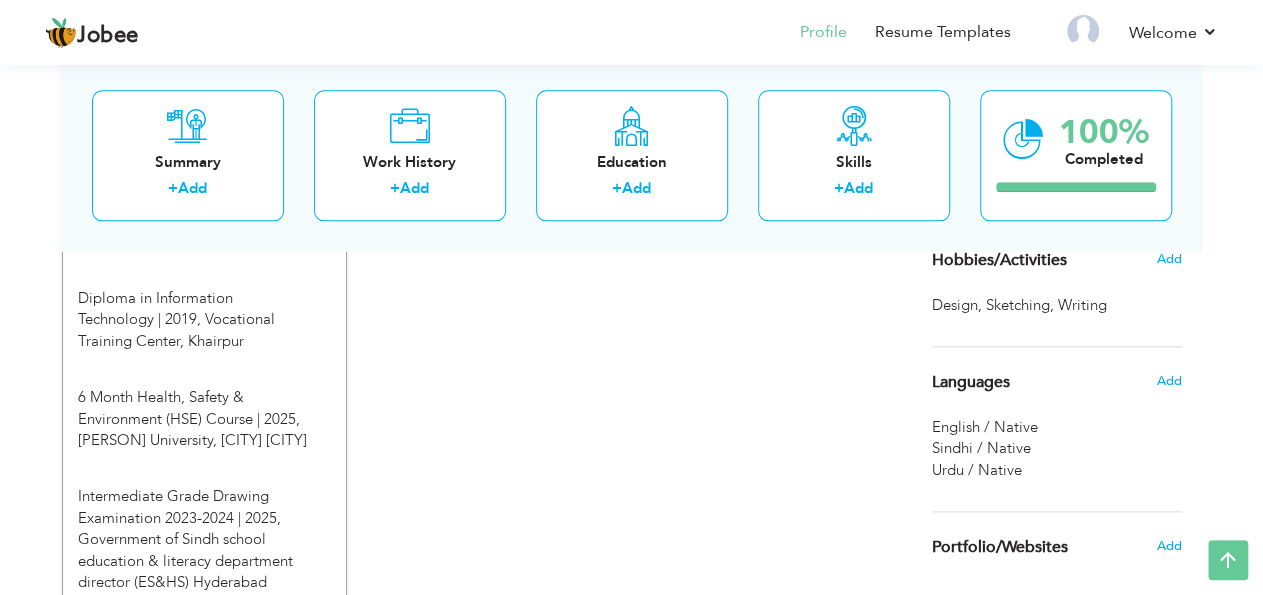 scroll, scrollTop: 1016, scrollLeft: 0, axis: vertical 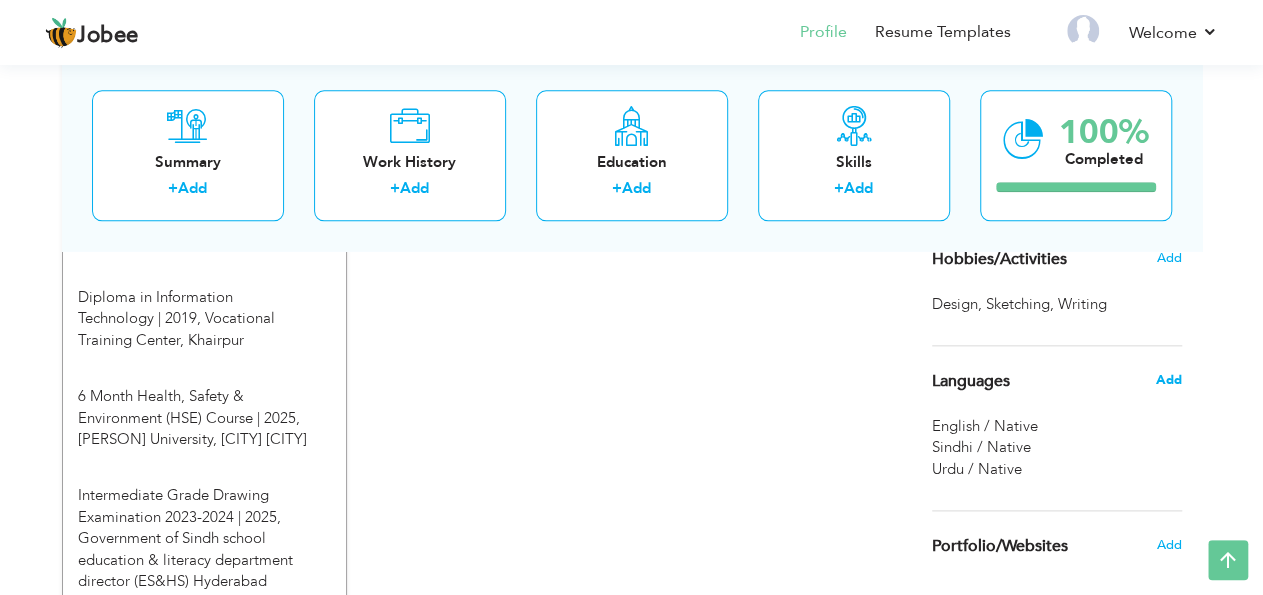 click on "Add" at bounding box center [1168, 380] 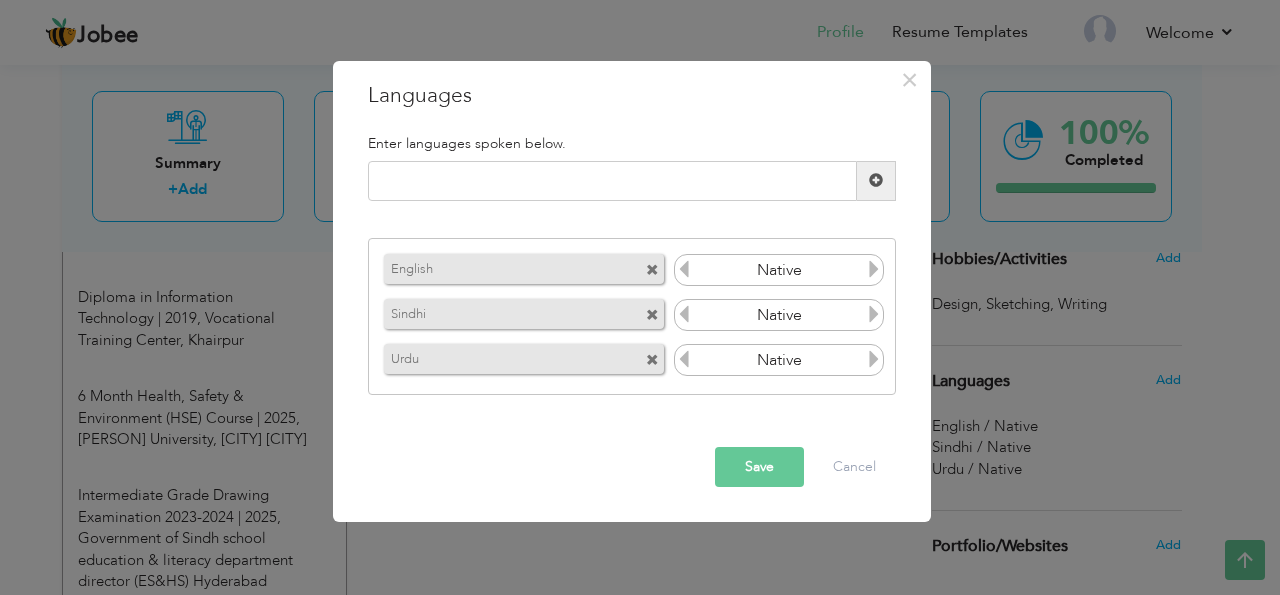 click on "Native" at bounding box center [779, 270] 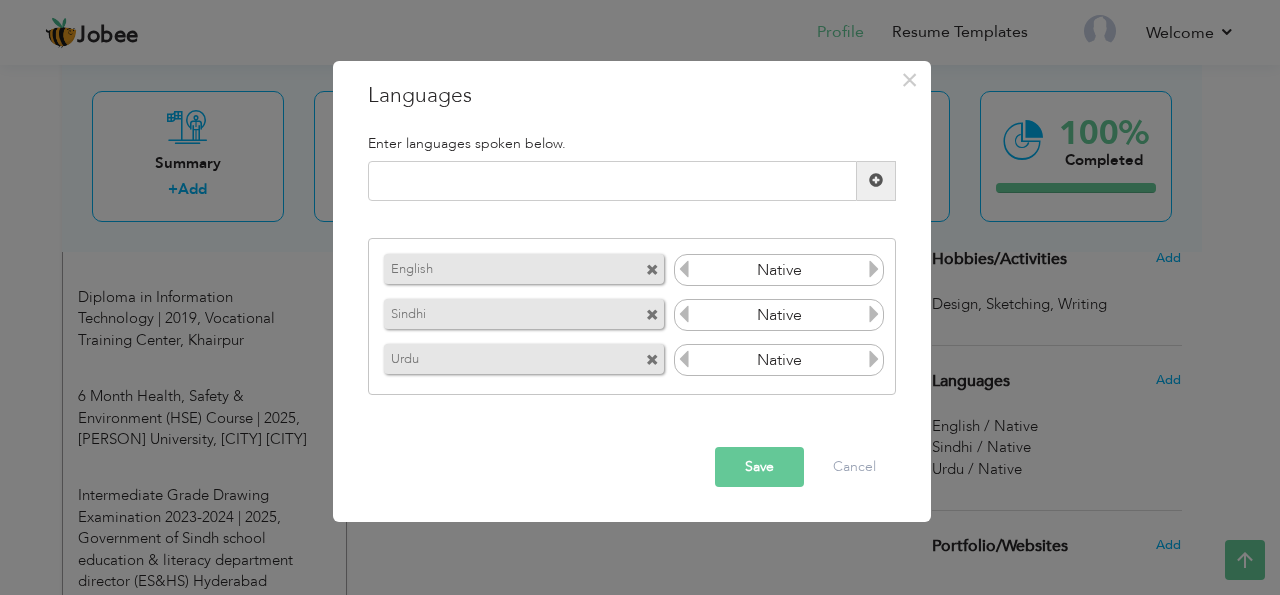 click at bounding box center (684, 269) 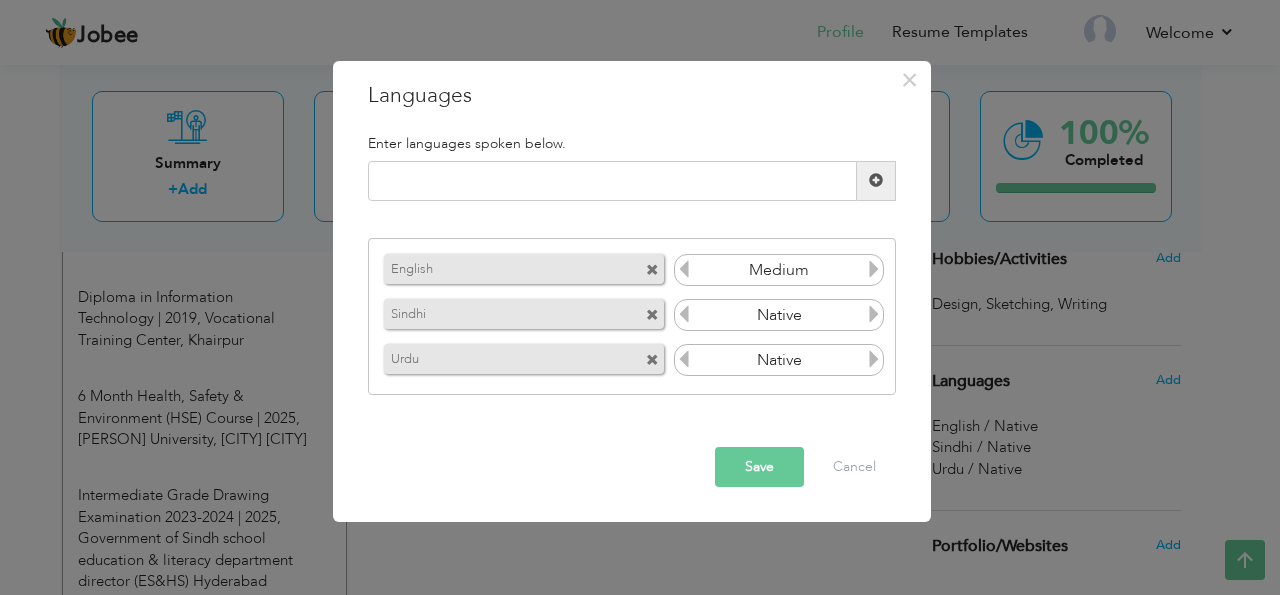 click at bounding box center (684, 269) 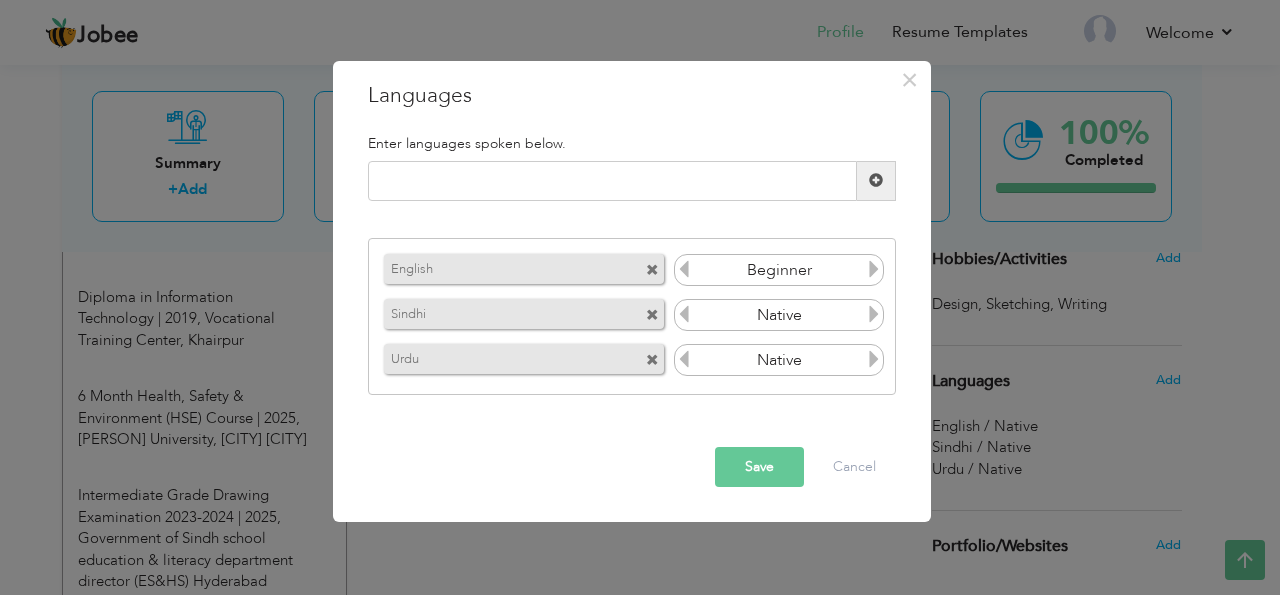 click at bounding box center (684, 269) 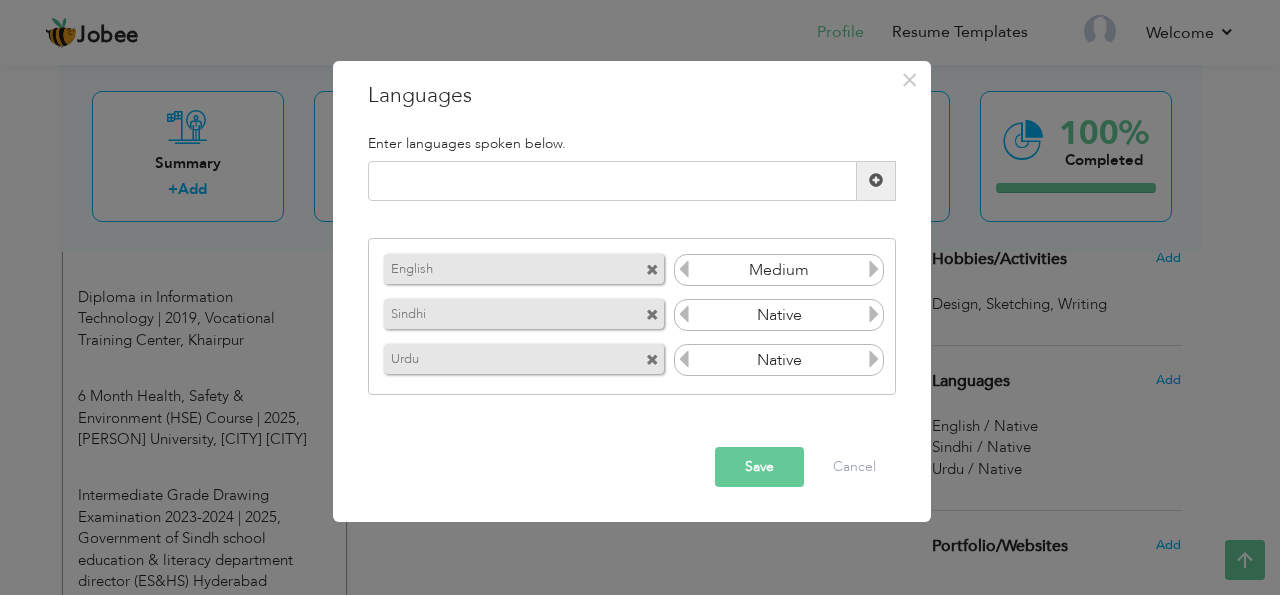 click at bounding box center [874, 269] 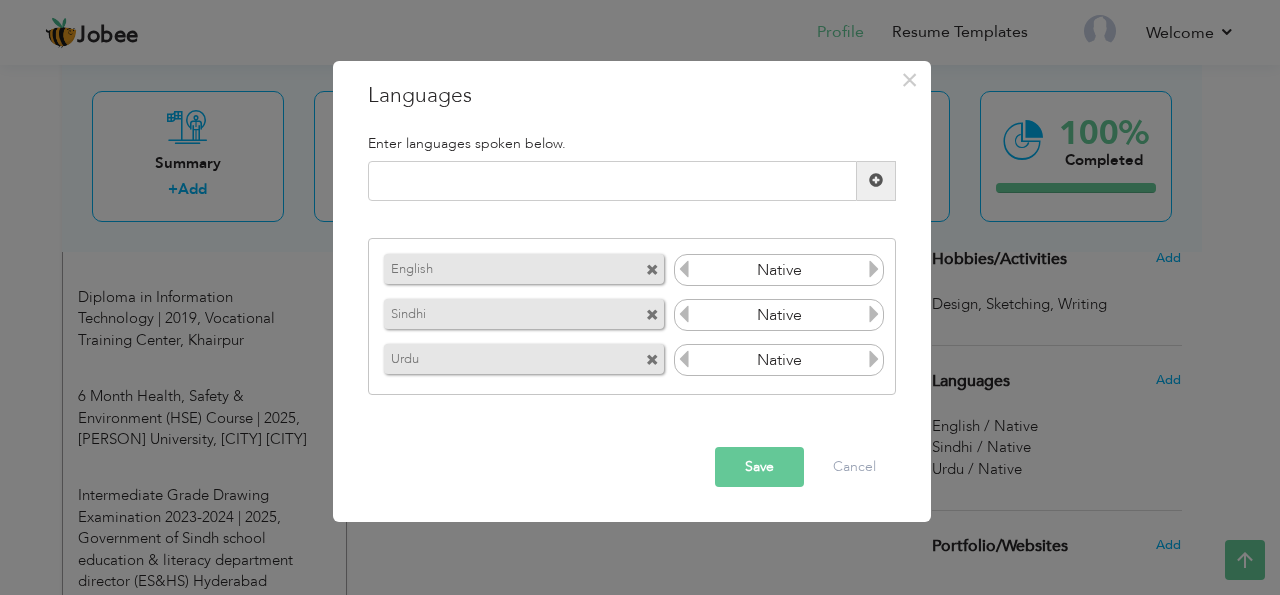 click at bounding box center (684, 269) 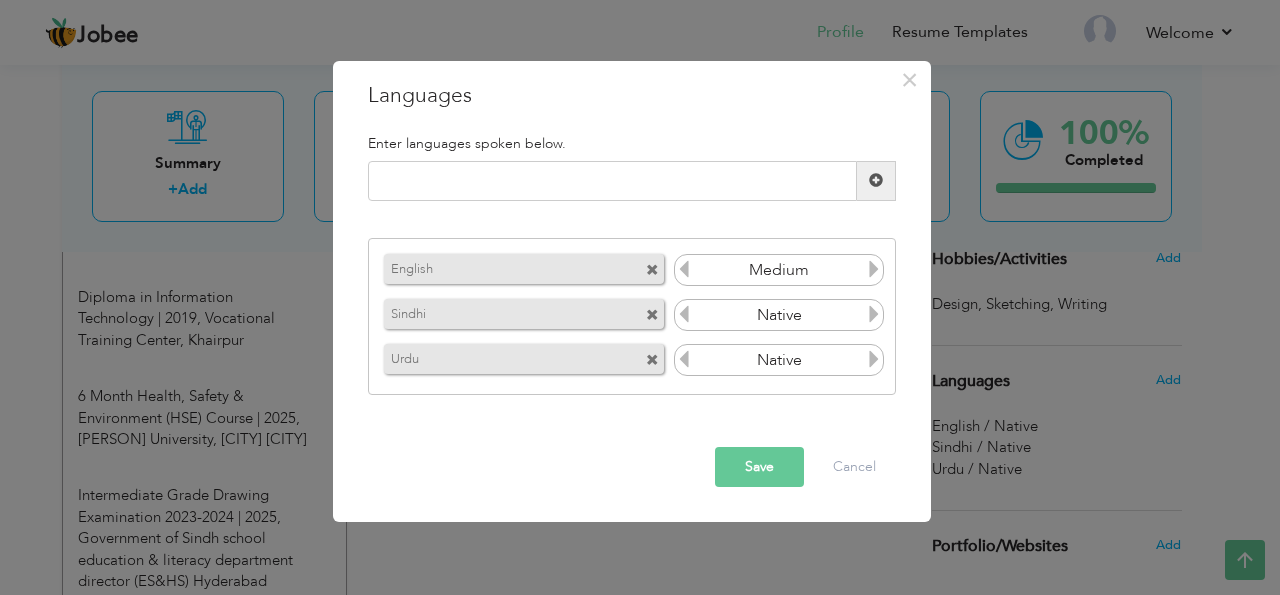 click at bounding box center [684, 314] 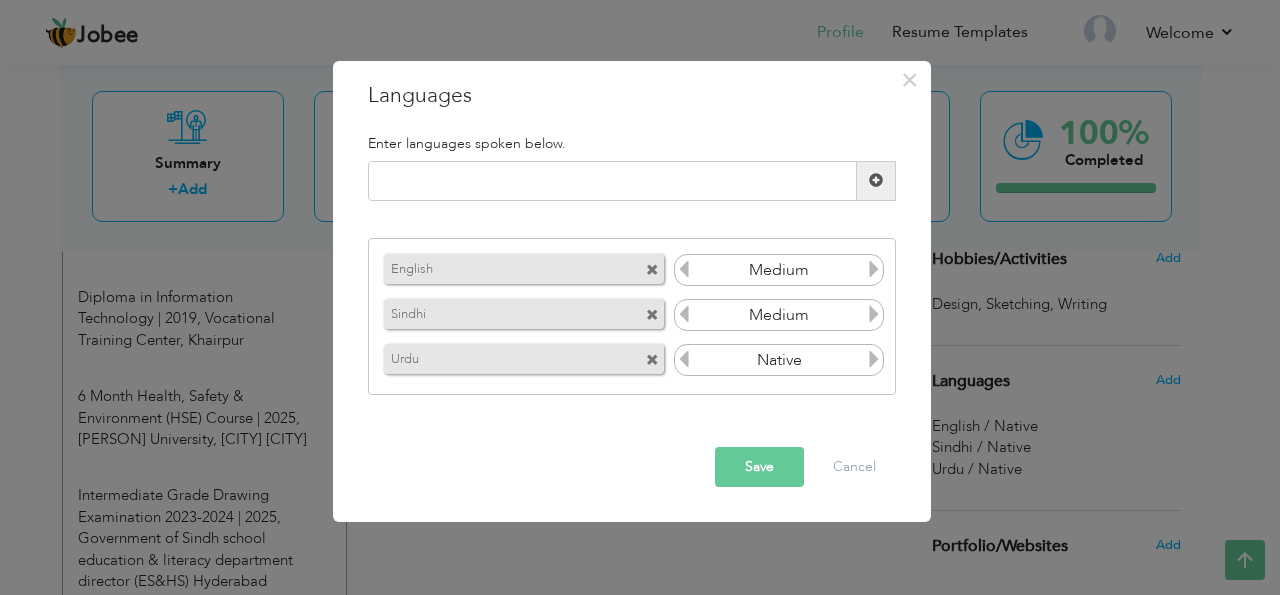 click at bounding box center (874, 314) 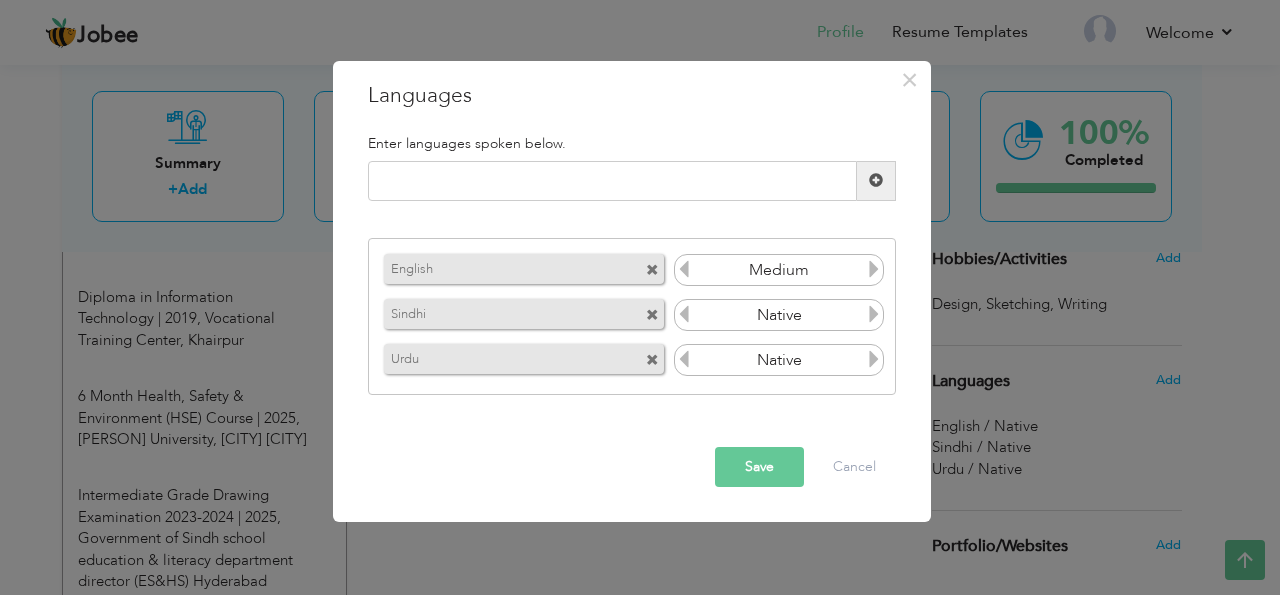 click at bounding box center (874, 359) 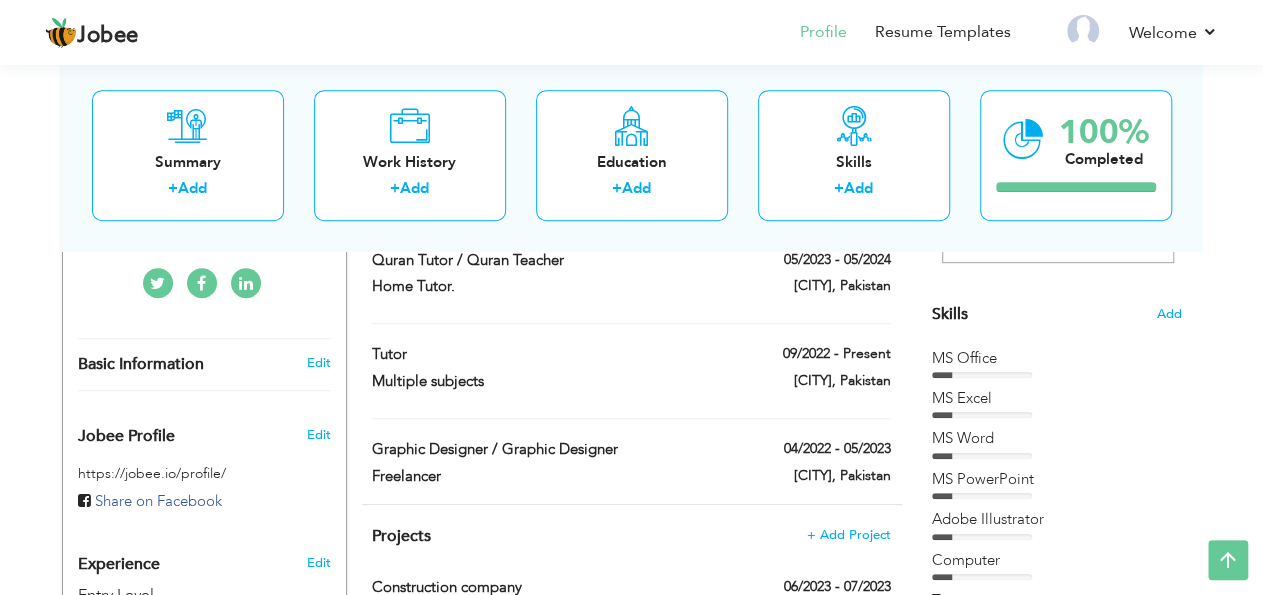 scroll, scrollTop: 466, scrollLeft: 0, axis: vertical 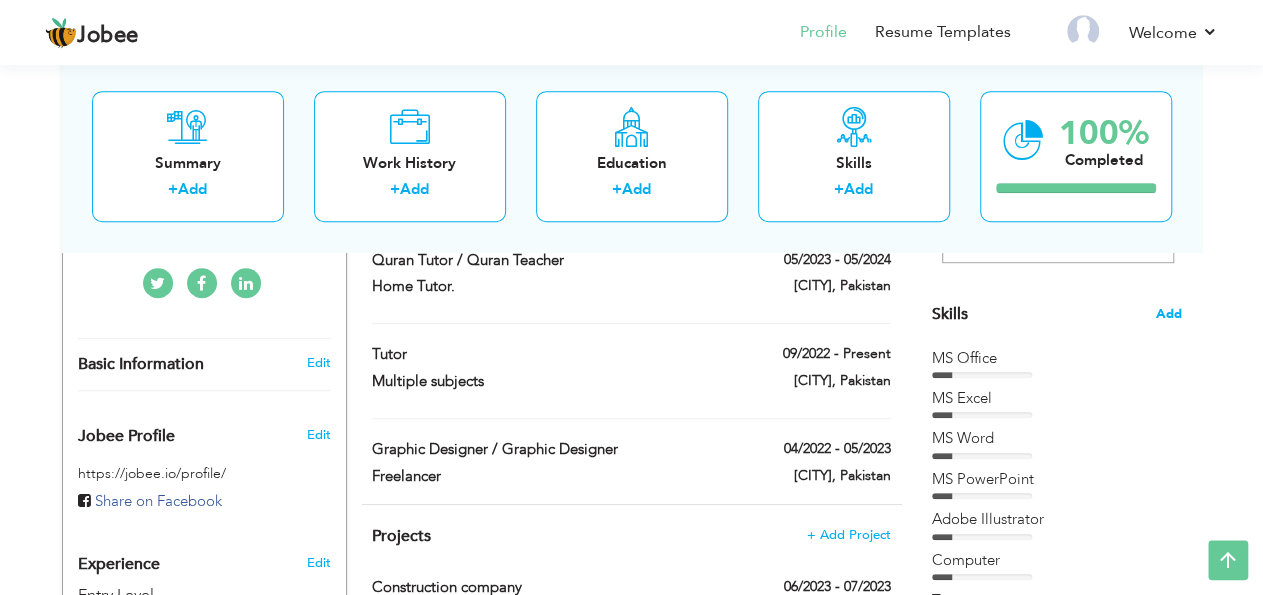 click on "Add" at bounding box center [1169, 314] 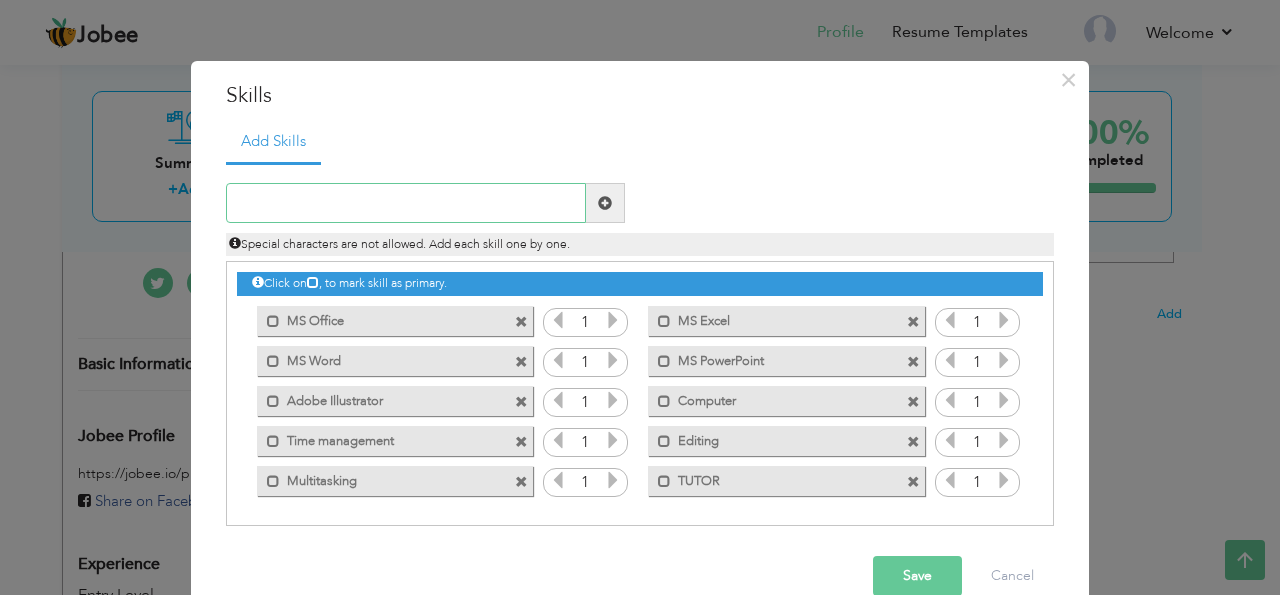 click at bounding box center [406, 203] 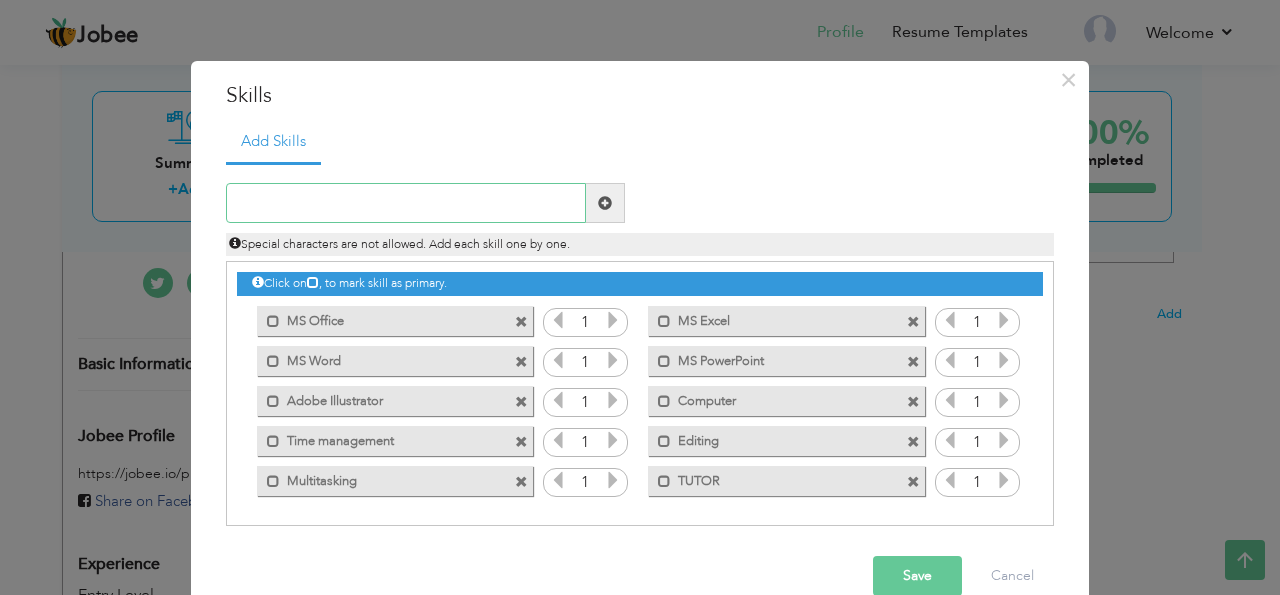 paste on "Health, Safety & Environment (HSE practices, risk" 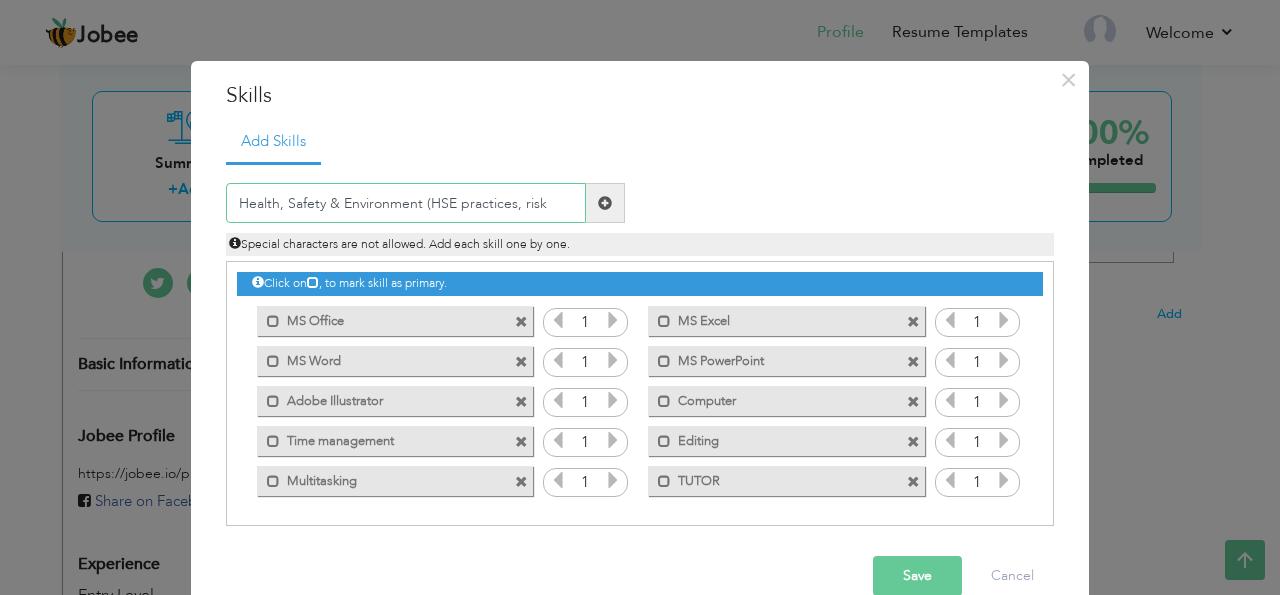 type on "Health, Safety & Environment (HSE practices, risk" 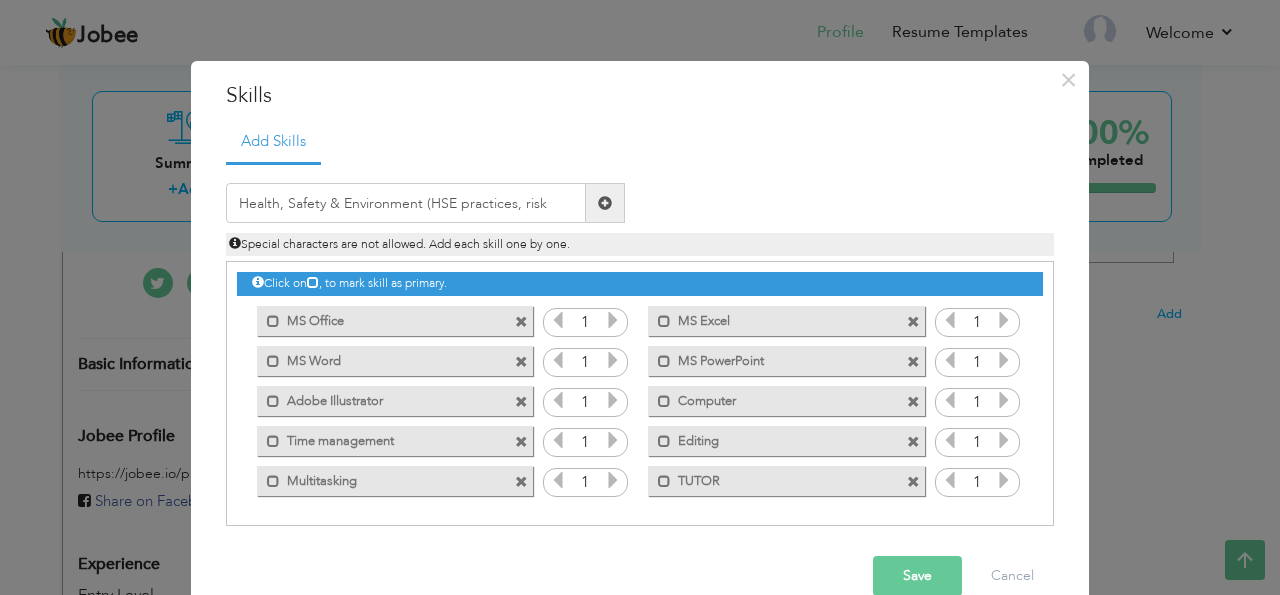 click on "Save" at bounding box center (917, 576) 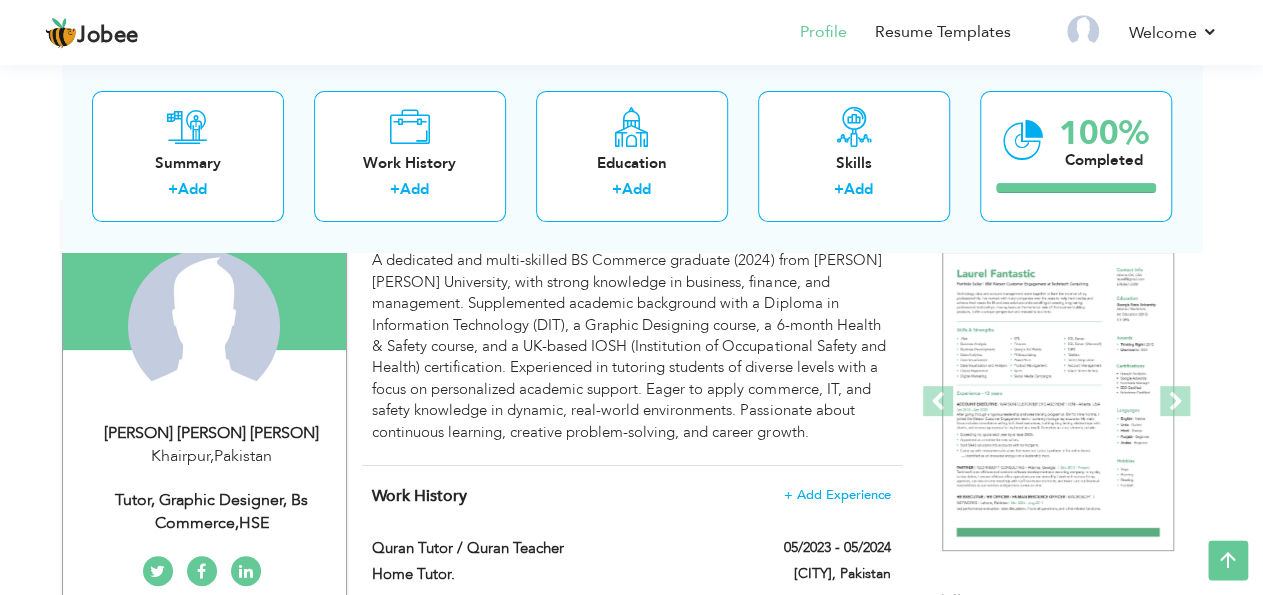 scroll, scrollTop: 0, scrollLeft: 0, axis: both 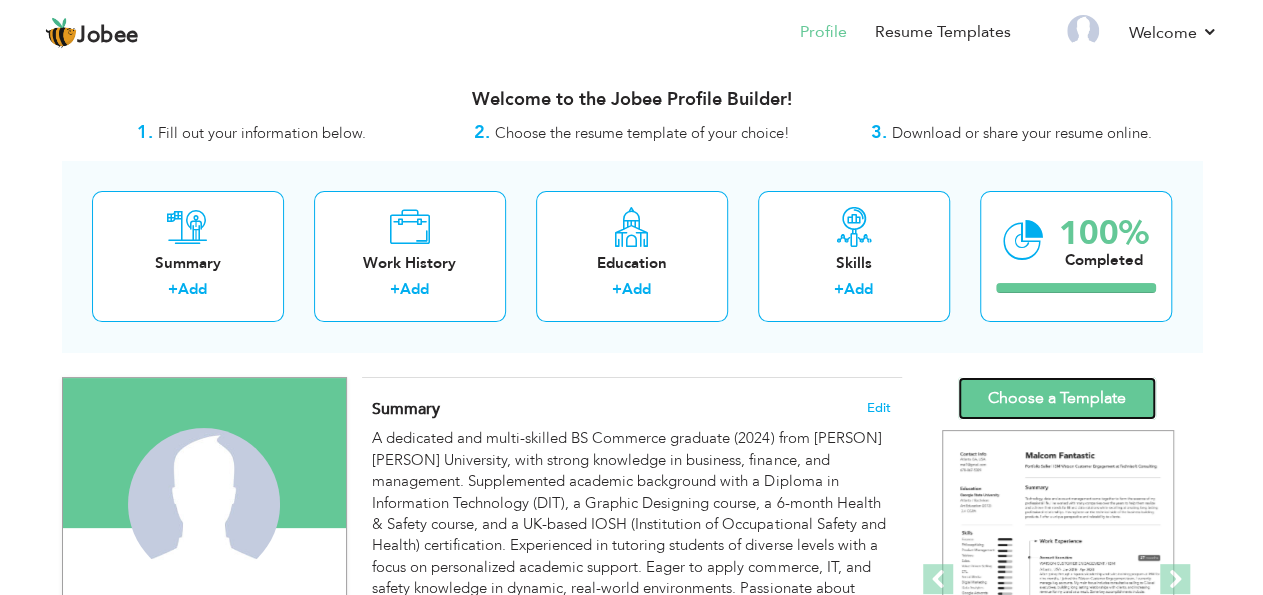 click on "Choose a Template" at bounding box center [1057, 398] 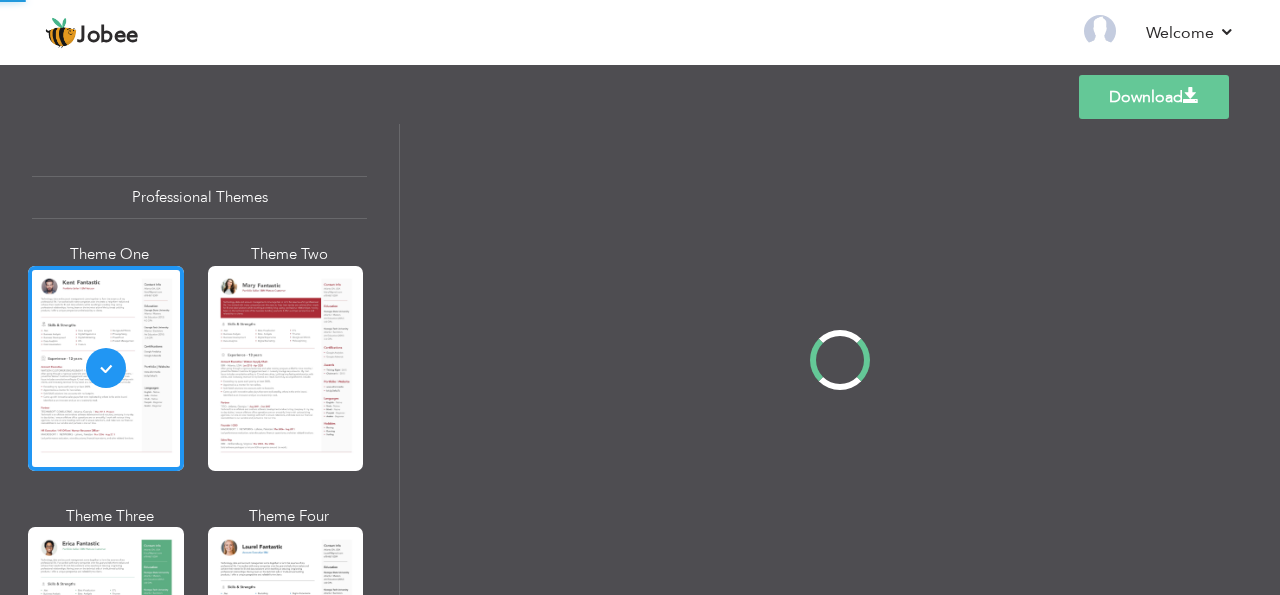 scroll, scrollTop: 0, scrollLeft: 0, axis: both 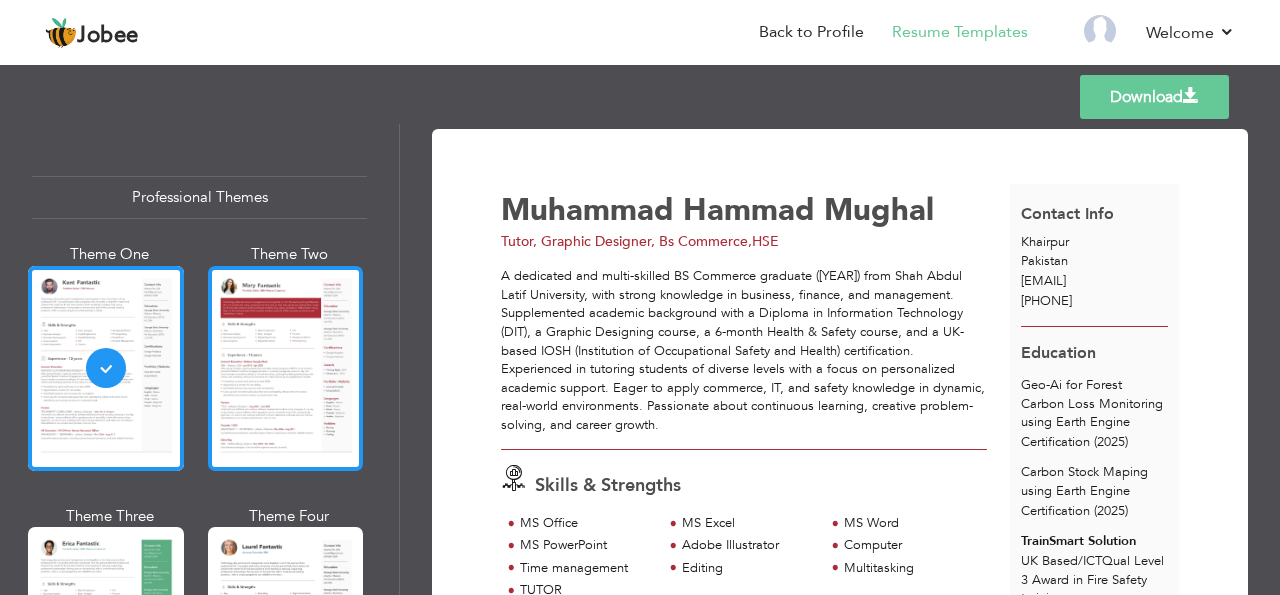 click at bounding box center [286, 368] 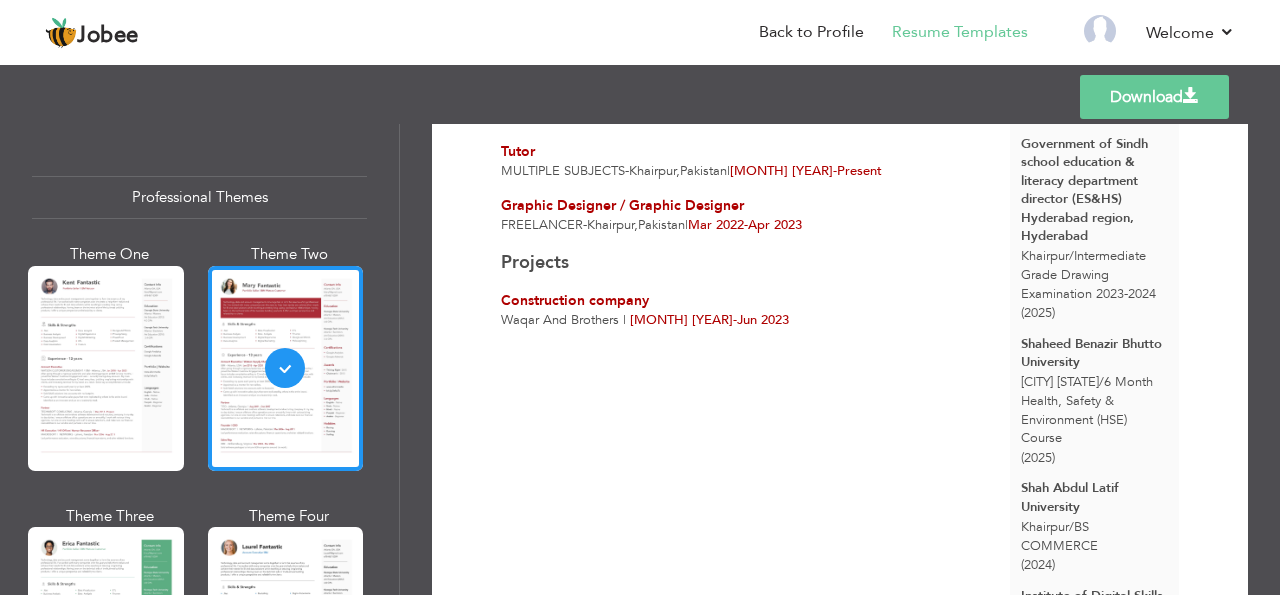scroll, scrollTop: 599, scrollLeft: 0, axis: vertical 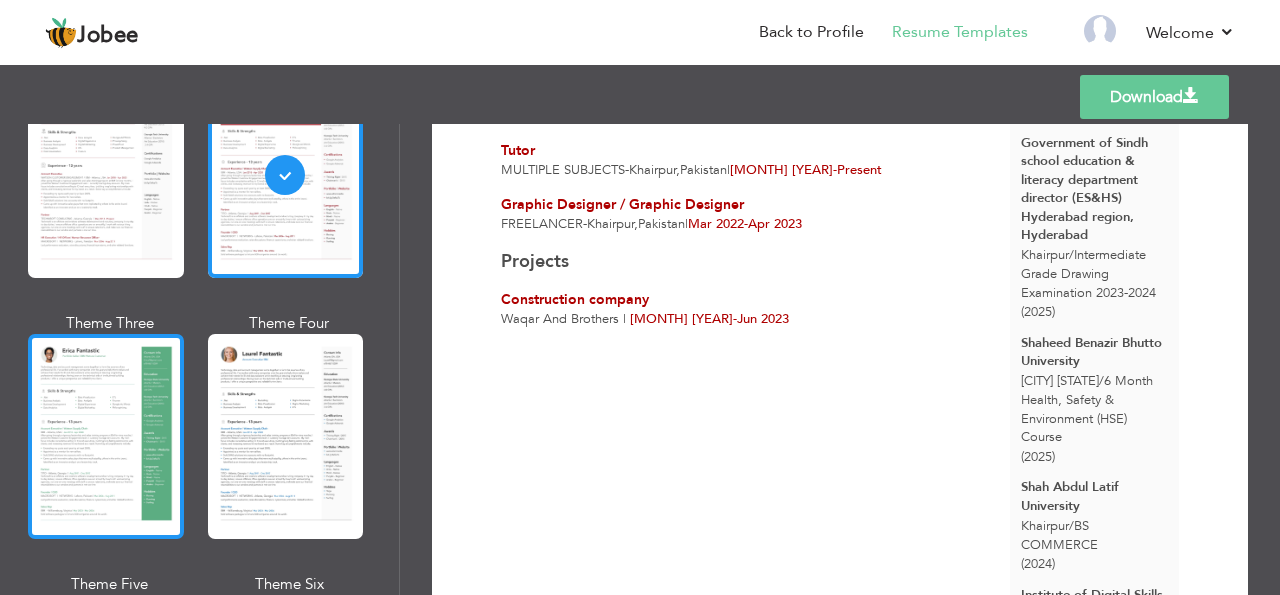 click at bounding box center [106, 436] 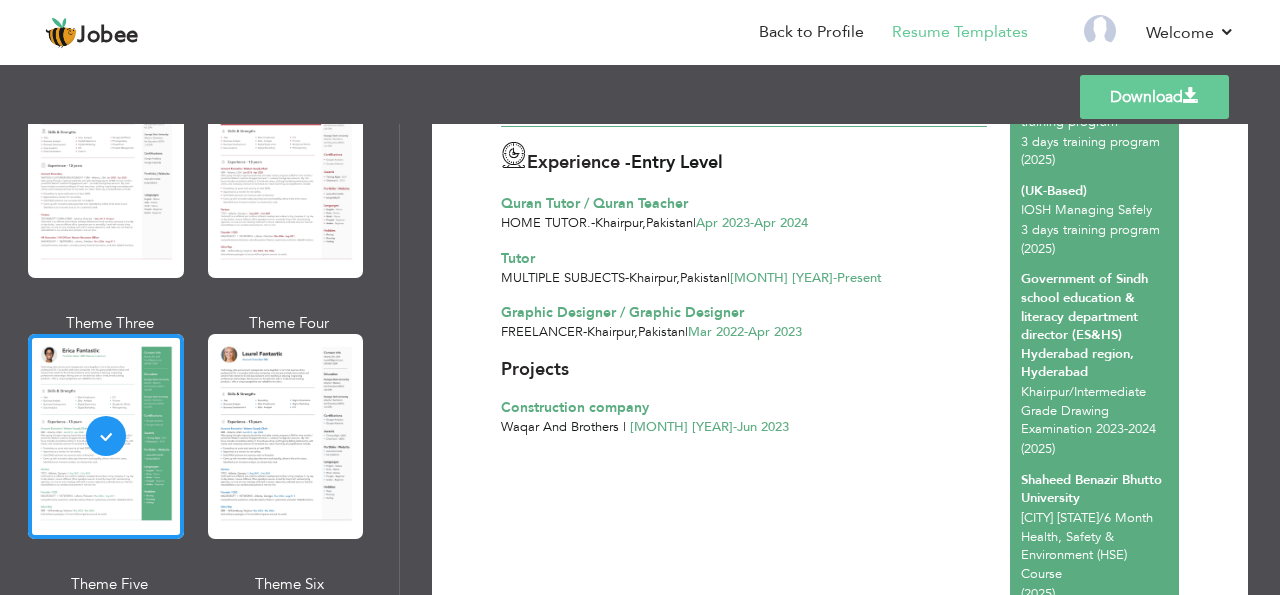 scroll, scrollTop: 481, scrollLeft: 0, axis: vertical 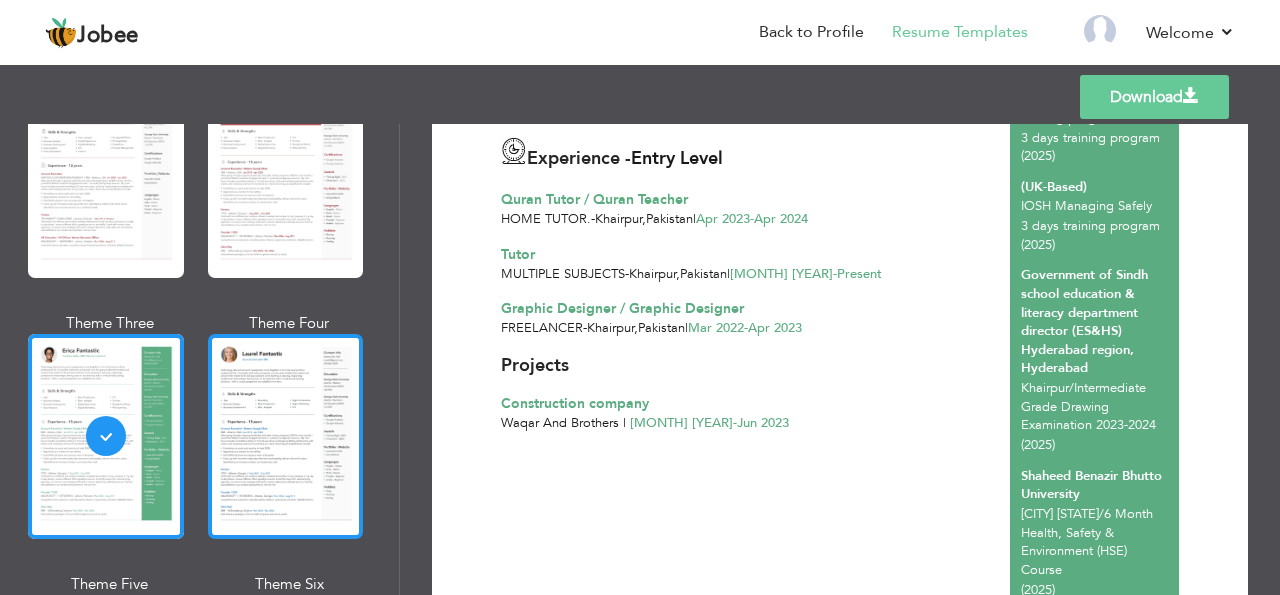 click at bounding box center (286, 436) 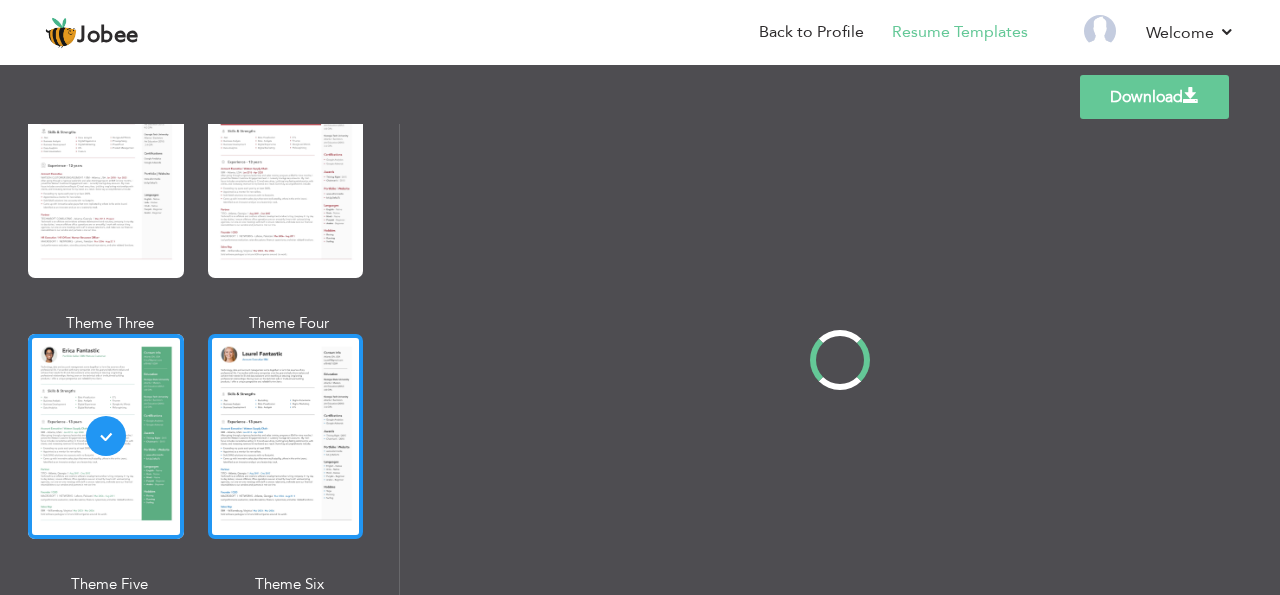 scroll, scrollTop: 0, scrollLeft: 0, axis: both 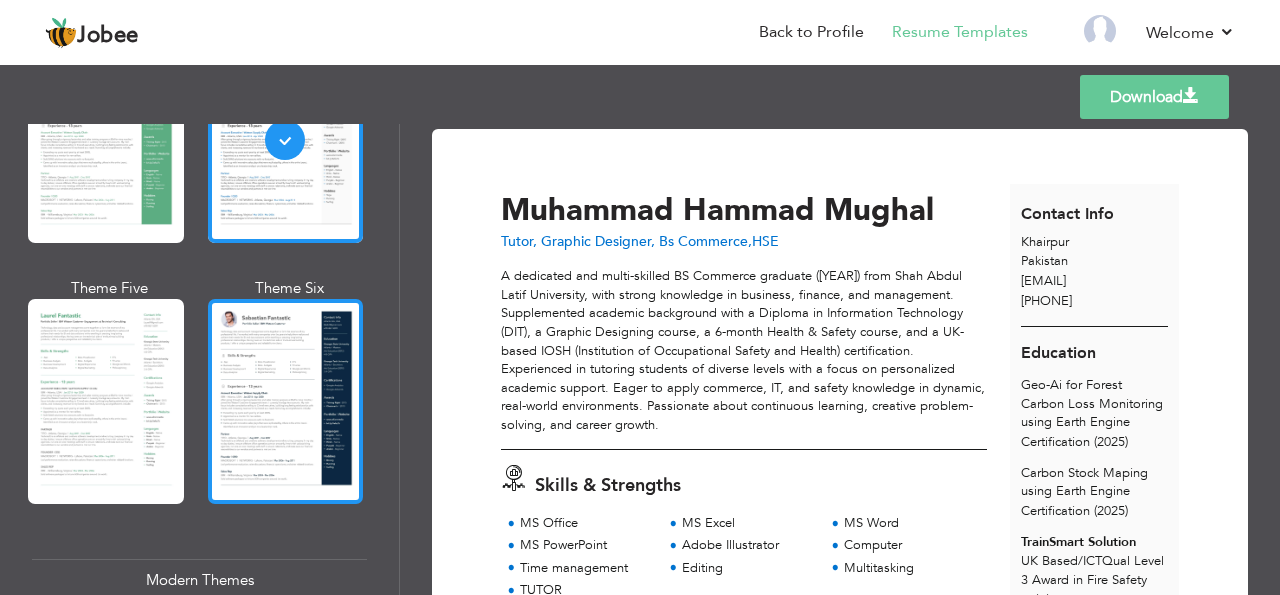 click at bounding box center (286, 401) 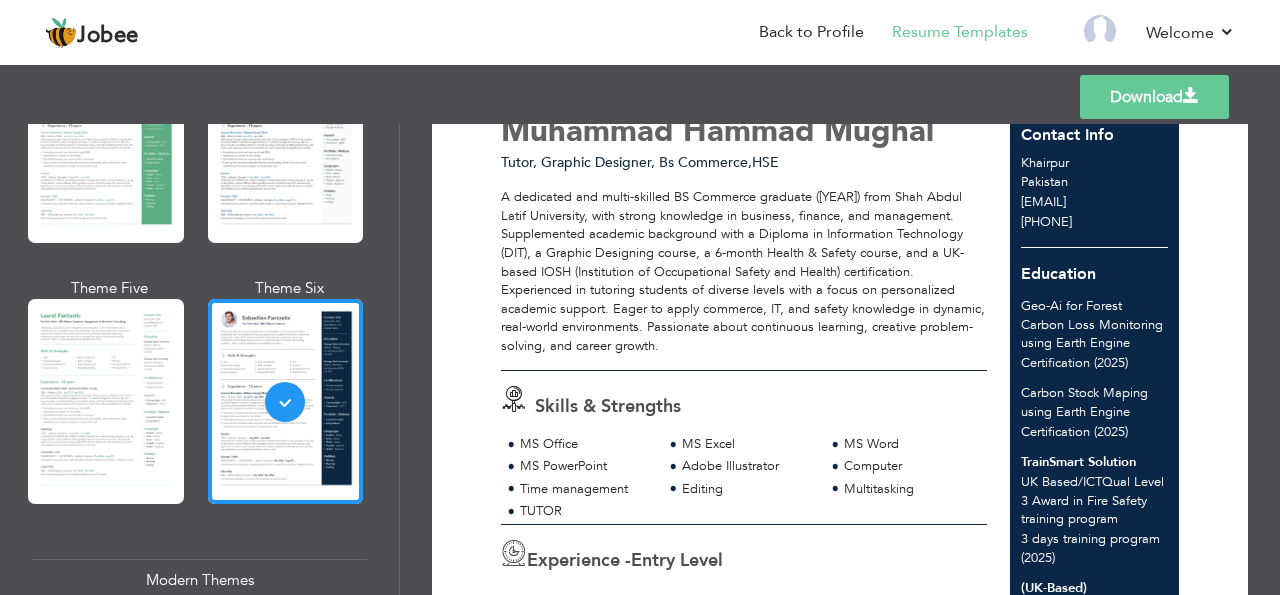 scroll, scrollTop: 105, scrollLeft: 0, axis: vertical 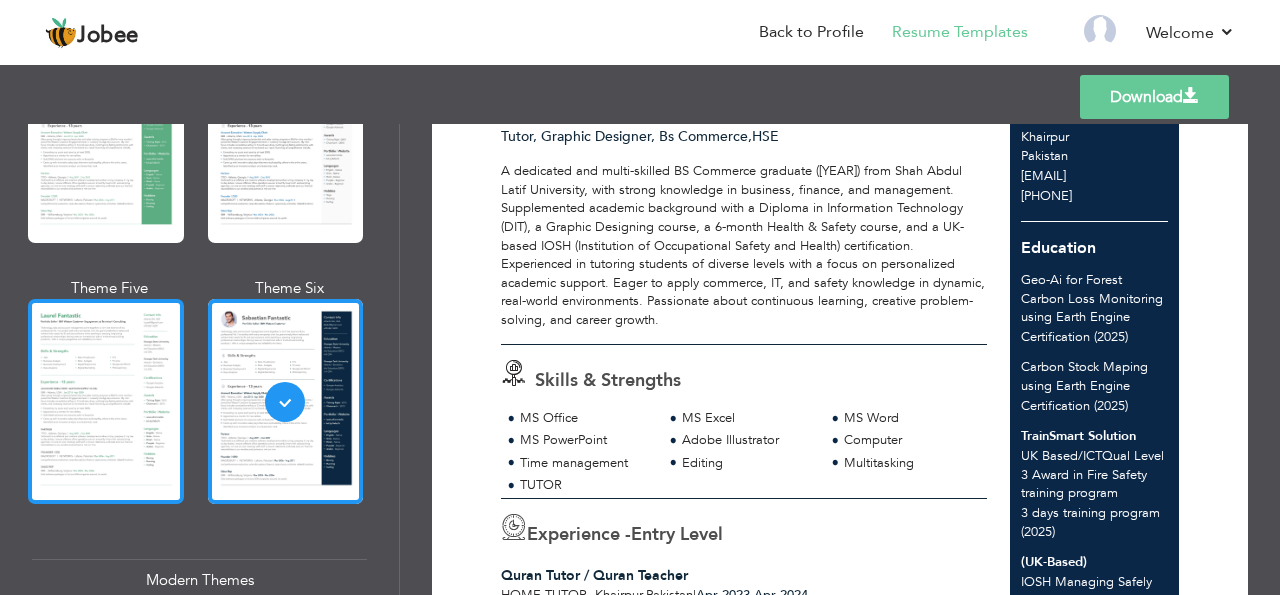 click at bounding box center (106, 401) 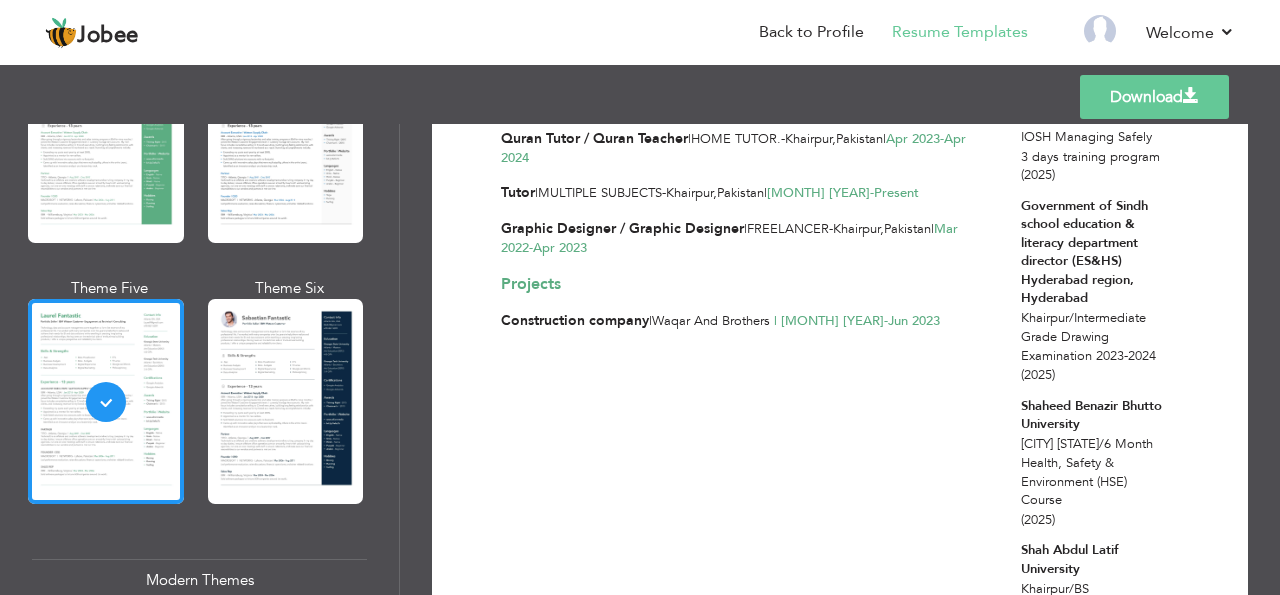 scroll, scrollTop: 521, scrollLeft: 0, axis: vertical 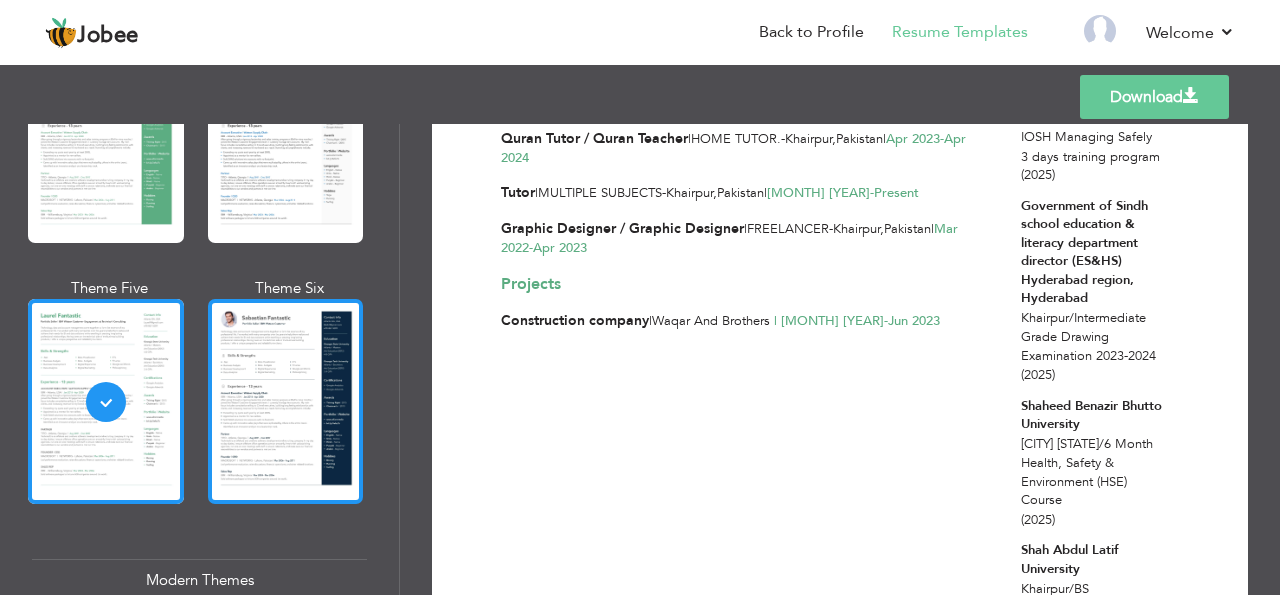 click at bounding box center (286, 401) 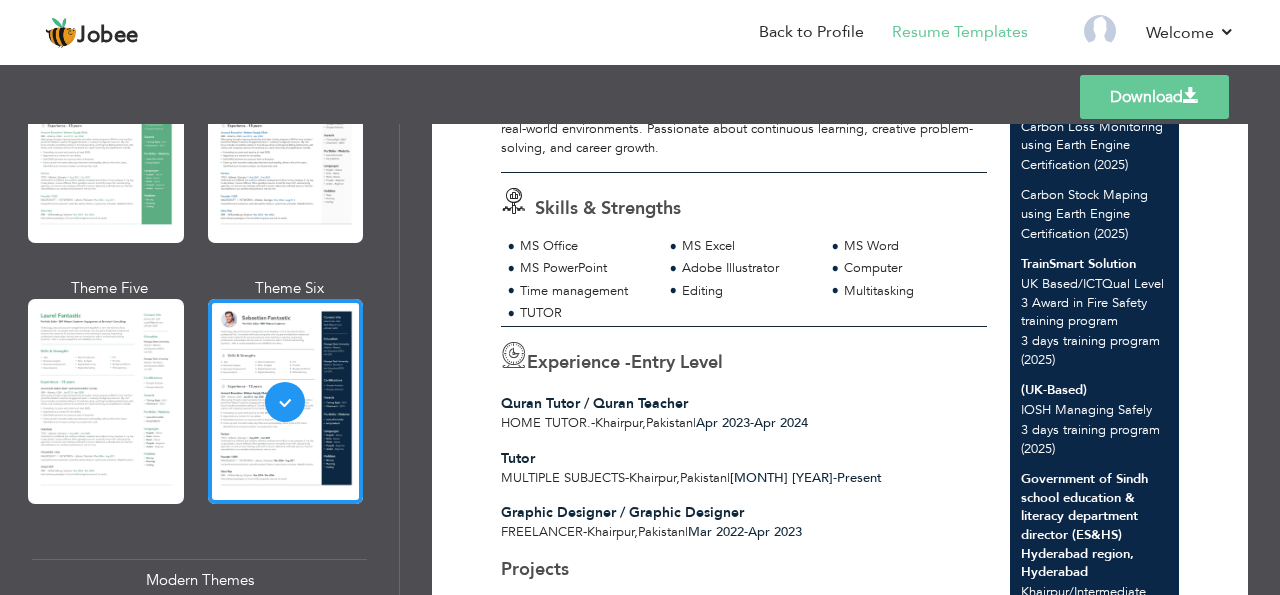 scroll, scrollTop: 0, scrollLeft: 0, axis: both 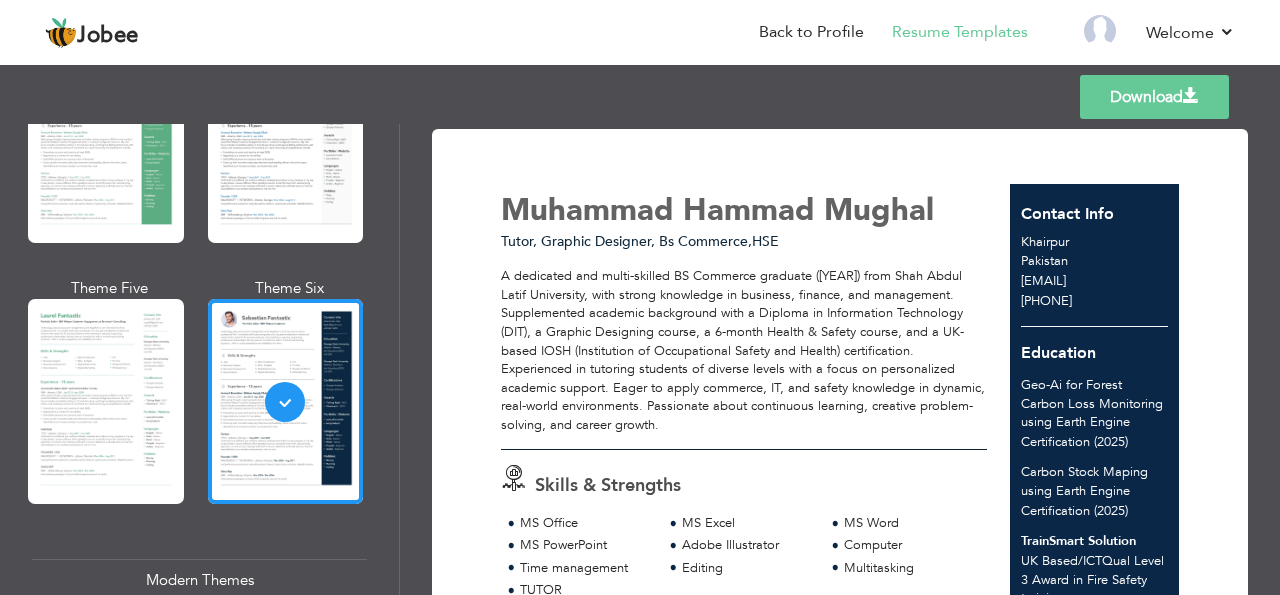 click on "Download" at bounding box center [1154, 97] 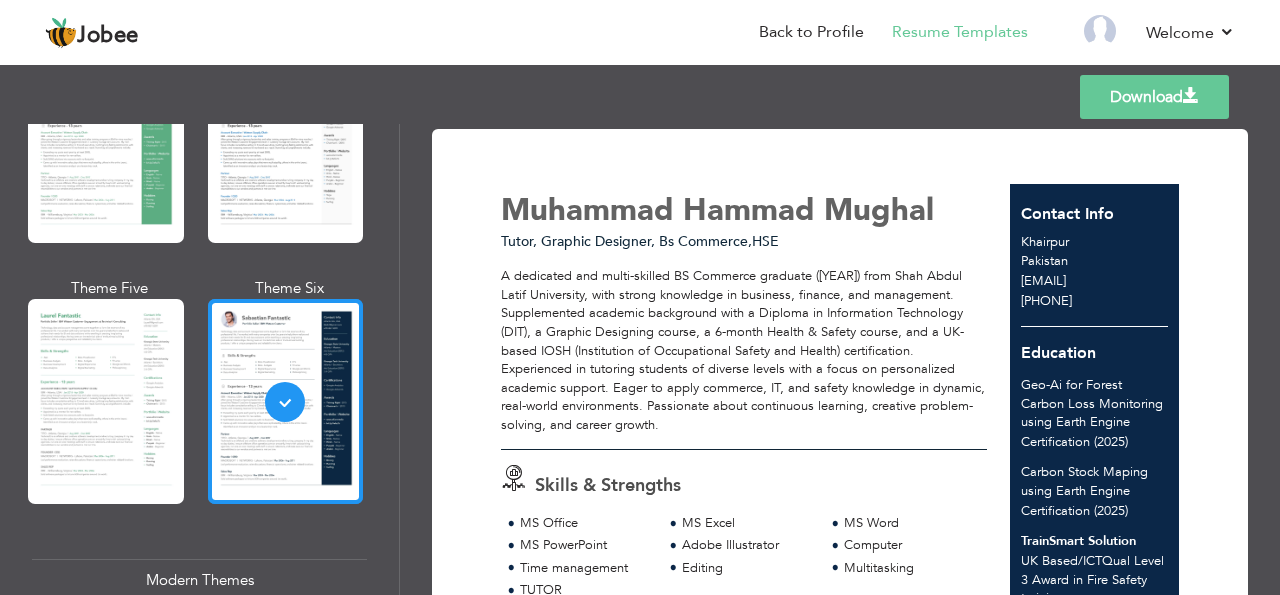 scroll, scrollTop: 0, scrollLeft: 0, axis: both 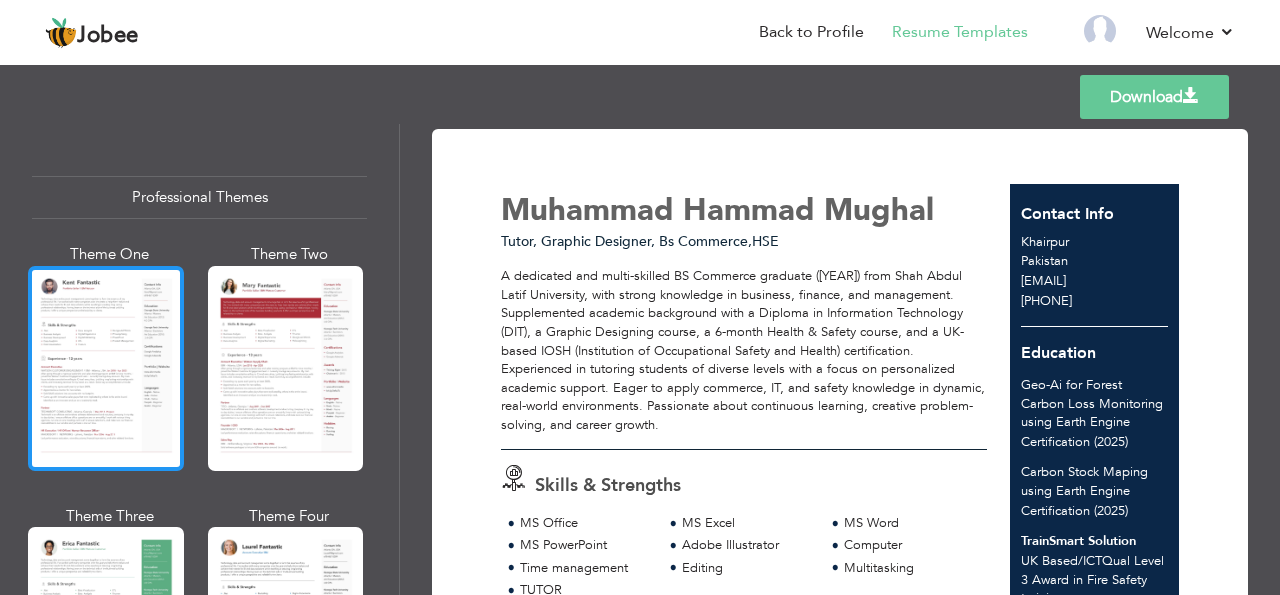 click at bounding box center [106, 368] 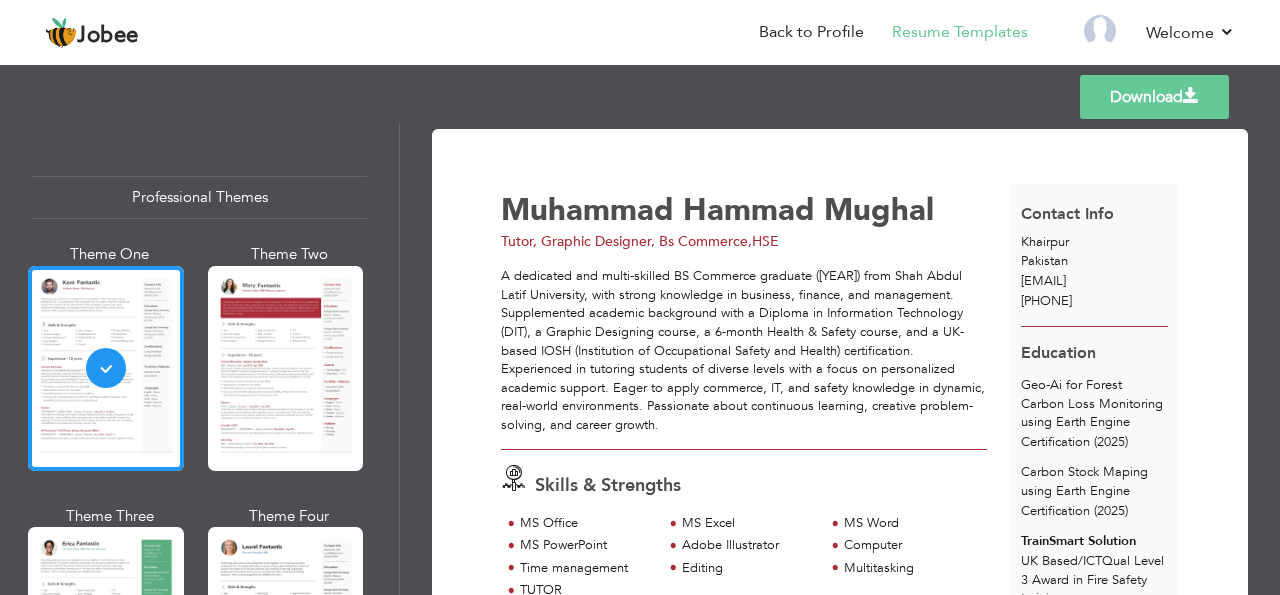 click on "Professional Themes" at bounding box center (199, 197) 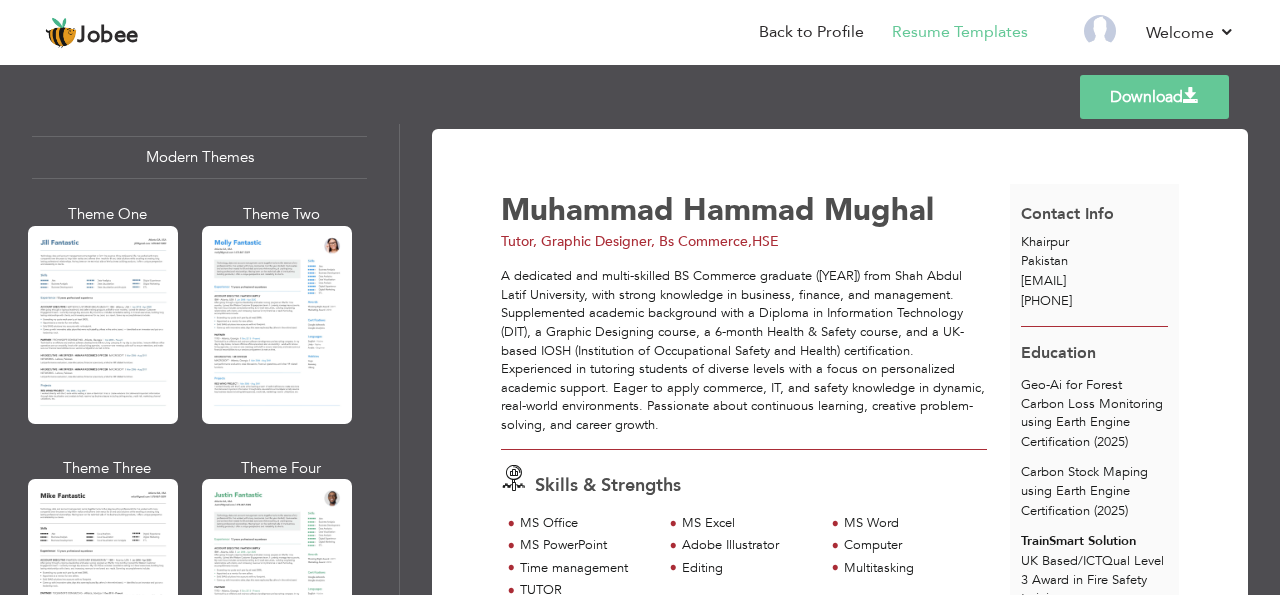 scroll, scrollTop: 921, scrollLeft: 0, axis: vertical 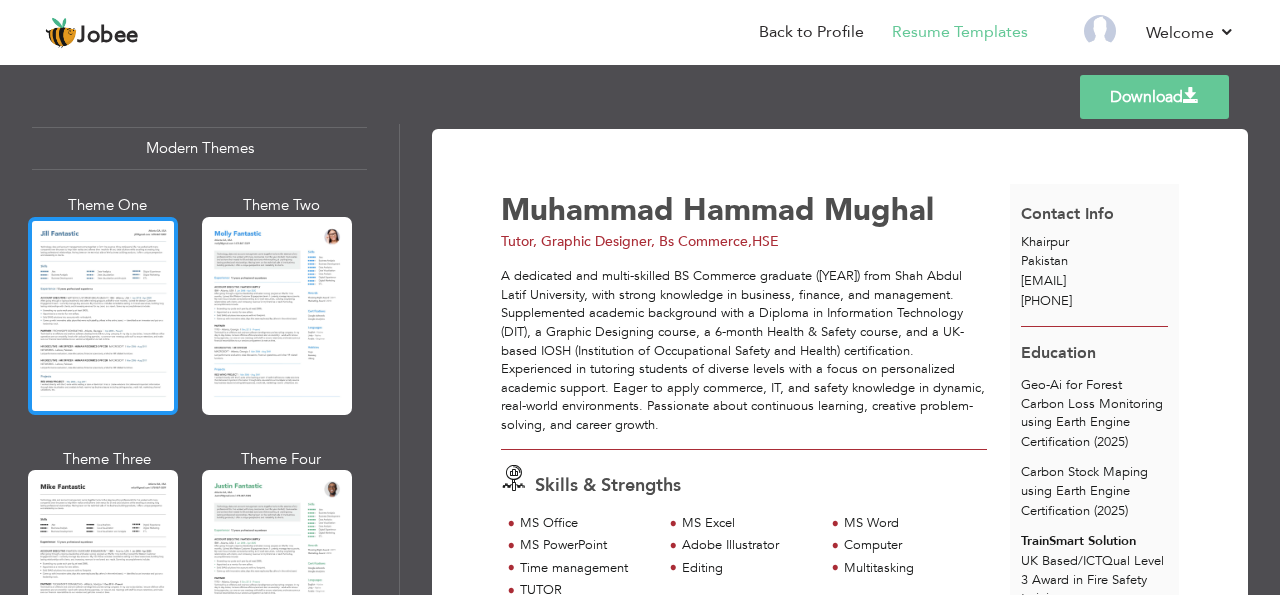 click at bounding box center [103, 316] 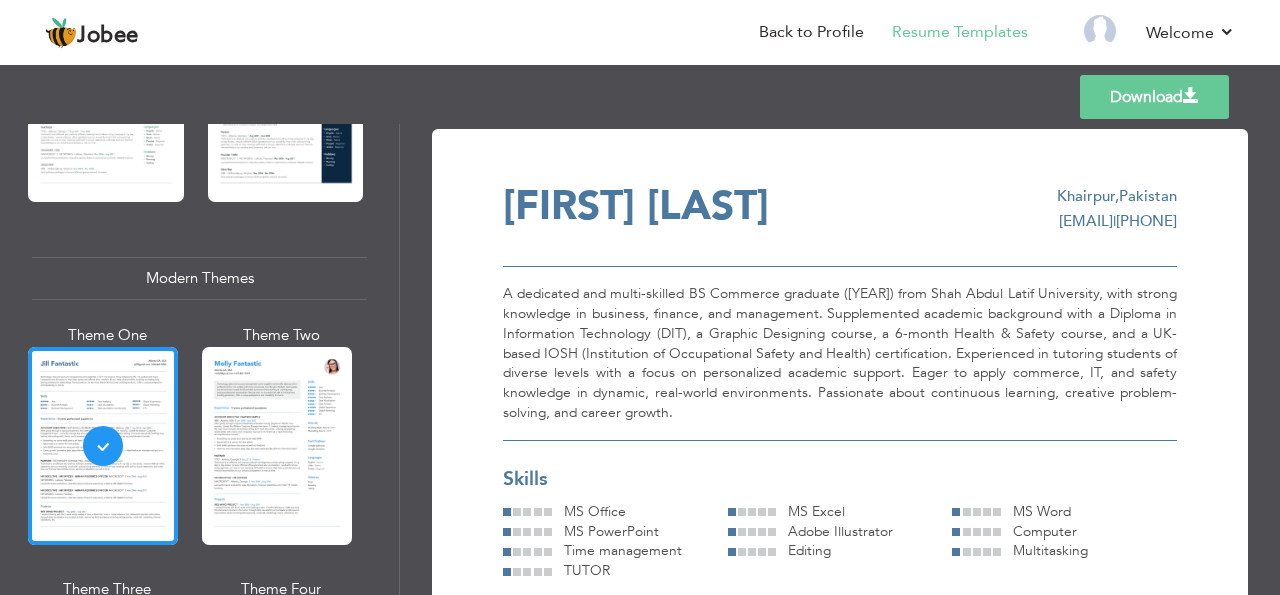 scroll, scrollTop: 927, scrollLeft: 0, axis: vertical 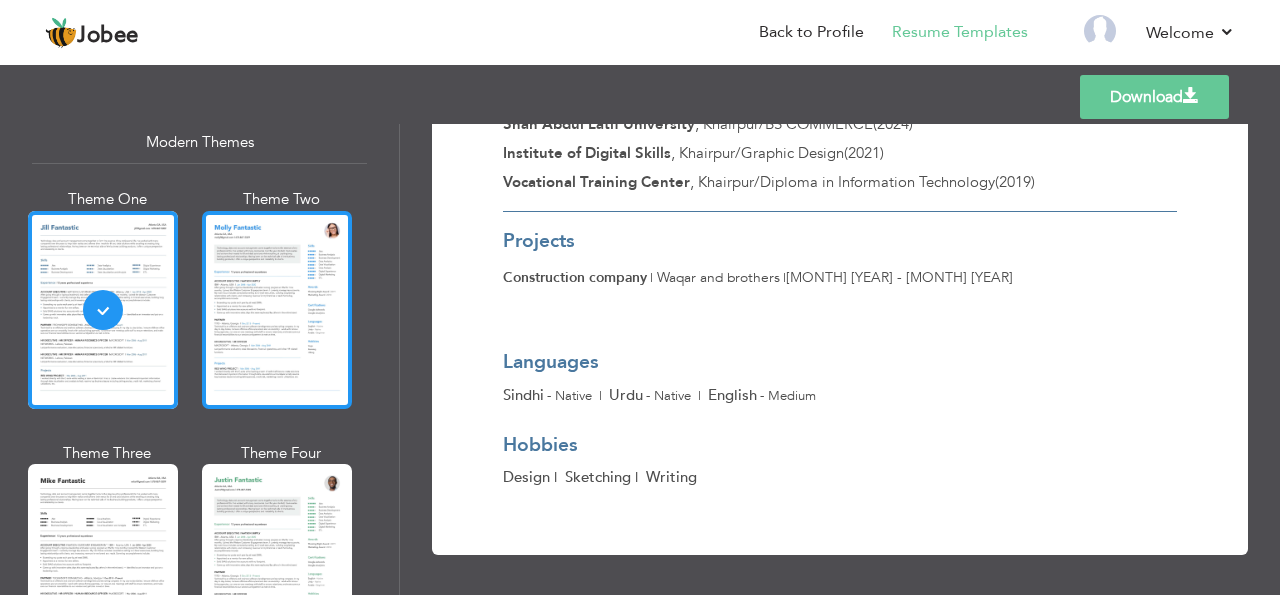 click at bounding box center (277, 310) 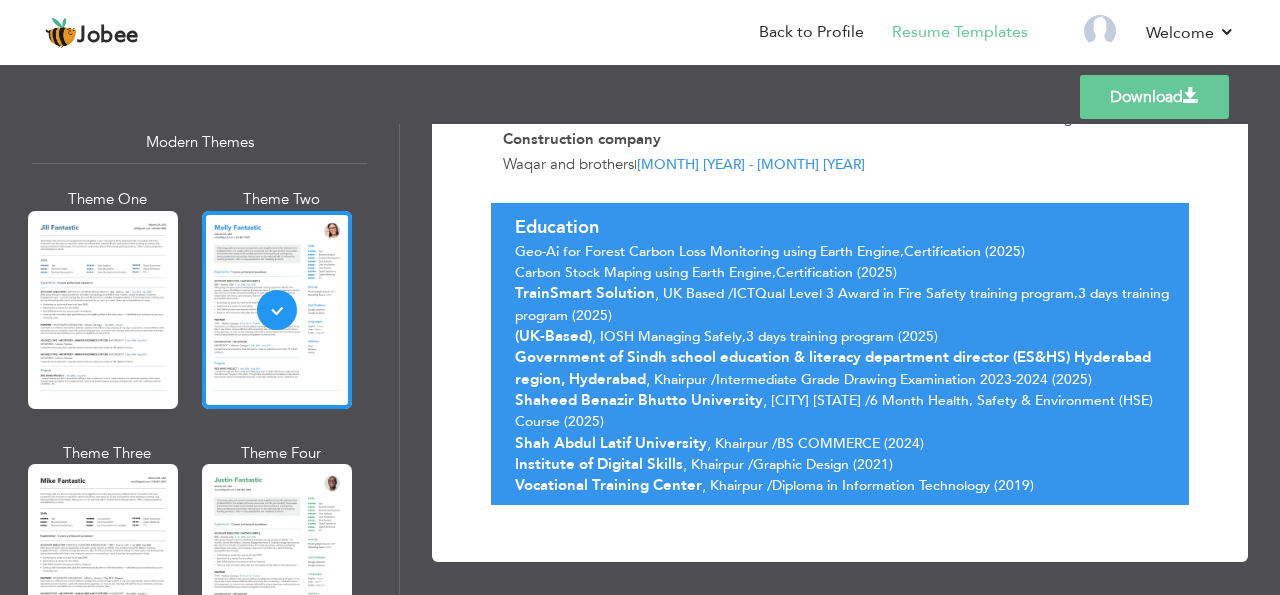 scroll, scrollTop: 703, scrollLeft: 0, axis: vertical 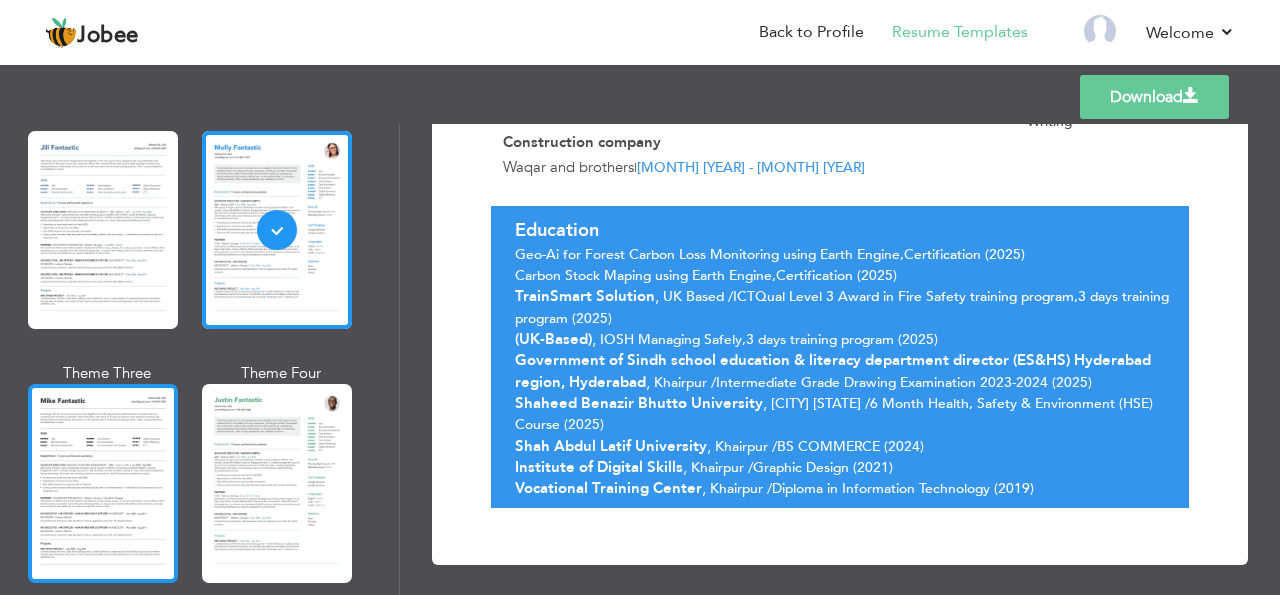 click at bounding box center [103, 483] 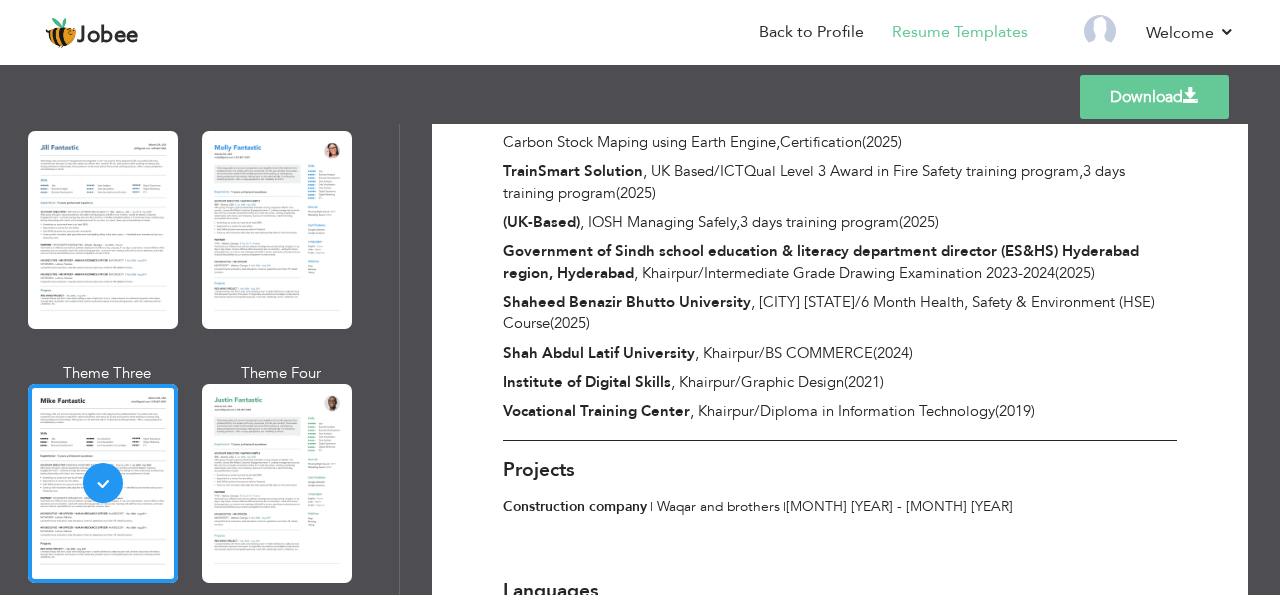 scroll, scrollTop: 1039, scrollLeft: 0, axis: vertical 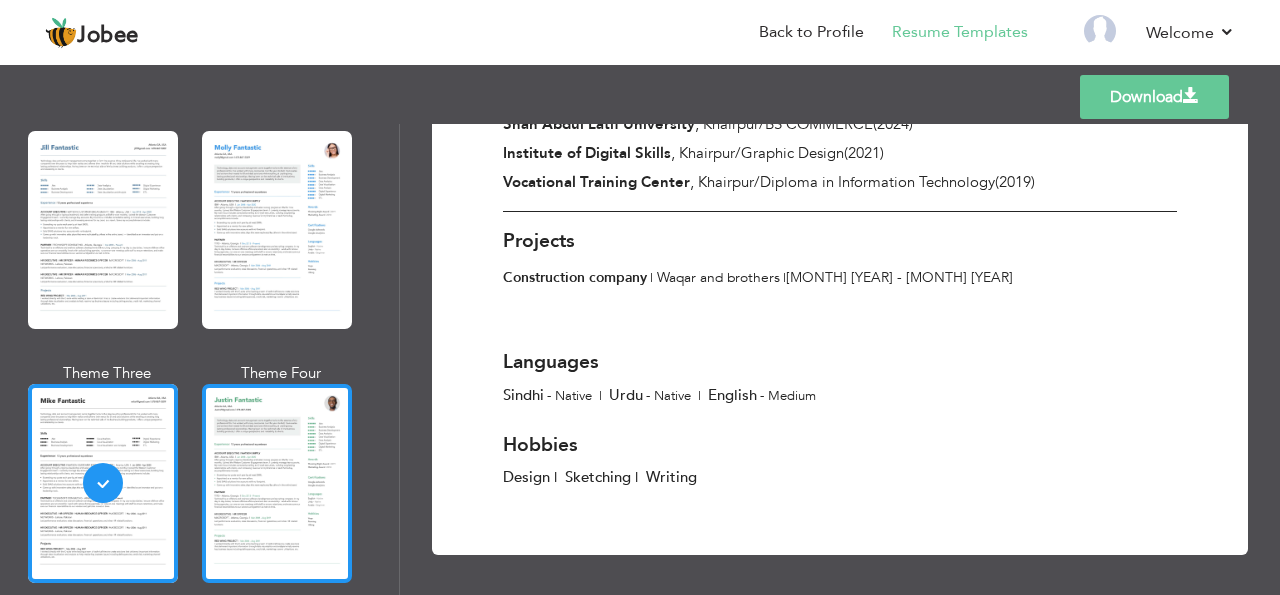 click at bounding box center [277, 483] 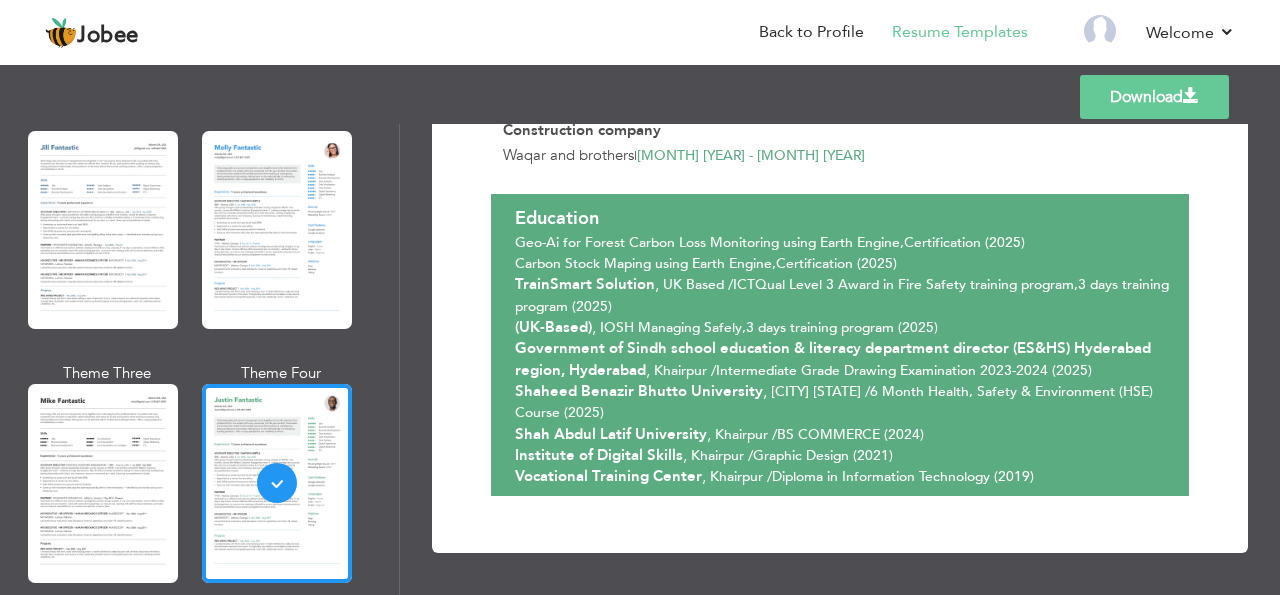 scroll, scrollTop: 747, scrollLeft: 0, axis: vertical 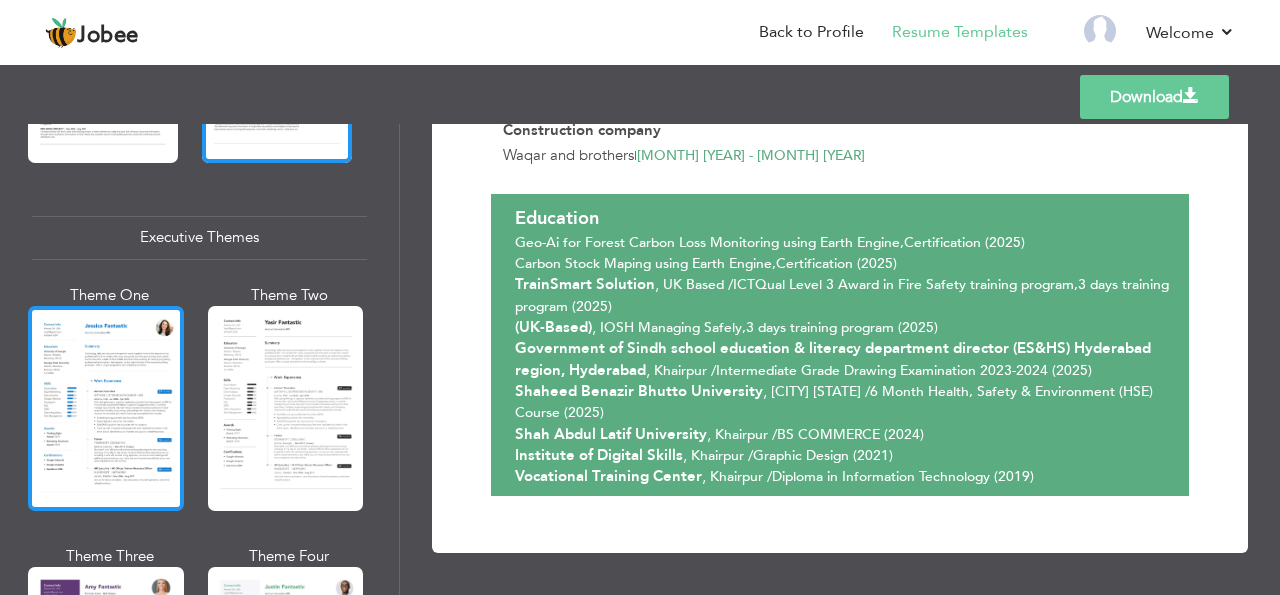 click at bounding box center (106, 408) 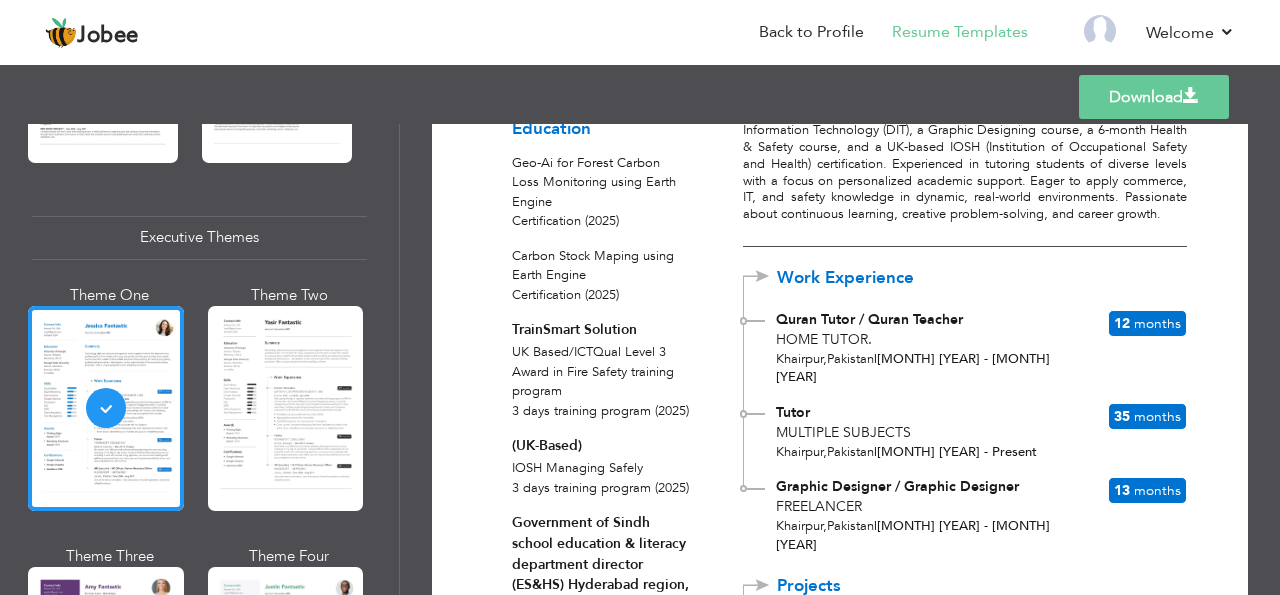 scroll, scrollTop: 228, scrollLeft: 0, axis: vertical 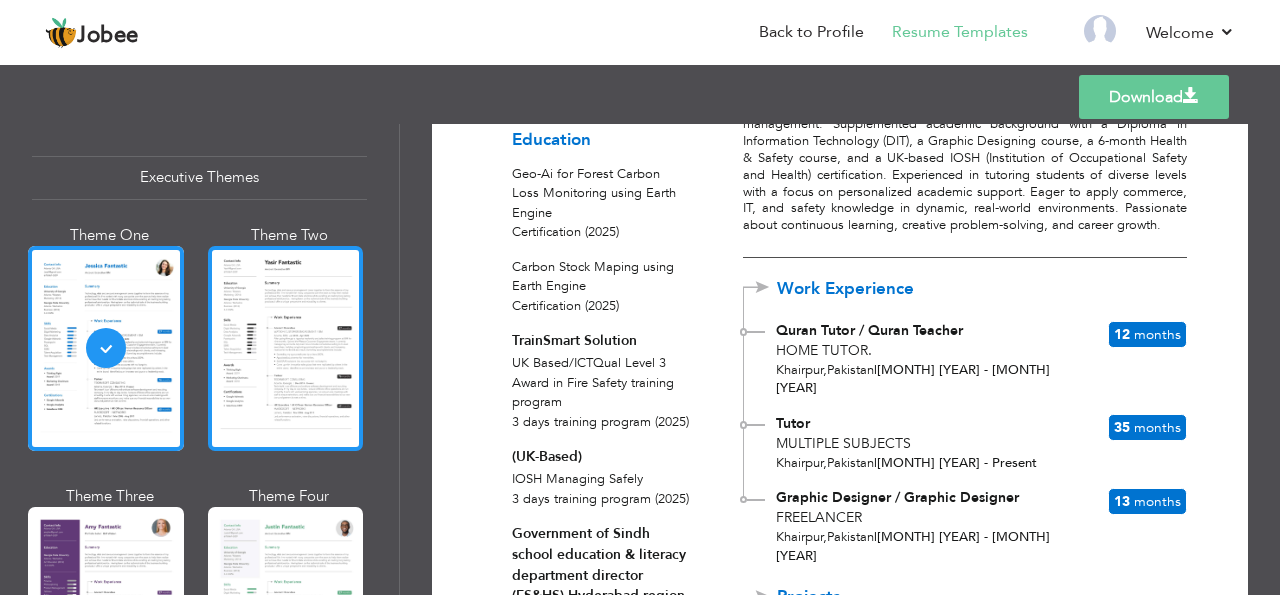click at bounding box center (286, 348) 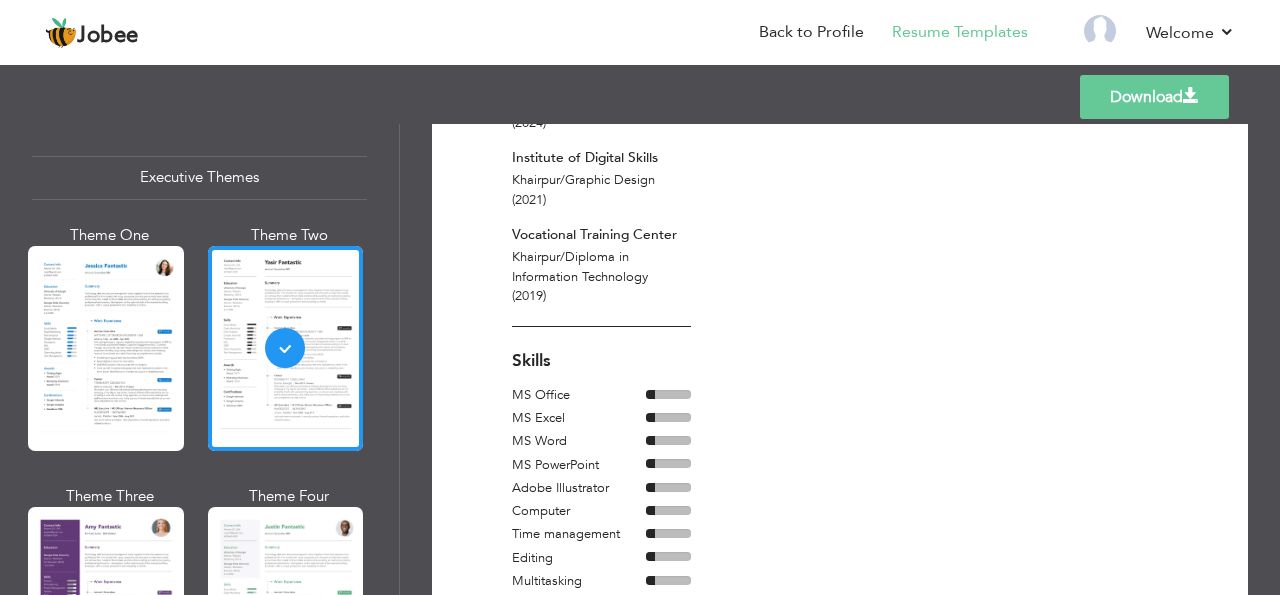 scroll, scrollTop: 1160, scrollLeft: 0, axis: vertical 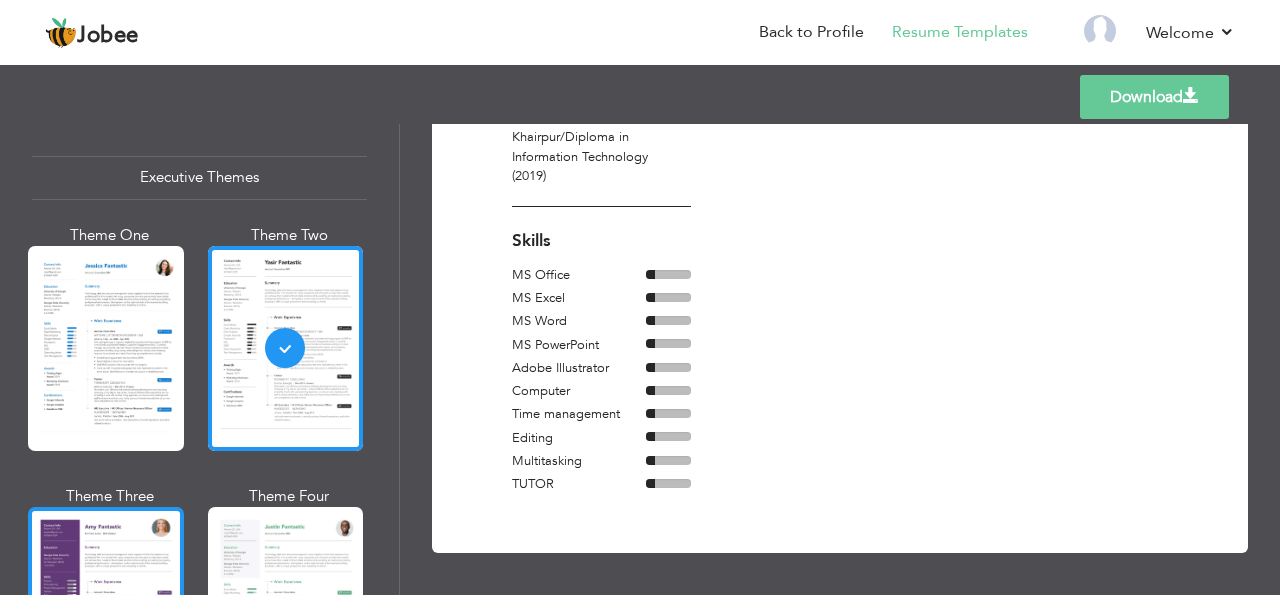 click at bounding box center [106, 609] 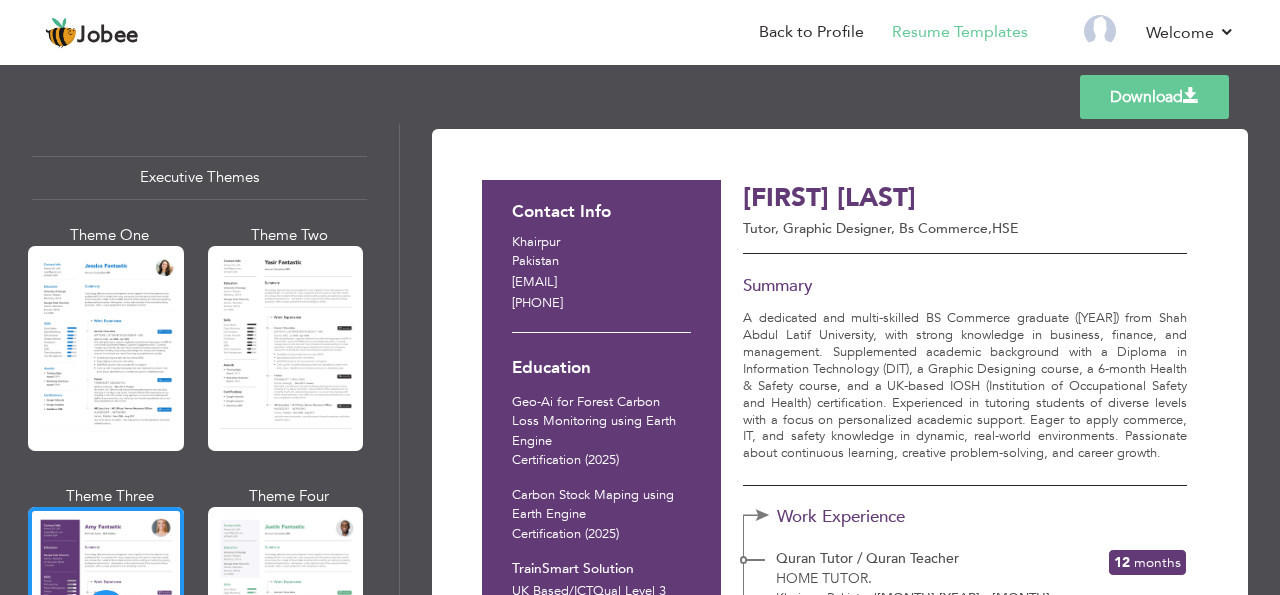 scroll, scrollTop: 221, scrollLeft: 0, axis: vertical 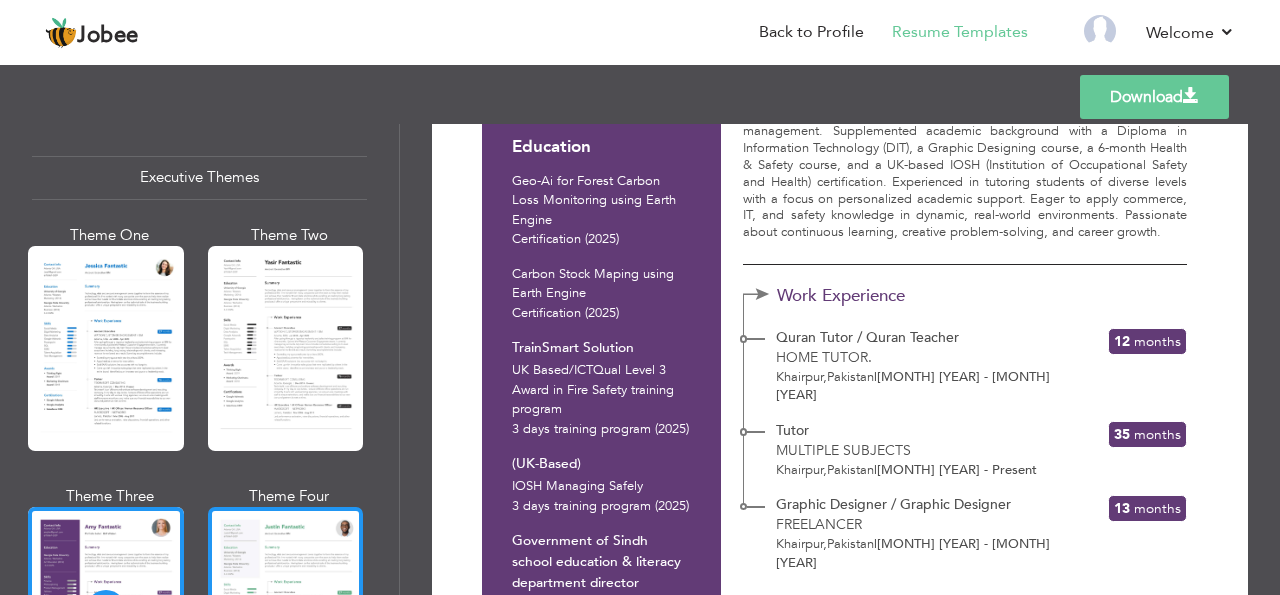 click at bounding box center [286, 609] 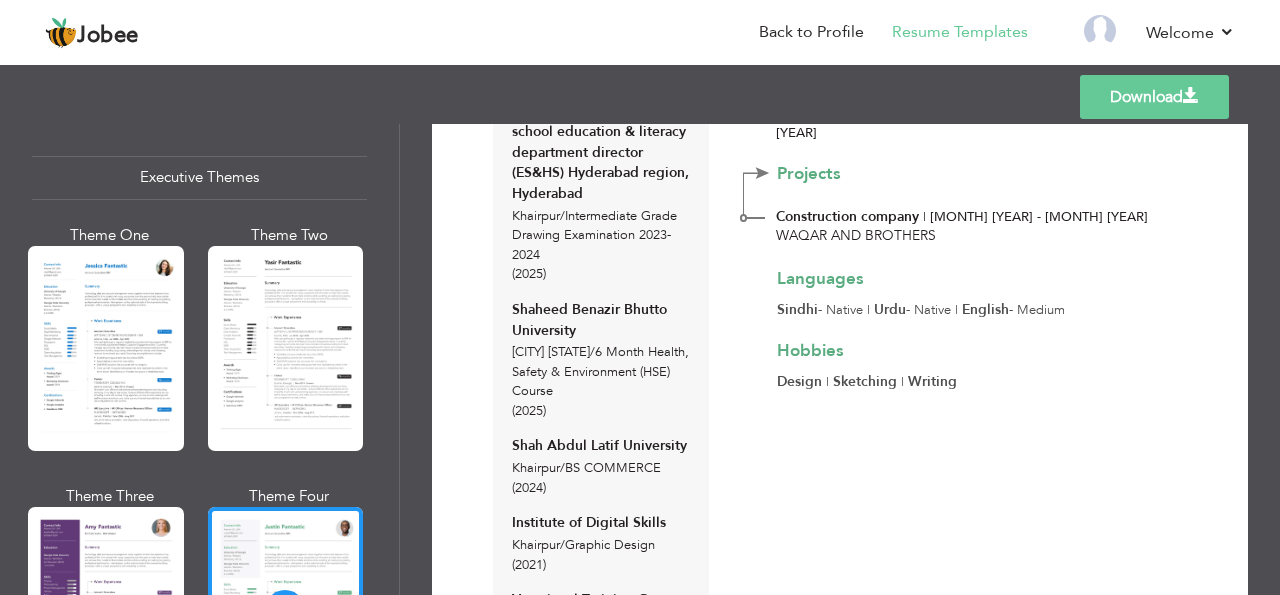 scroll, scrollTop: 652, scrollLeft: 0, axis: vertical 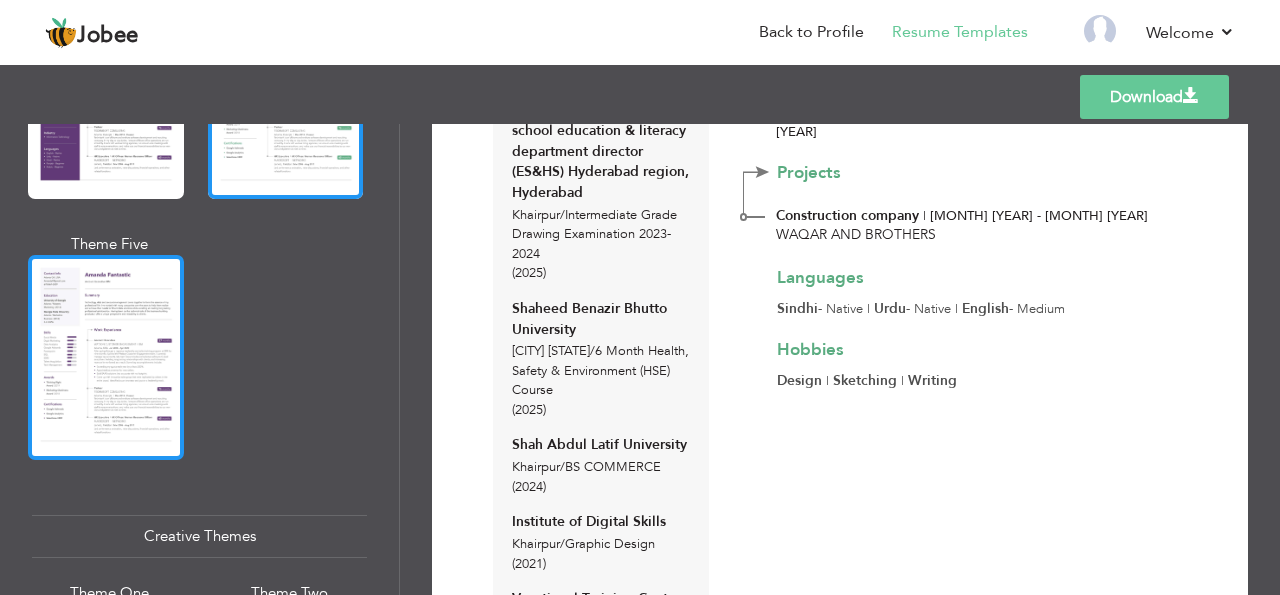 click at bounding box center [106, 357] 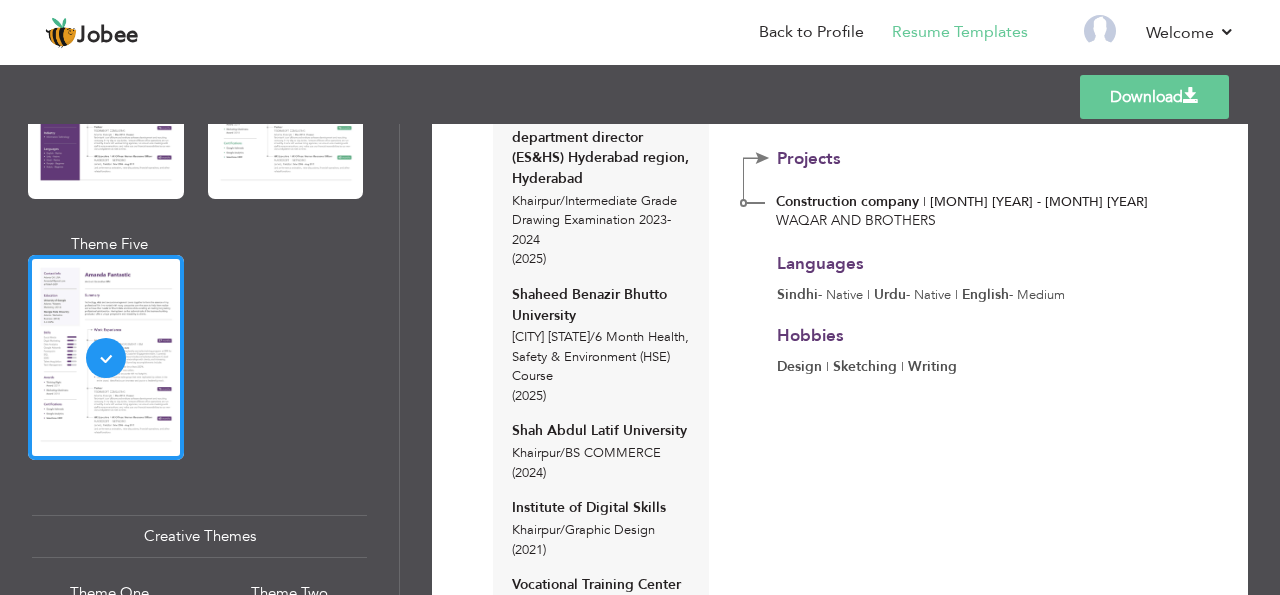 scroll, scrollTop: 667, scrollLeft: 0, axis: vertical 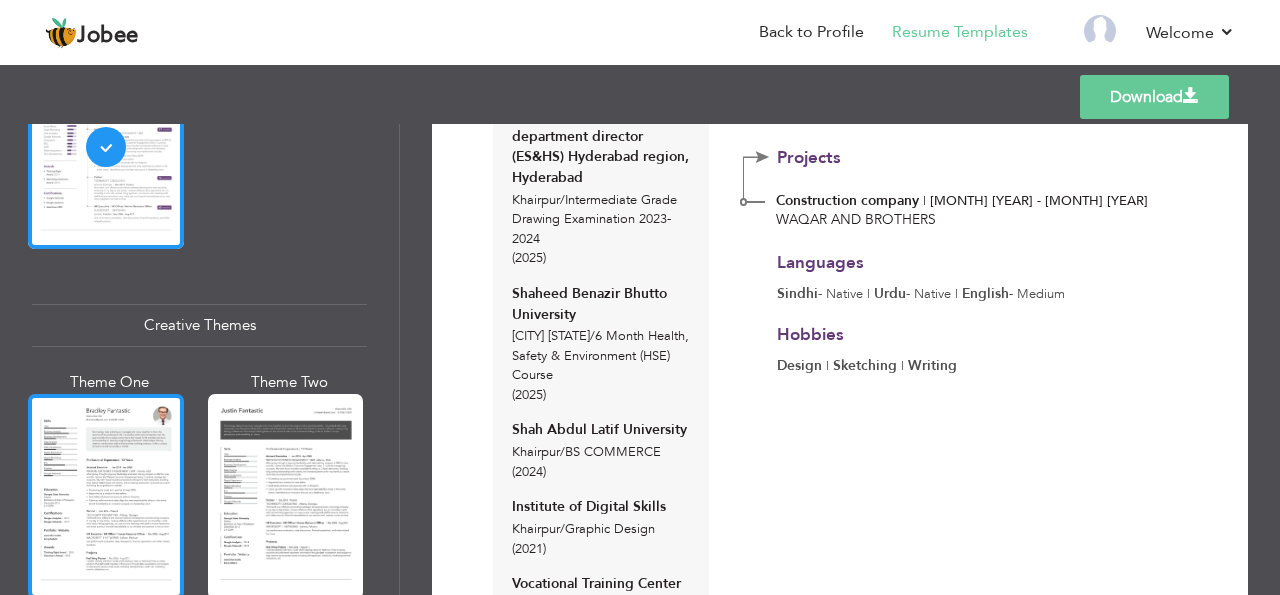 click at bounding box center [106, 496] 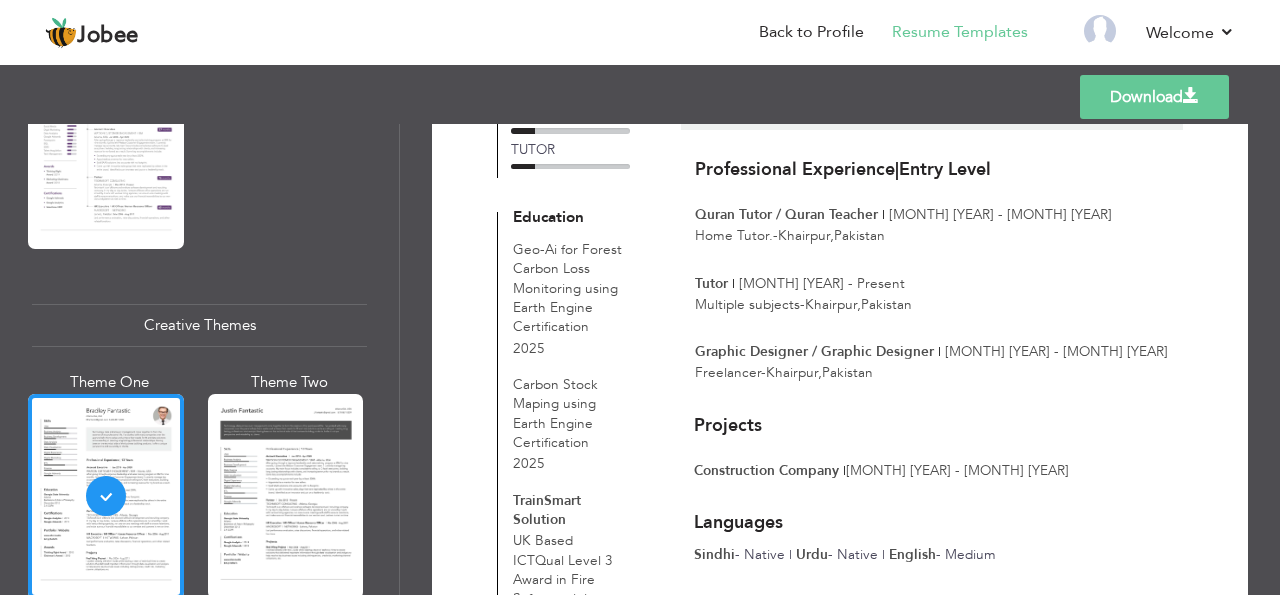 scroll, scrollTop: 407, scrollLeft: 0, axis: vertical 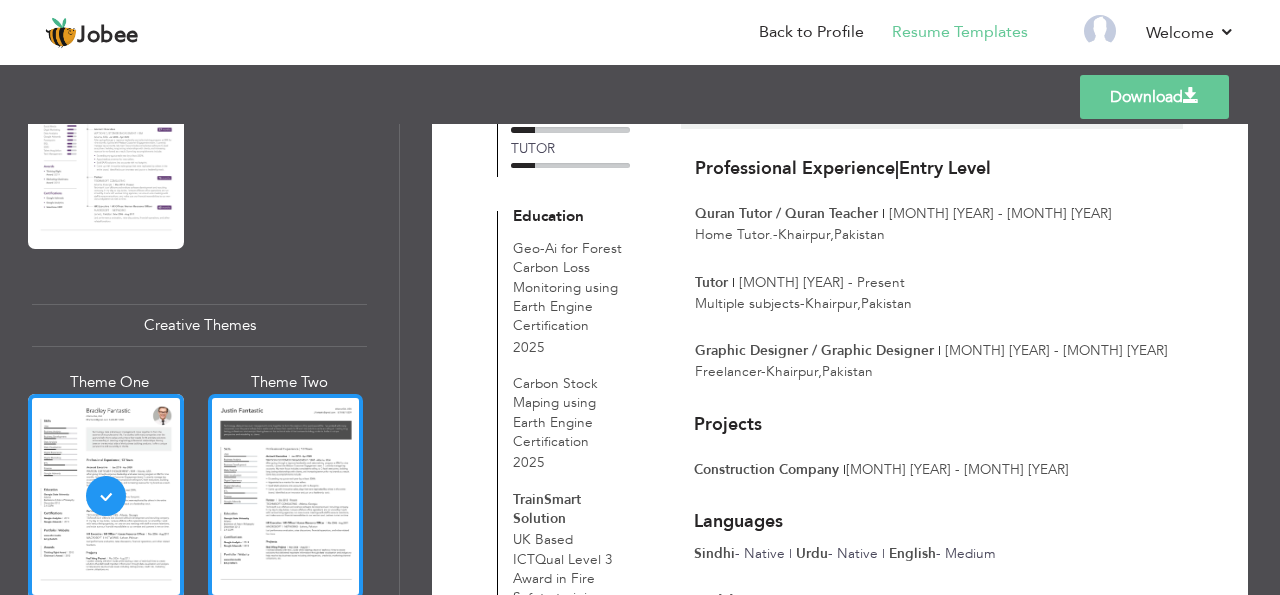 click at bounding box center (286, 496) 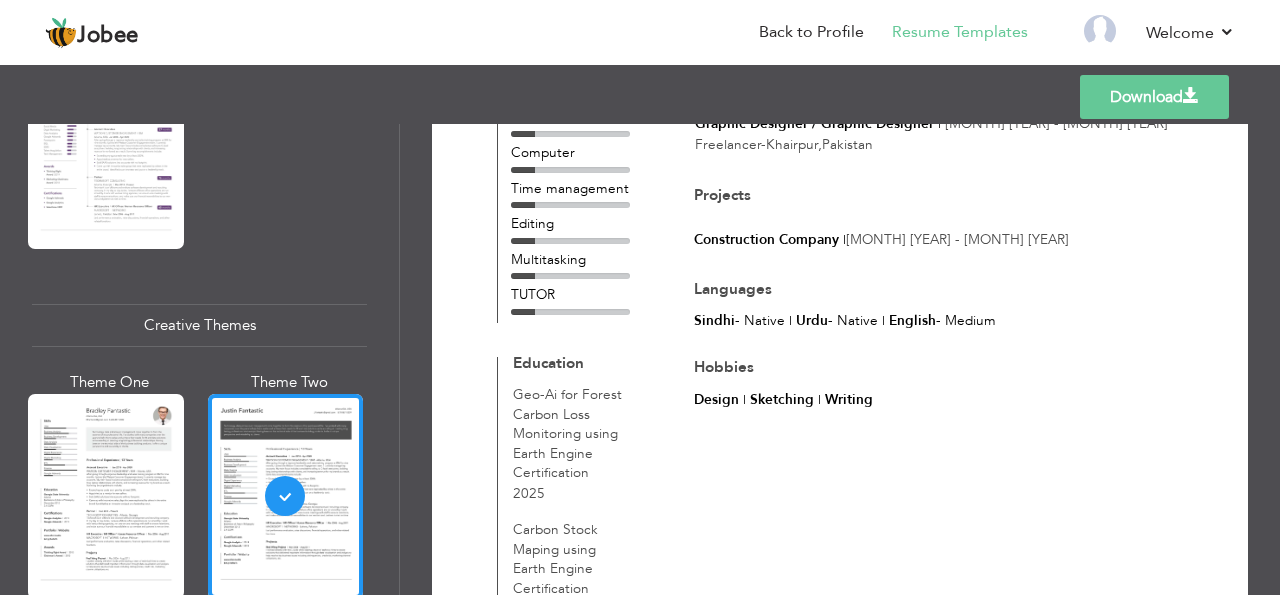 scroll, scrollTop: 673, scrollLeft: 0, axis: vertical 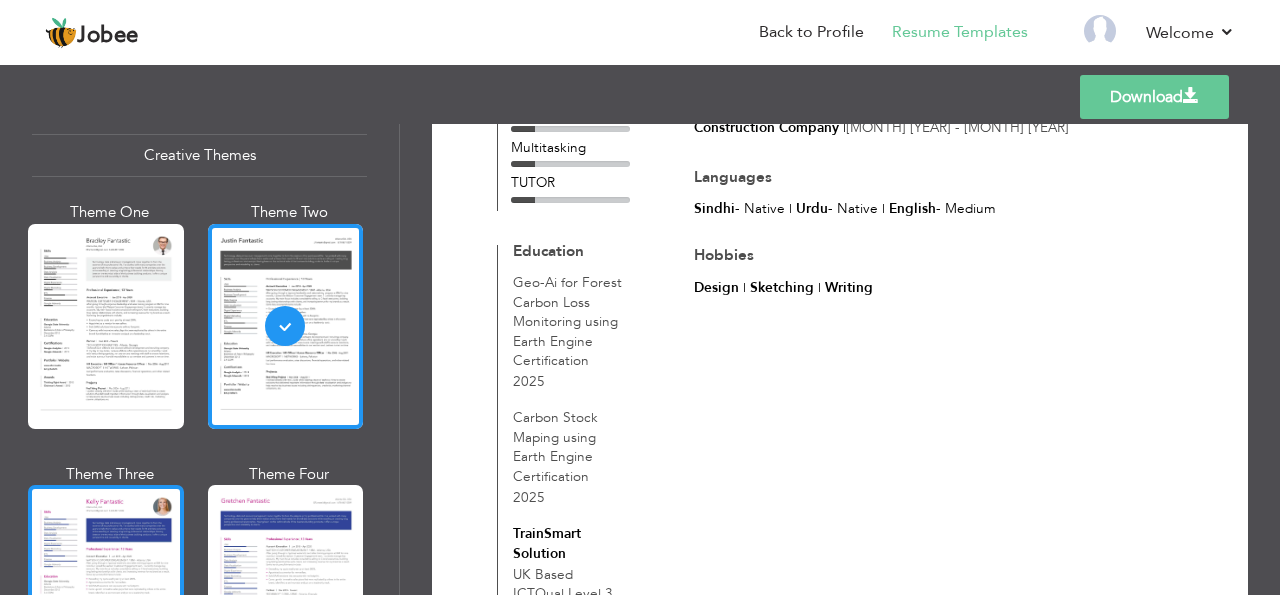 click at bounding box center (106, 587) 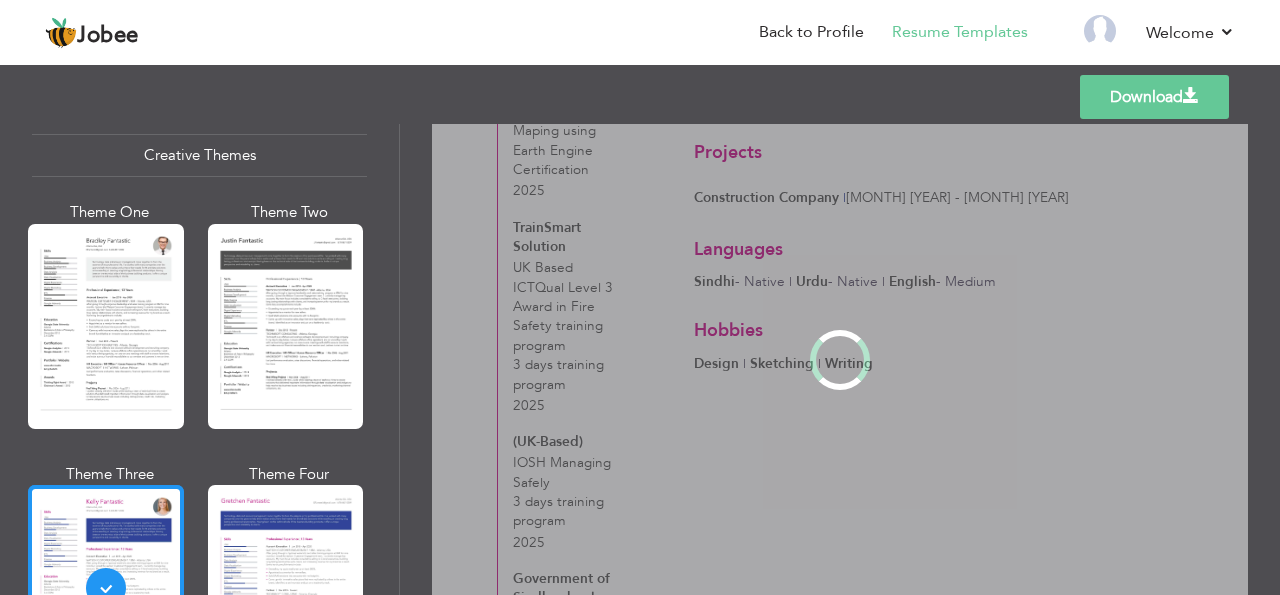 scroll, scrollTop: 0, scrollLeft: 0, axis: both 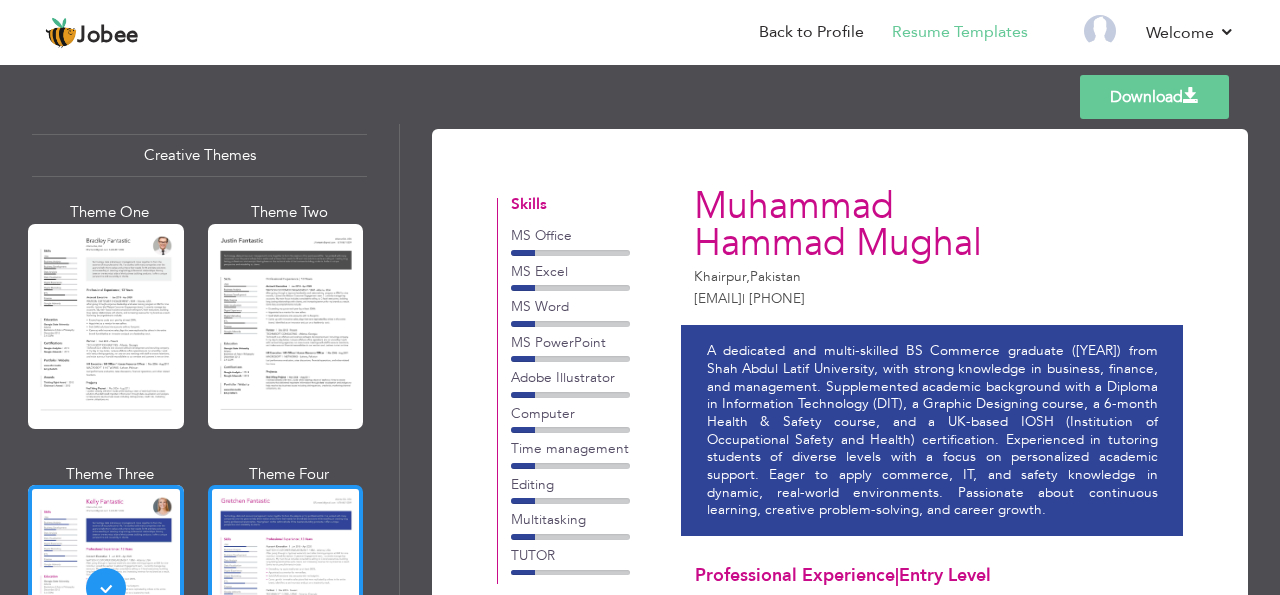 click at bounding box center [286, 587] 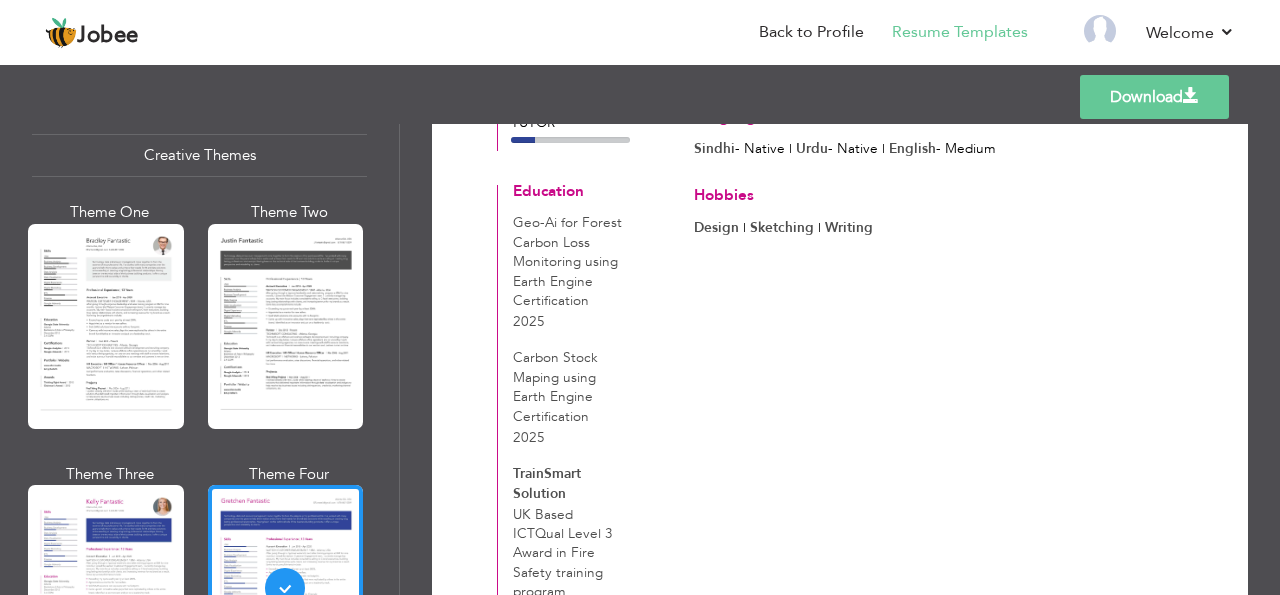 scroll, scrollTop: 747, scrollLeft: 0, axis: vertical 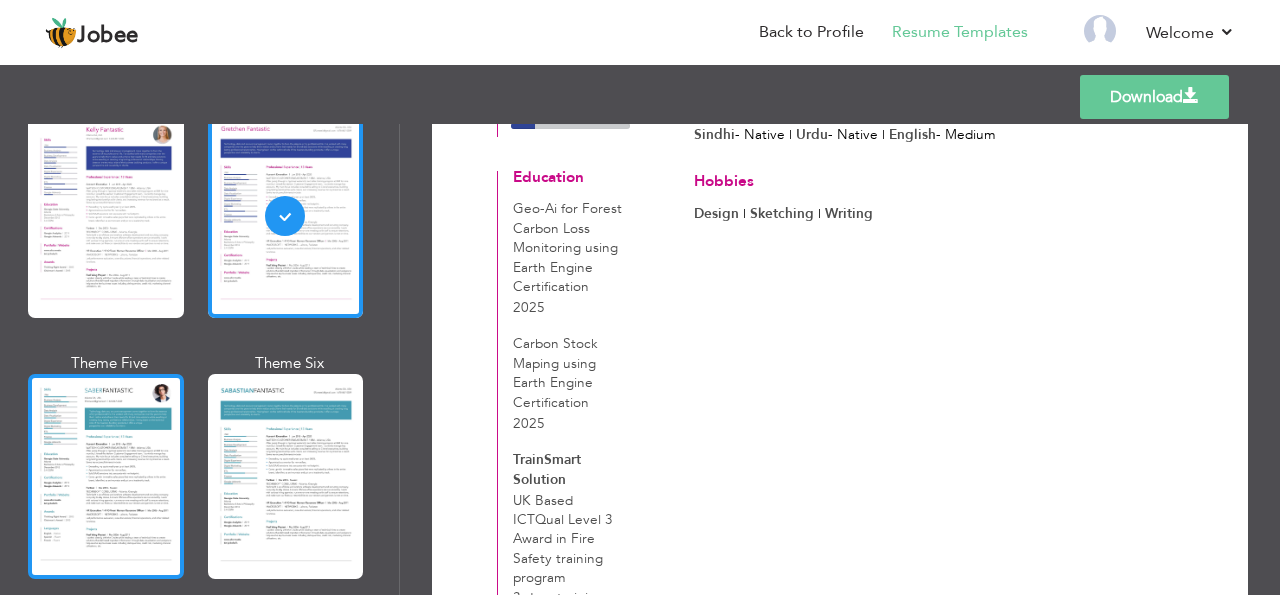 click at bounding box center [106, 476] 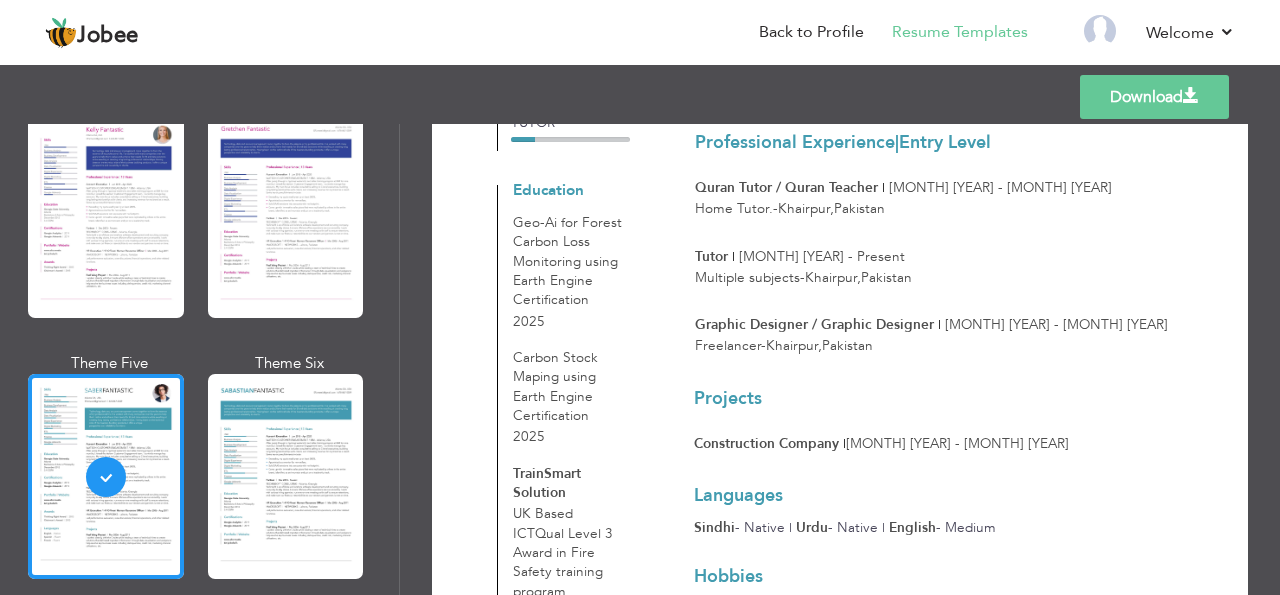 scroll, scrollTop: 441, scrollLeft: 0, axis: vertical 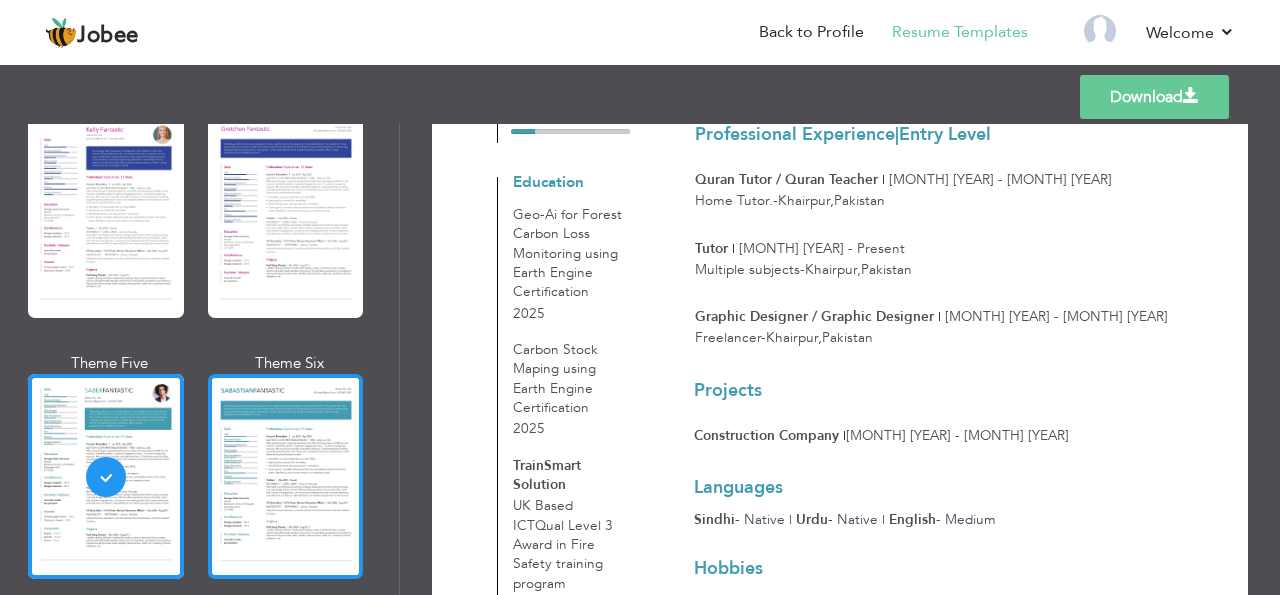 click at bounding box center [286, 476] 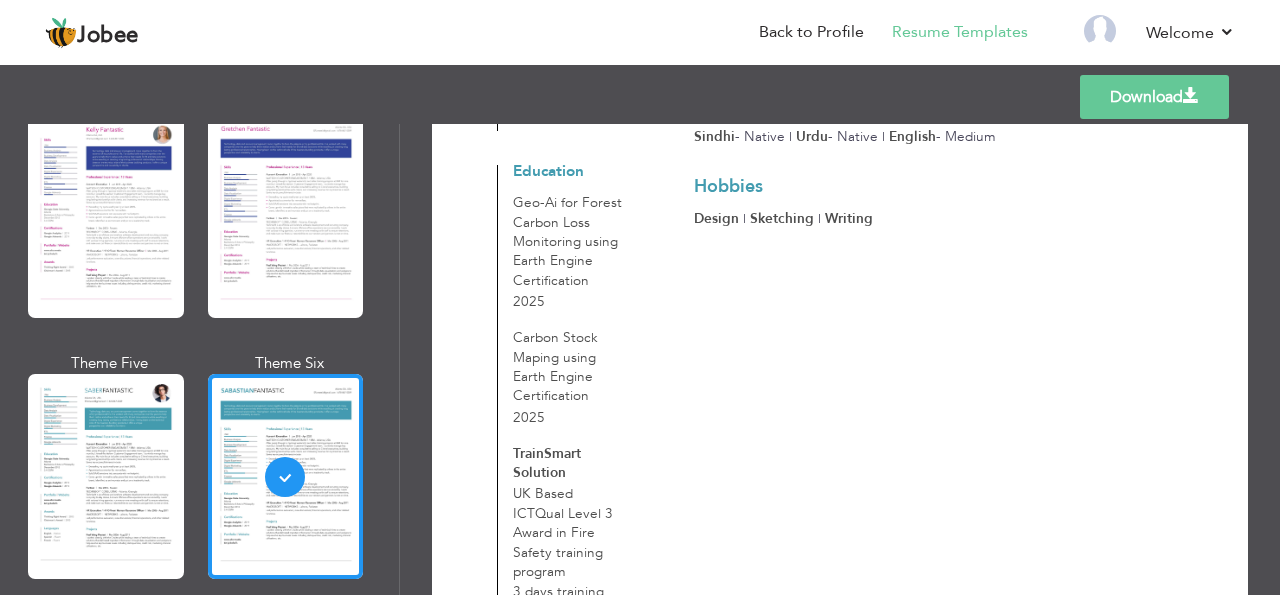 scroll, scrollTop: 761, scrollLeft: 0, axis: vertical 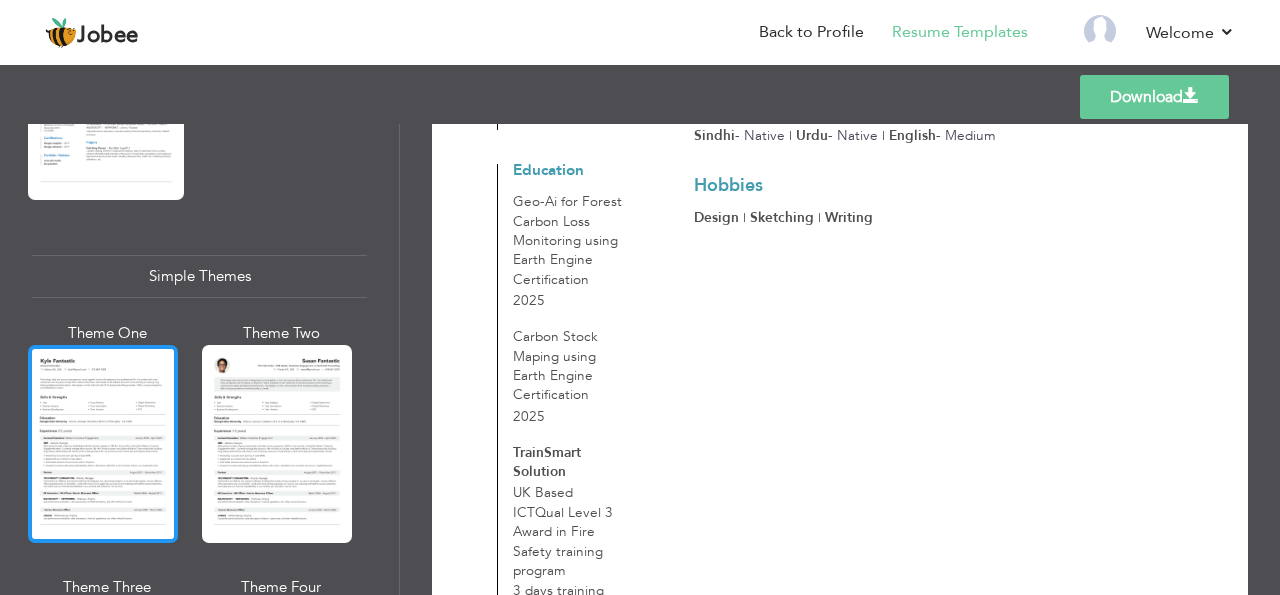 click 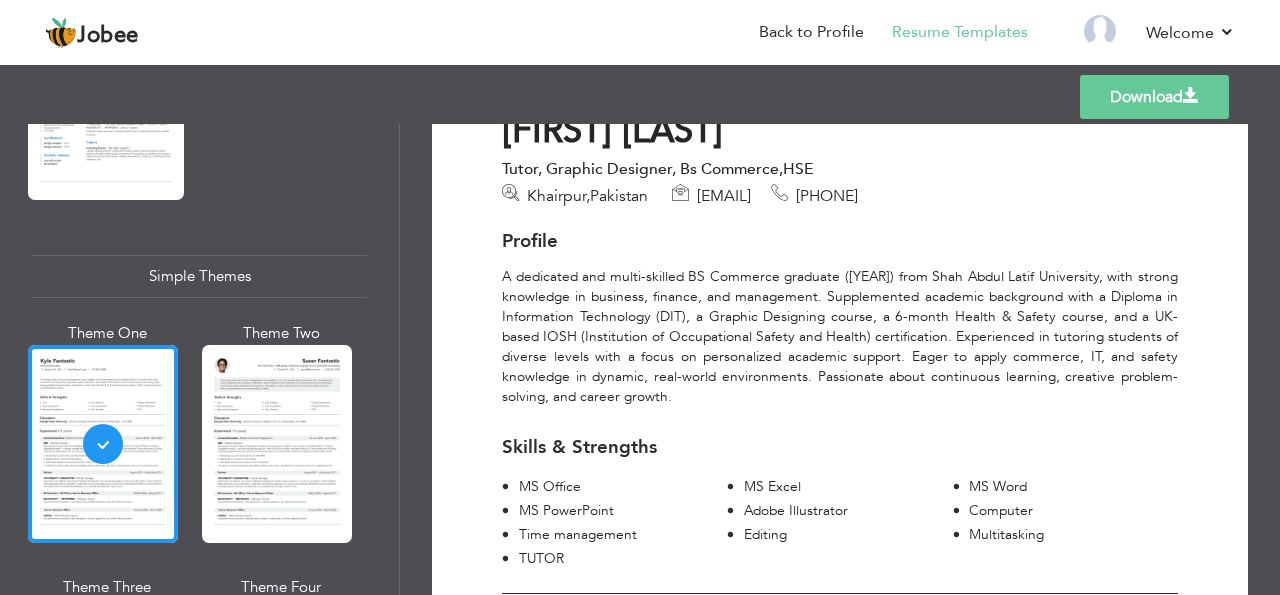 scroll, scrollTop: 0, scrollLeft: 0, axis: both 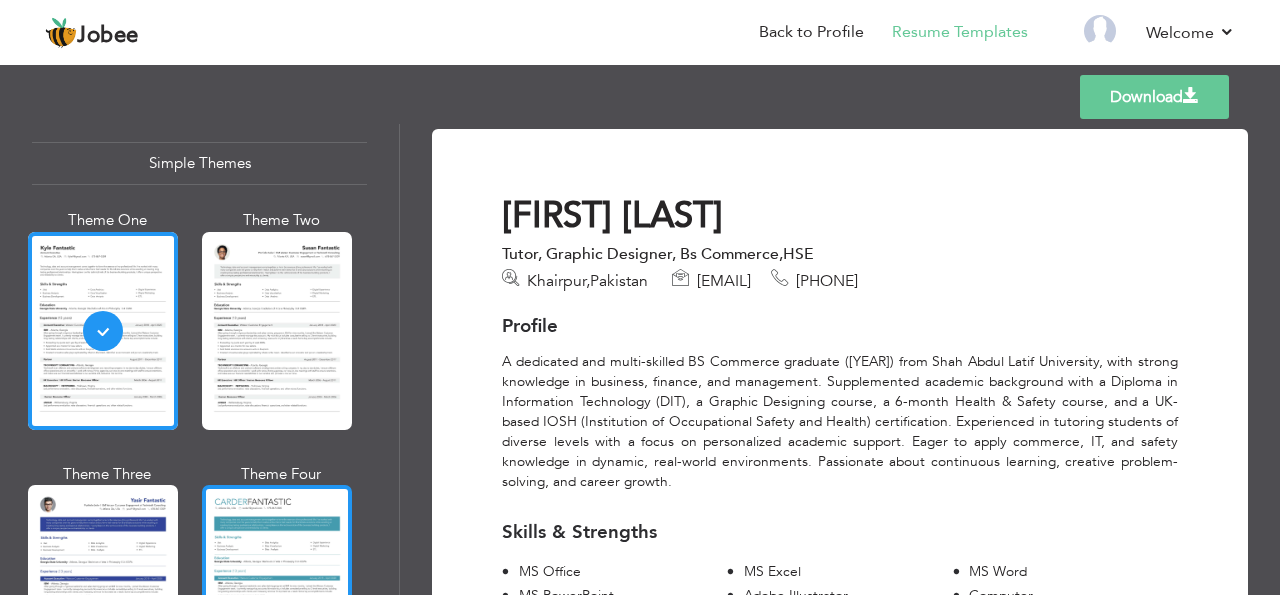 click at bounding box center [277, 584] 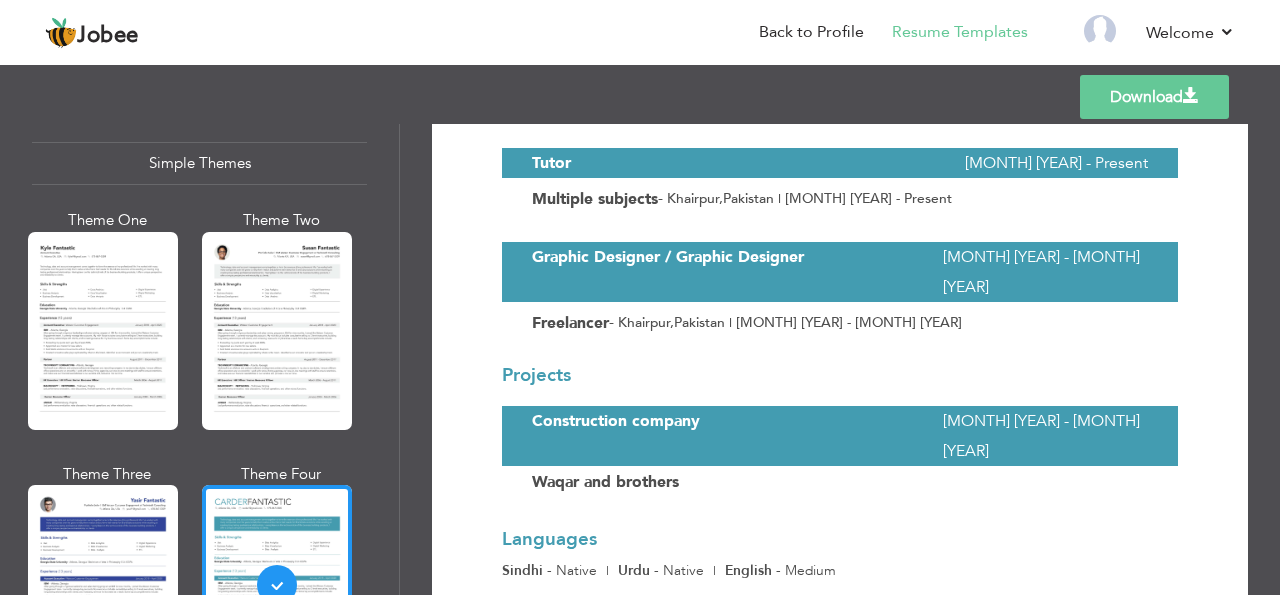 scroll, scrollTop: 1267, scrollLeft: 0, axis: vertical 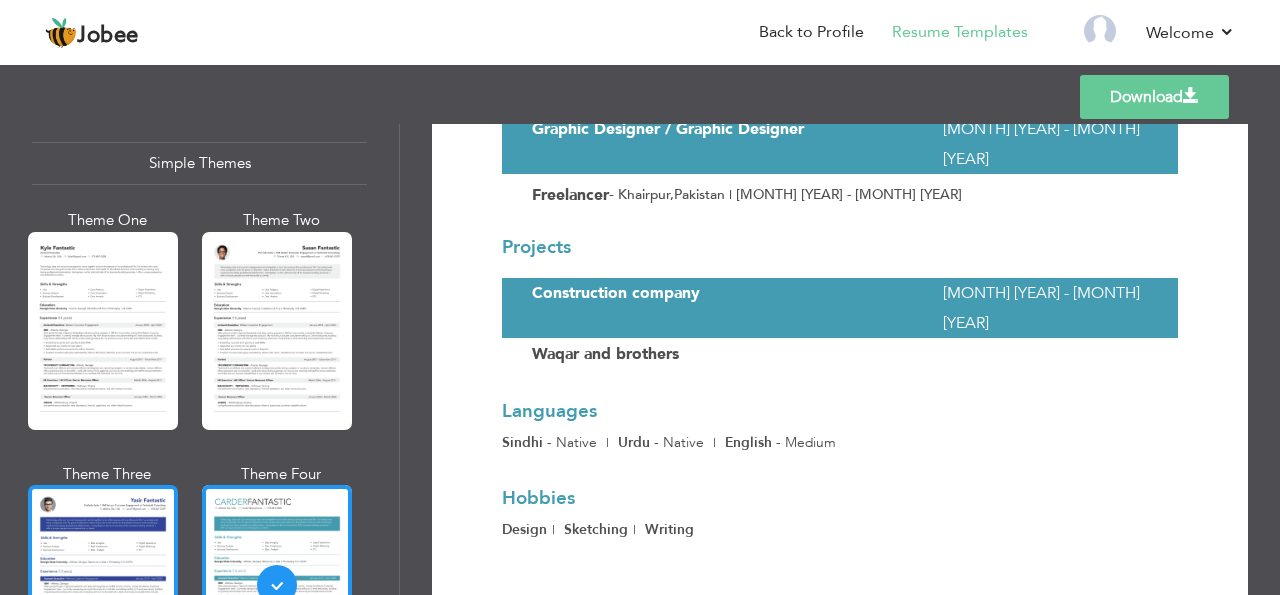click at bounding box center (103, 584) 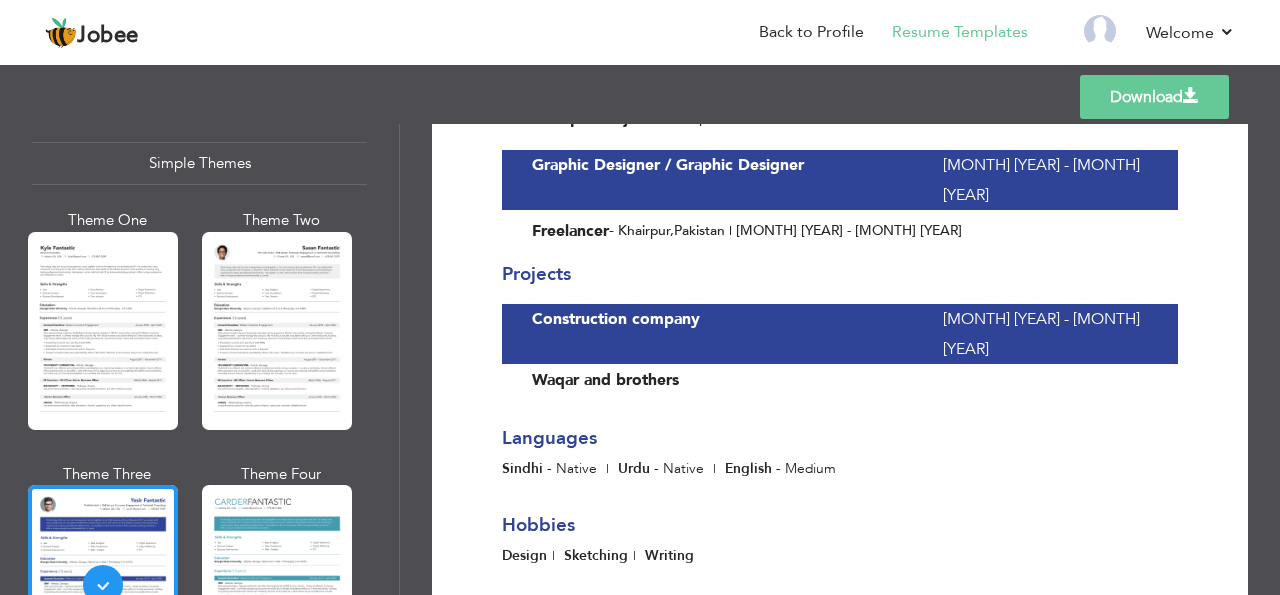 scroll, scrollTop: 1172, scrollLeft: 0, axis: vertical 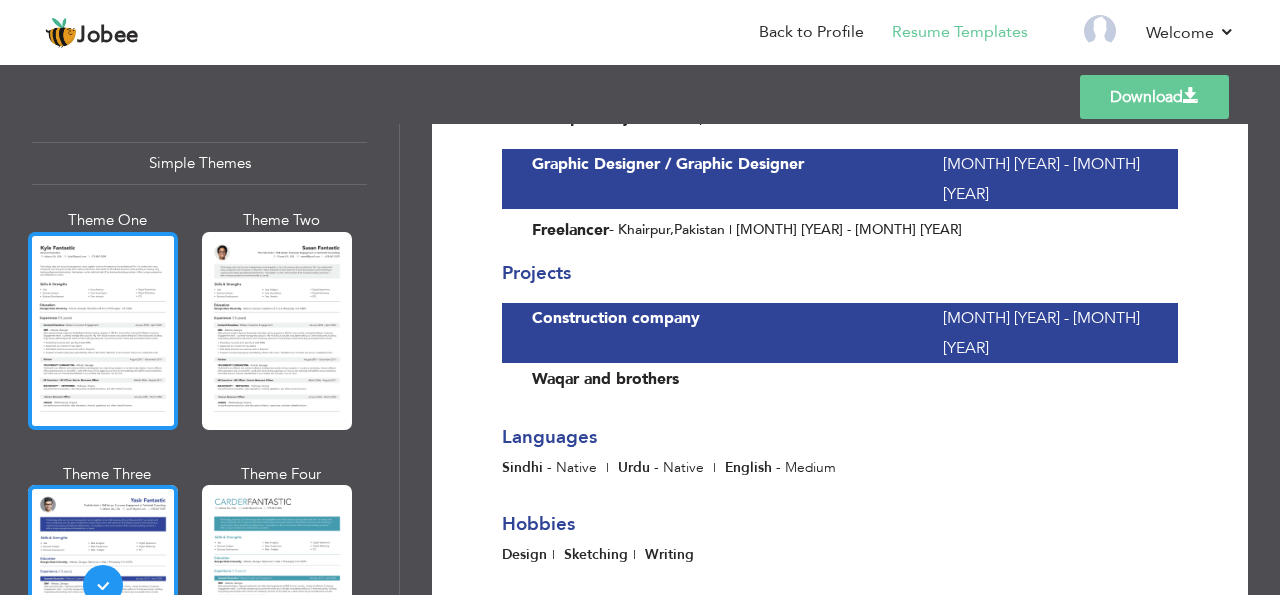 click at bounding box center (103, 331) 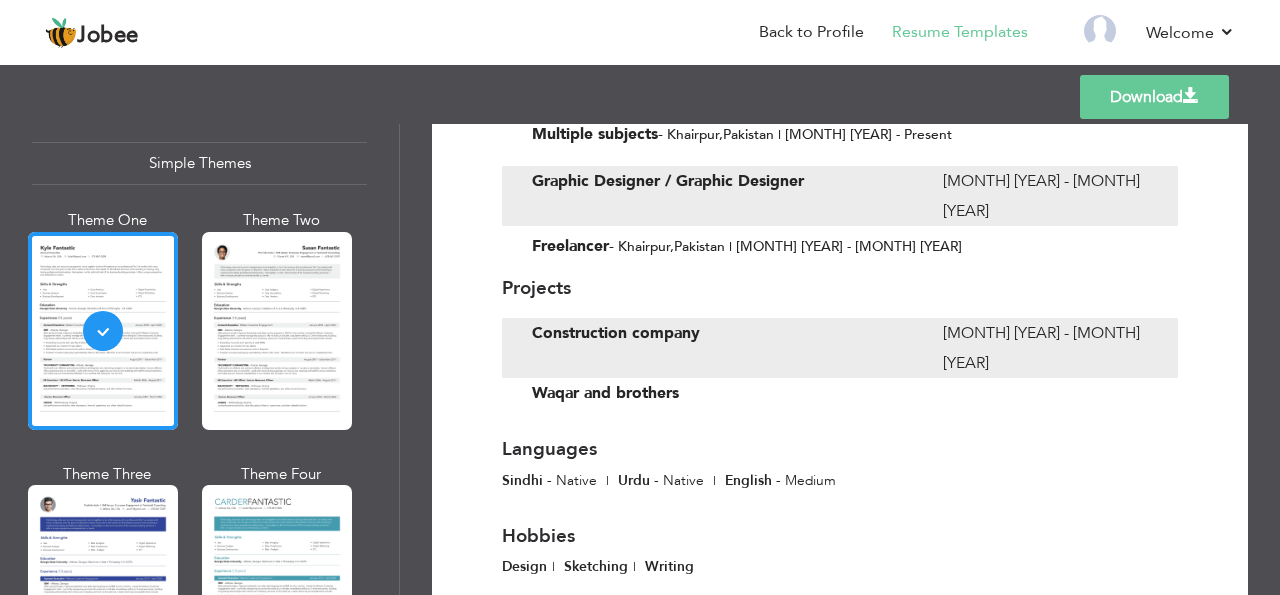 scroll, scrollTop: 1133, scrollLeft: 0, axis: vertical 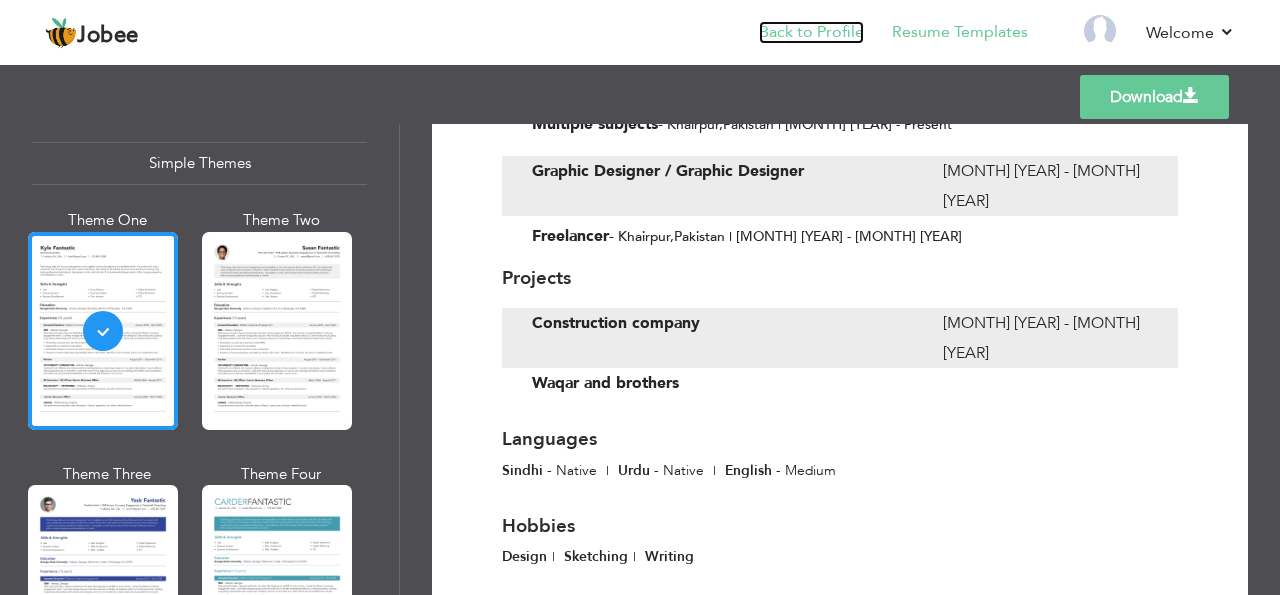 click on "Back to Profile" at bounding box center (811, 32) 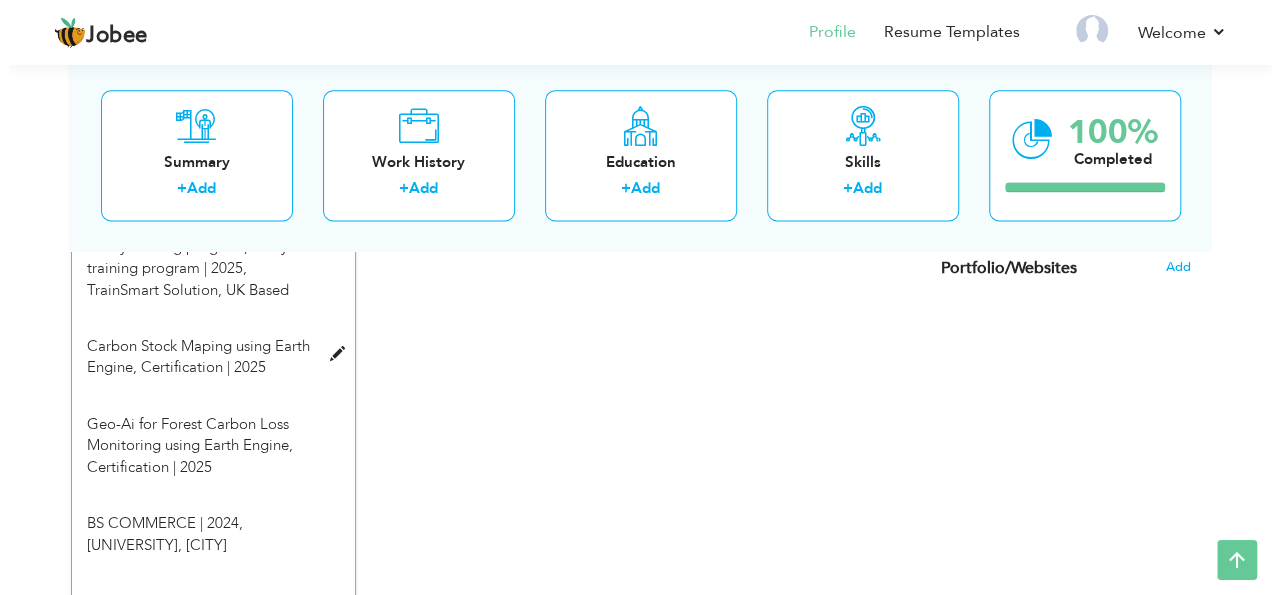 scroll, scrollTop: 1295, scrollLeft: 0, axis: vertical 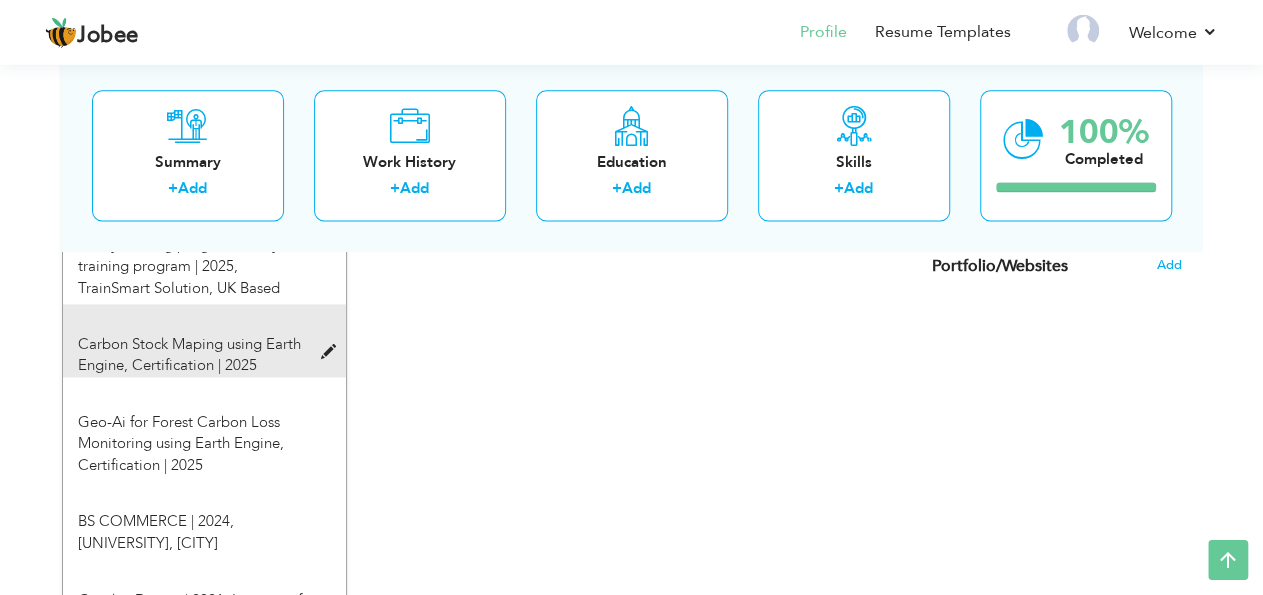 click on "Carbon Stock Maping using Earth Engine,  Certification  |  2025" at bounding box center [189, 355] 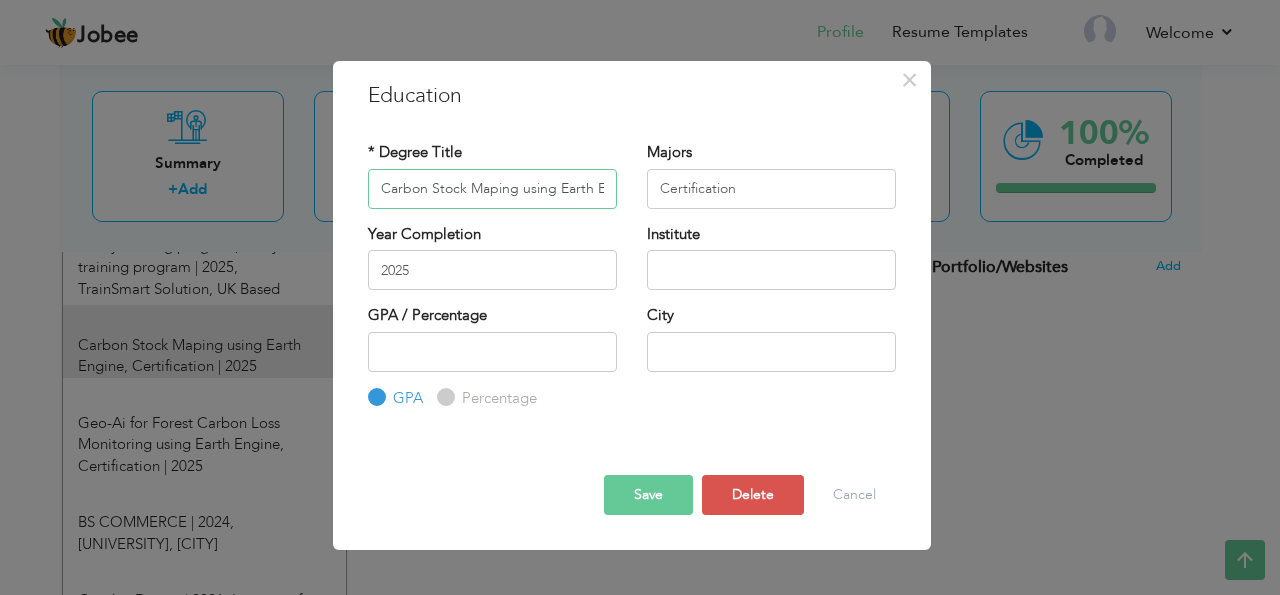 scroll, scrollTop: 0, scrollLeft: 32, axis: horizontal 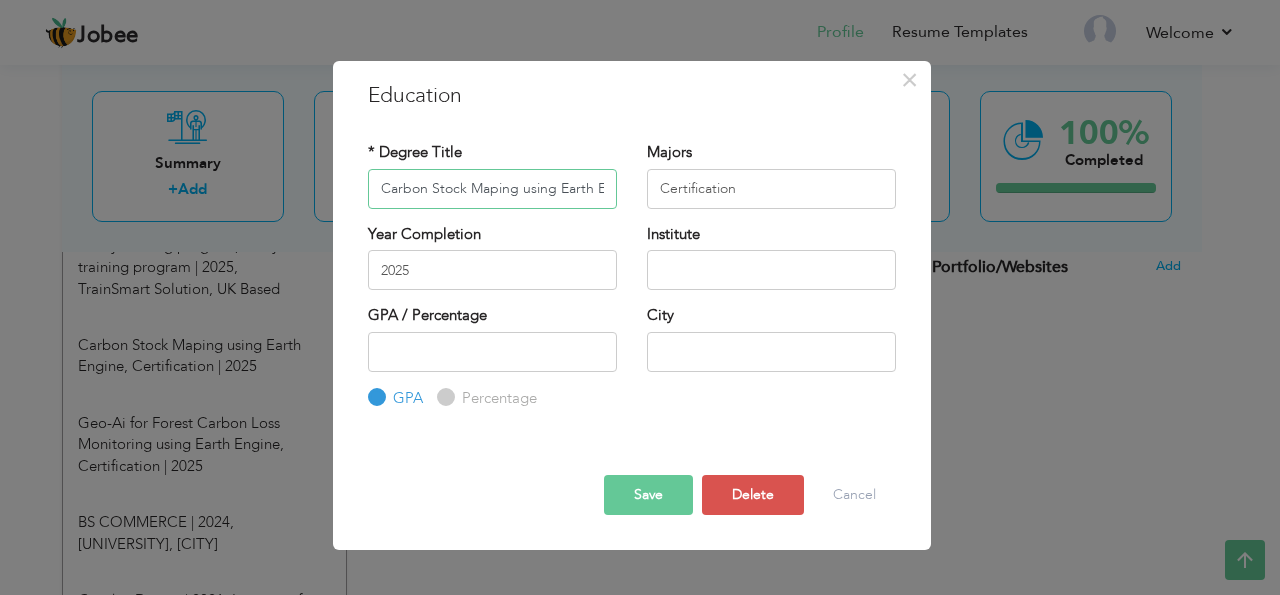 drag, startPoint x: 461, startPoint y: 191, endPoint x: 291, endPoint y: 173, distance: 170.95029 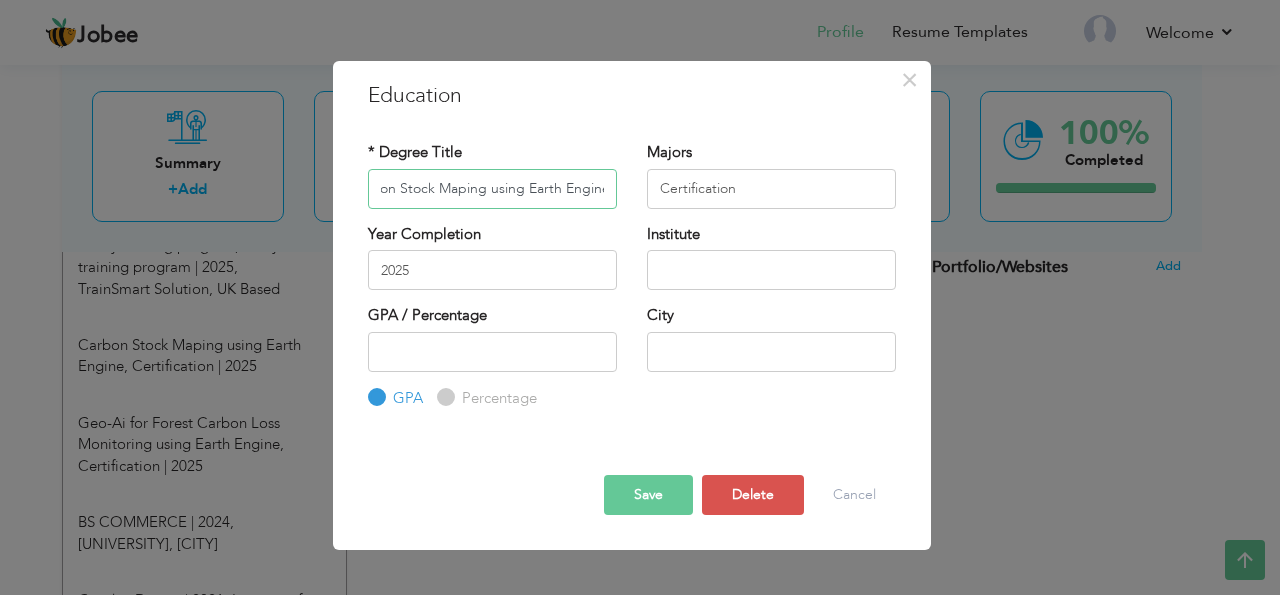 click on "Carbon Stock Maping using Earth Engine" at bounding box center (492, 189) 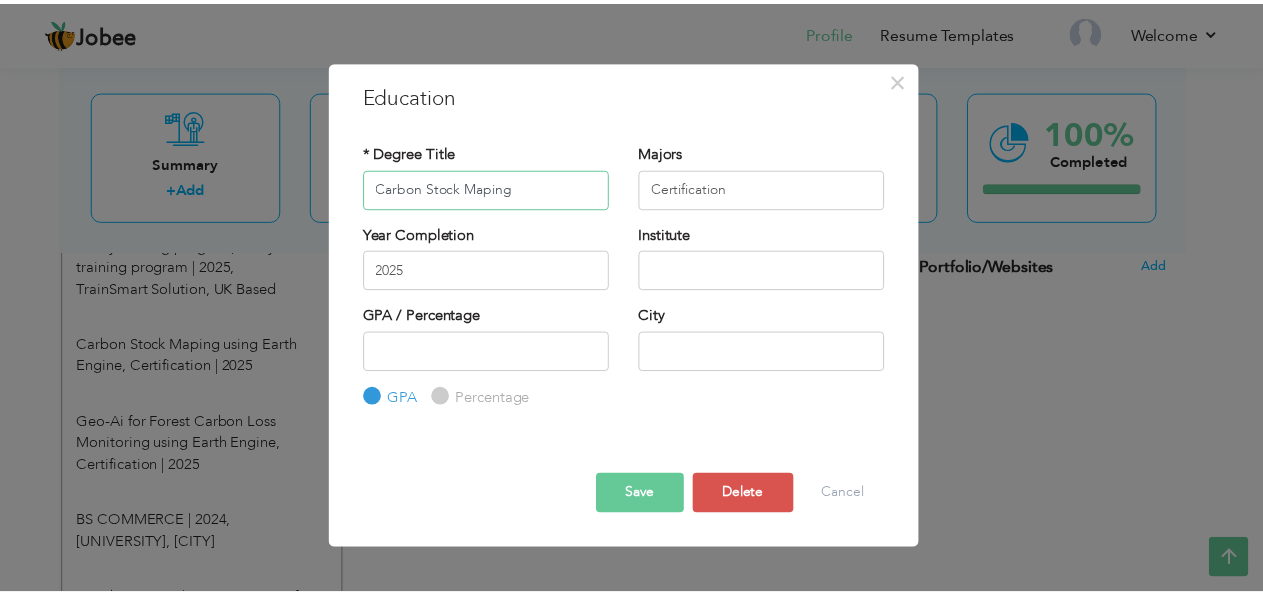 scroll, scrollTop: 0, scrollLeft: 0, axis: both 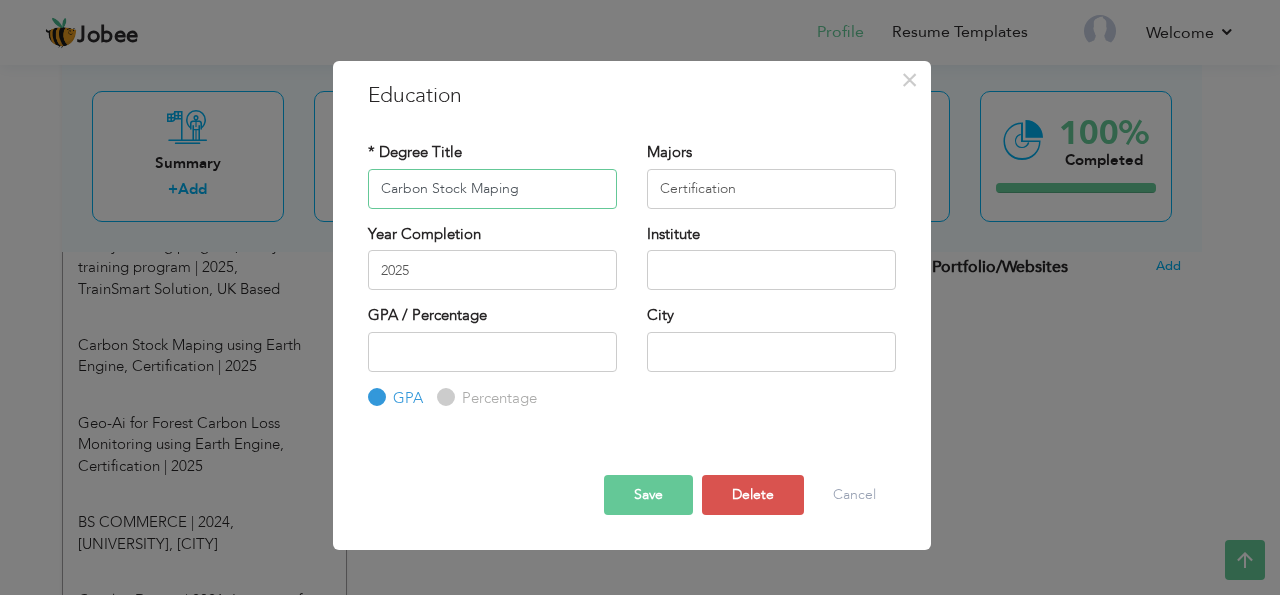 type on "Carbon Stock Maping" 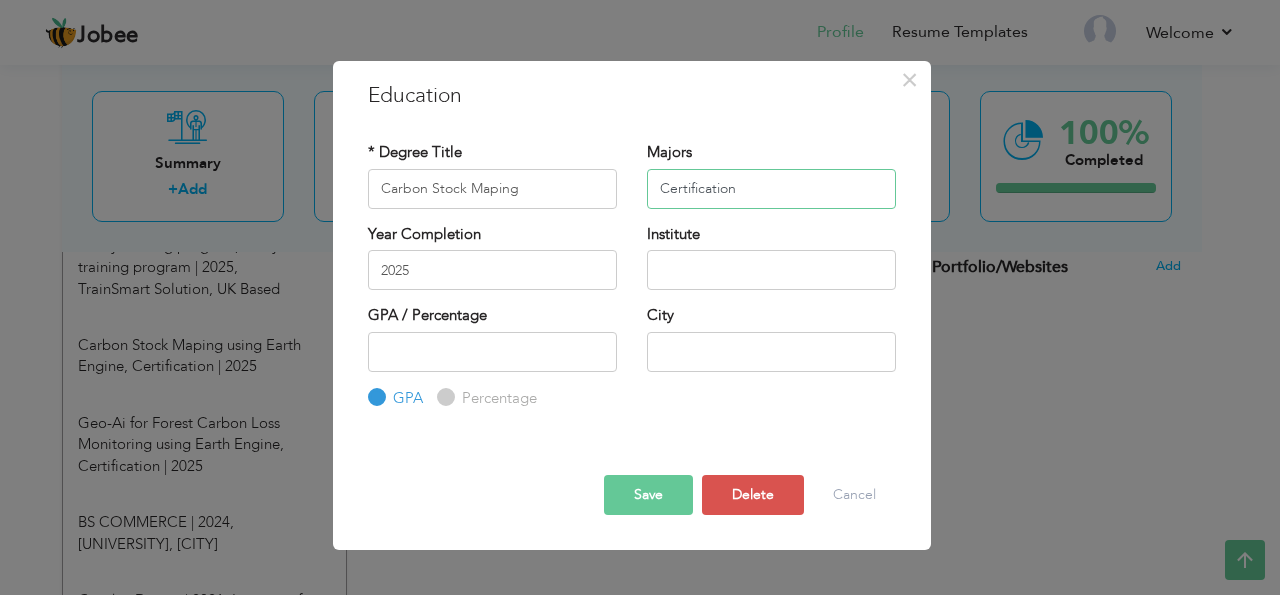 click on "Certification" at bounding box center [771, 189] 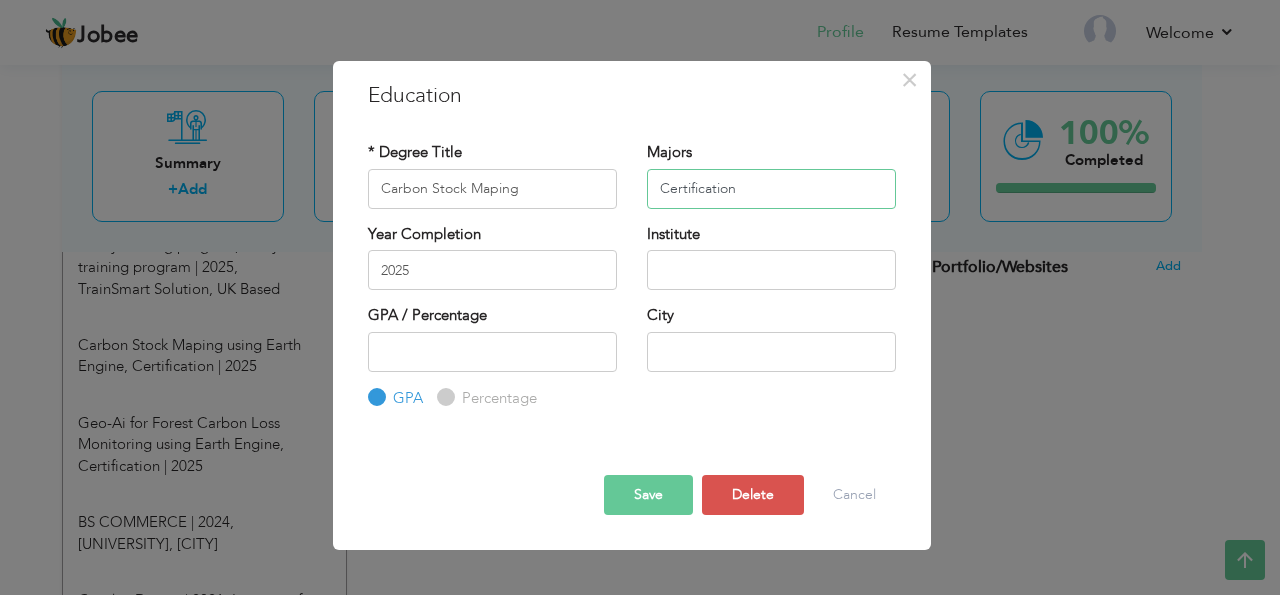 paste on "using Earth Engine" 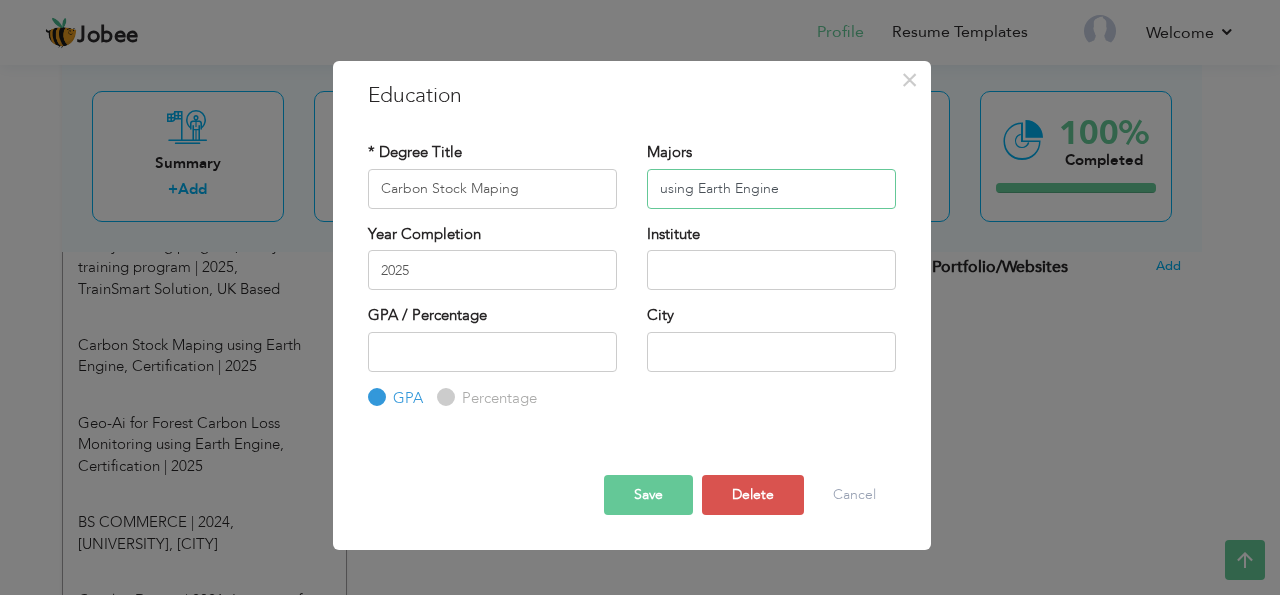 type on "using Earth Engine" 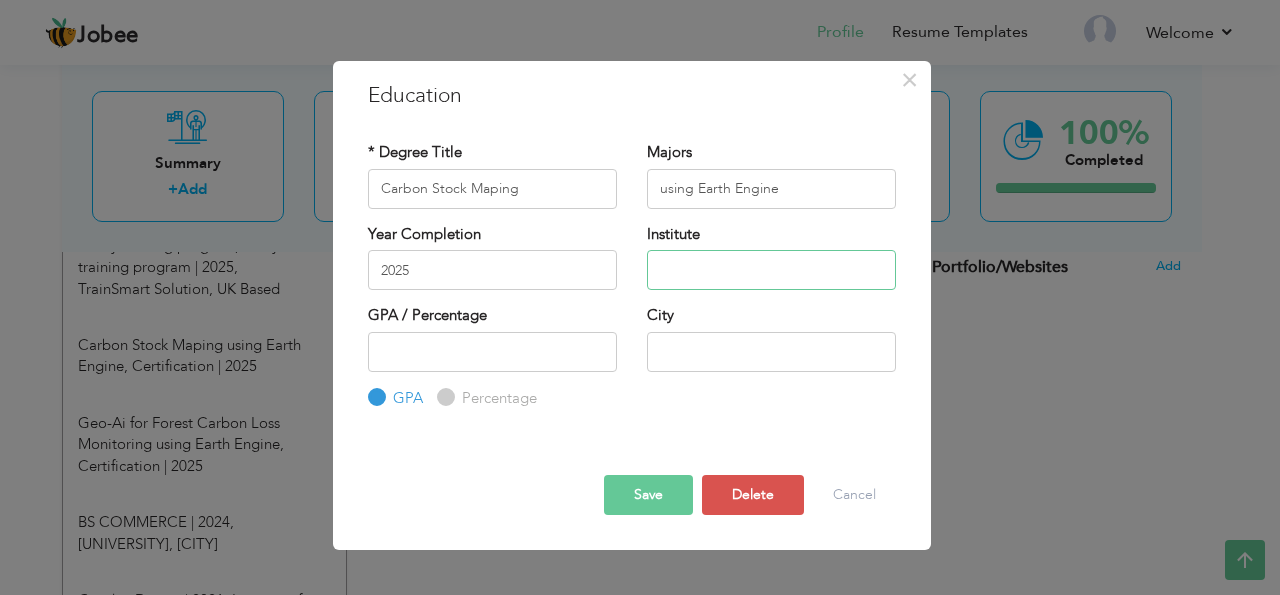click at bounding box center [771, 270] 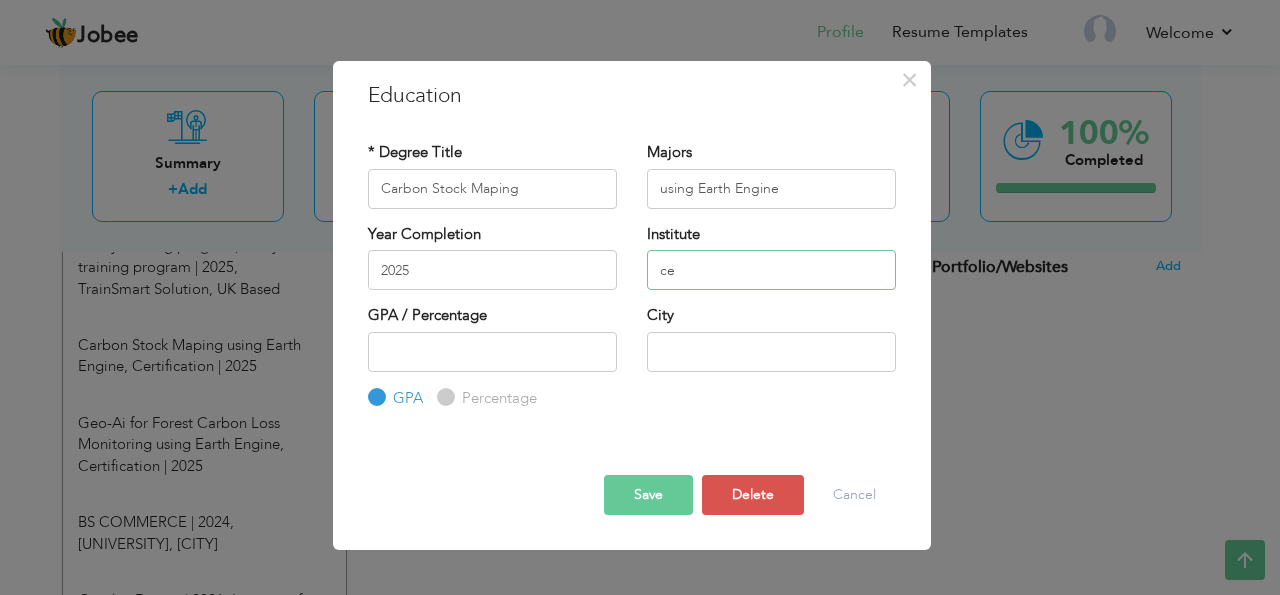 type on "c" 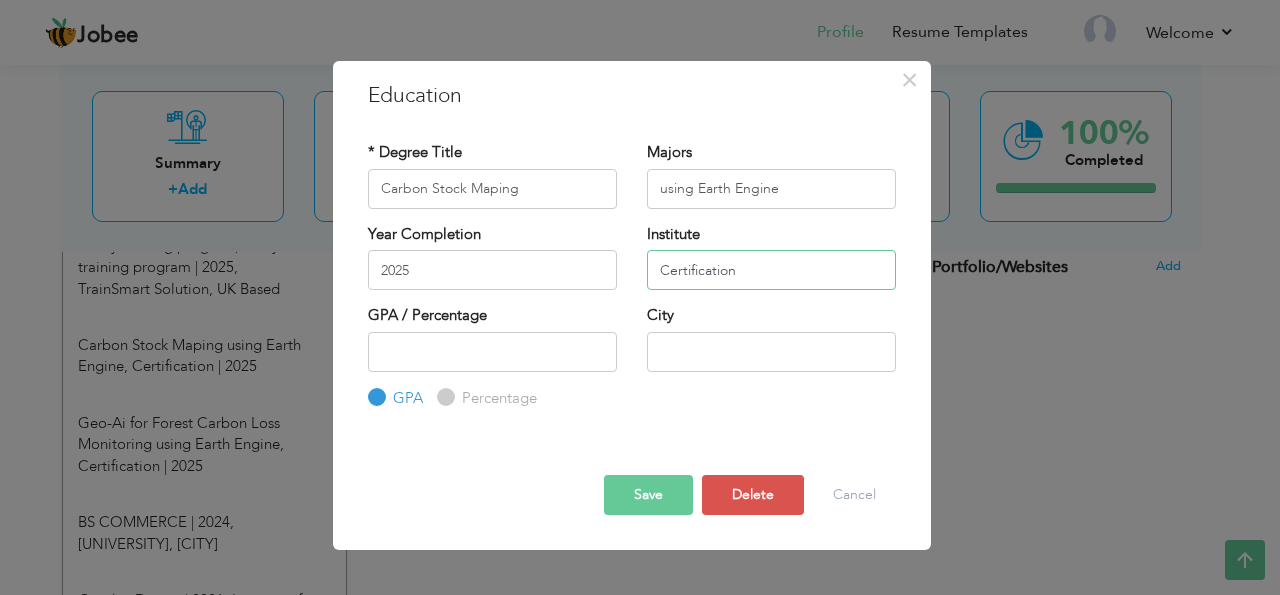 type on "Certification" 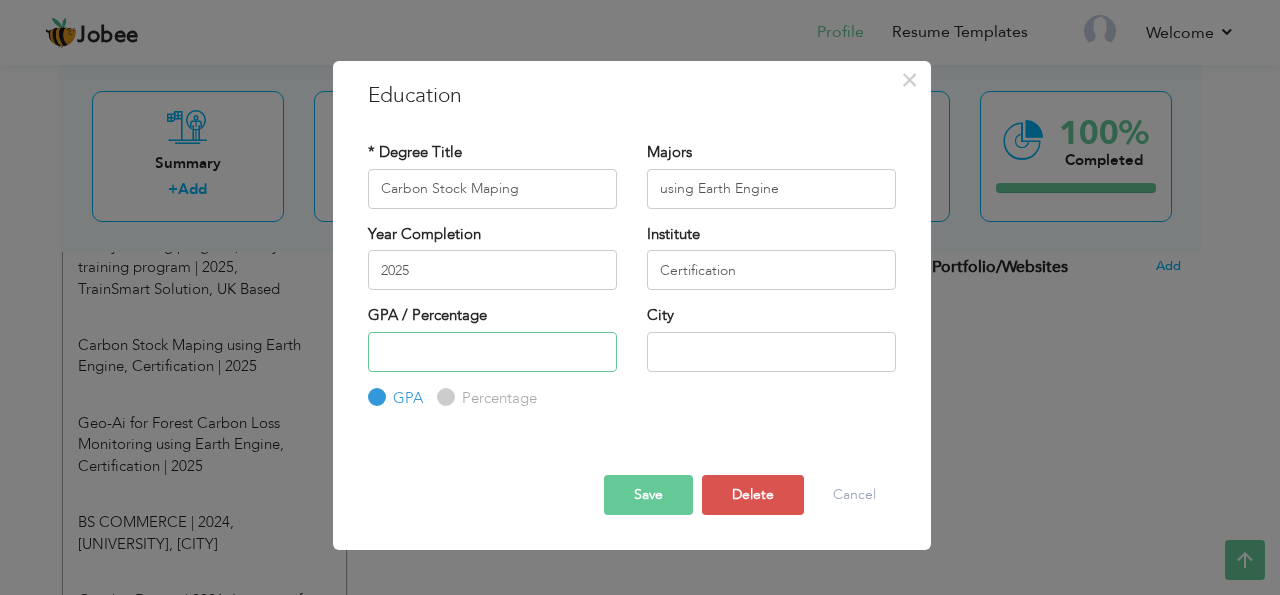 click at bounding box center (492, 352) 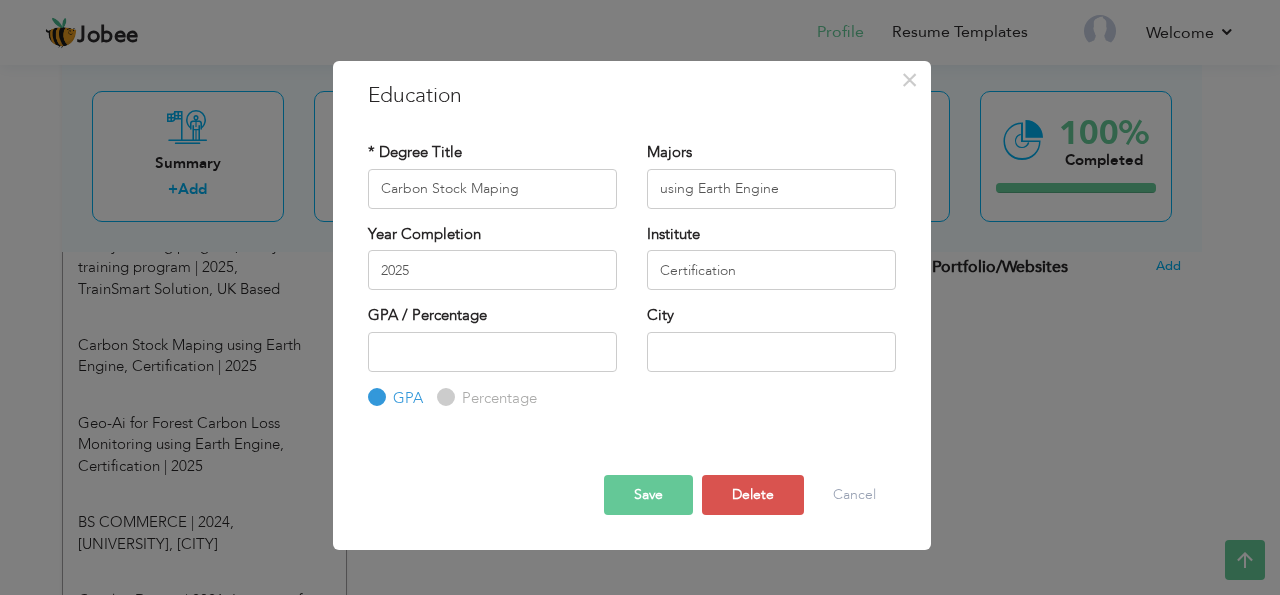 click on "Save" at bounding box center (648, 495) 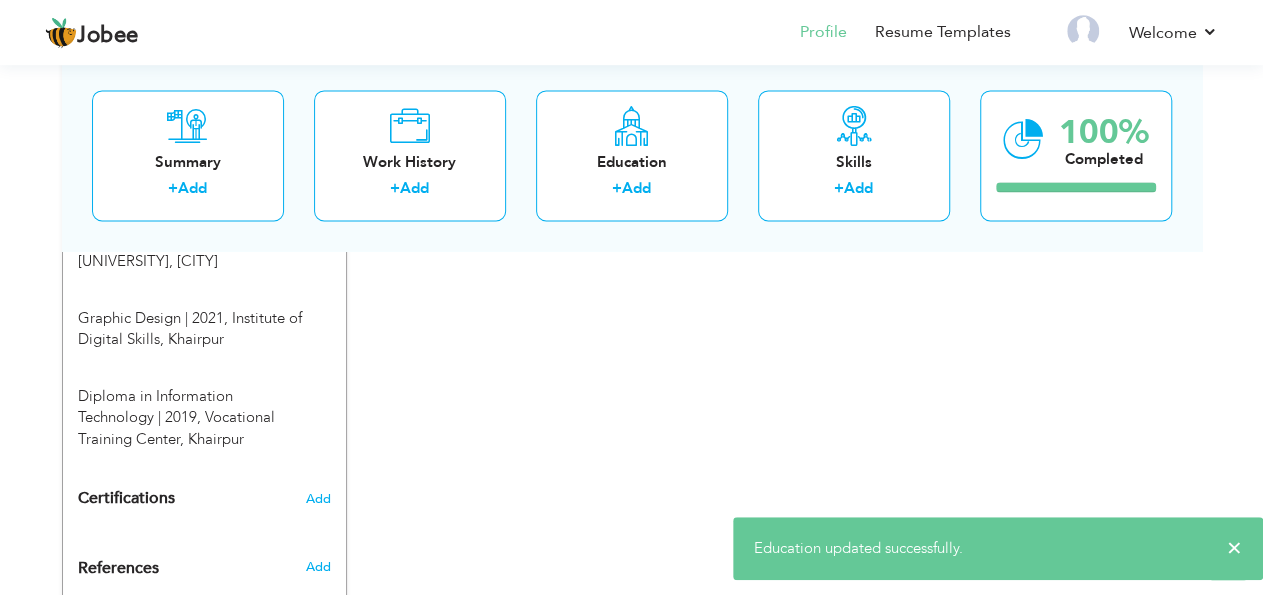 scroll, scrollTop: 1693, scrollLeft: 0, axis: vertical 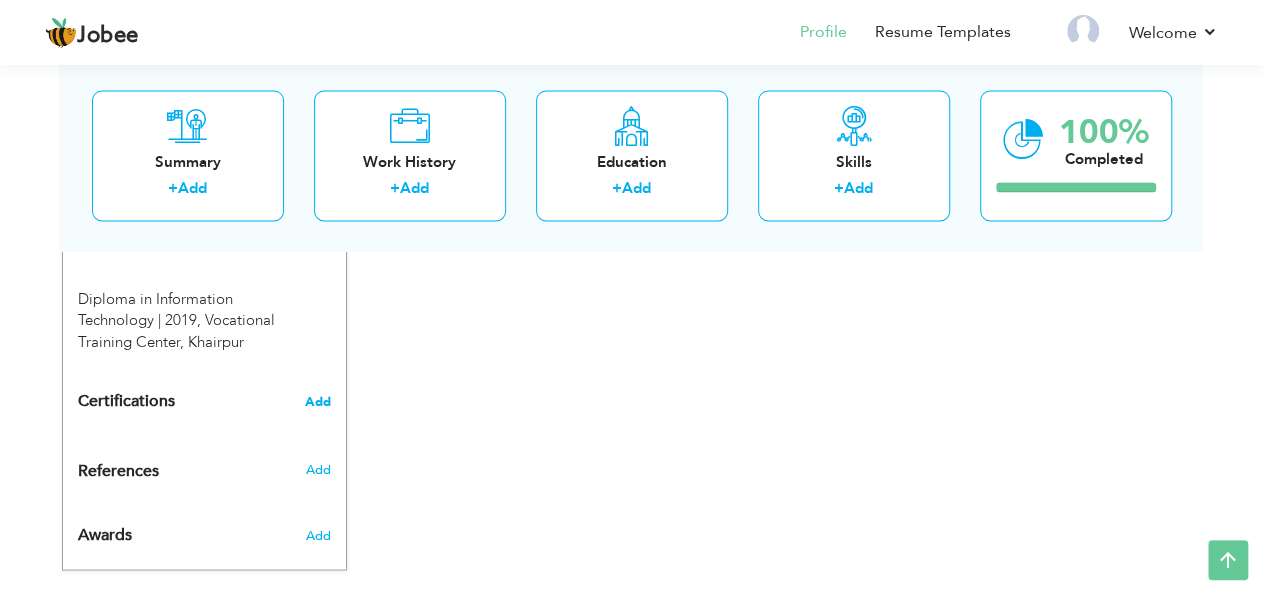 click on "Add" at bounding box center [318, 401] 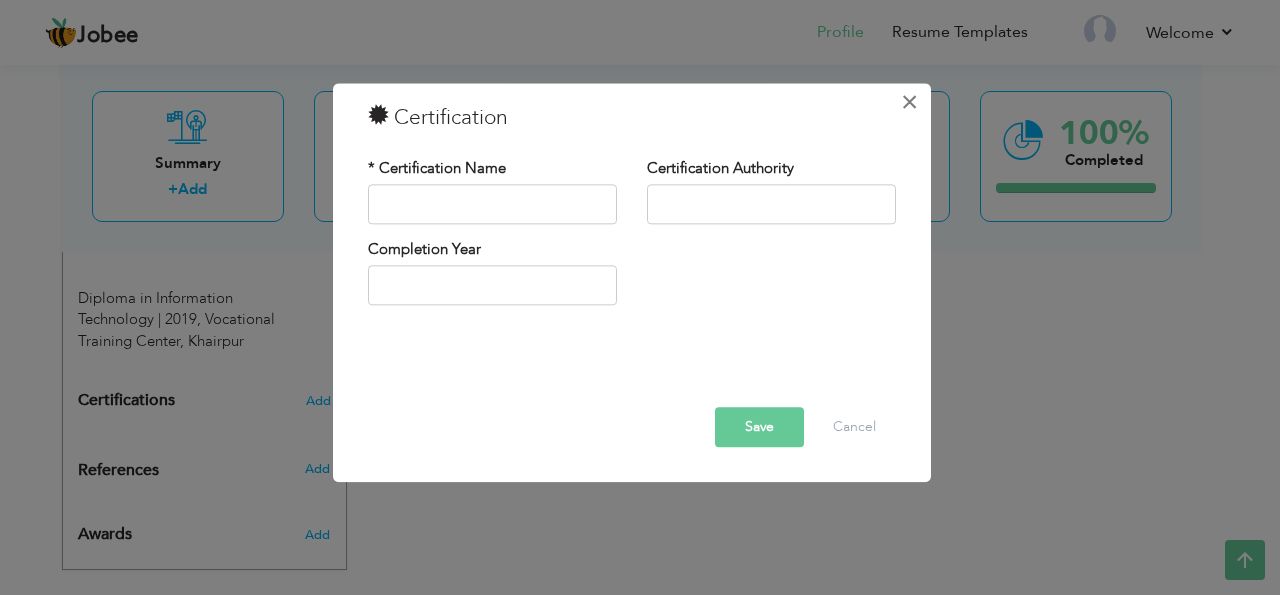 click on "×" at bounding box center (909, 102) 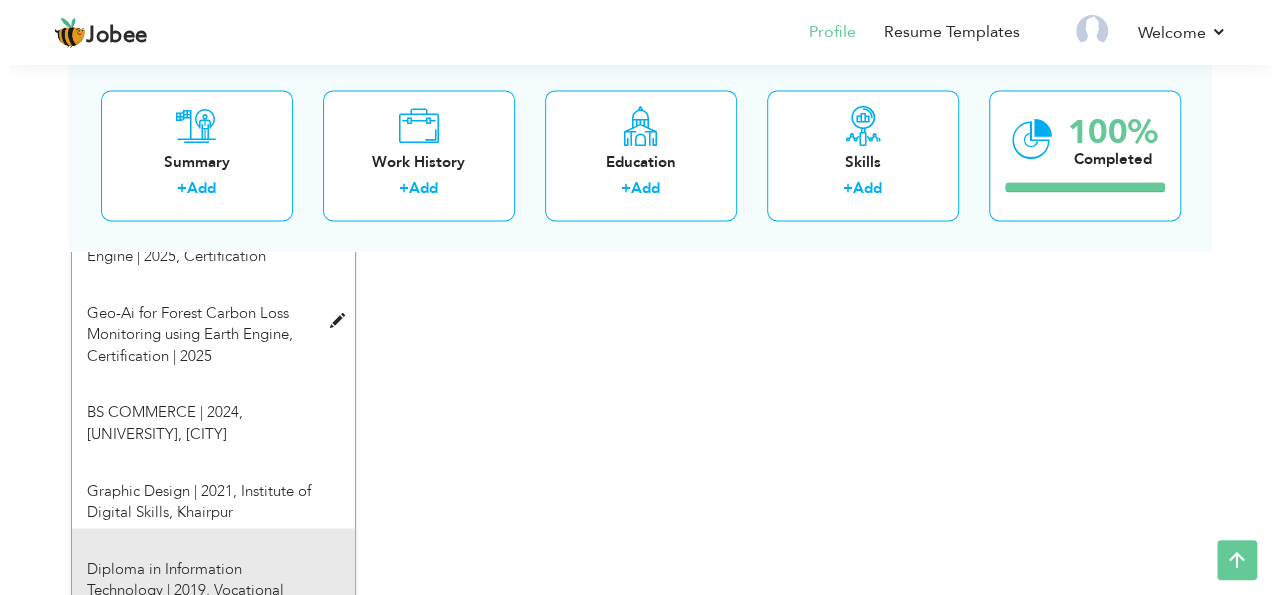 scroll, scrollTop: 1404, scrollLeft: 0, axis: vertical 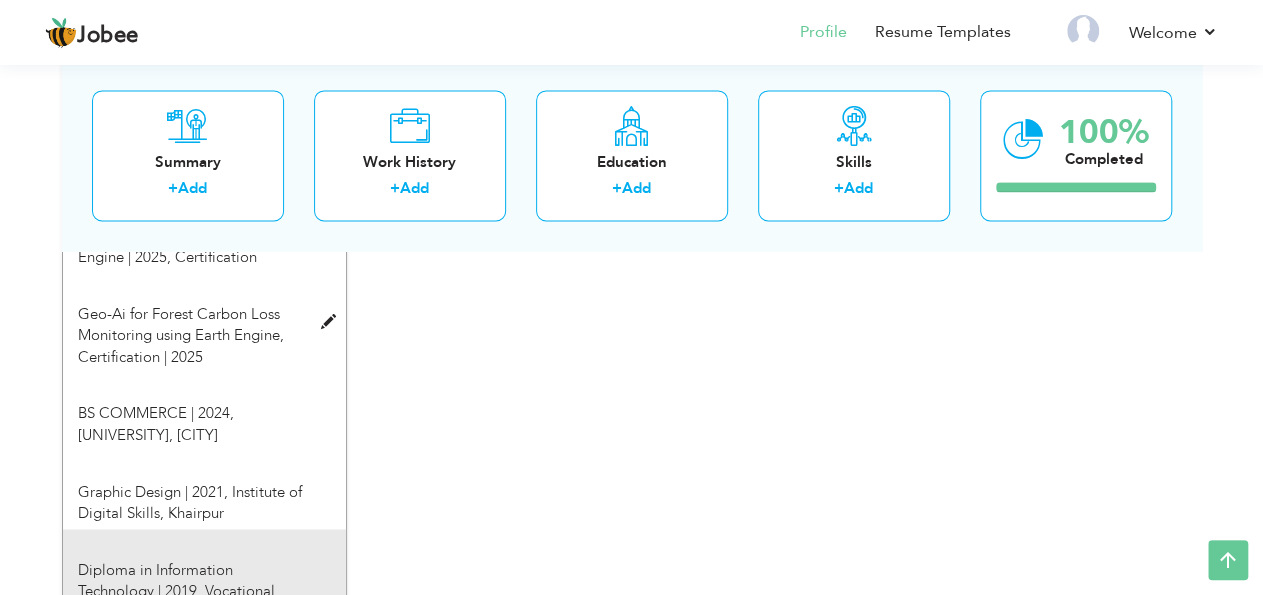 click on "Geo-Ai for Forest Carbon Loss Monitoring using Earth Engine,  Certification  |  2025" at bounding box center (192, 336) 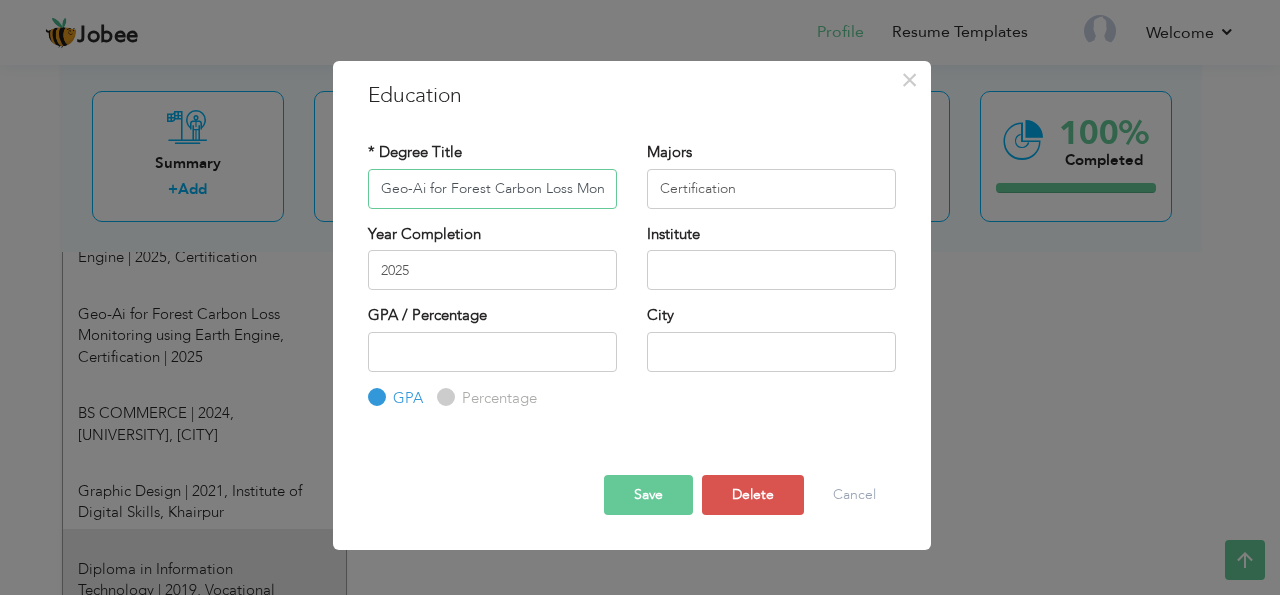 scroll, scrollTop: 0, scrollLeft: 158, axis: horizontal 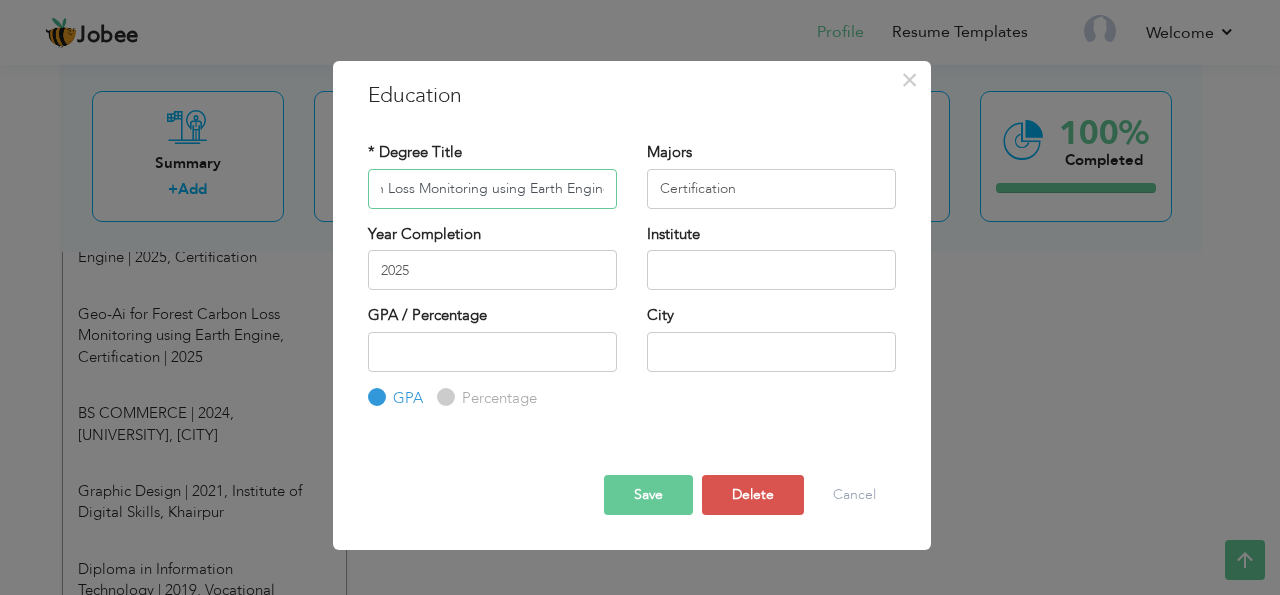 drag, startPoint x: 485, startPoint y: 193, endPoint x: 626, endPoint y: 215, distance: 142.706 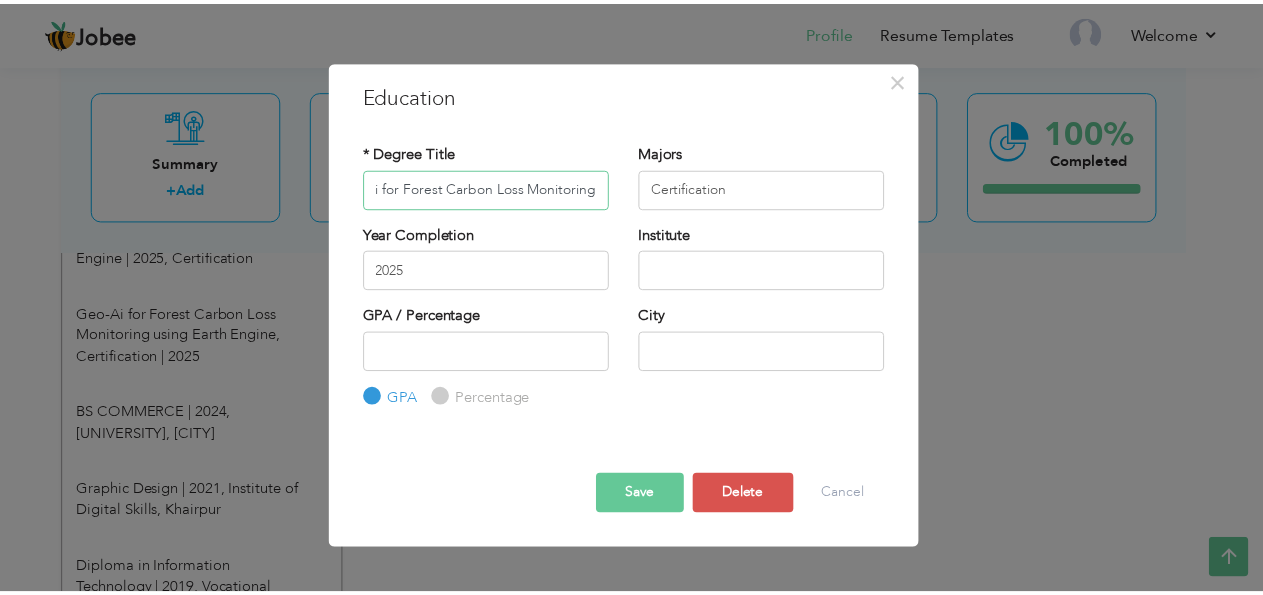 scroll, scrollTop: 0, scrollLeft: 37, axis: horizontal 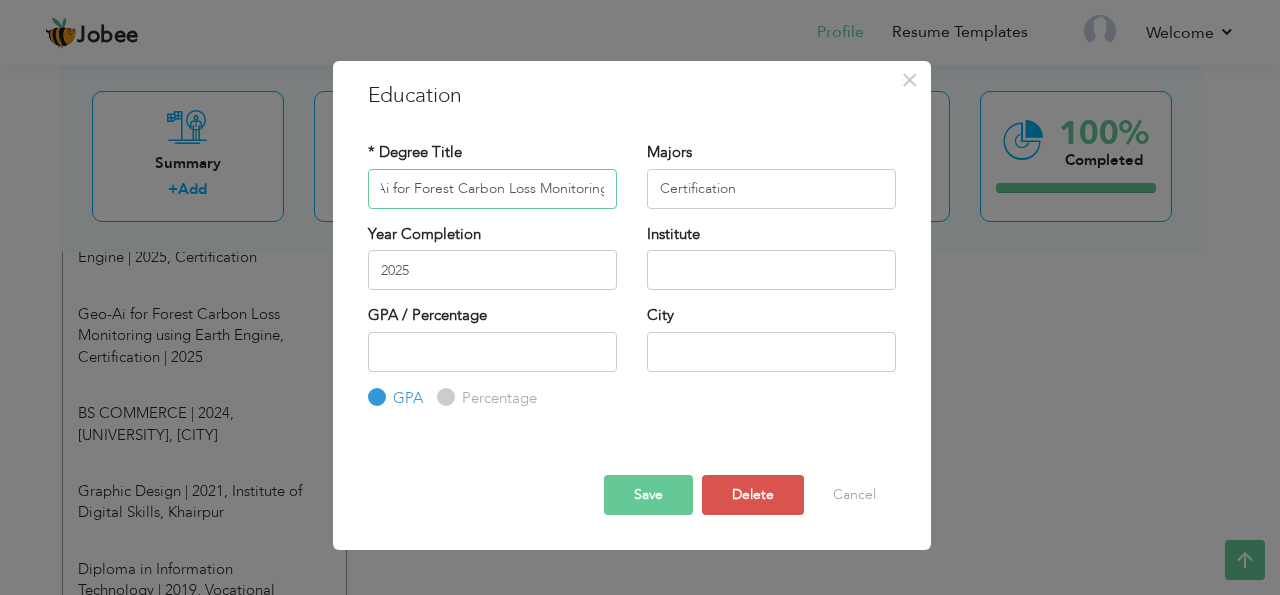 type on "Geo-Ai for Forest Carbon Loss Monitoring" 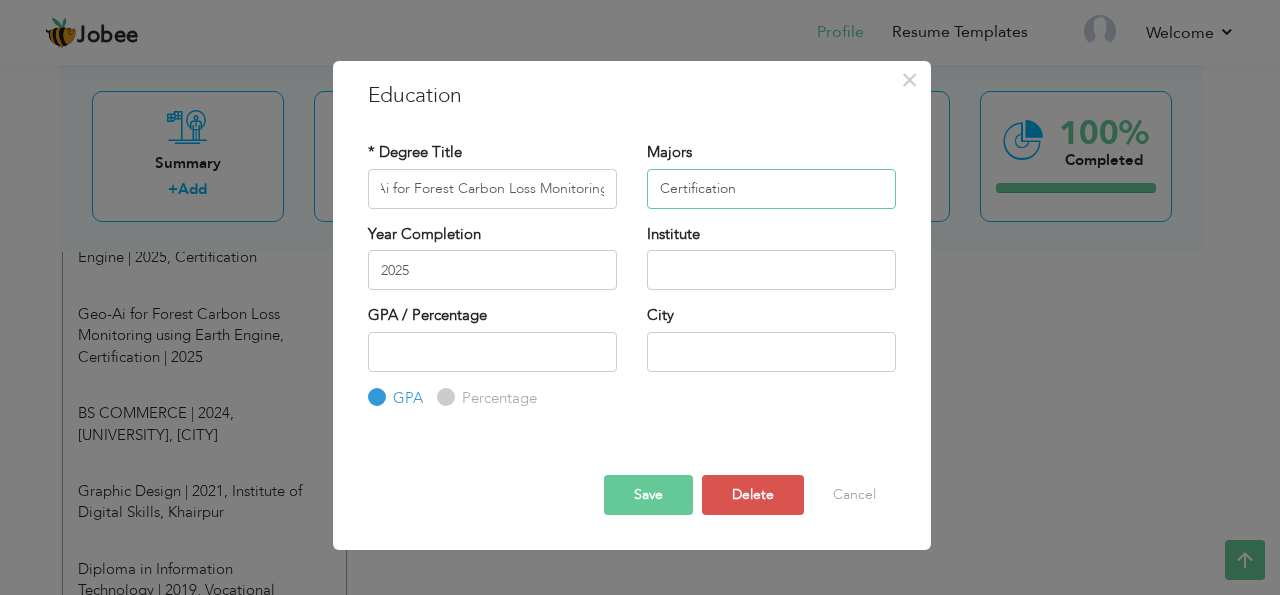 click on "Certification" at bounding box center [771, 189] 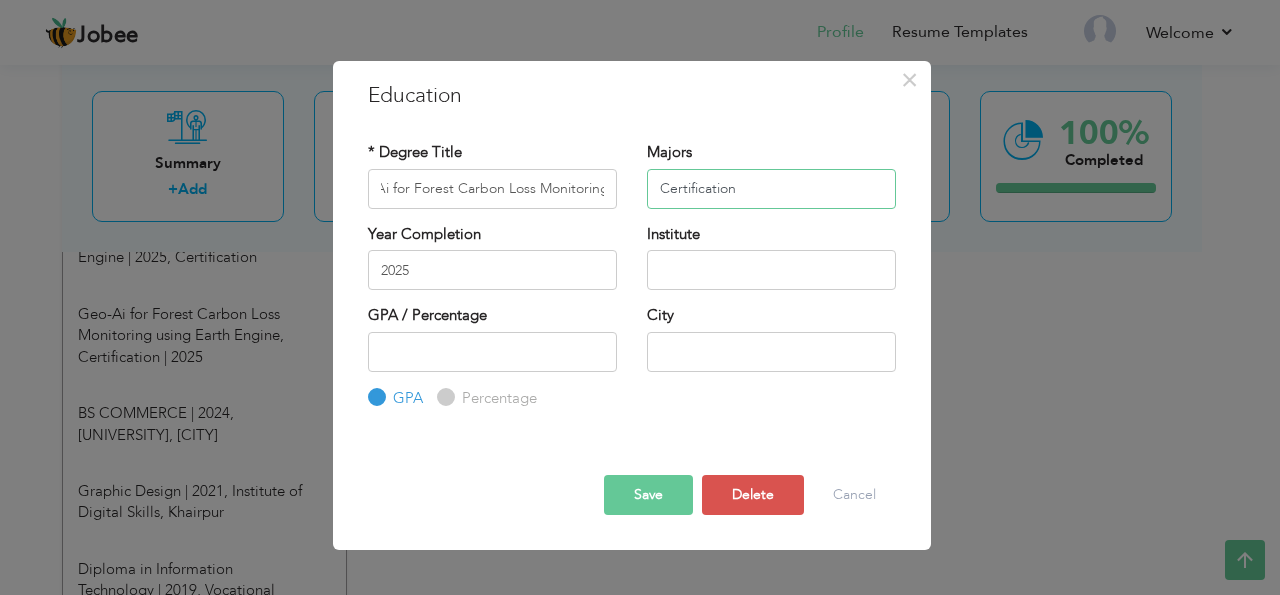 paste on "using Earth Engine" 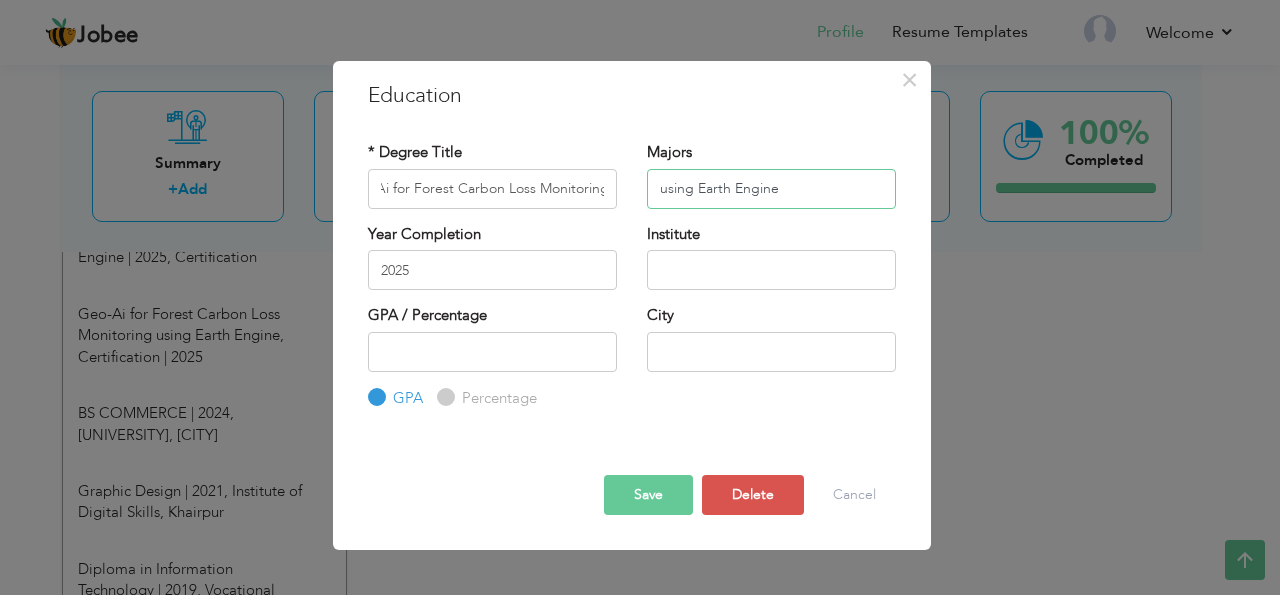 type on "using Earth Engine" 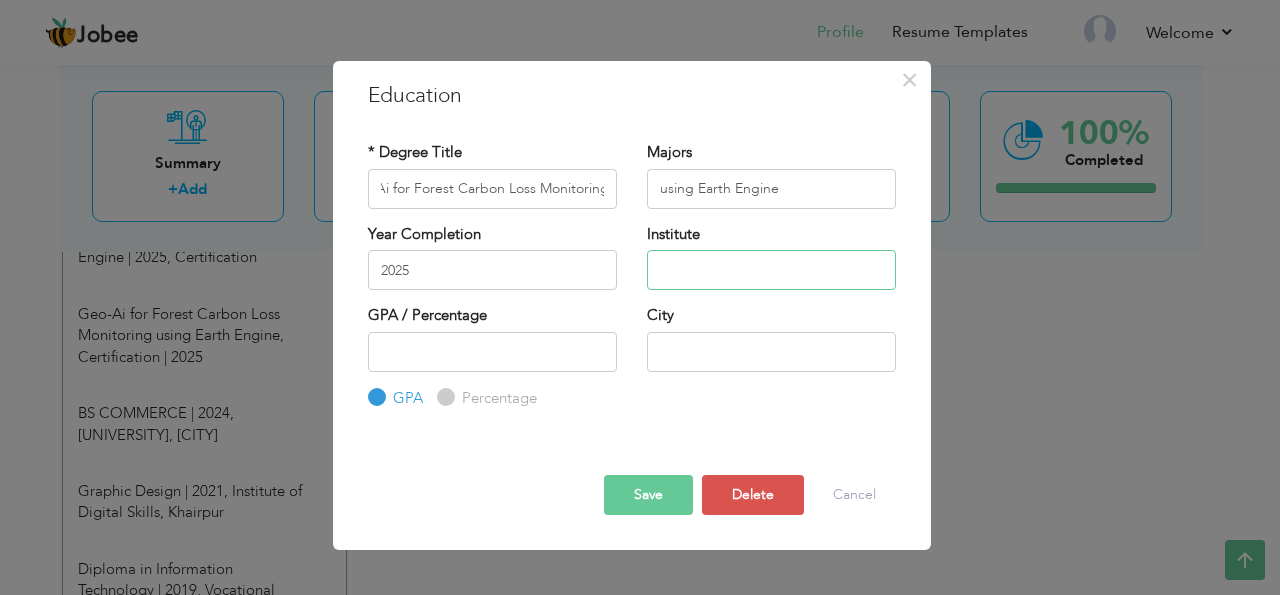 click at bounding box center (771, 270) 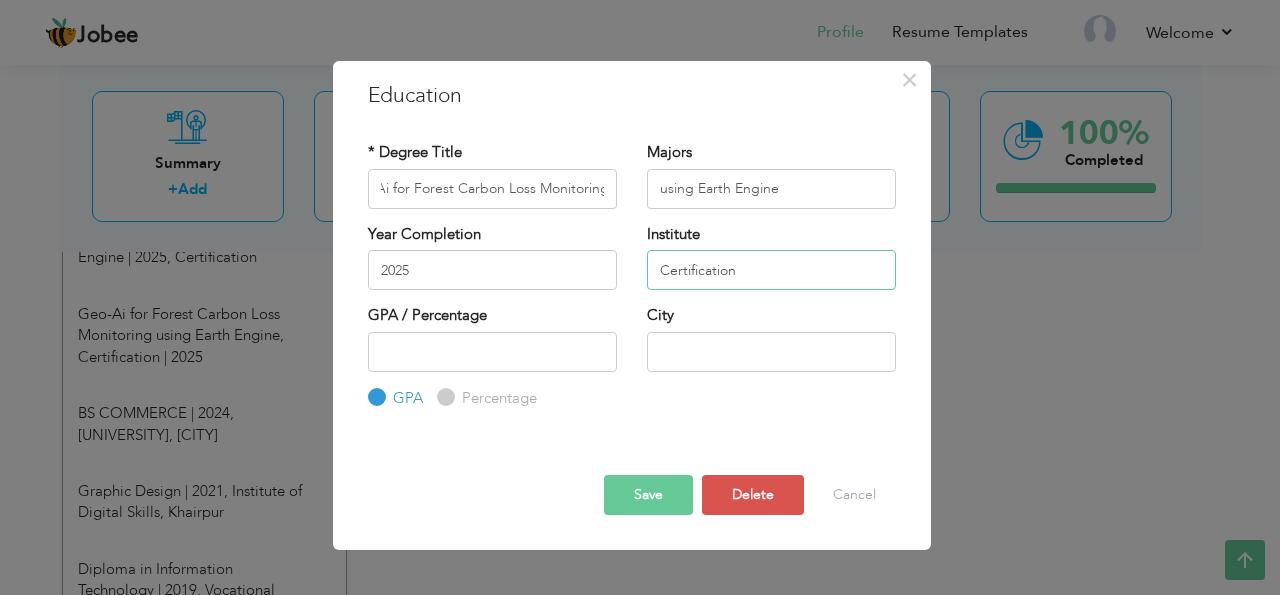 type on "Certification" 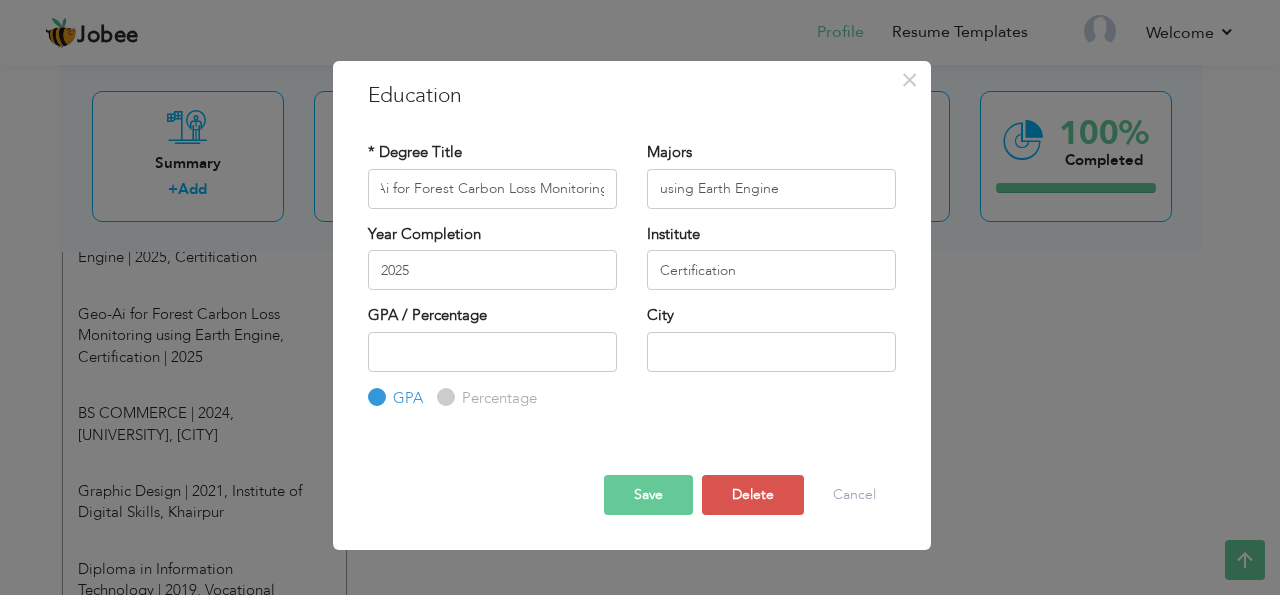 click on "Save" at bounding box center (648, 495) 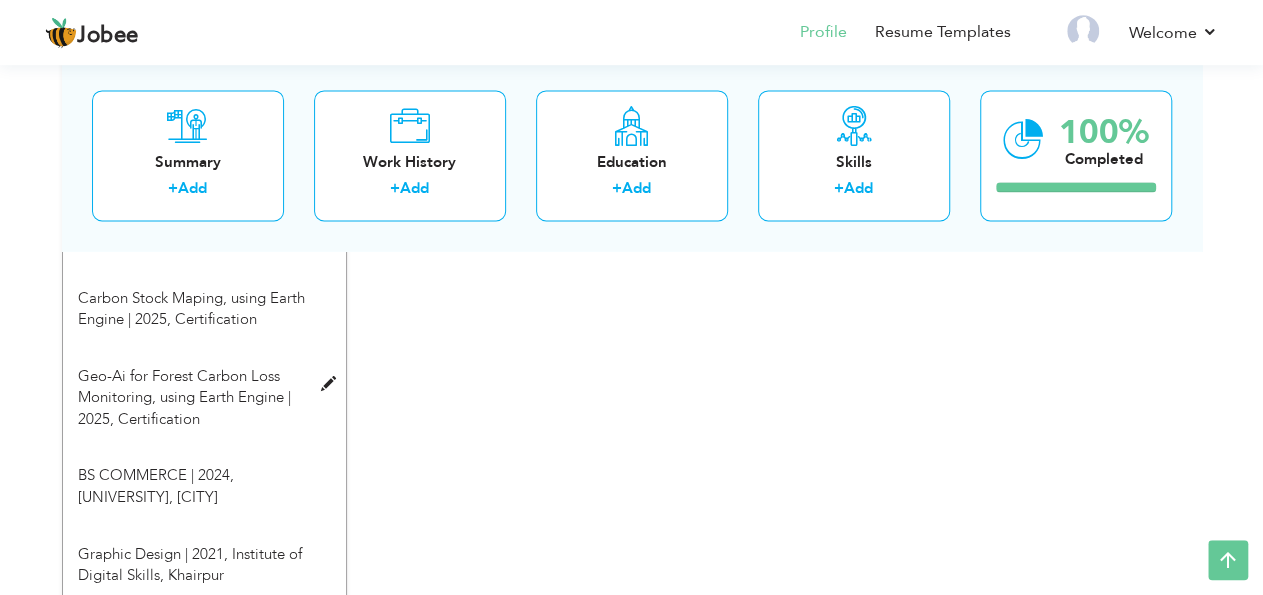 scroll, scrollTop: 1347, scrollLeft: 0, axis: vertical 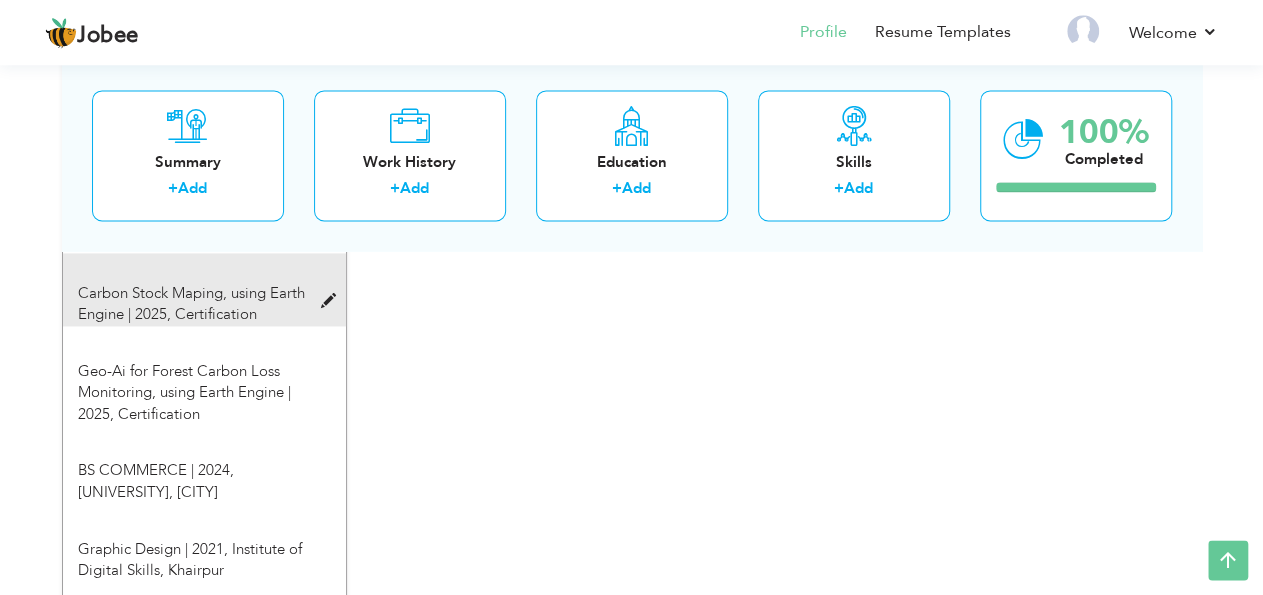 click on "Carbon Stock Maping,  using Earth Engine  |  2025,
Certification" at bounding box center (192, 304) 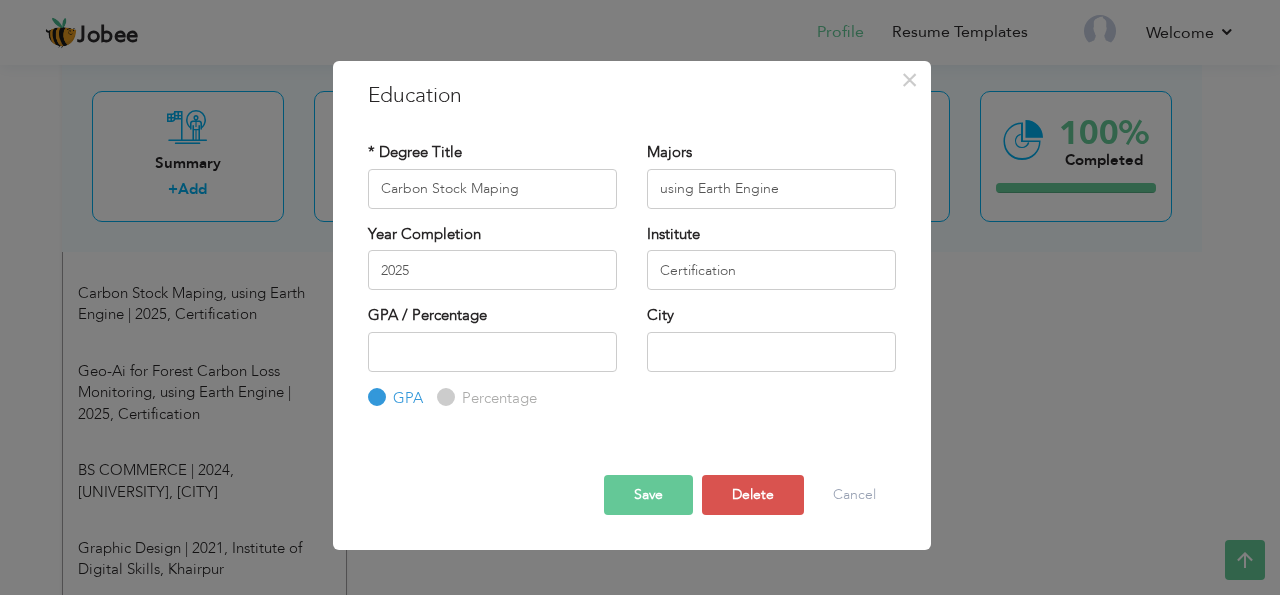 click on "Save" at bounding box center [648, 495] 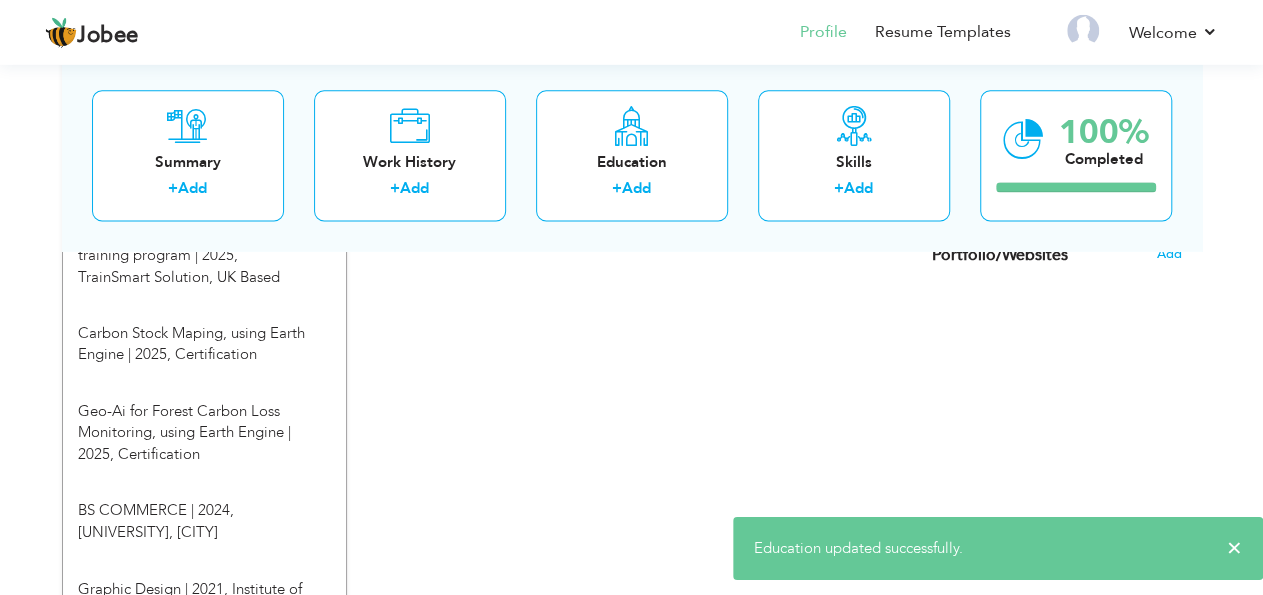 scroll, scrollTop: 0, scrollLeft: 0, axis: both 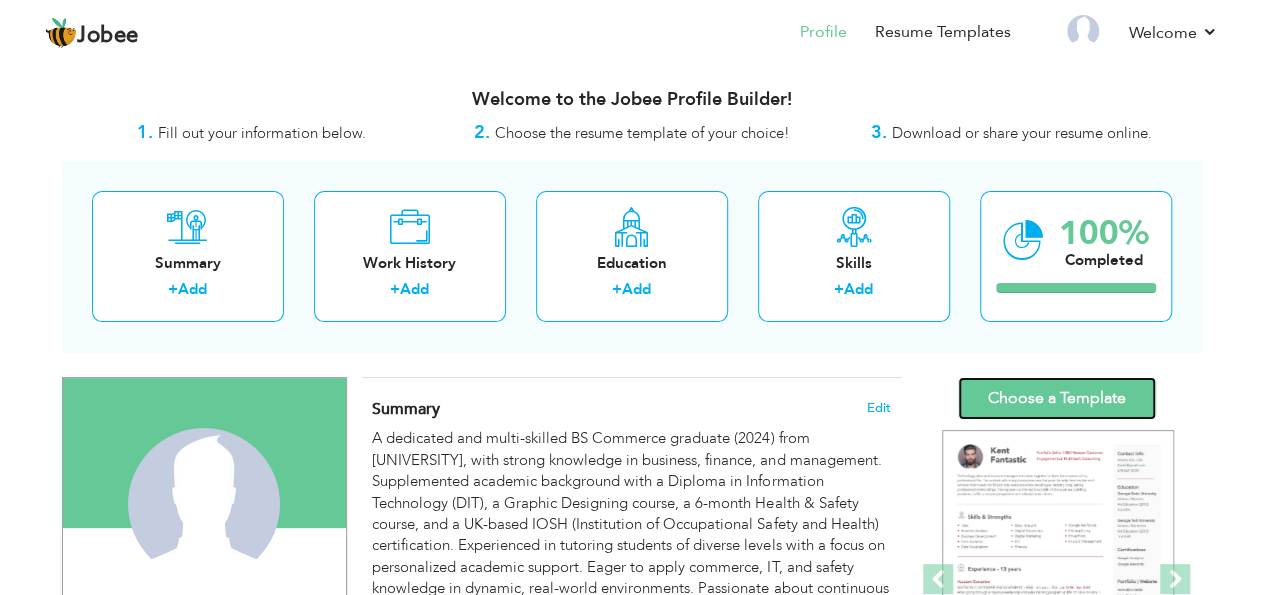 click on "Choose a Template" at bounding box center [1057, 398] 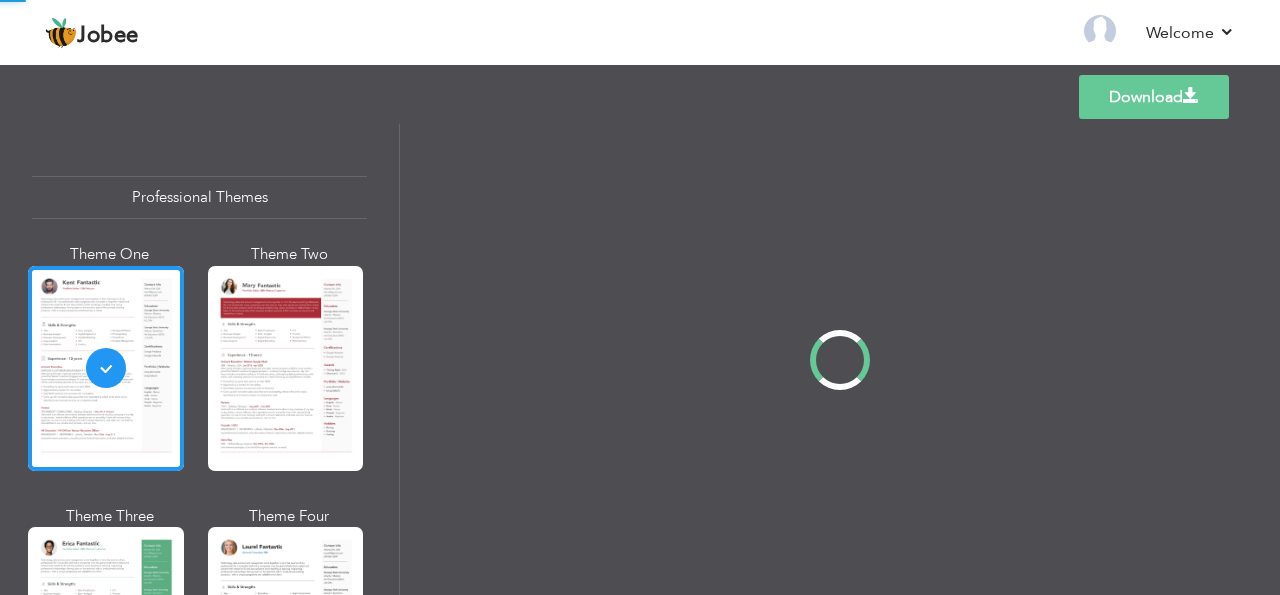 scroll, scrollTop: 0, scrollLeft: 0, axis: both 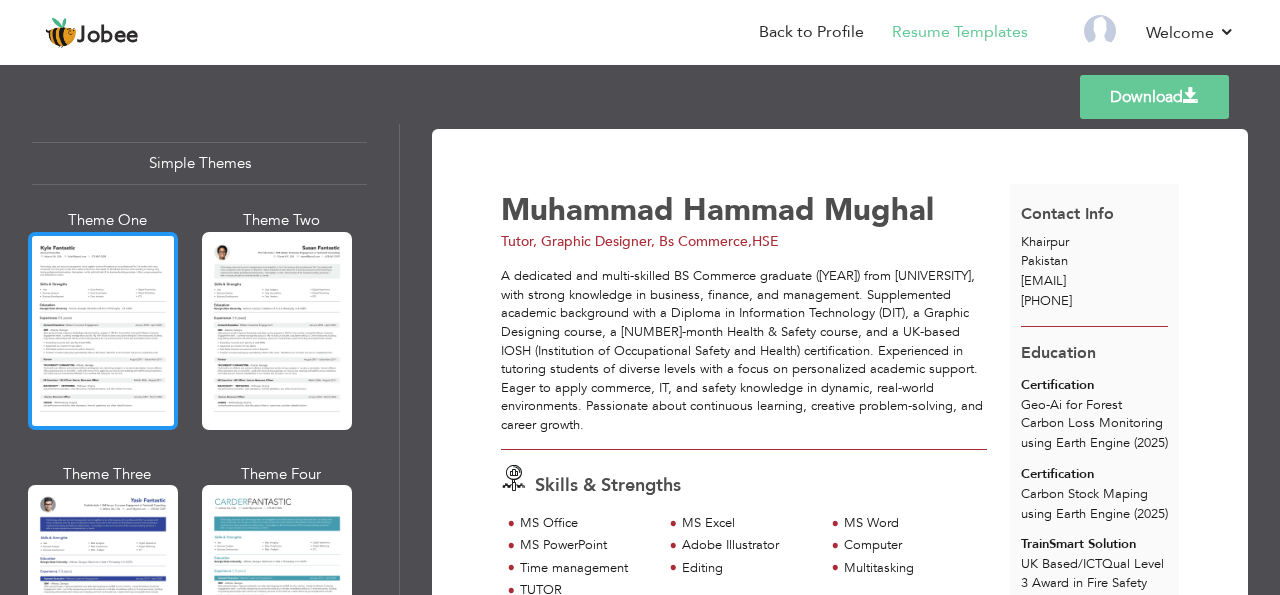 click at bounding box center (103, 331) 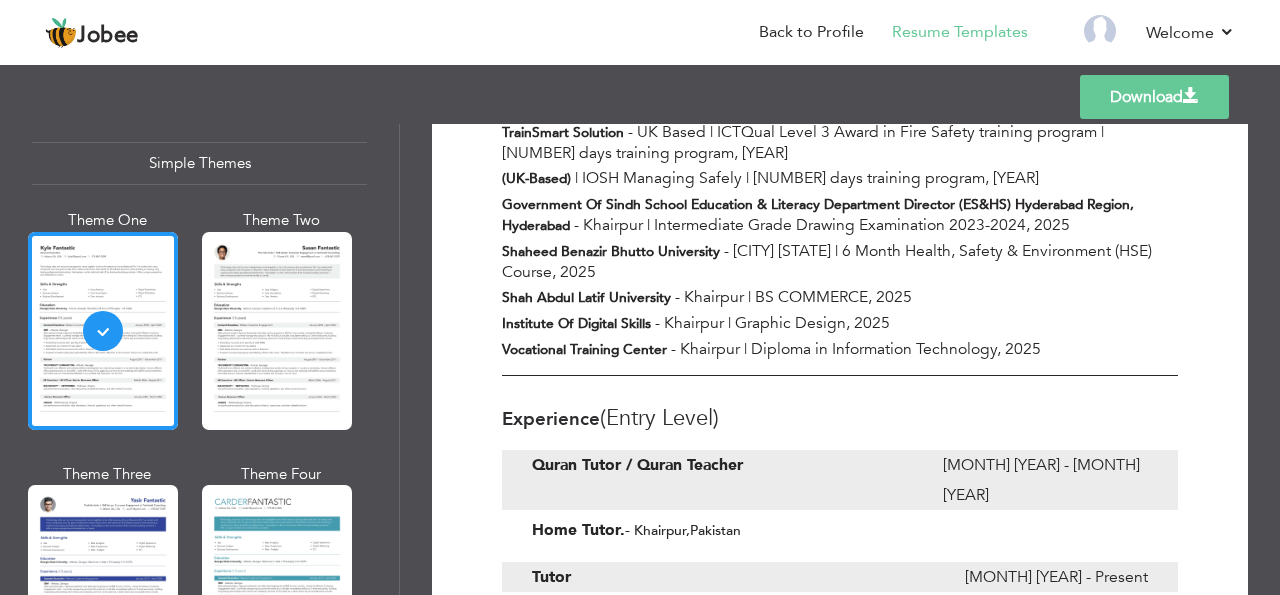 scroll, scrollTop: 647, scrollLeft: 0, axis: vertical 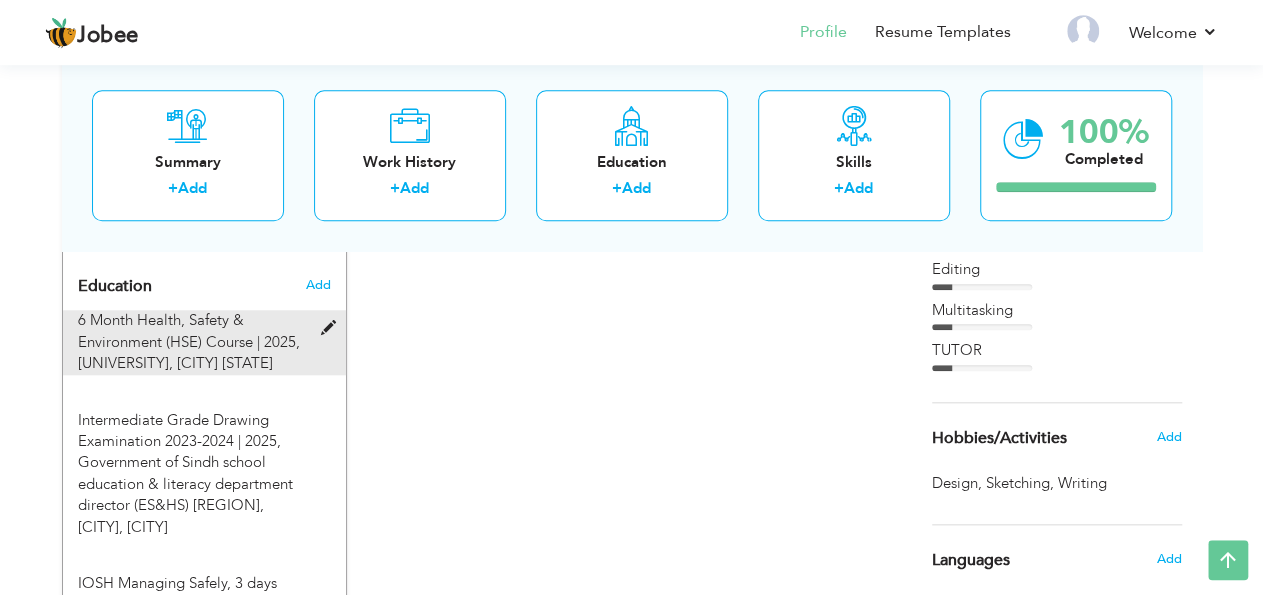 click on "6 Month Health, Safety & Environment (HSE) Course   |  2025,
[UNIVERSITY], [CITY] [STATE]" at bounding box center (192, 342) 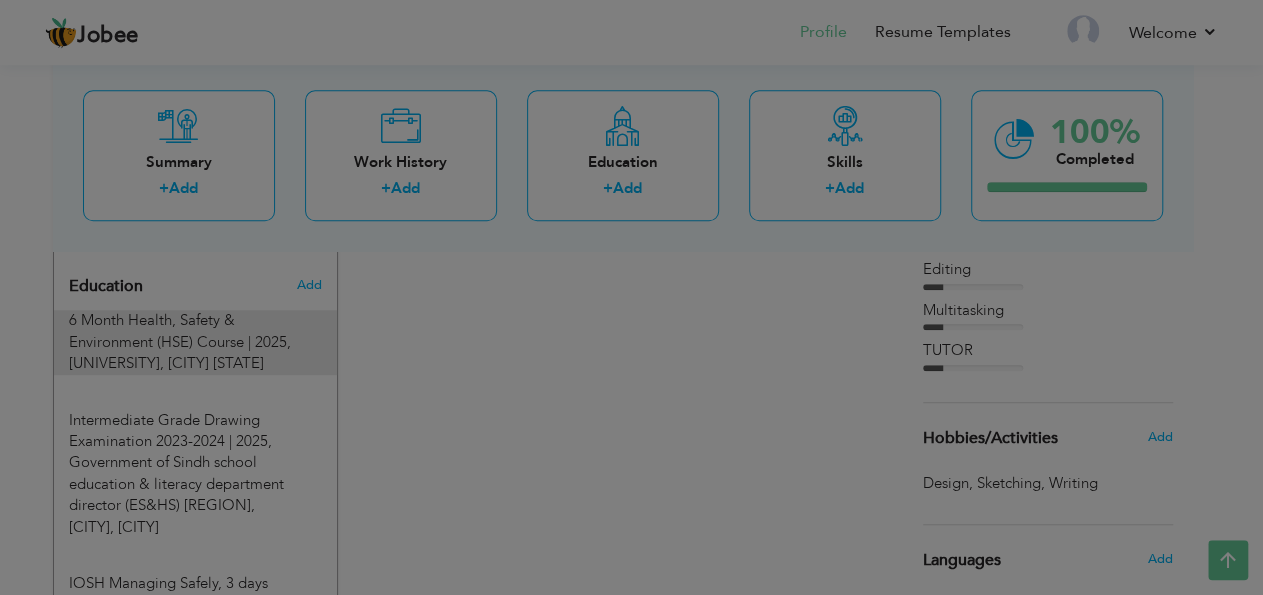 type on "6 Month Health, Safety & Environment (HSE) Course" 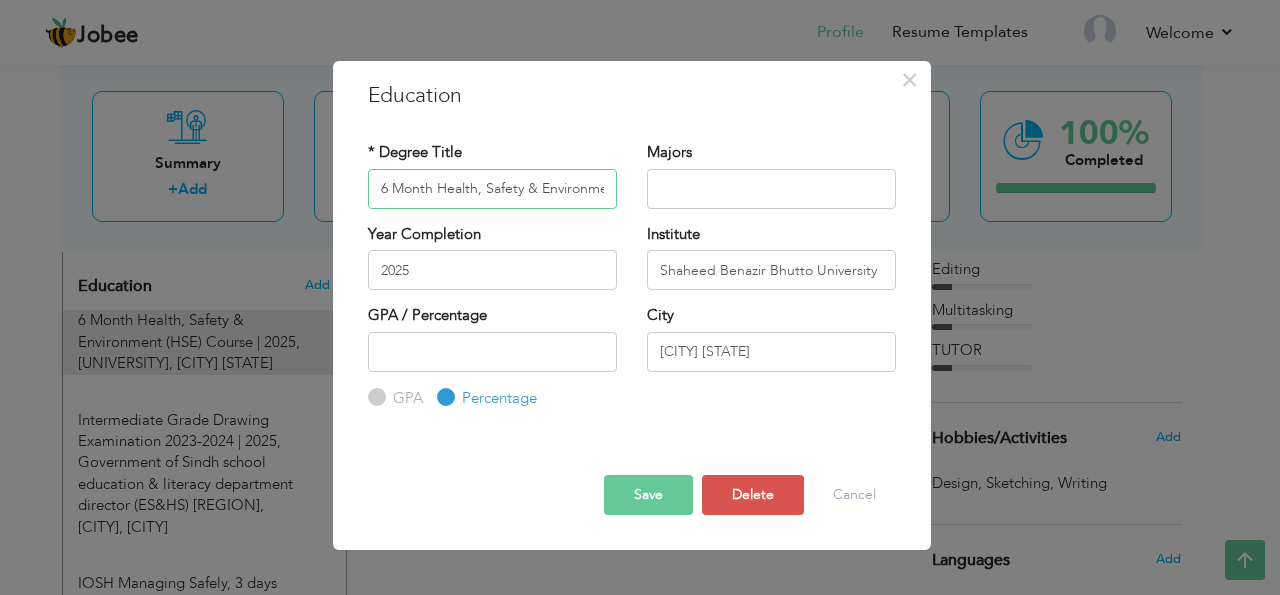 scroll, scrollTop: 0, scrollLeft: 99, axis: horizontal 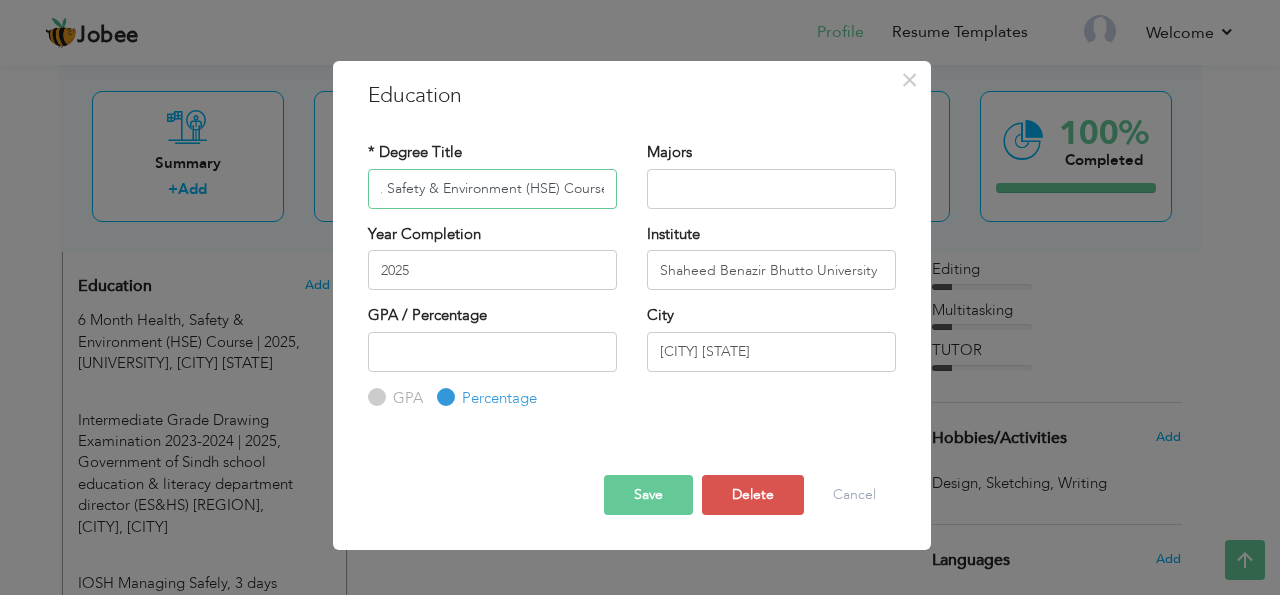 click on "6 Month Health, Safety & Environment (HSE) Course" at bounding box center [492, 189] 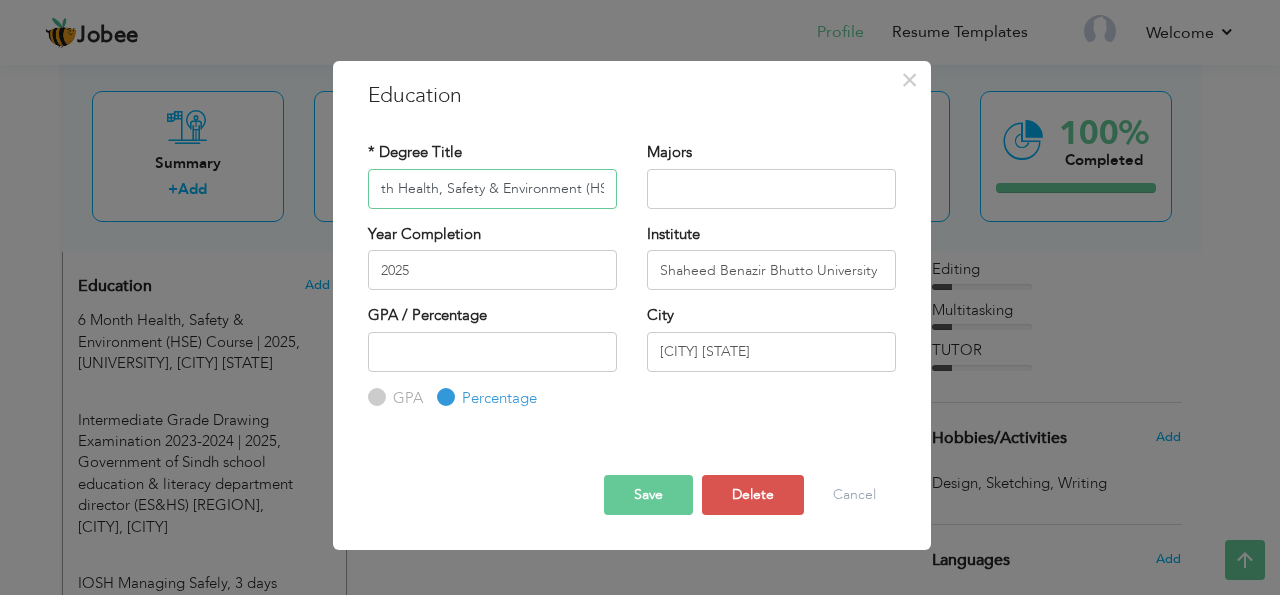 scroll, scrollTop: 0, scrollLeft: 0, axis: both 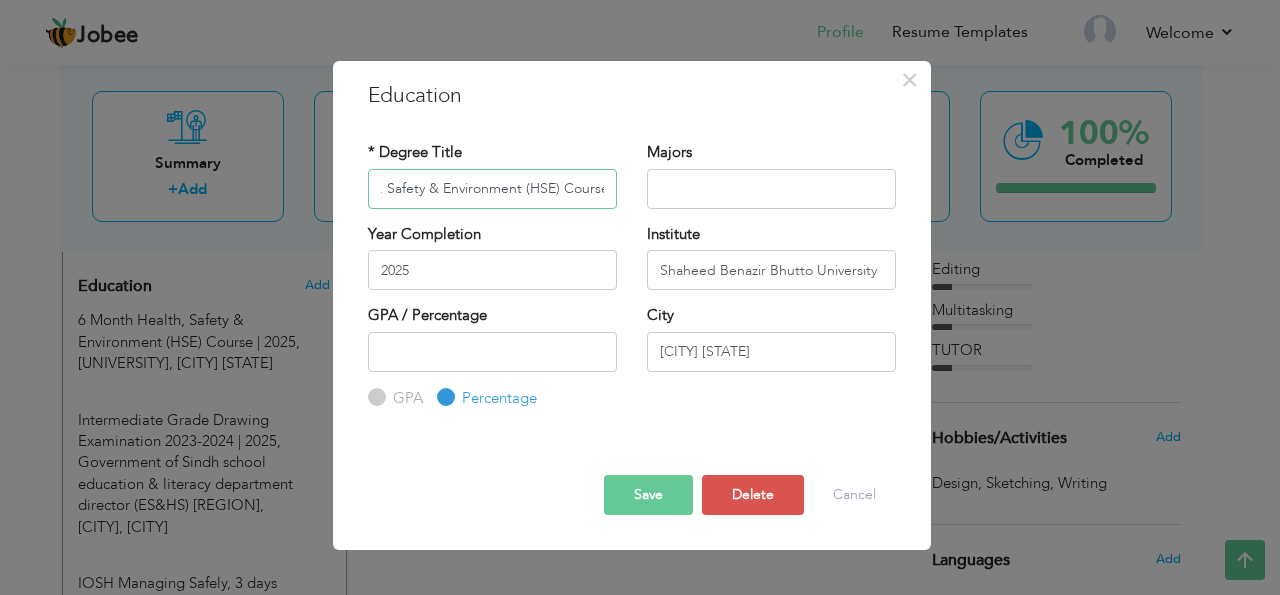 drag, startPoint x: 434, startPoint y: 193, endPoint x: 520, endPoint y: 193, distance: 86 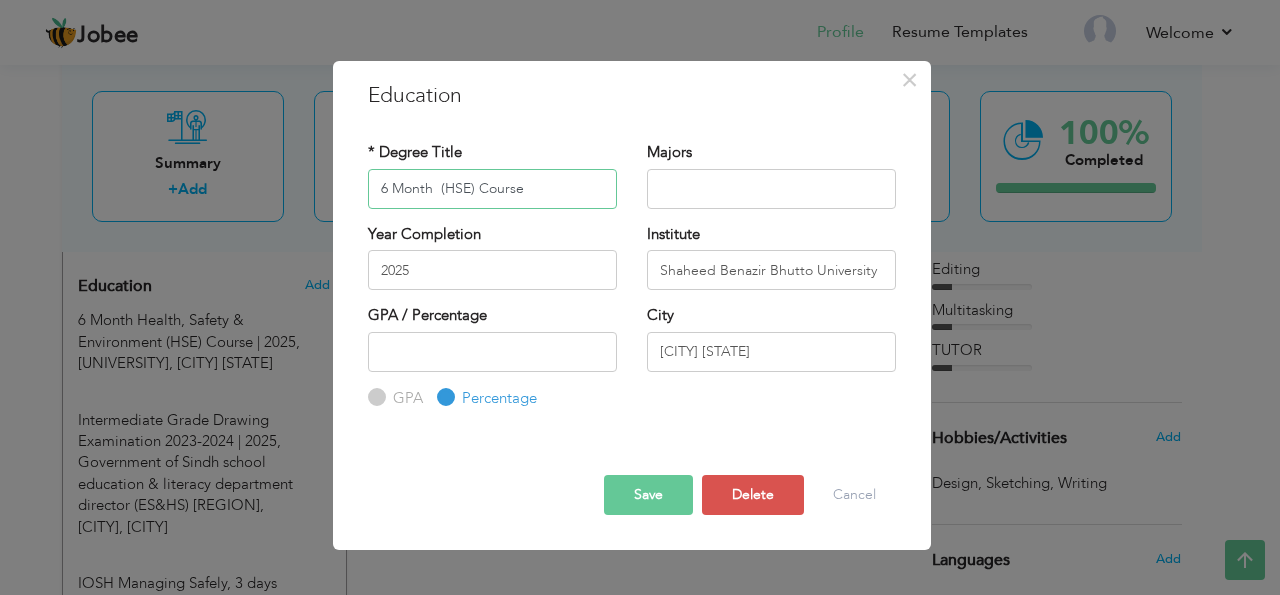 scroll, scrollTop: 0, scrollLeft: 0, axis: both 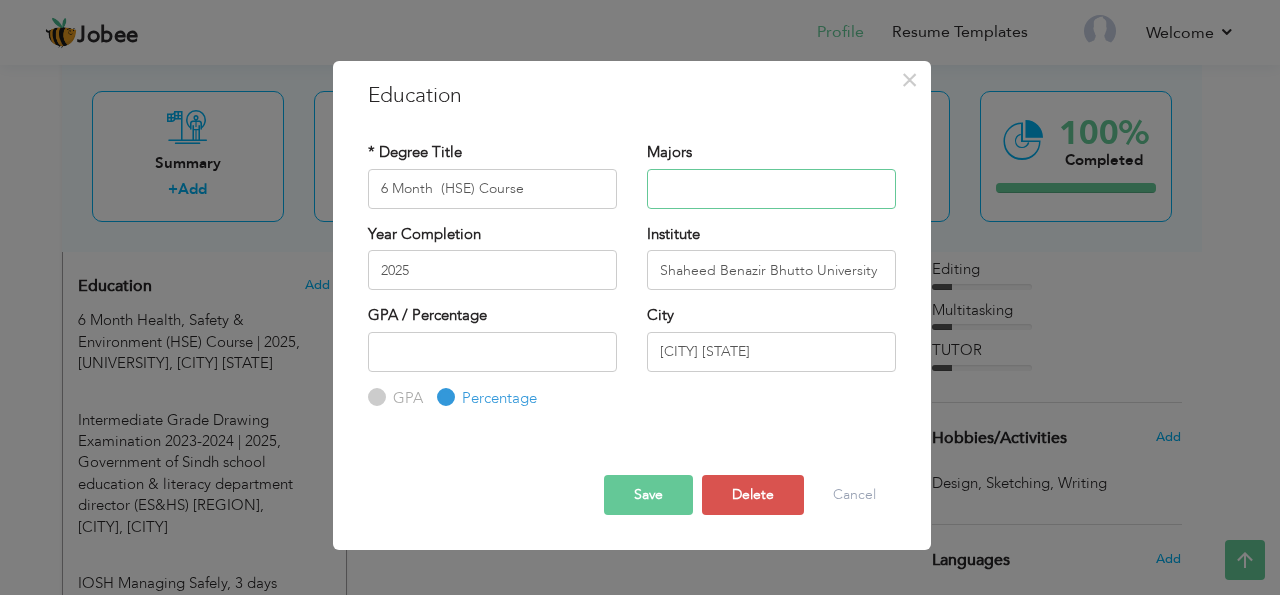 click at bounding box center [771, 189] 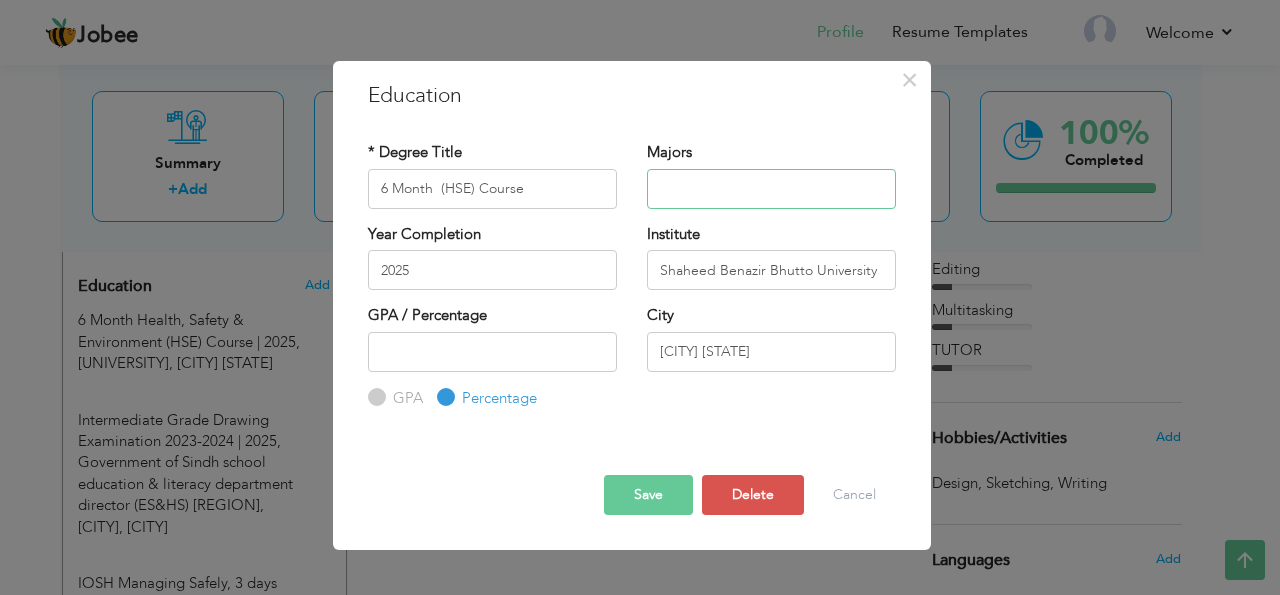 paste on "Health, Safety & Environment" 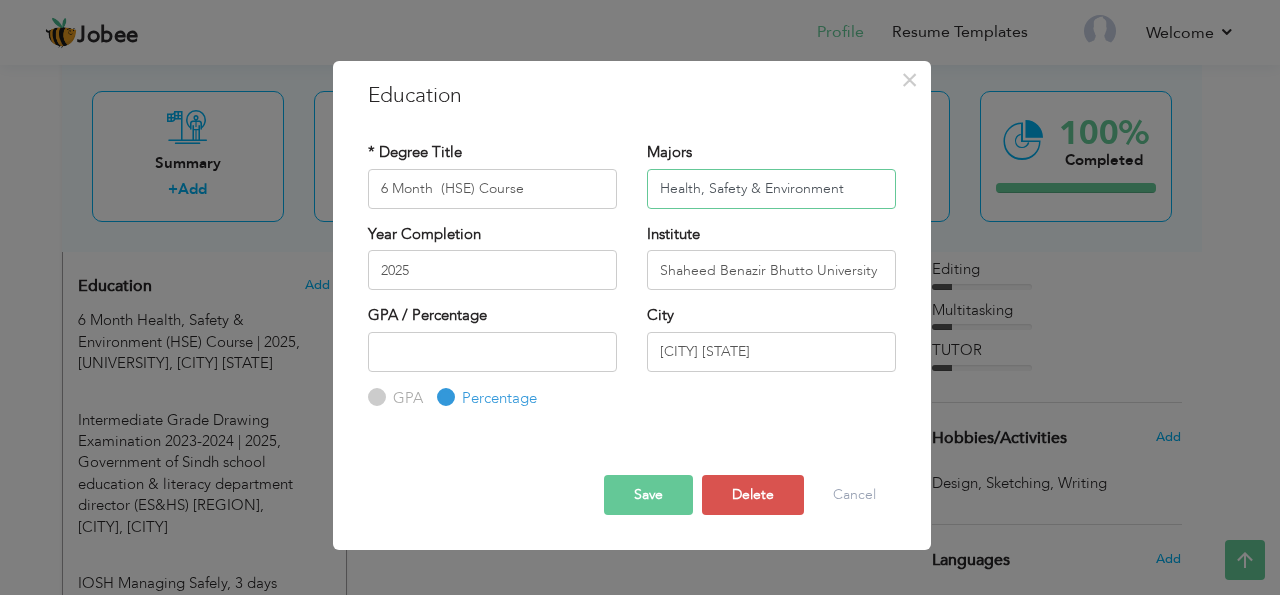 type on "Health, Safety & Environment" 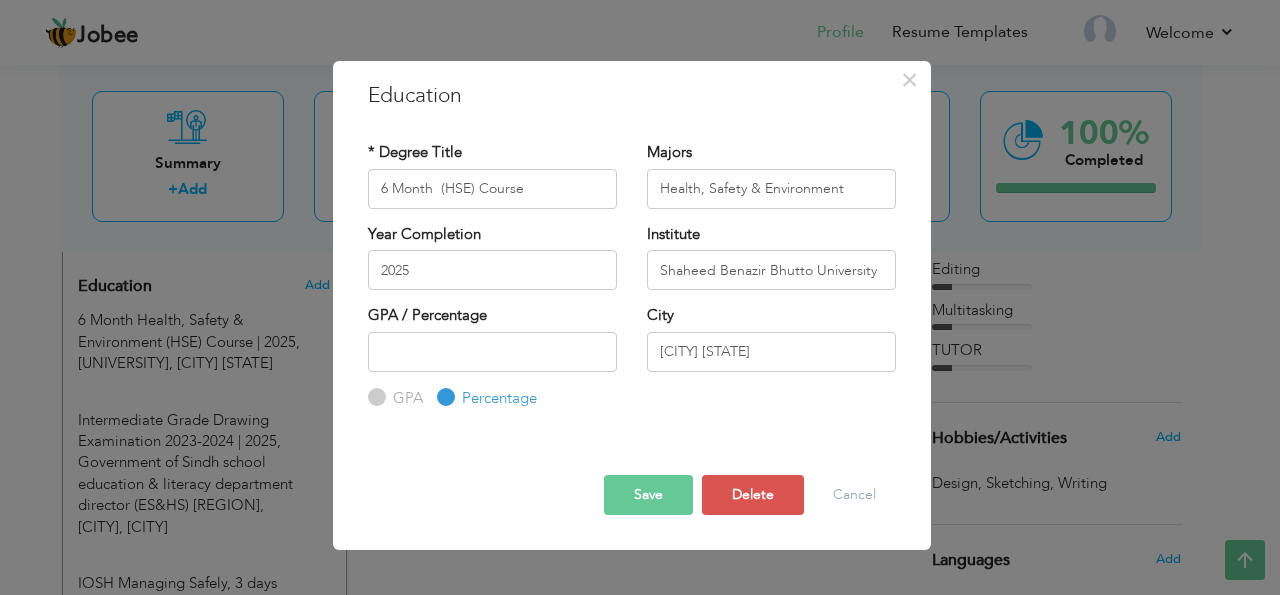 click on "Save" at bounding box center (648, 495) 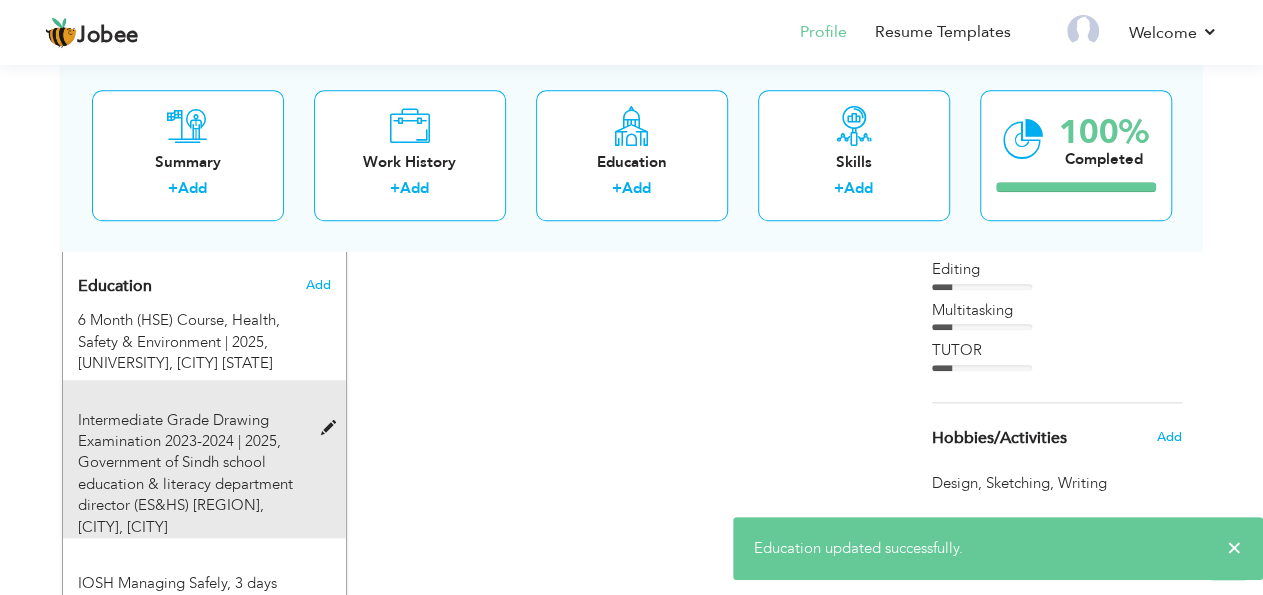 click on "Intermediate Grade Drawing Examination 2023-2024   |  2025," at bounding box center (179, 430) 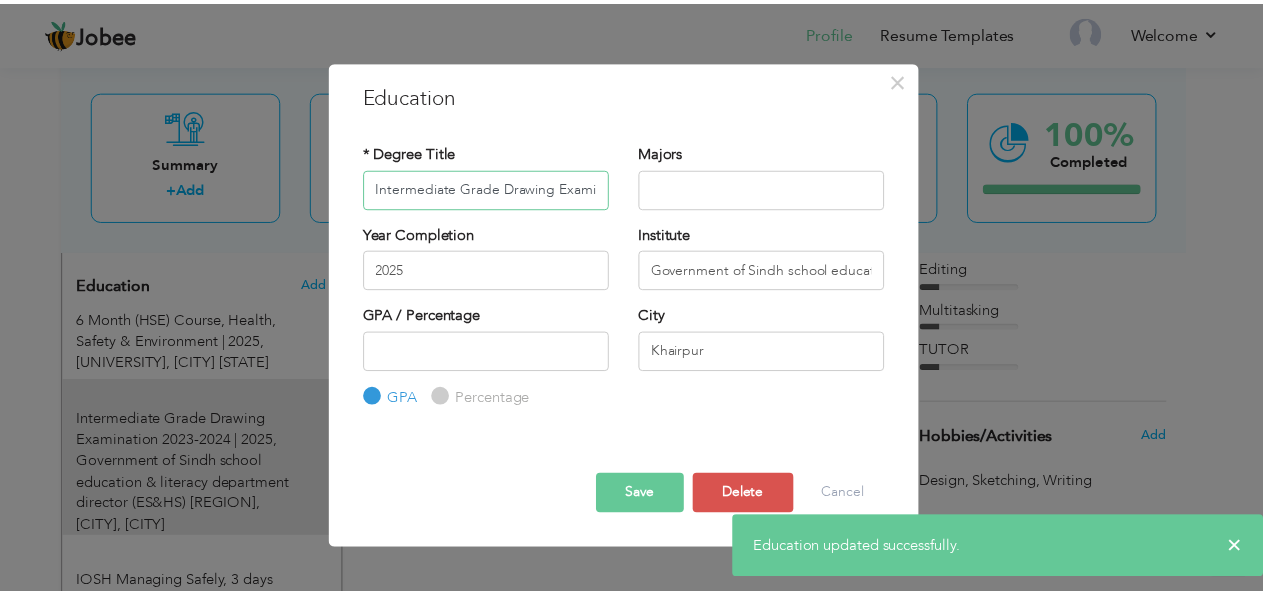 scroll, scrollTop: 0, scrollLeft: 101, axis: horizontal 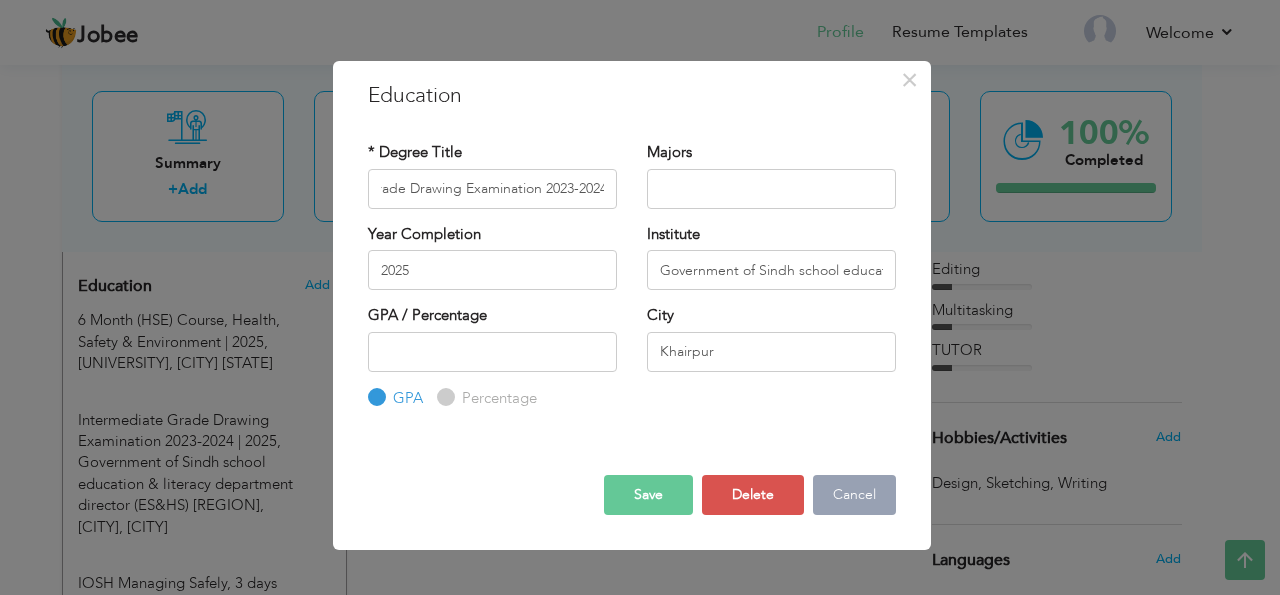 click on "Cancel" at bounding box center [854, 495] 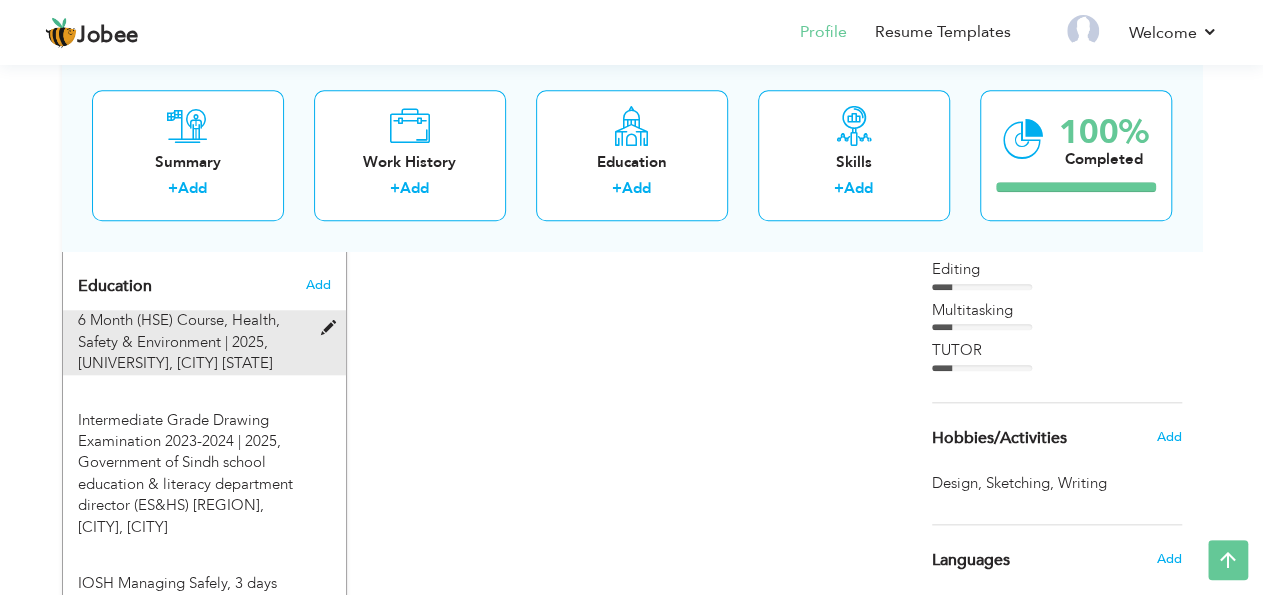 click on "6 Month  (HSE) Course,  Health, Safety & Environment  |  2025,
[UNIVERSITY], [CITY] [STATE]" at bounding box center (192, 342) 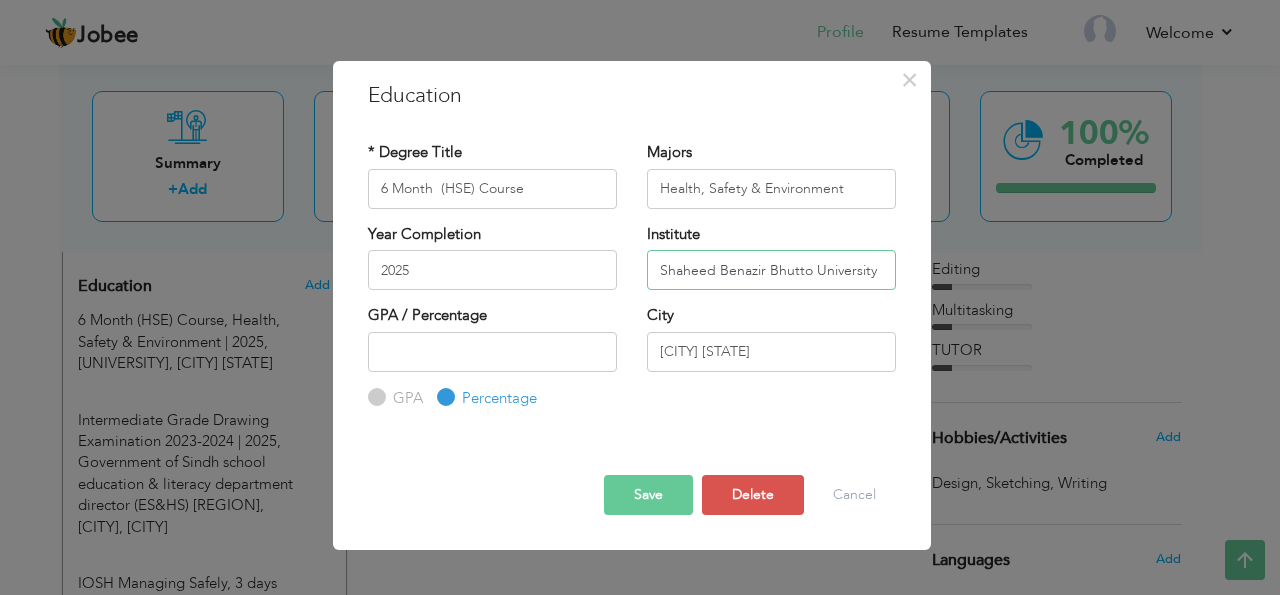 drag, startPoint x: 655, startPoint y: 277, endPoint x: 877, endPoint y: 279, distance: 222.009 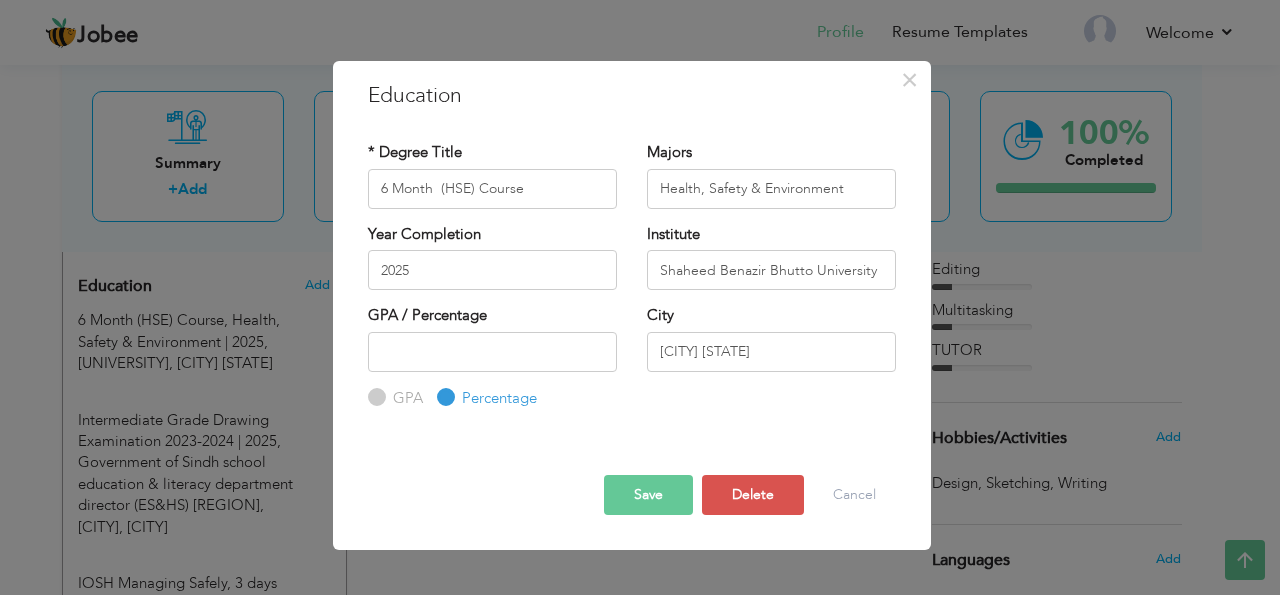 click on "Save" at bounding box center (648, 495) 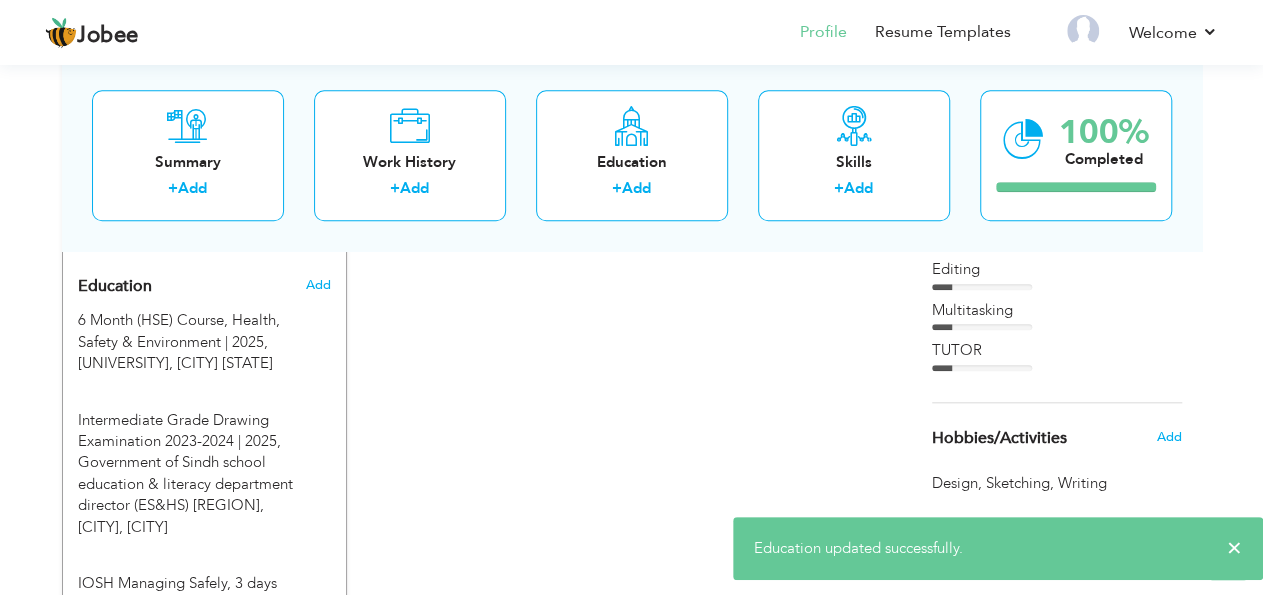 scroll, scrollTop: 0, scrollLeft: 0, axis: both 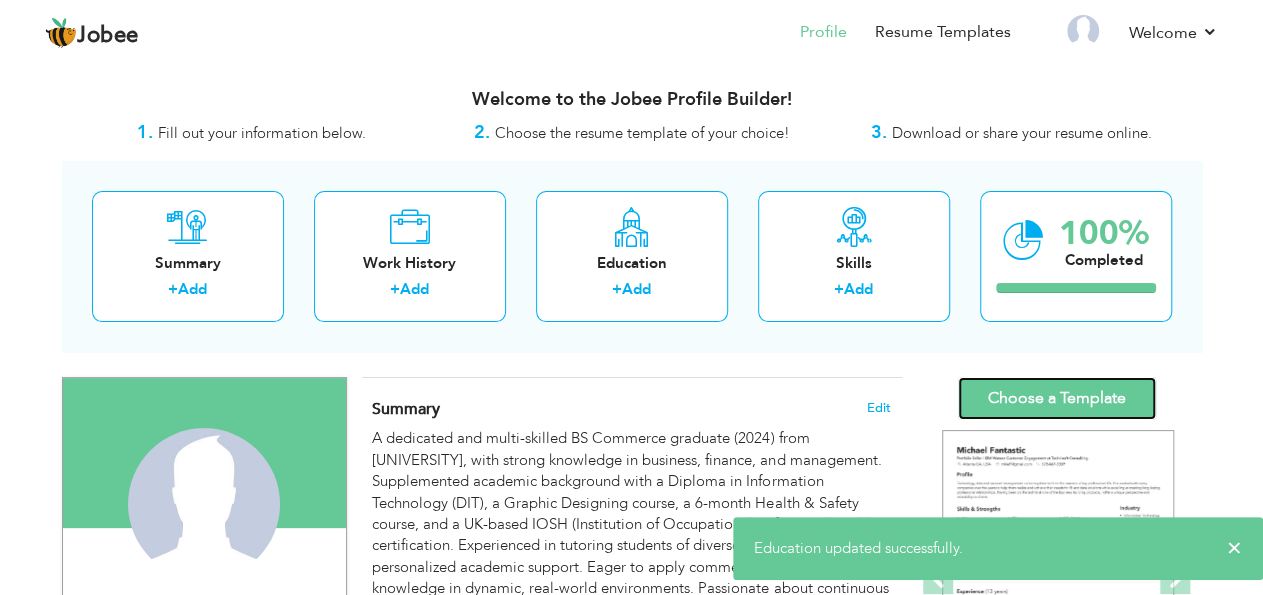 click on "Choose a Template" at bounding box center (1057, 398) 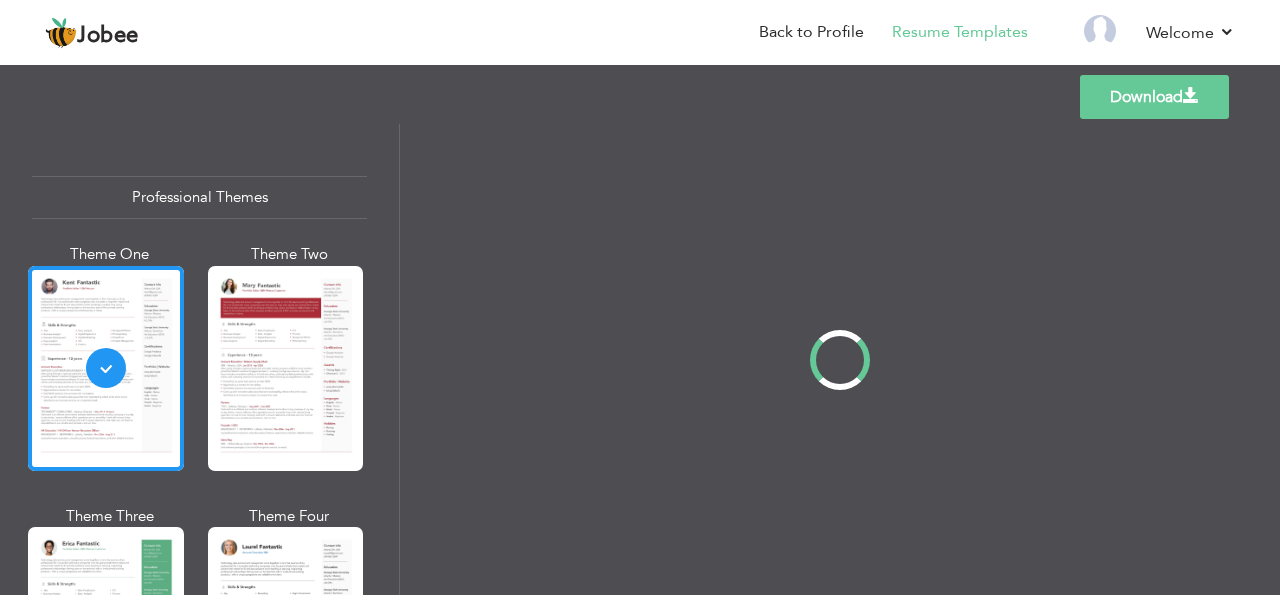 scroll, scrollTop: 0, scrollLeft: 0, axis: both 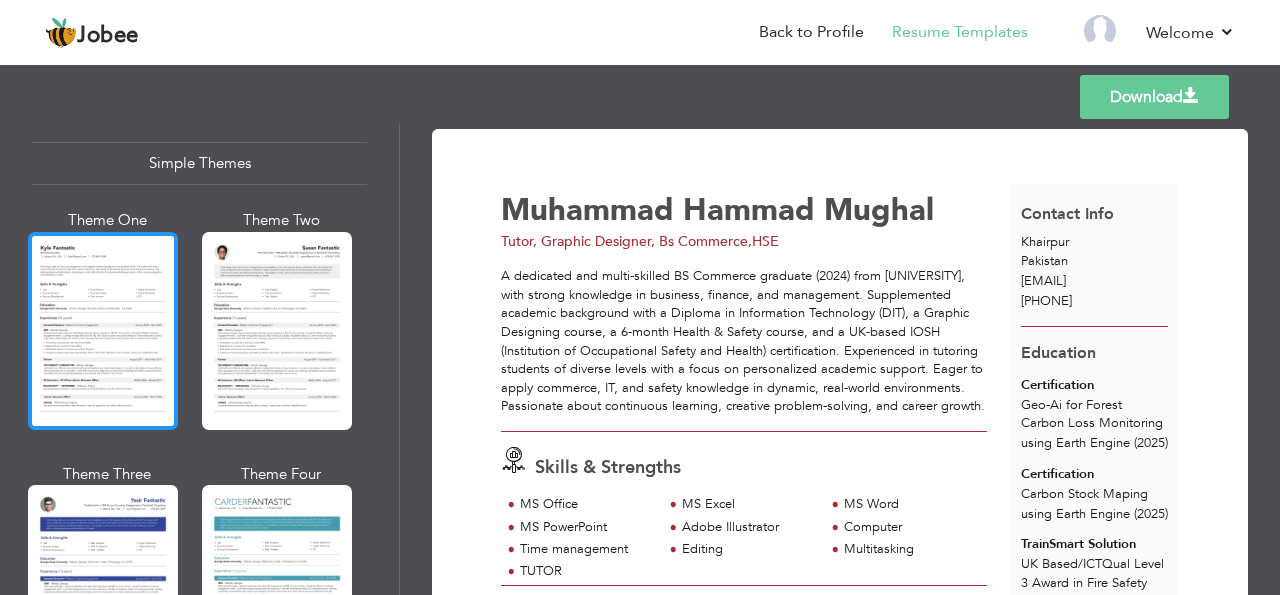 click at bounding box center [103, 331] 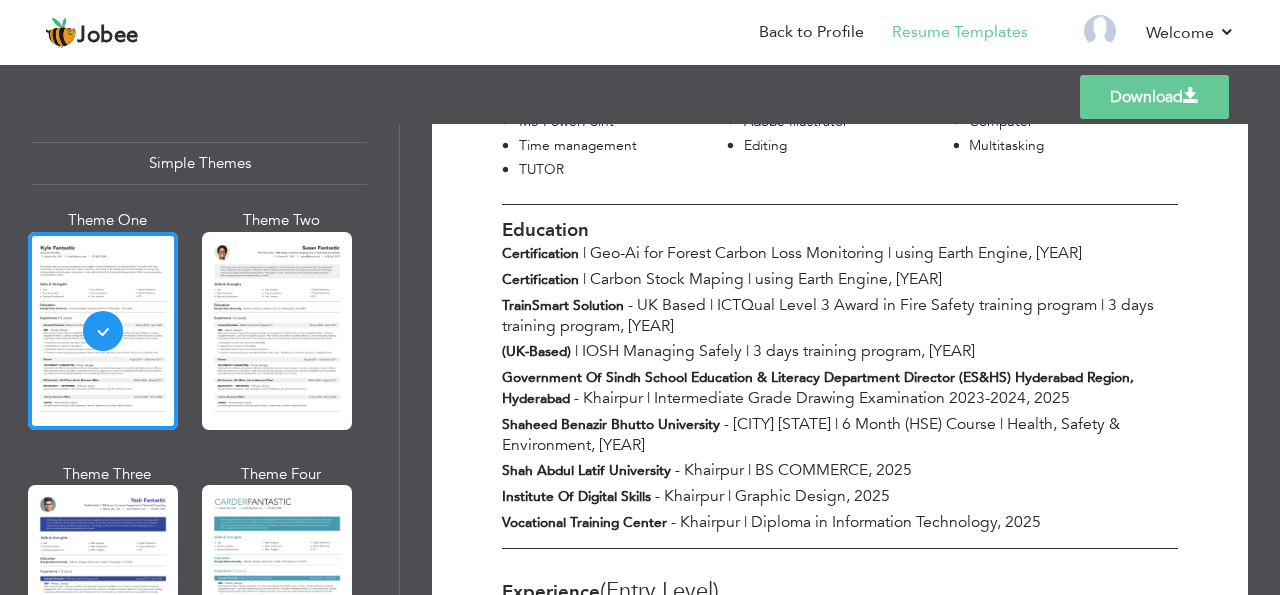 scroll, scrollTop: 475, scrollLeft: 0, axis: vertical 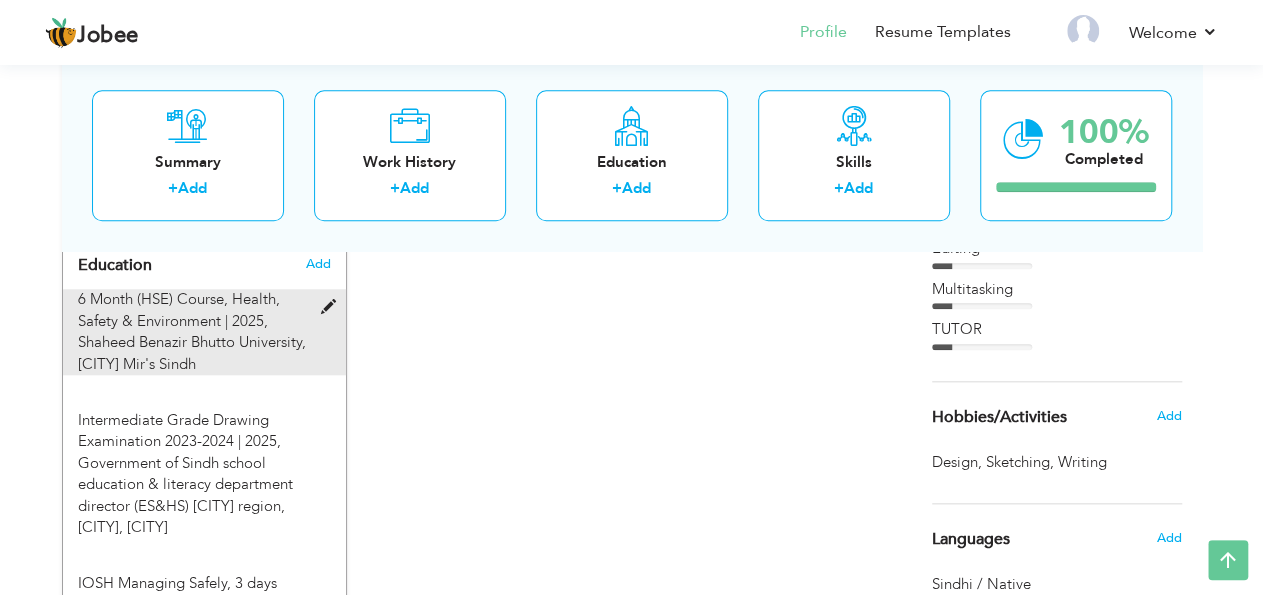 click on "6 Month  (HSE) Course,  Health, Safety & Environment  |  2025," at bounding box center [179, 309] 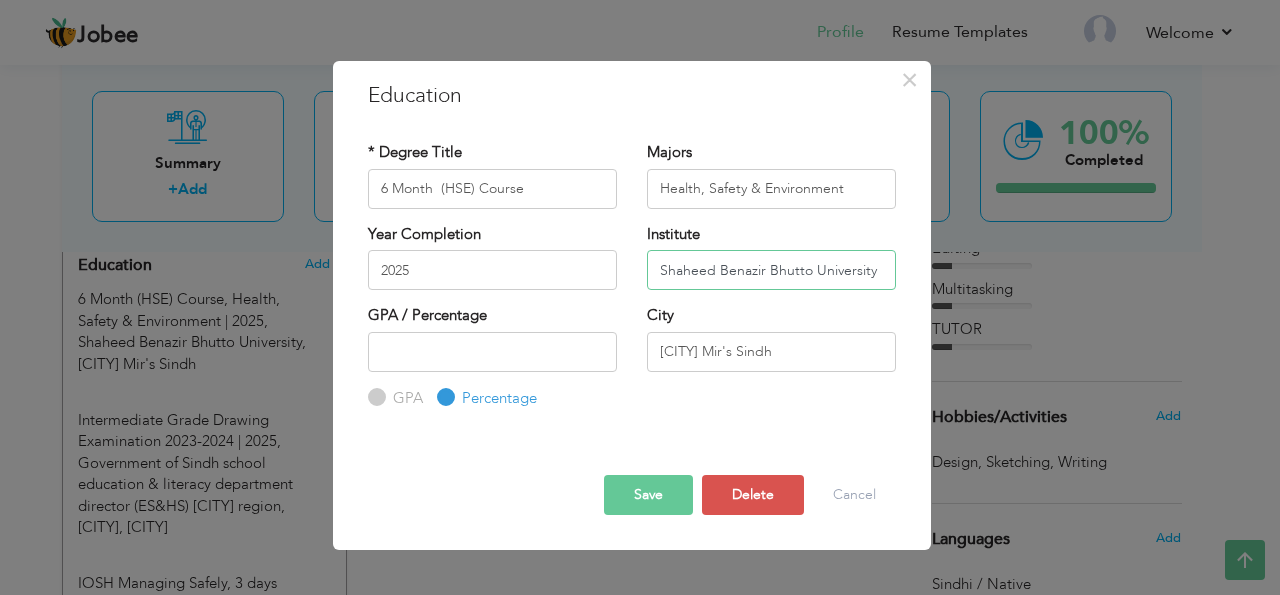 drag, startPoint x: 878, startPoint y: 276, endPoint x: 657, endPoint y: 275, distance: 221.00226 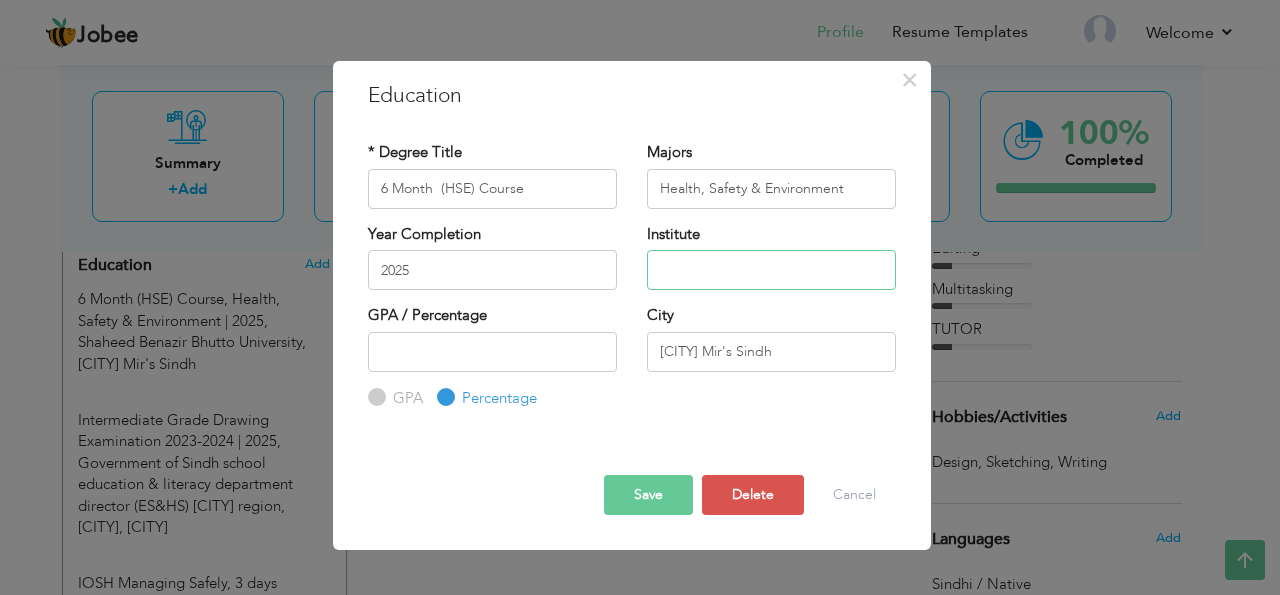 type 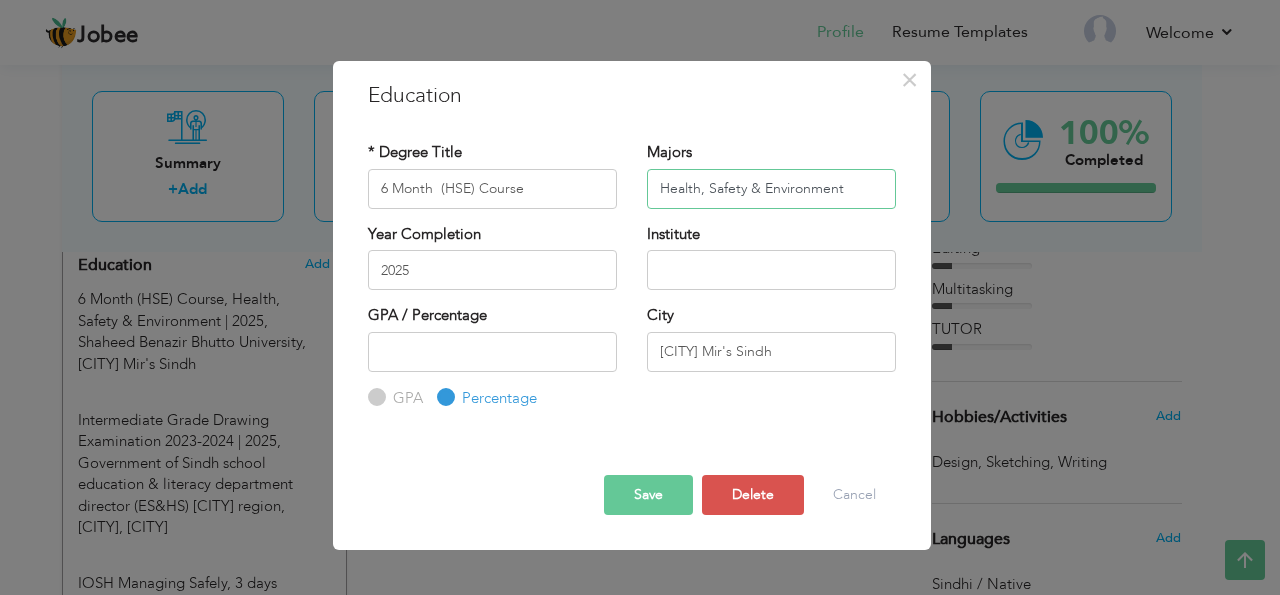 click on "Health, Safety & Environment" at bounding box center (771, 189) 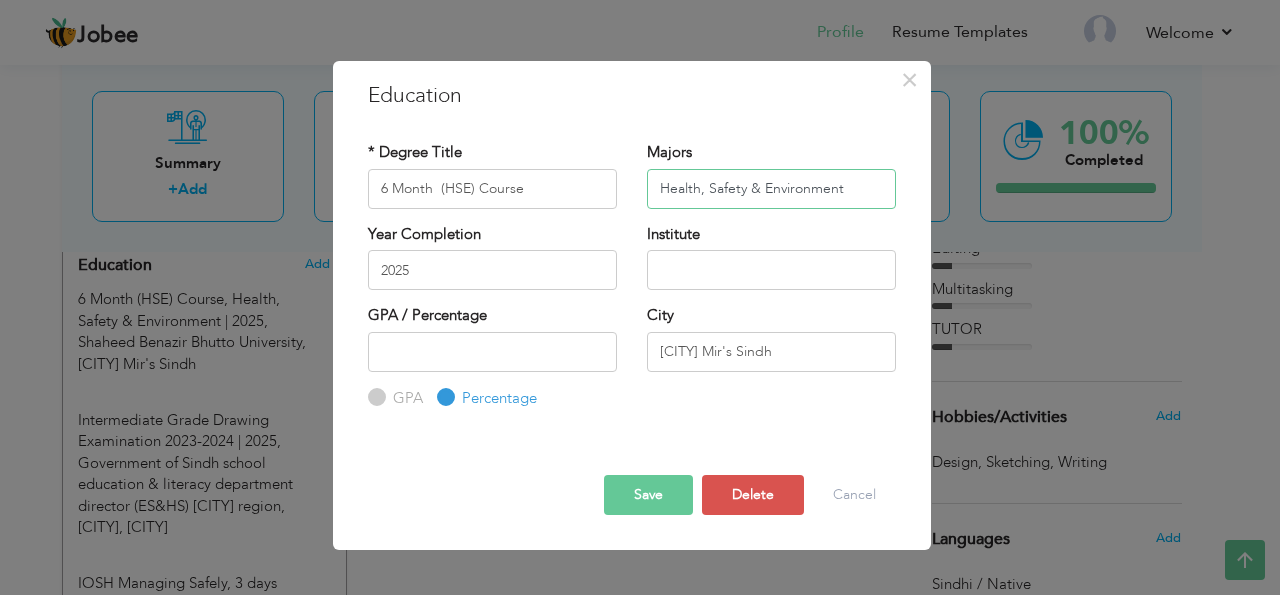paste on "Shaheed Benazir Bhutto University" 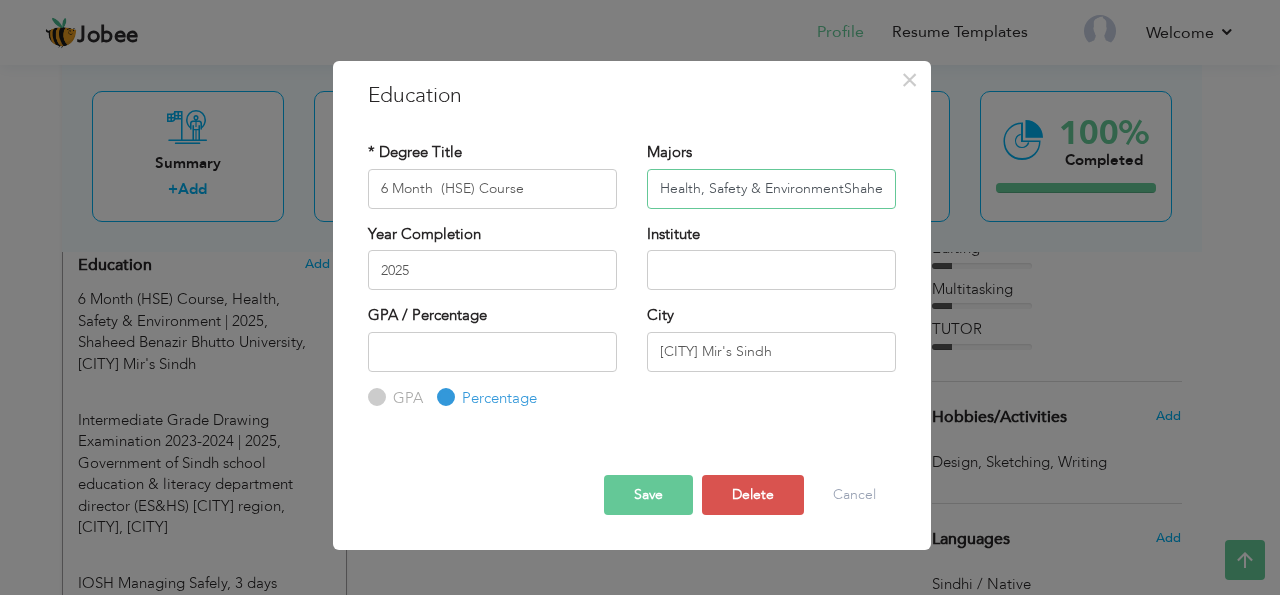 scroll, scrollTop: 0, scrollLeft: 171, axis: horizontal 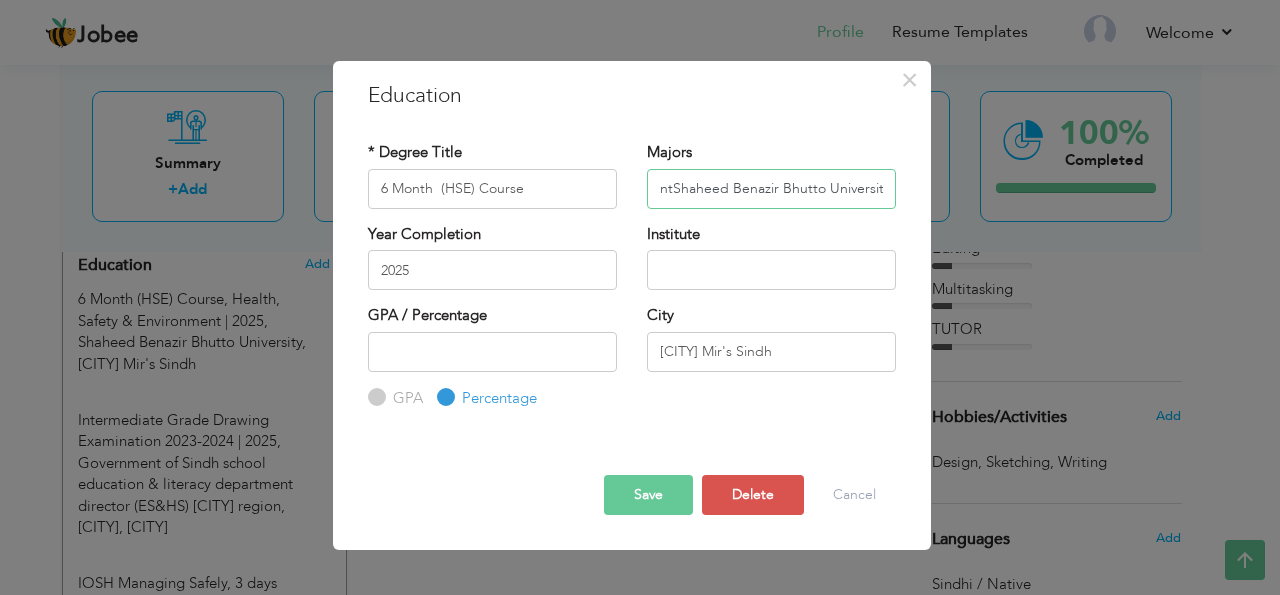 click on "Health, Safety & EnvironmentShaheed Benazir Bhutto University" at bounding box center [771, 189] 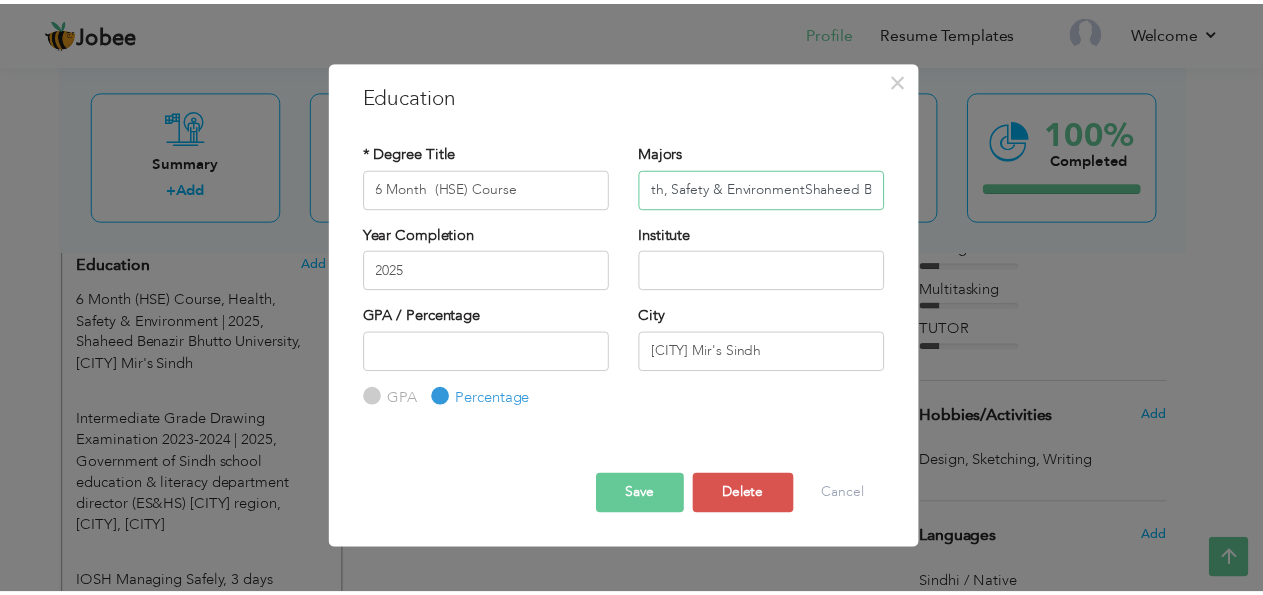 scroll, scrollTop: 0, scrollLeft: 0, axis: both 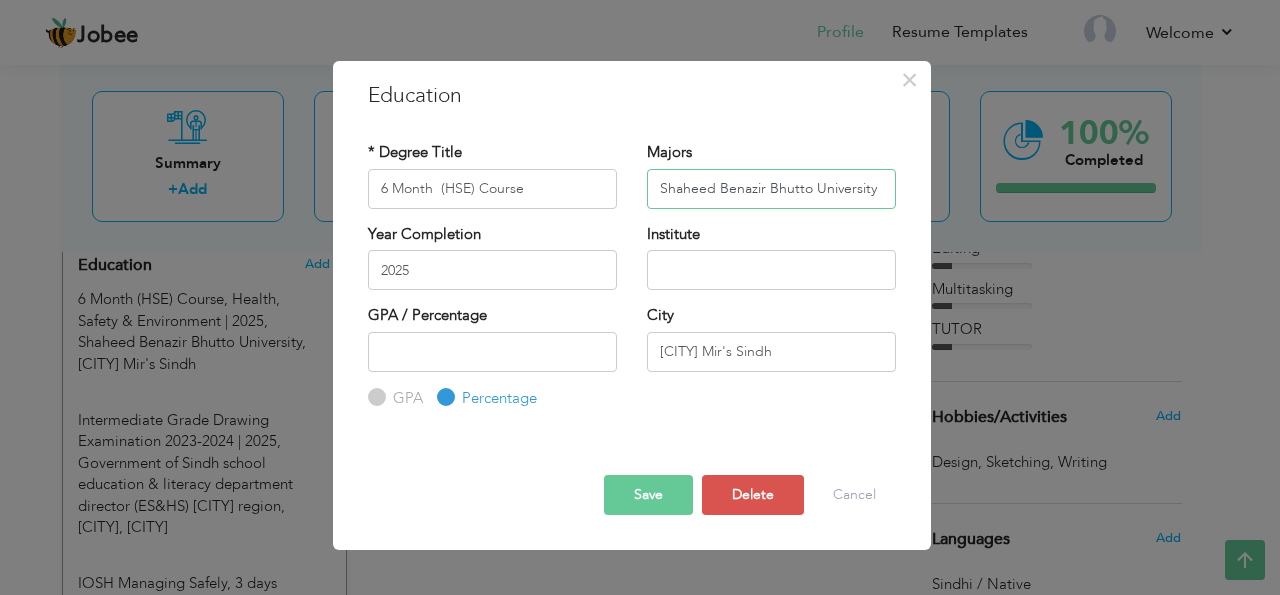 type on "Shaheed Benazir Bhutto University" 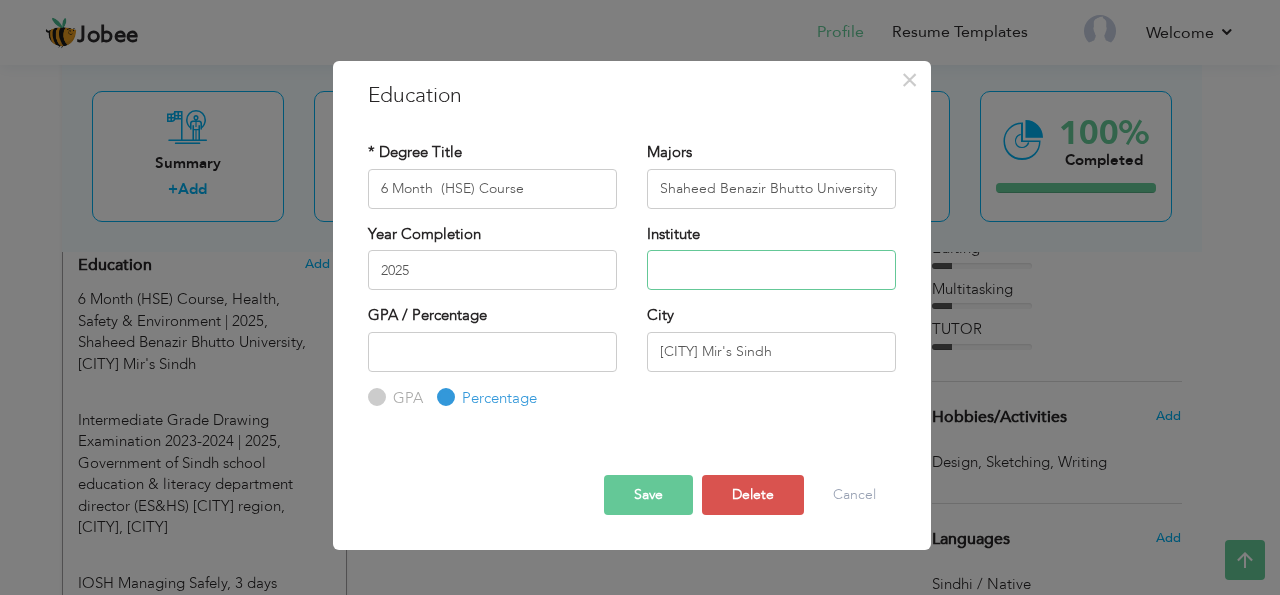 click at bounding box center (771, 270) 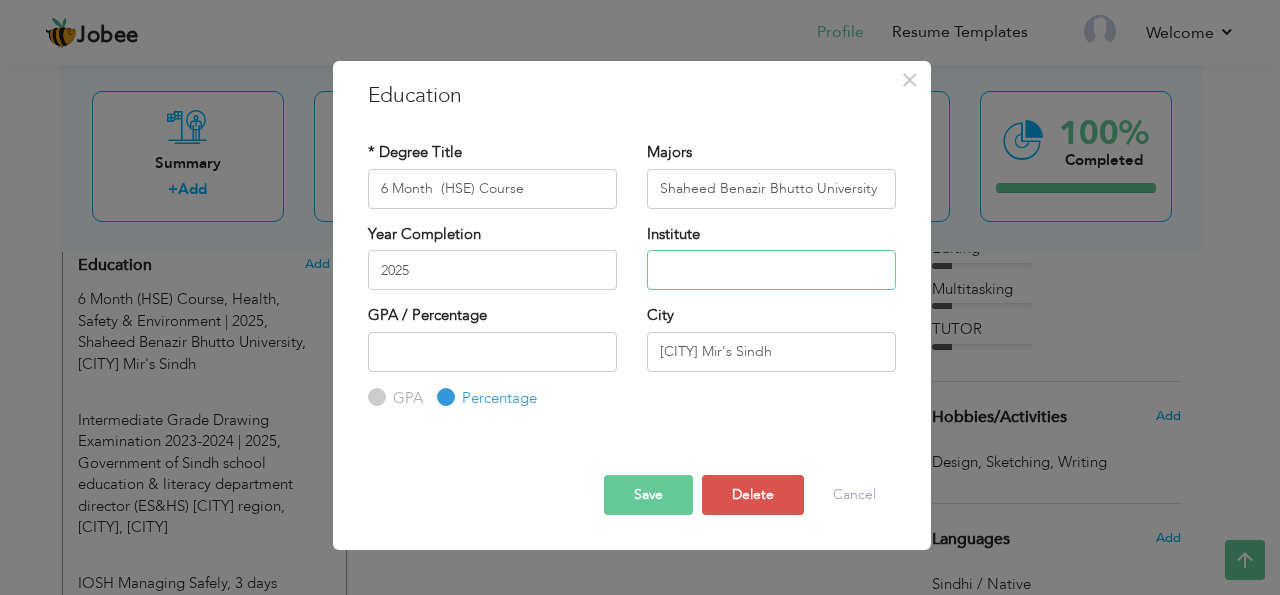 paste on "Health, Safety & Environment" 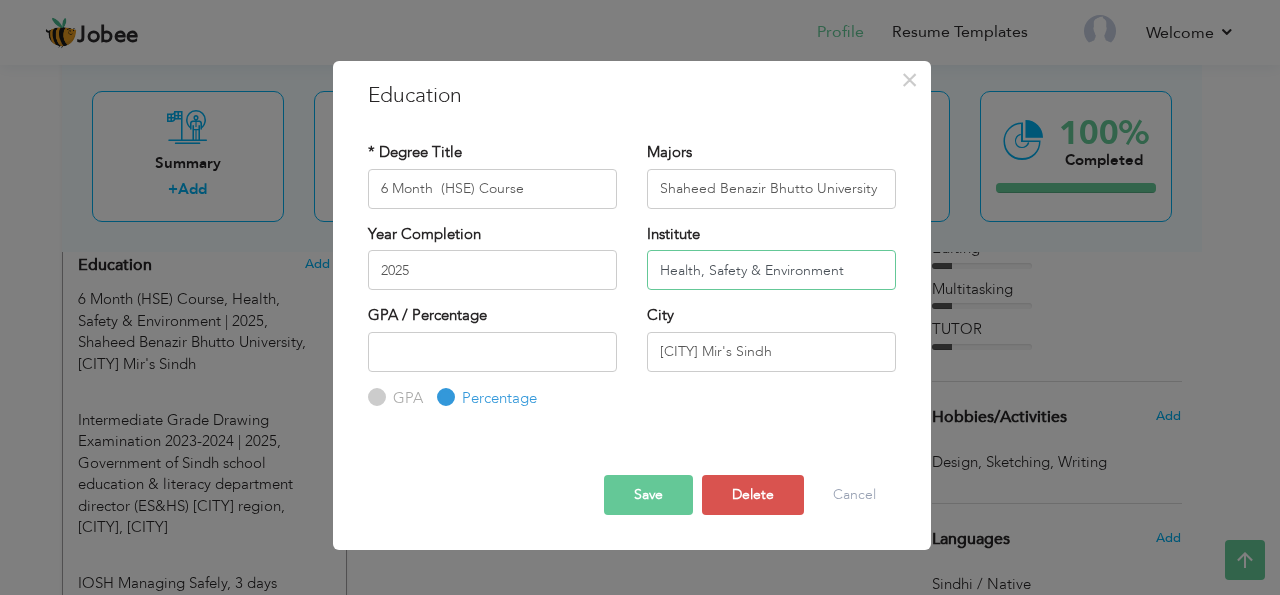type on "Health, Safety & Environment" 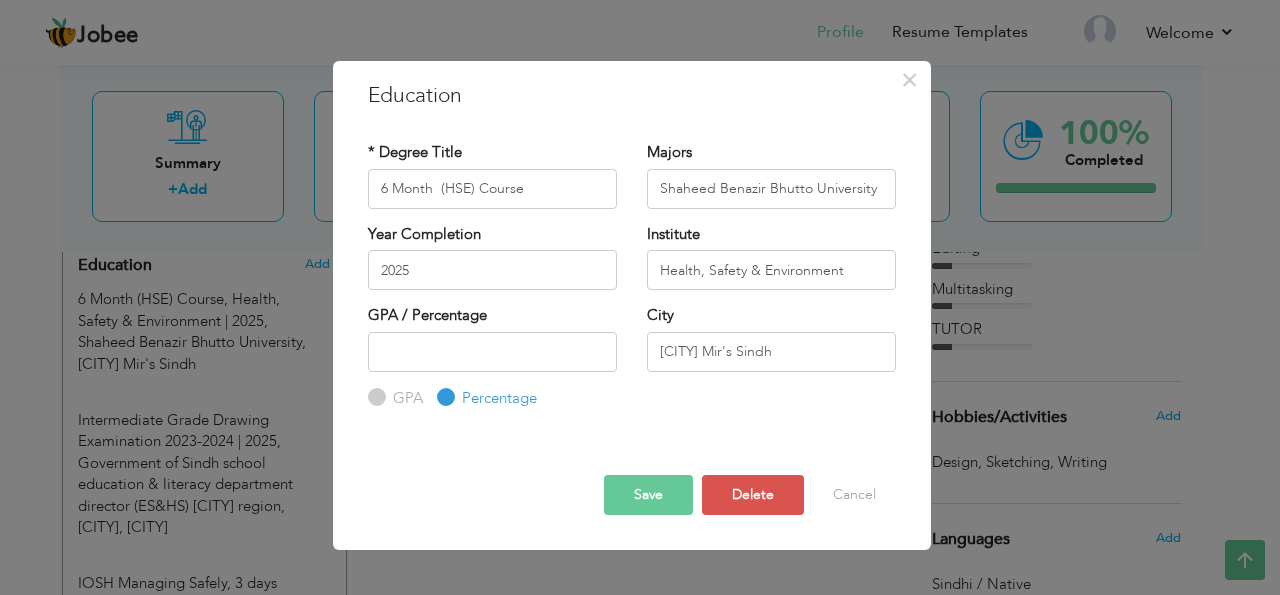 click on "Save" at bounding box center (648, 495) 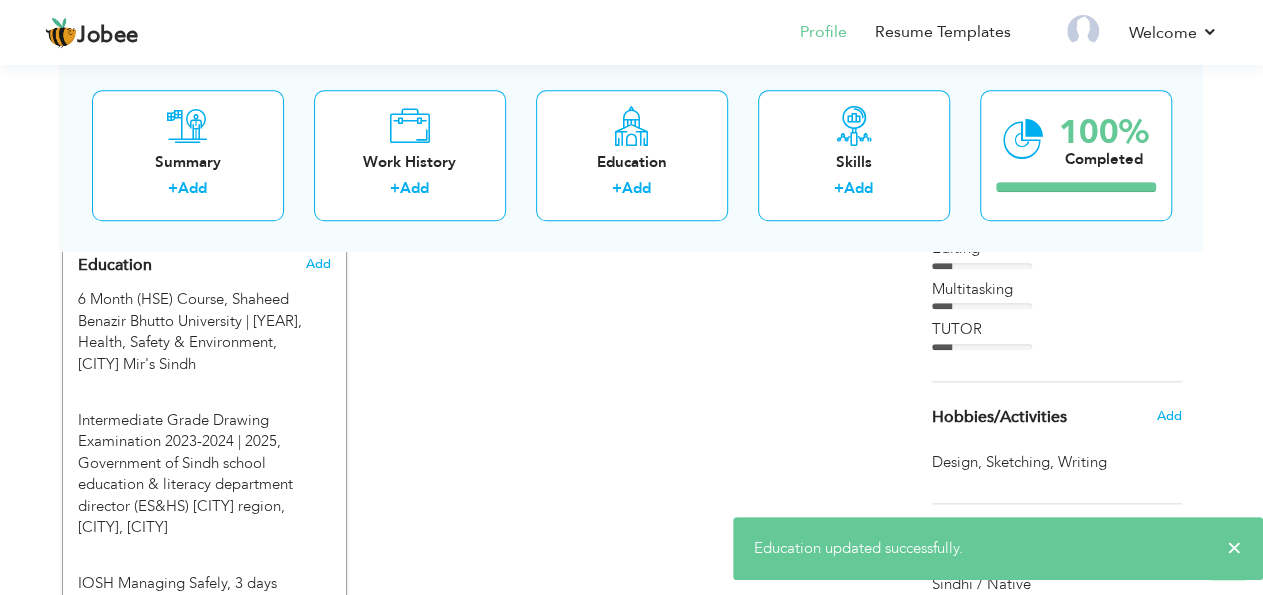 scroll, scrollTop: 0, scrollLeft: 0, axis: both 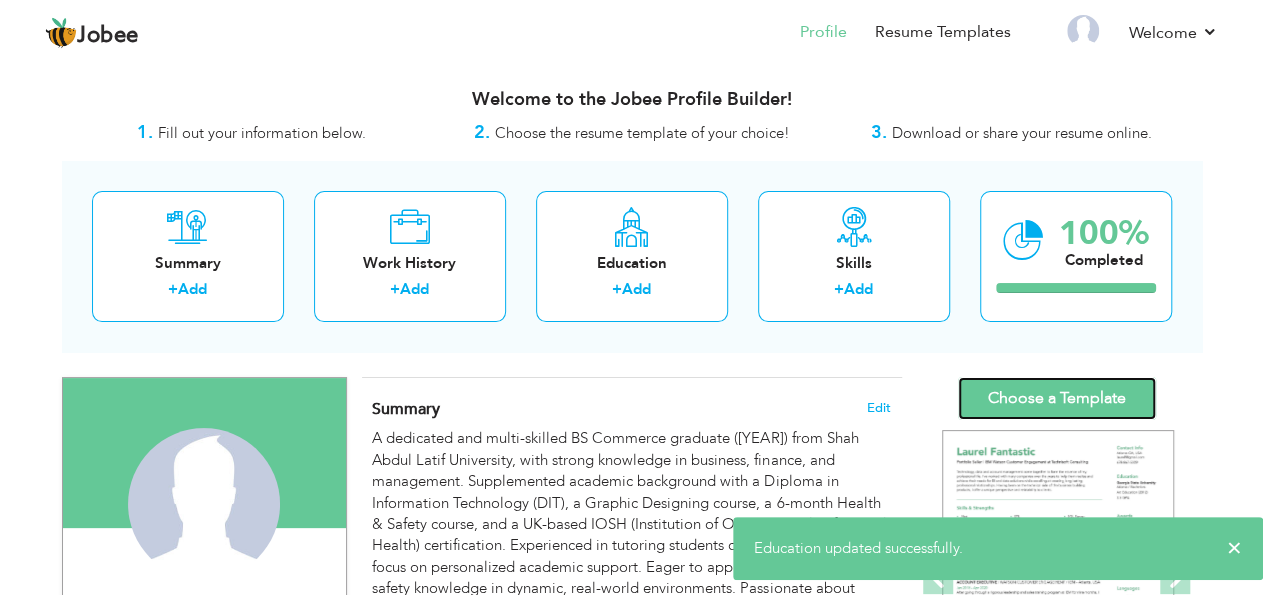 click on "Choose a Template" at bounding box center [1057, 398] 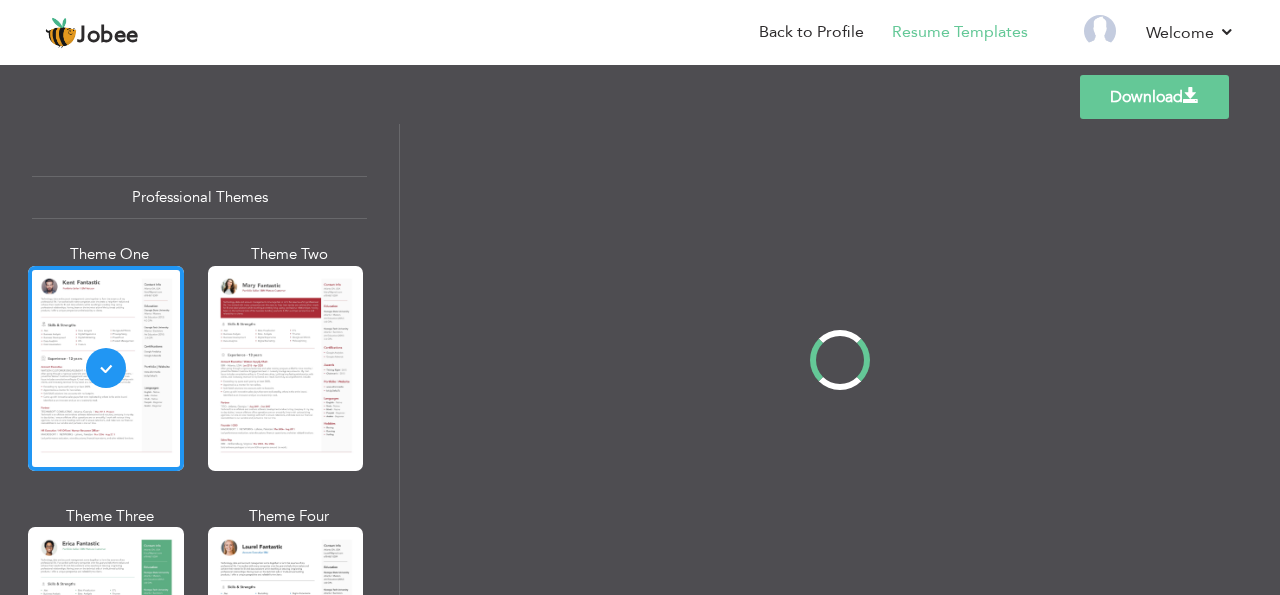 scroll, scrollTop: 0, scrollLeft: 0, axis: both 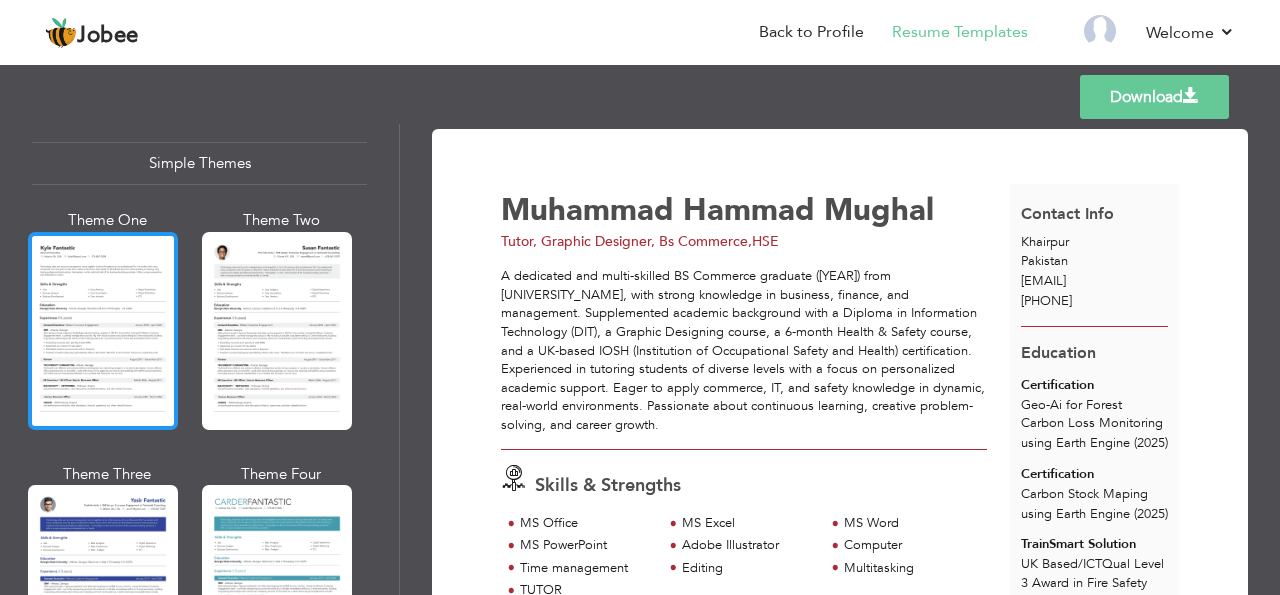 click at bounding box center (103, 331) 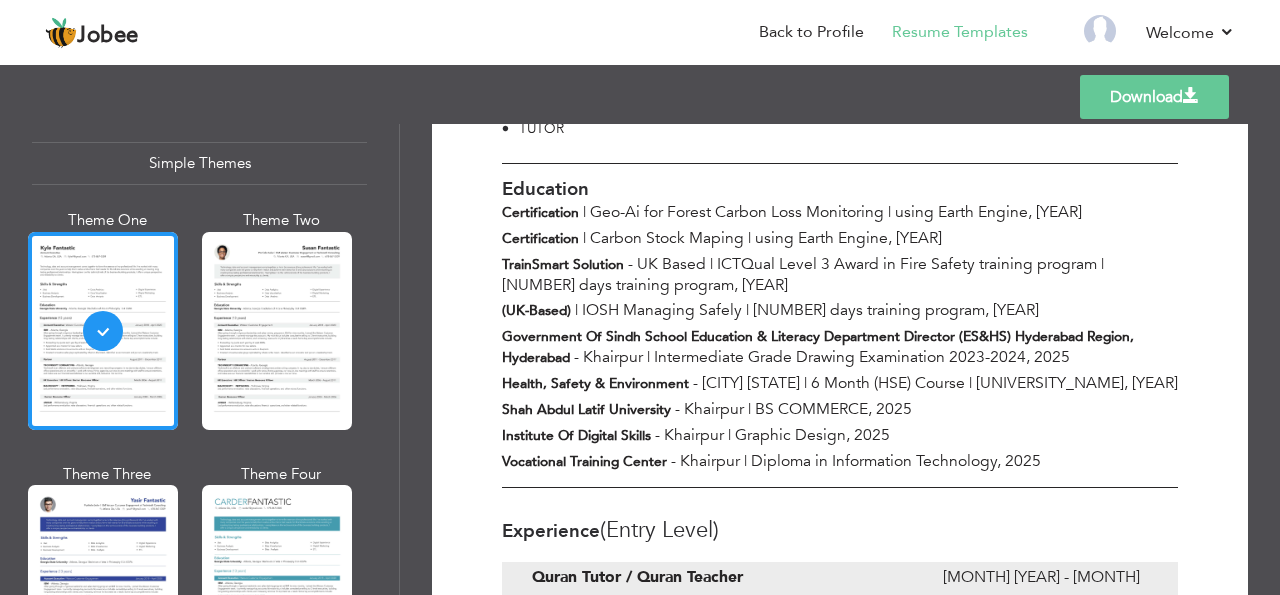 scroll, scrollTop: 514, scrollLeft: 0, axis: vertical 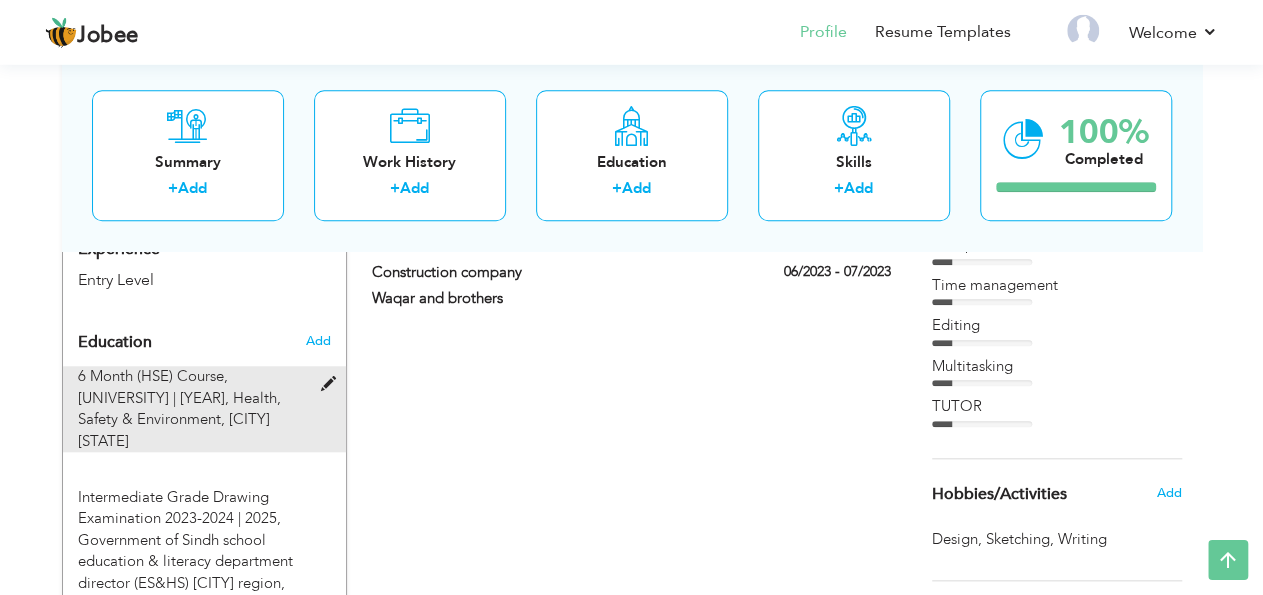 click on "6 Month  (HSE) Course,  [UNIVERSITY]  |  [YEAR]," at bounding box center (153, 386) 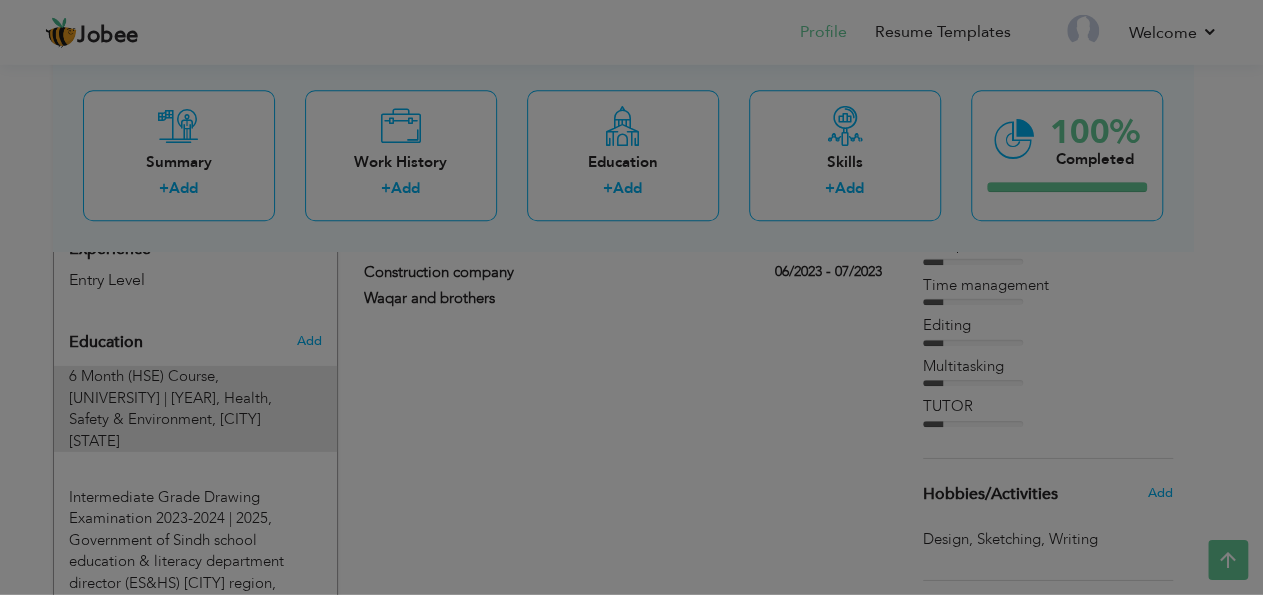 type on "6 Month  (HSE) Course" 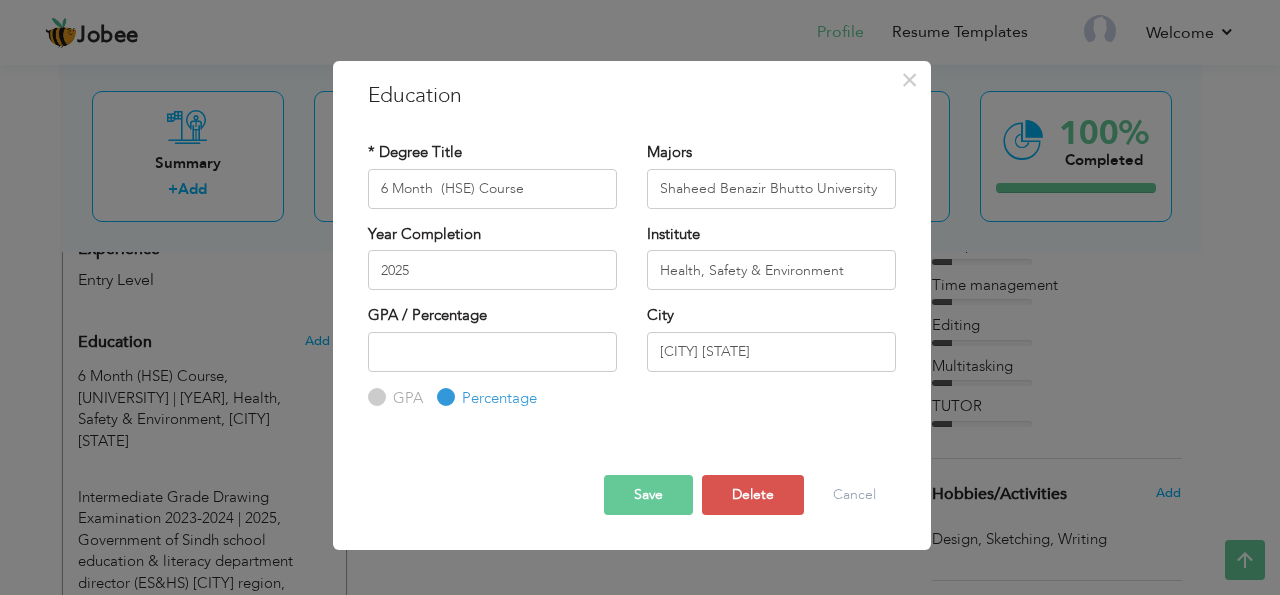 click on "Save" at bounding box center [648, 495] 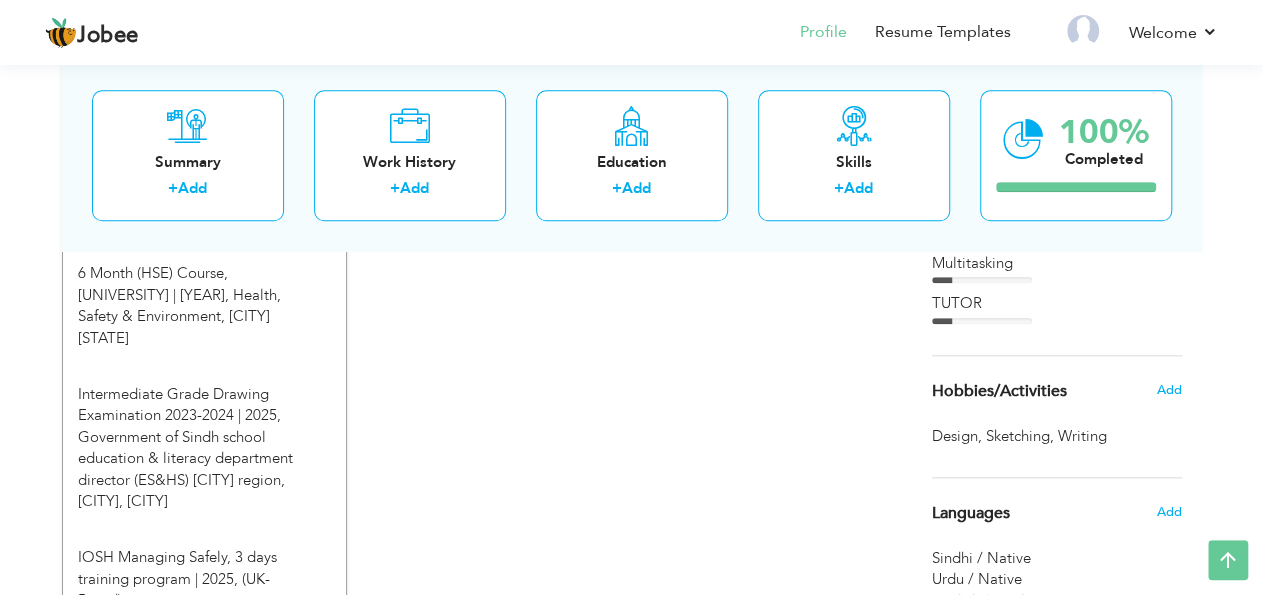 scroll, scrollTop: 884, scrollLeft: 0, axis: vertical 